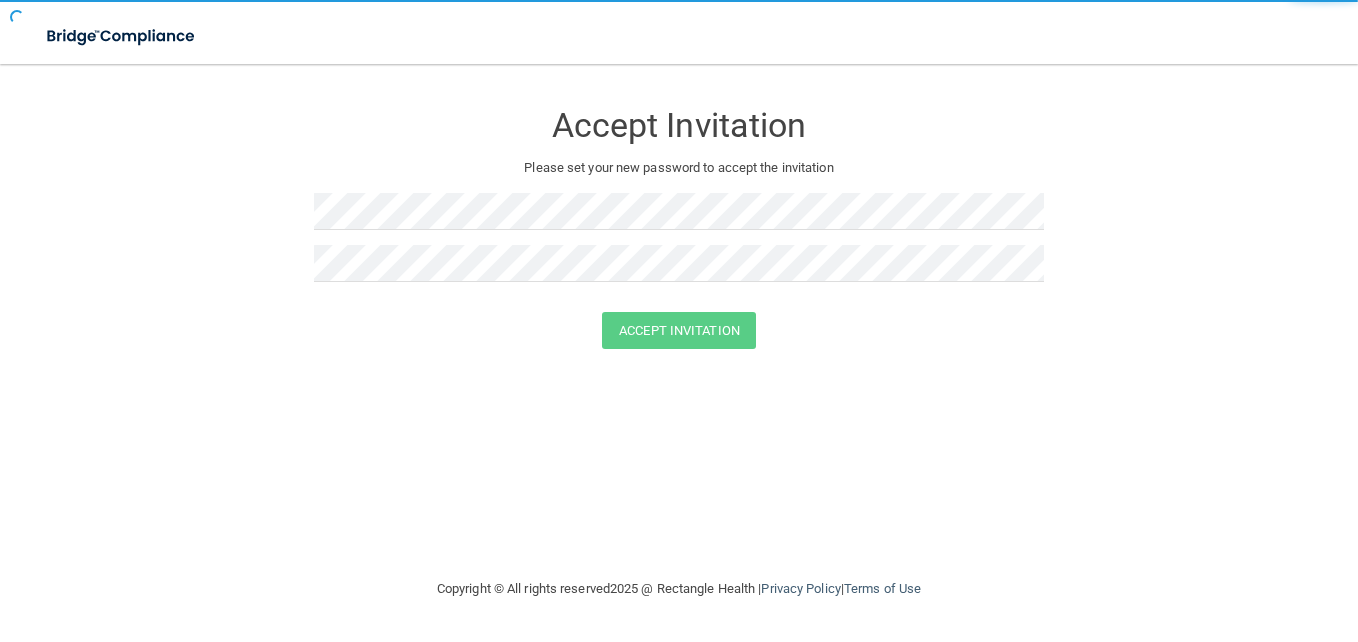 scroll, scrollTop: 0, scrollLeft: 0, axis: both 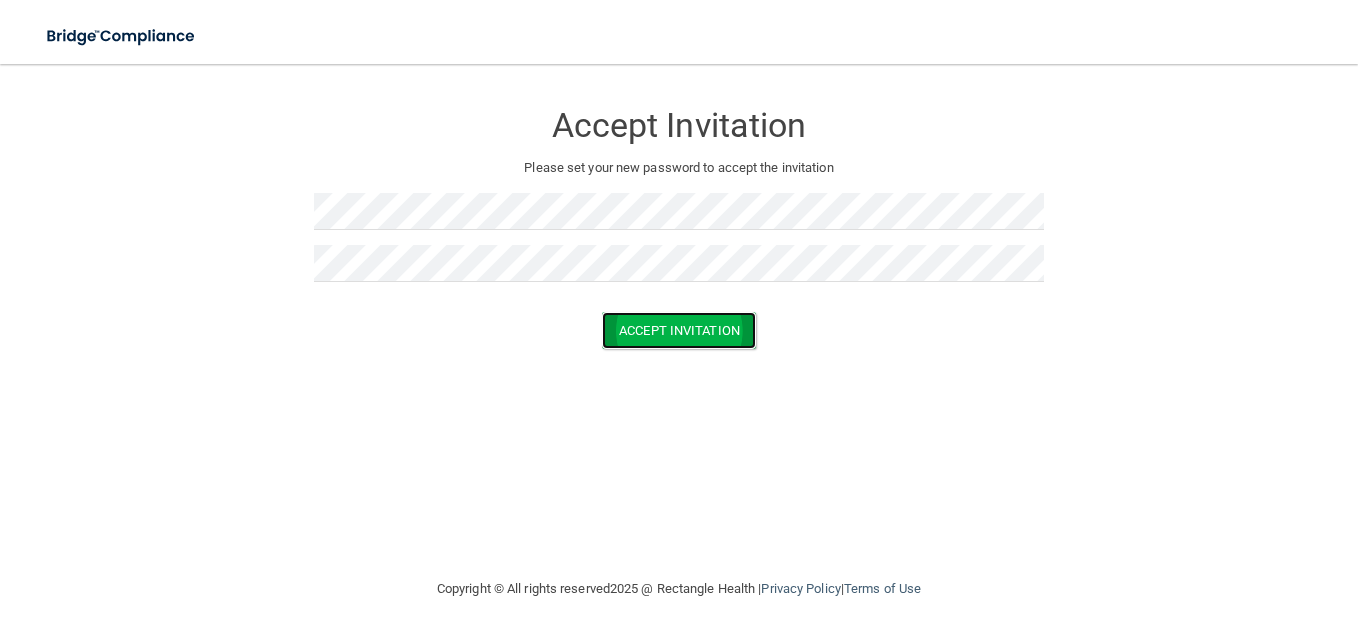 click on "Accept Invitation" at bounding box center [679, 330] 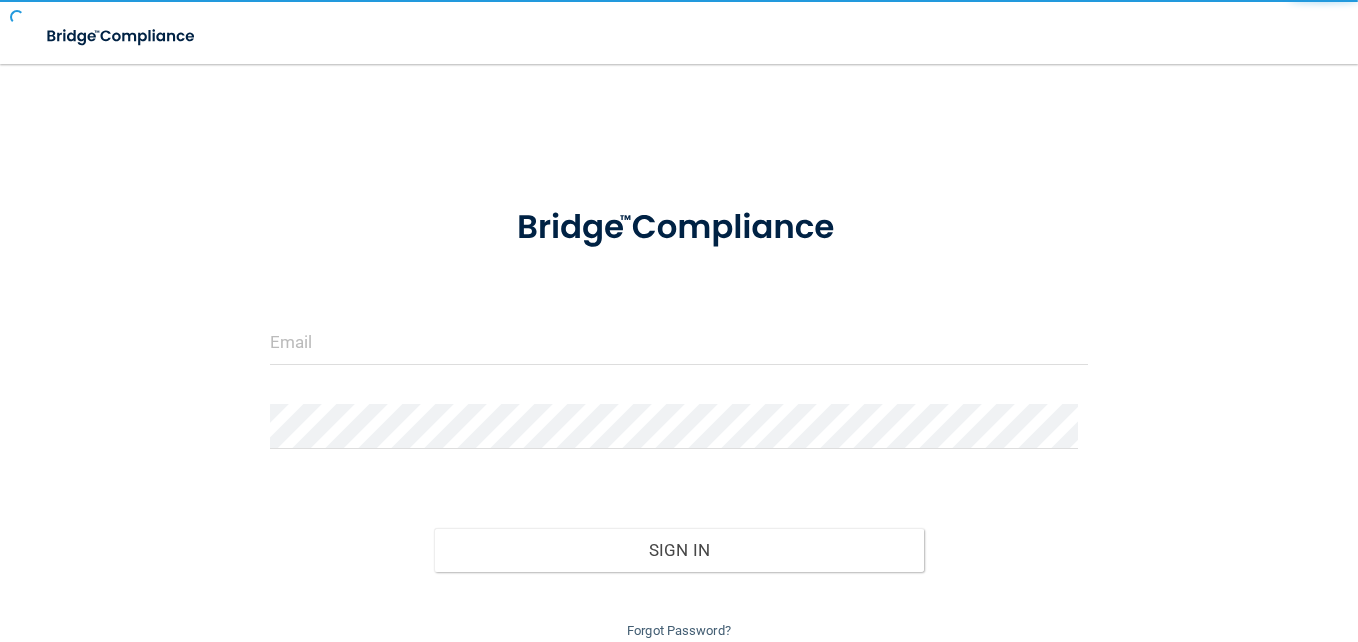 scroll, scrollTop: 0, scrollLeft: 0, axis: both 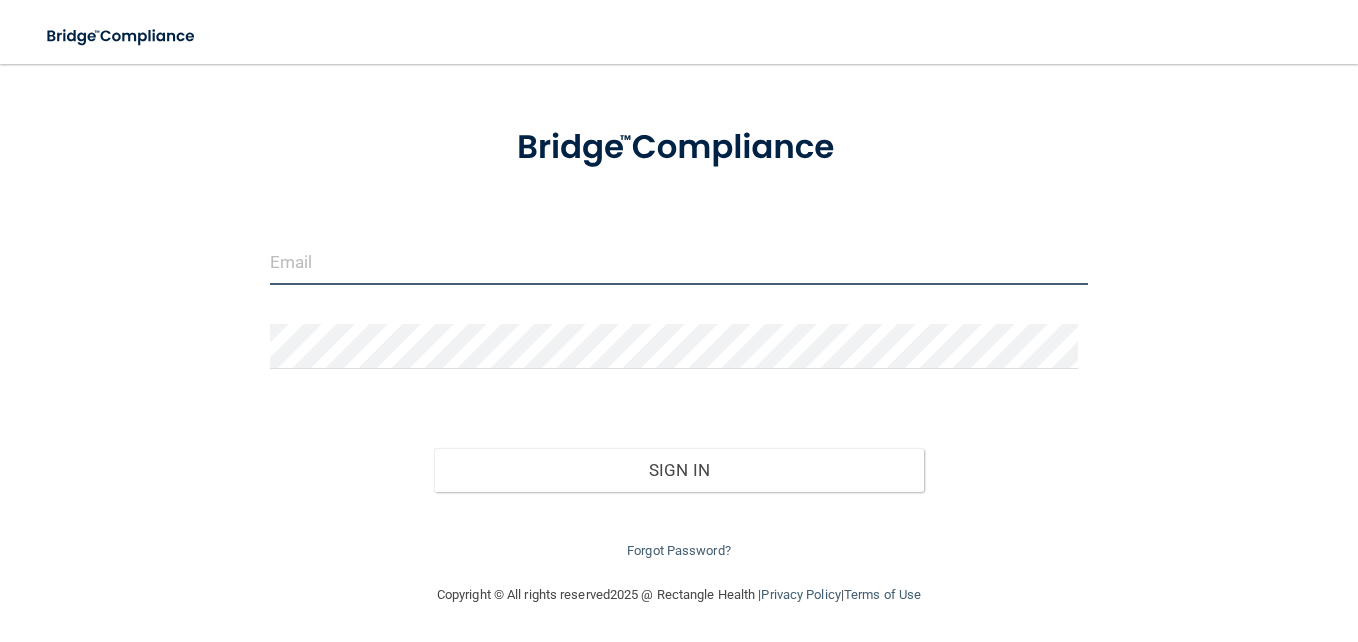 click at bounding box center [679, 262] 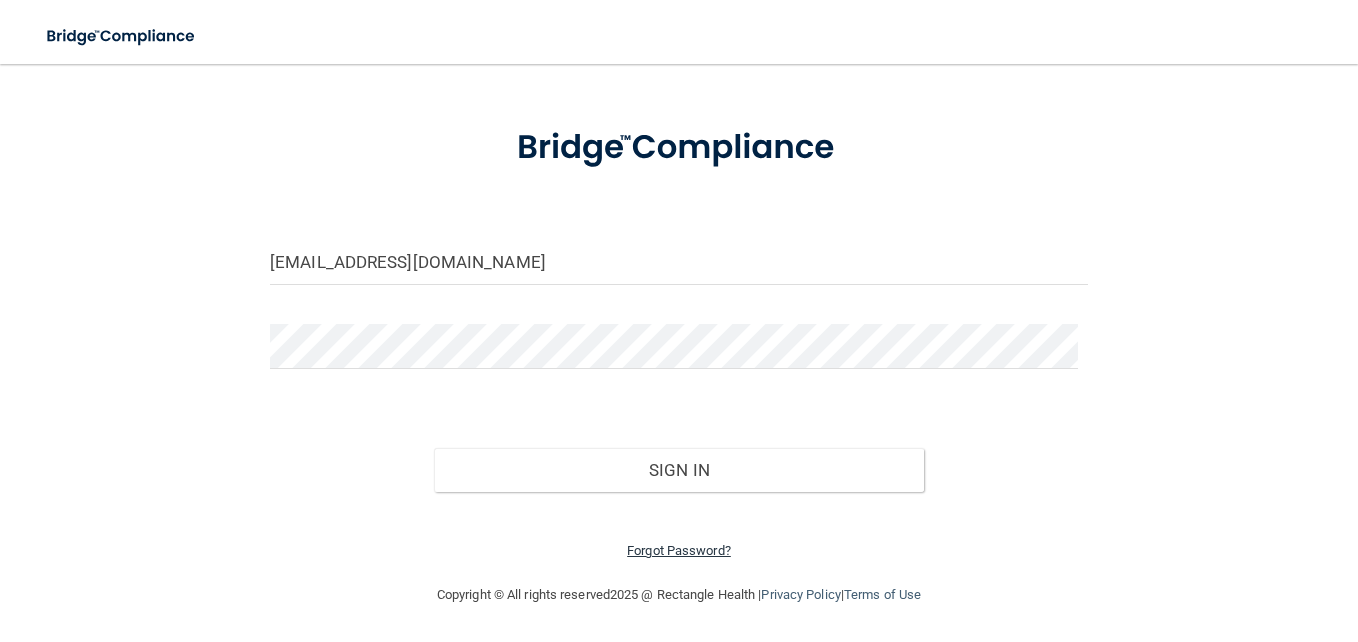 click on "Forgot Password?" at bounding box center (679, 550) 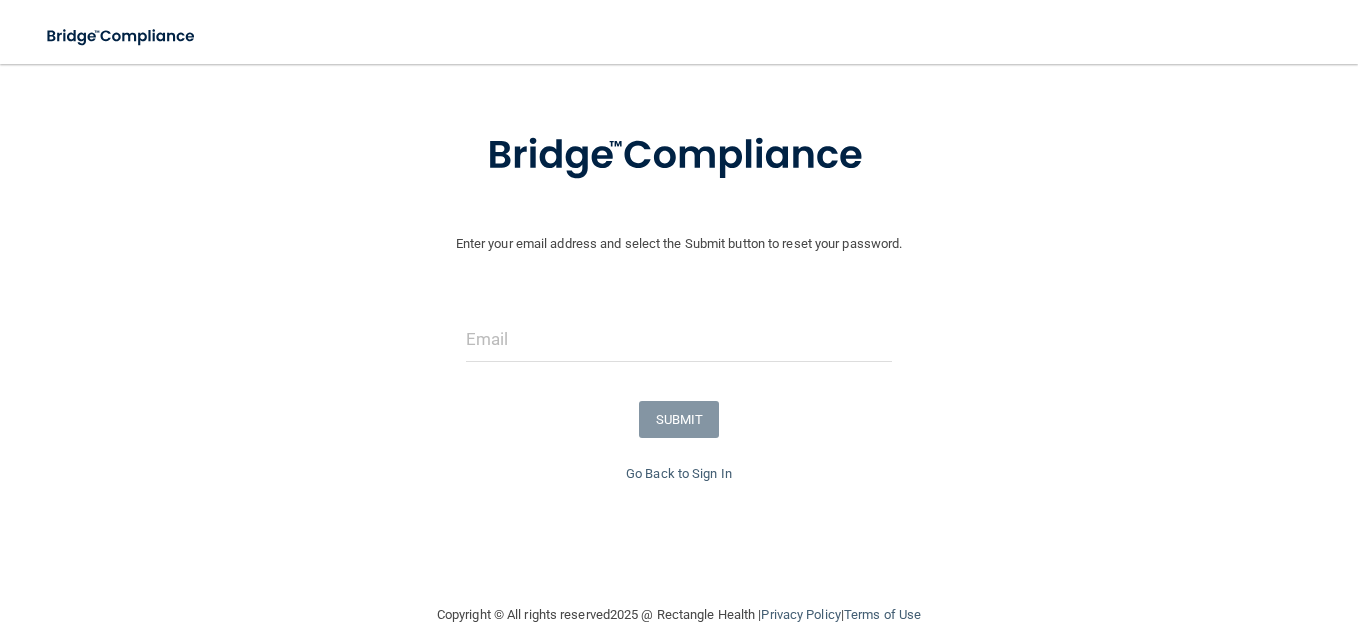 scroll, scrollTop: 101, scrollLeft: 0, axis: vertical 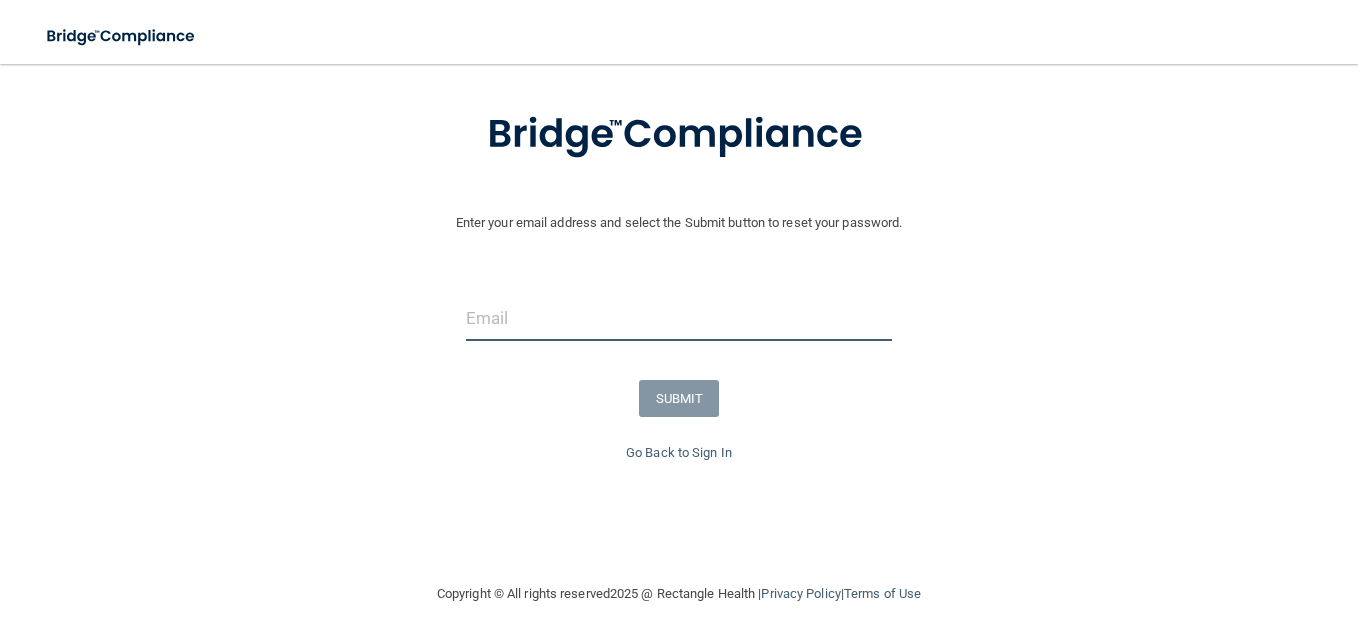 click at bounding box center [679, 318] 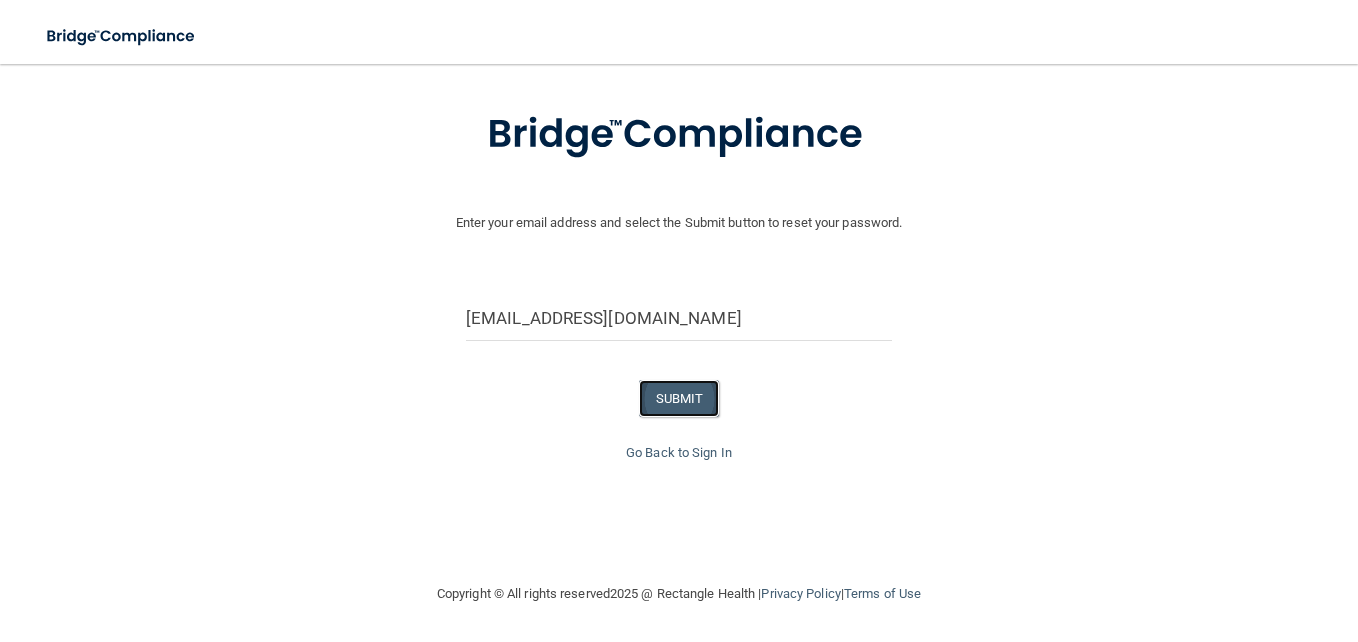 click on "SUBMIT" at bounding box center [679, 398] 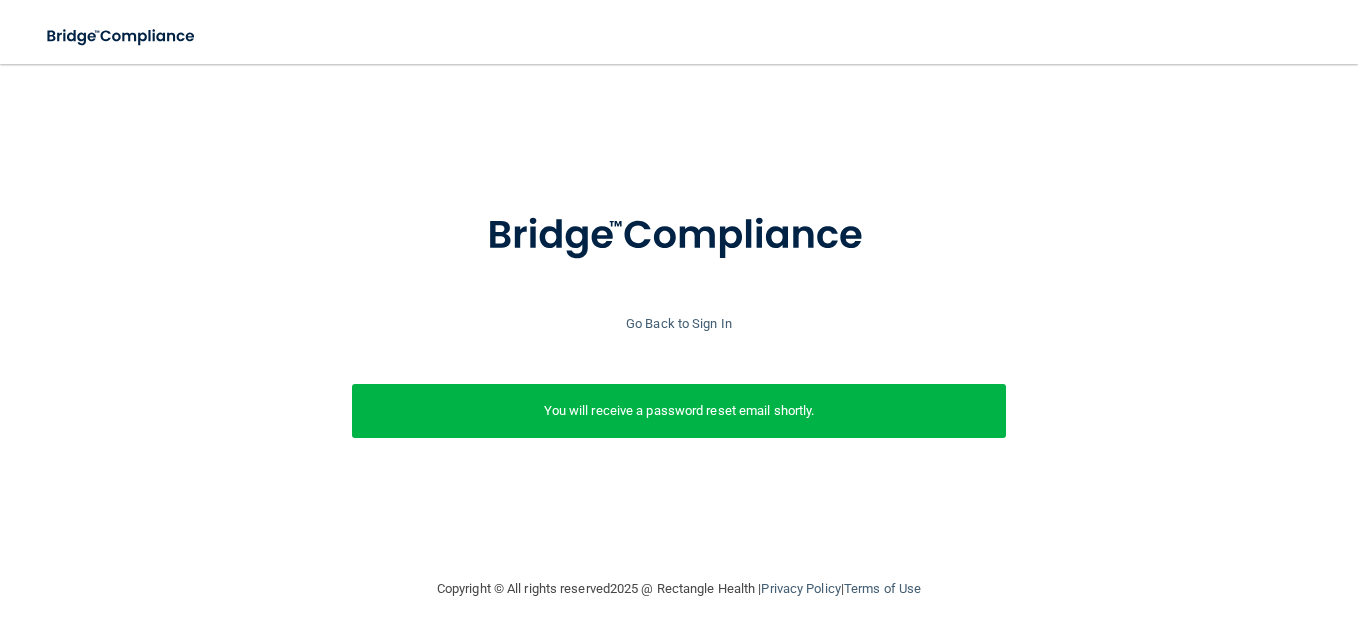 scroll, scrollTop: 0, scrollLeft: 0, axis: both 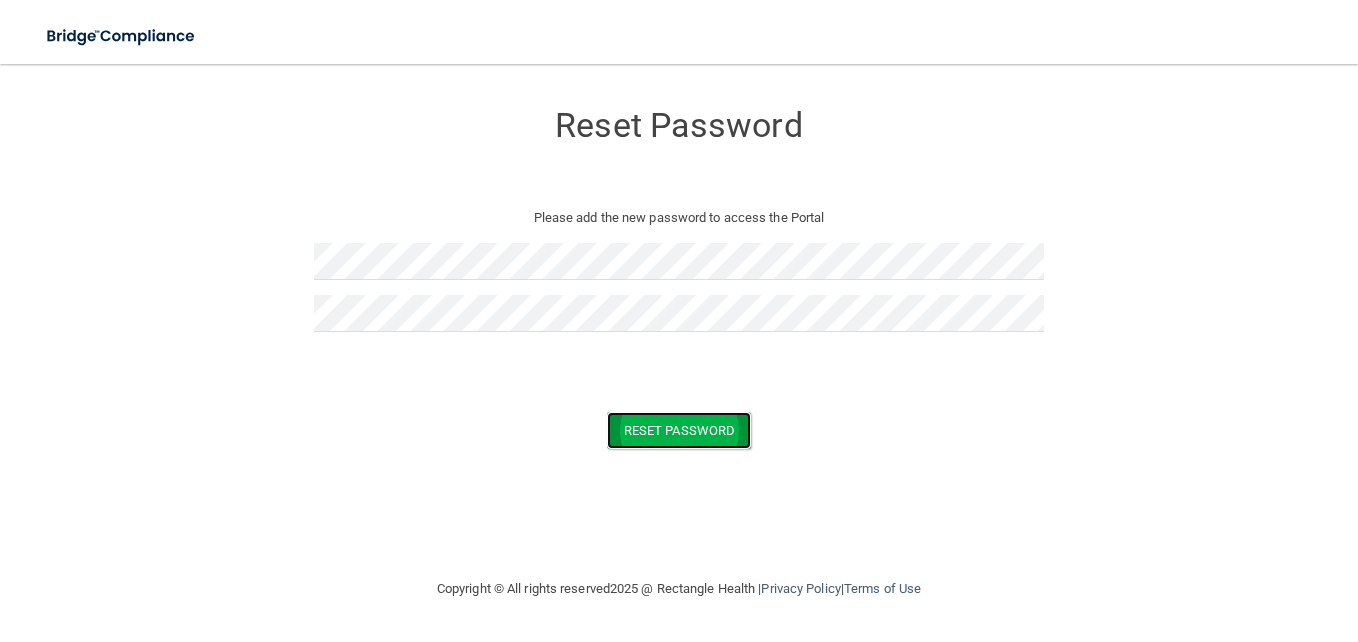 click on "Reset Password" at bounding box center (679, 430) 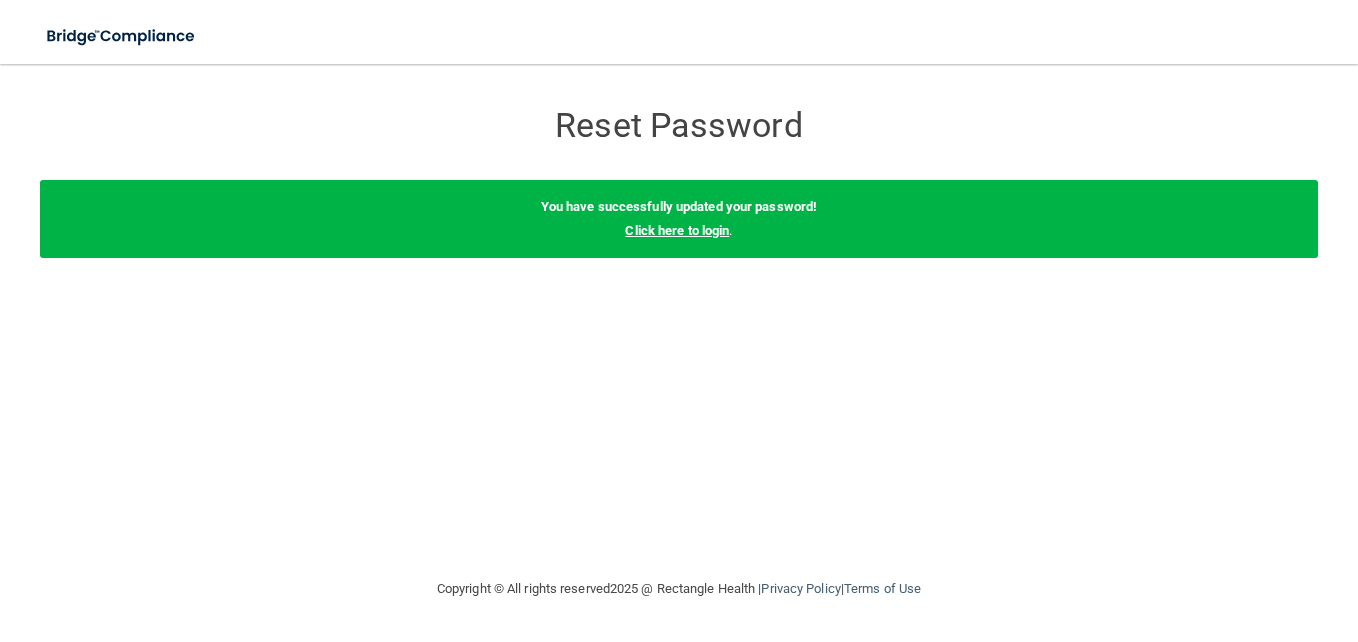 click on "Click here to login" at bounding box center [677, 230] 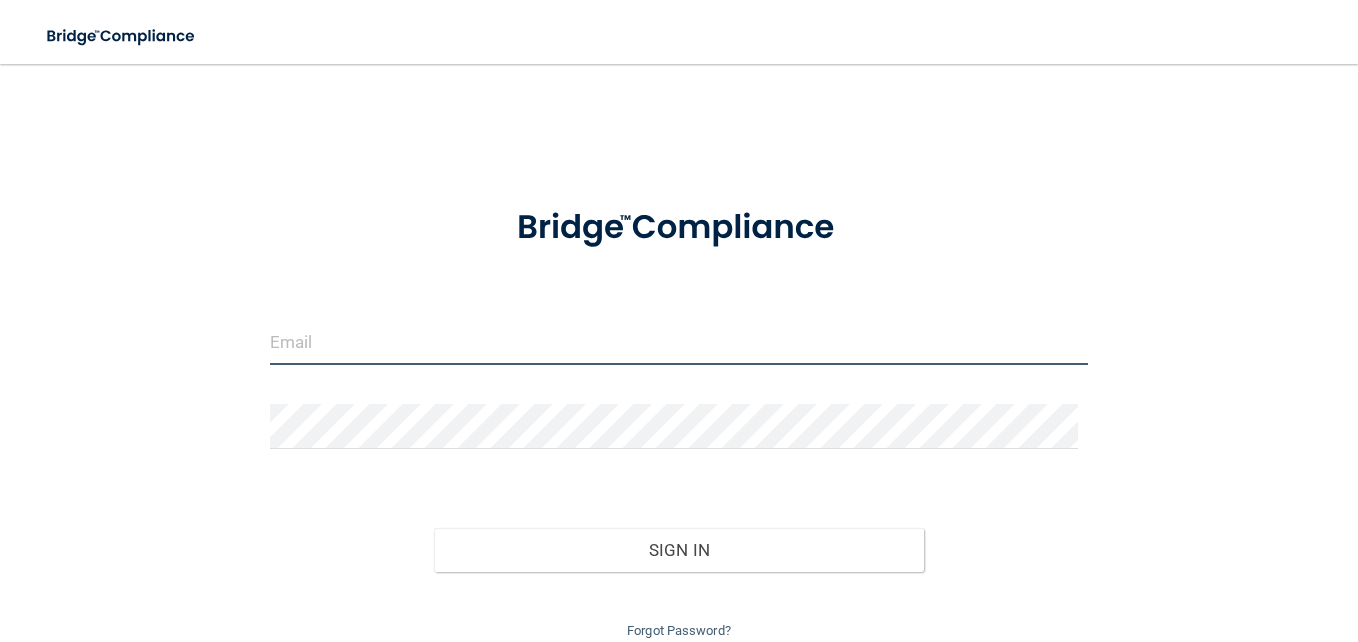 type on "[EMAIL_ADDRESS][DOMAIN_NAME]" 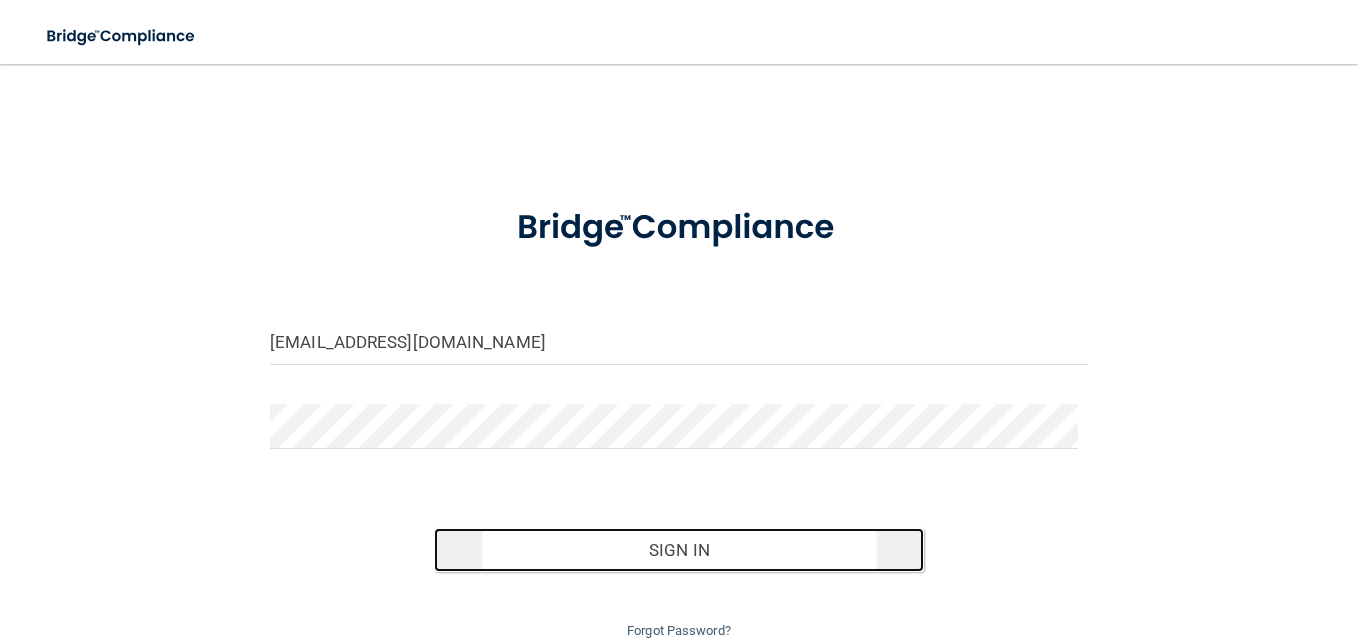 click on "Sign In" at bounding box center (679, 550) 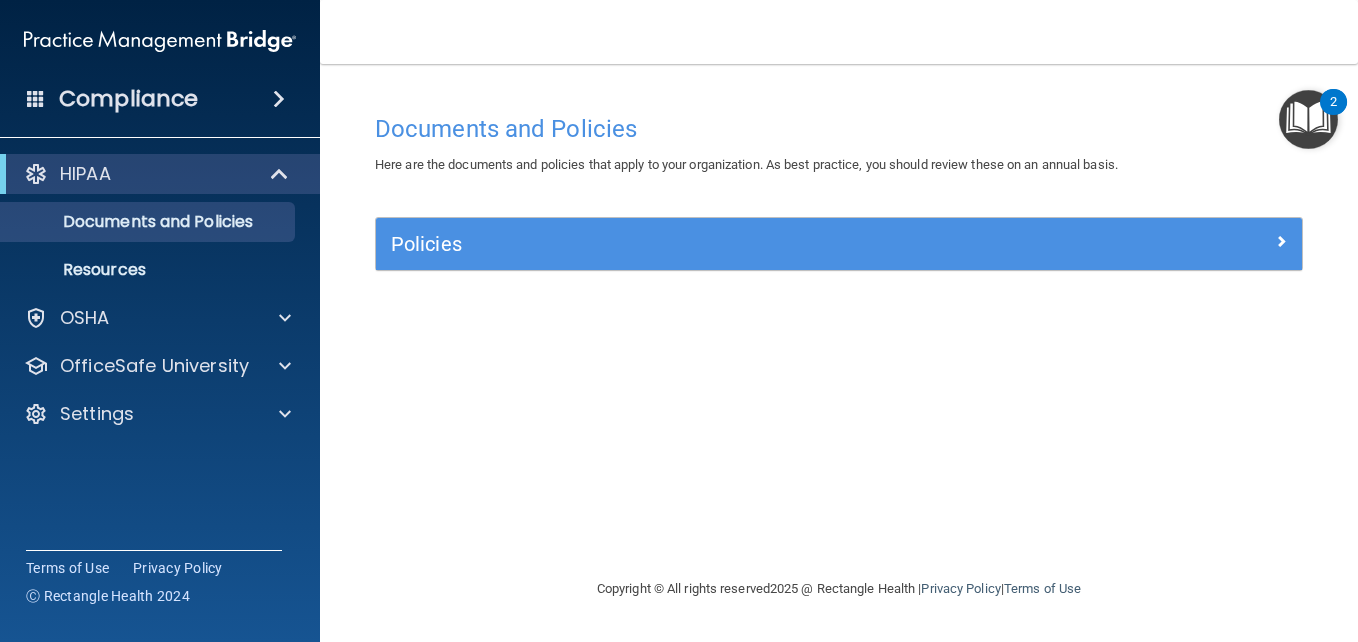 click at bounding box center [1308, 119] 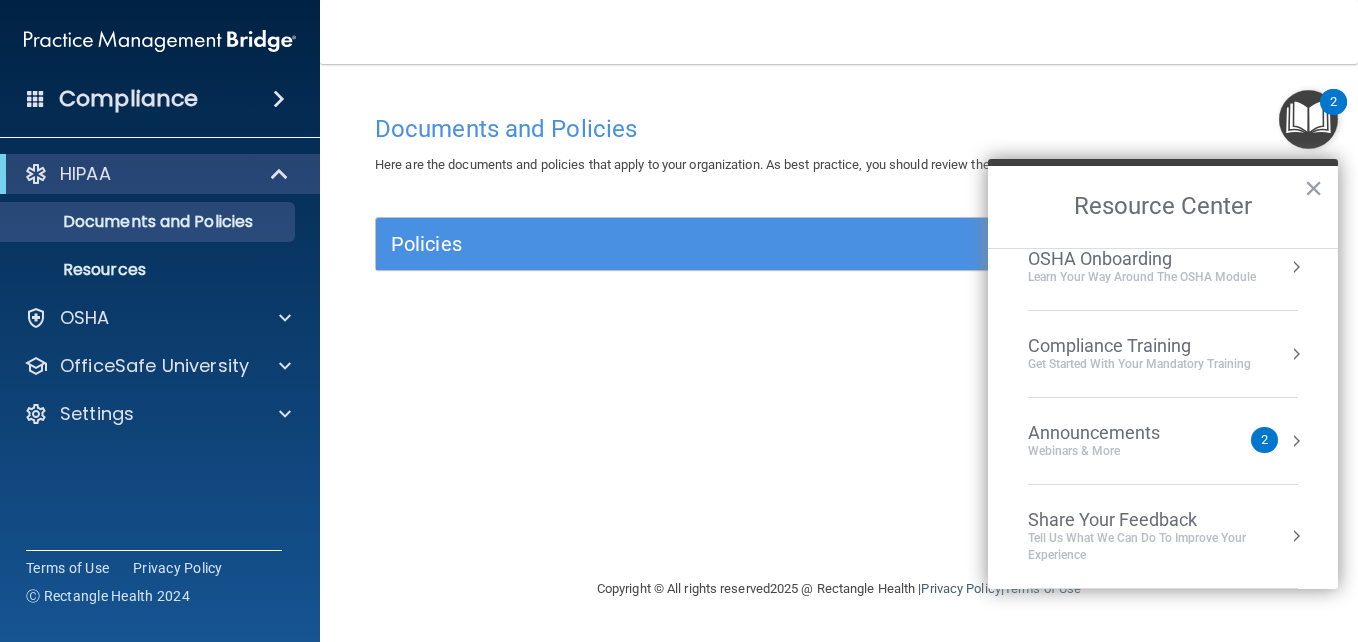 scroll, scrollTop: 0, scrollLeft: 0, axis: both 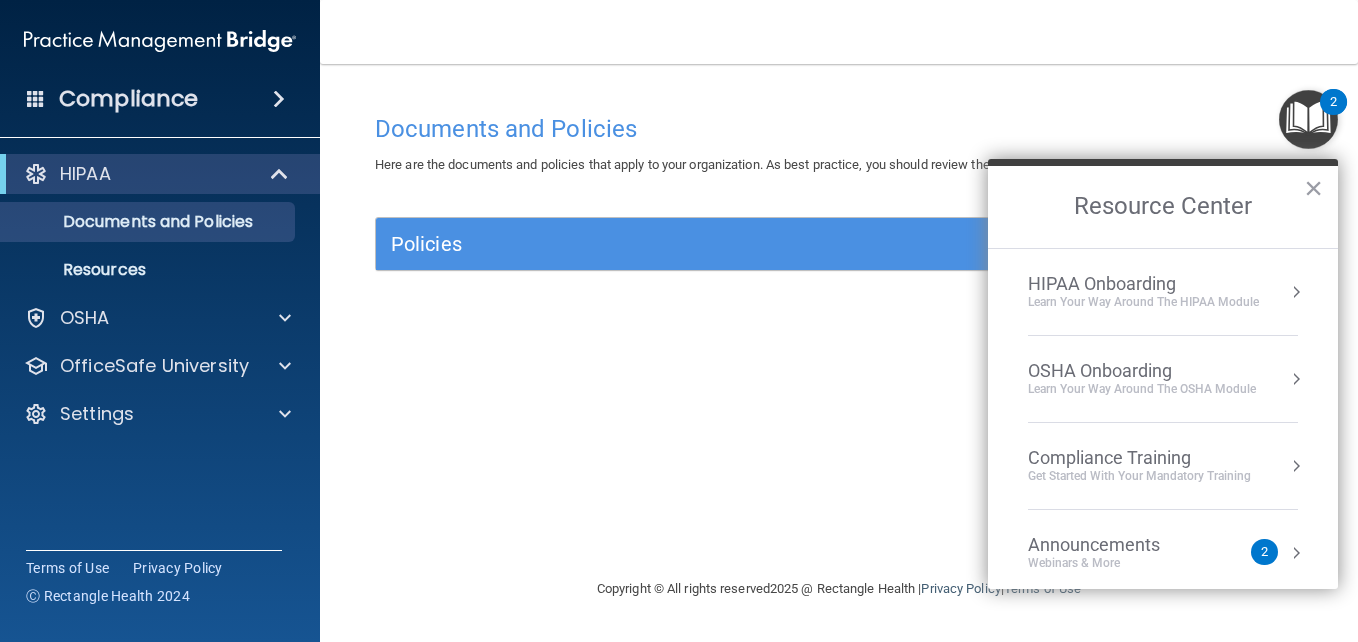 click on "Documents and Policies       Here are the documents and policies that apply to your organization. As best practice, you should review these on an annual basis.             There are no documents selected                Search Documents:                      Search Results            Name  Description        Acceptable Use Policy   Acceptable Use Policy     Policy that defines acceptable and unacceptable use of electronic devices and network resources in conjunction with its established culture of ethical and lawful behavior, openness, trust, and integrity.        Business Associates Policy   Business Associates Policy     Policy that describes the obligations of business associates and the requirements for contracting with business associates.        Complaint Process Policy   Complaint Process Policy     Policy to provide a process for patients and responsible parties to make complaints concerning privacy and security practices.        Document Destruction Policy   Document Destruction Policy" at bounding box center (839, 340) 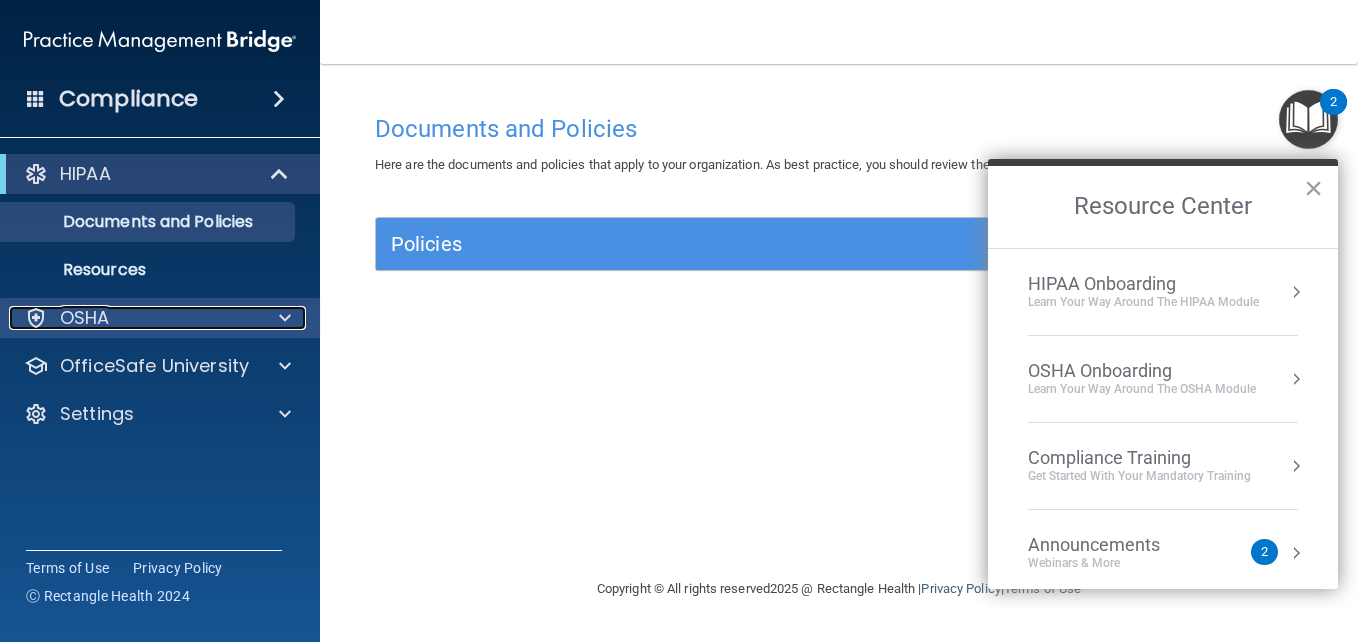 click at bounding box center [282, 318] 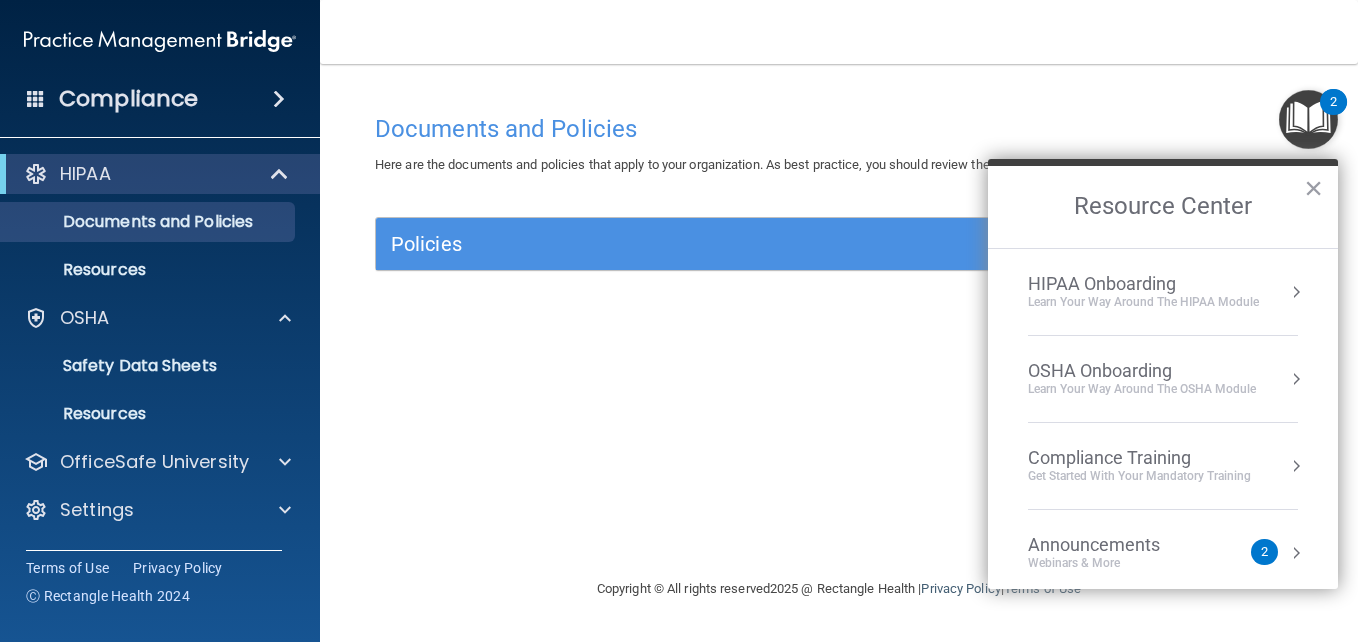 click on "Policies
Select All   (Unselect 0)    Unselect All            Print Selected (0)                       Acceptable Use Policy                         Policy that defines acceptable and unacceptable use of electronic devices and network resources in conjunction with its established culture of ethical and lawful behavior, openness, trust, and integrity.                     Business Associates Policy                         Policy that describes the obligations of business associates and the requirements for contracting with business associates.                     Complaint Process Policy                         Policy to provide a process for patients and responsible parties to make complaints concerning privacy and security practices.                     Document Destruction Policy                                             Documentation Retention Policy                                             Employee Access to PHI Policy" at bounding box center [839, 255] 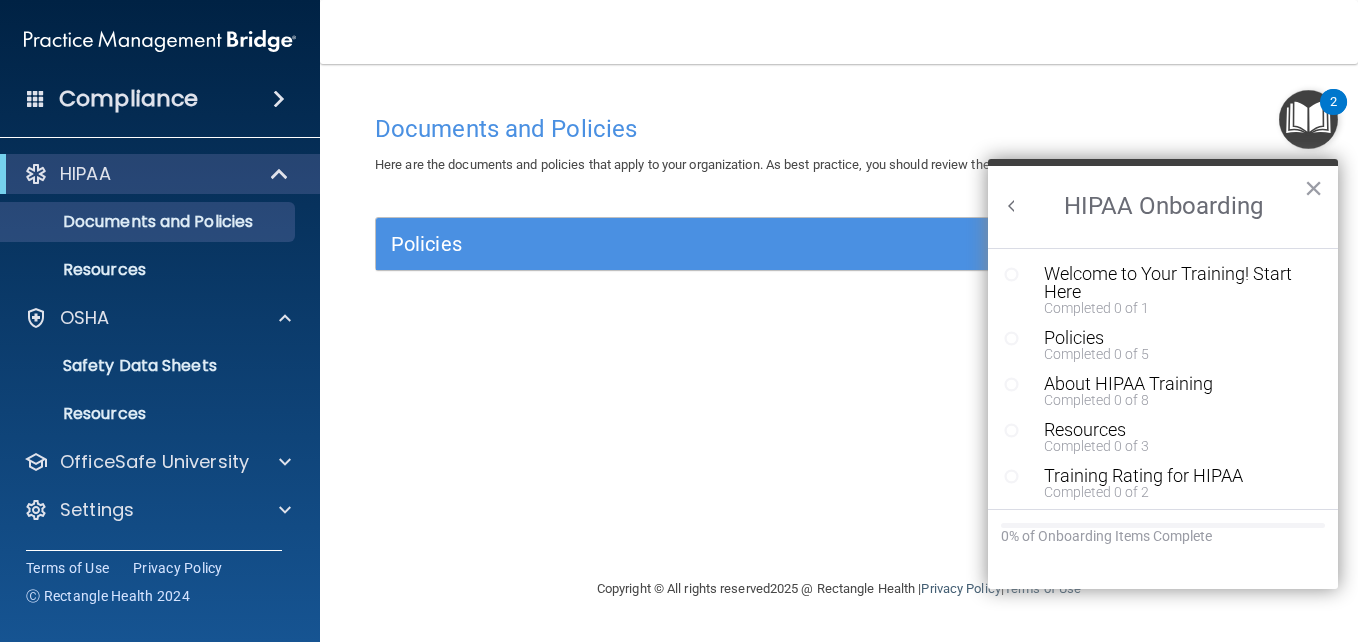 scroll, scrollTop: 0, scrollLeft: 0, axis: both 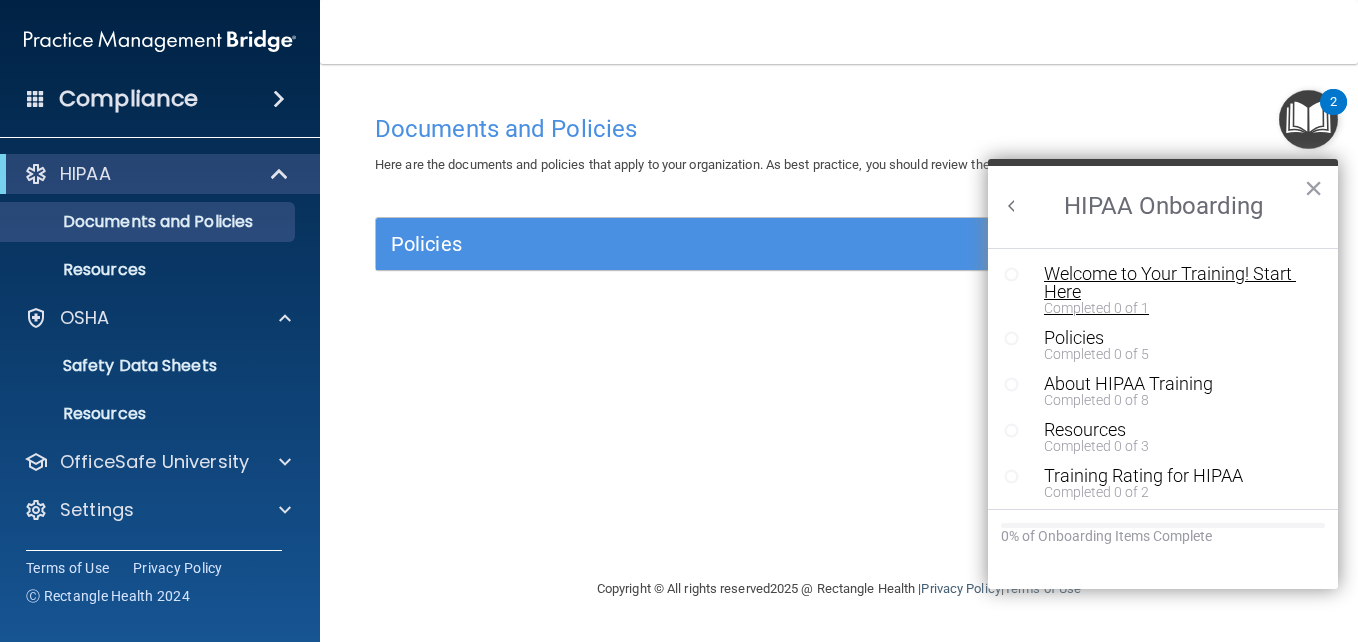 click on "Welcome to Your Training! Start Here" at bounding box center [1170, 283] 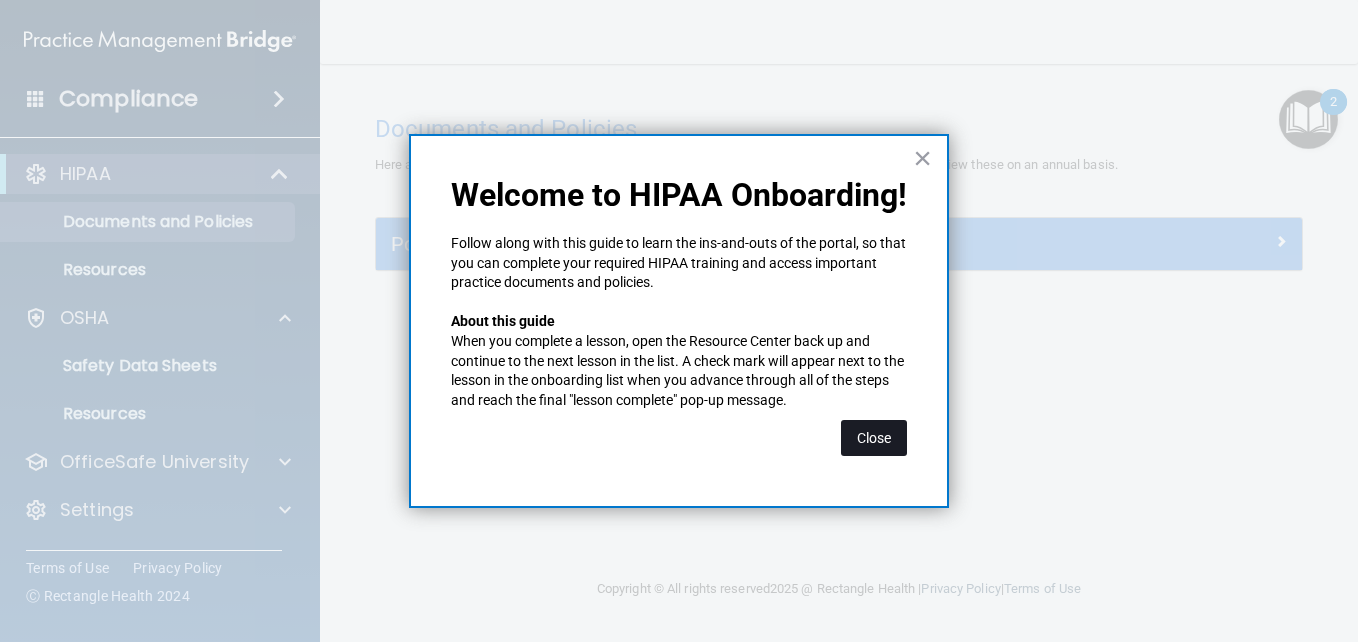 click on "Close" at bounding box center (874, 438) 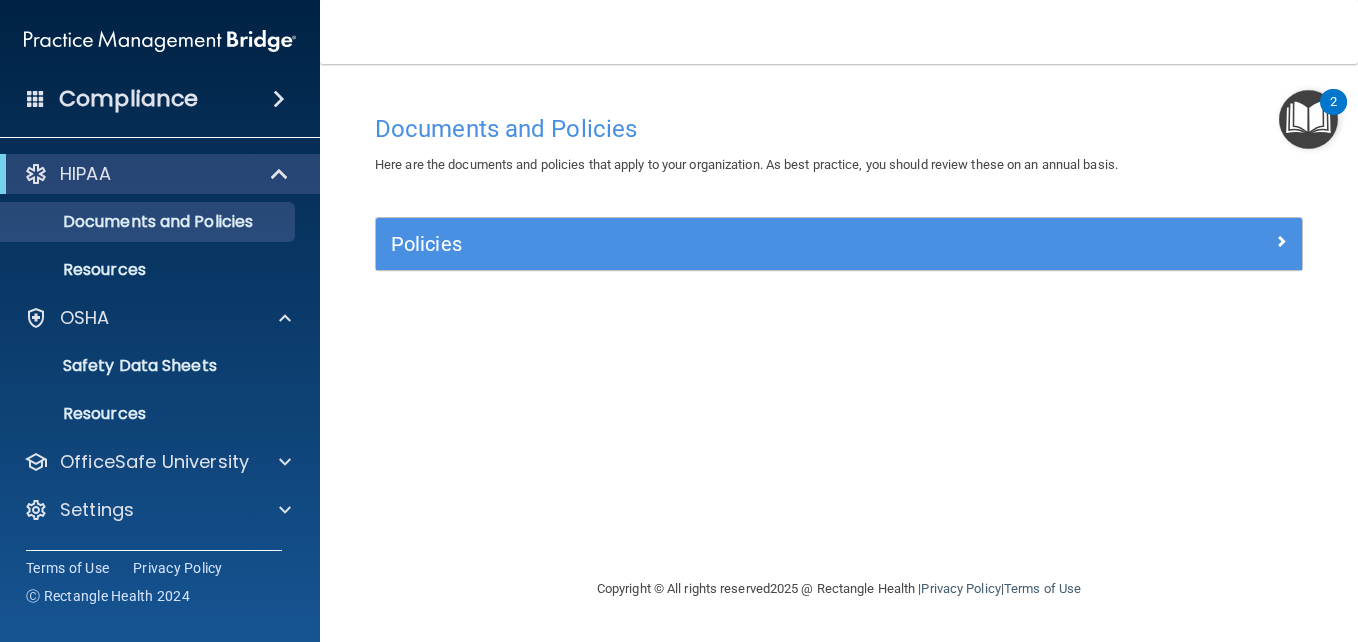 click on "Documents and Policies       Here are the documents and policies that apply to your organization. As best practice, you should review these on an annual basis.             There are no documents selected                Search Documents:                      Search Results            Name  Description        Acceptable Use Policy   Acceptable Use Policy     Policy that defines acceptable and unacceptable use of electronic devices and network resources in conjunction with its established culture of ethical and lawful behavior, openness, trust, and integrity.        Business Associates Policy   Business Associates Policy     Policy that describes the obligations of business associates and the requirements for contracting with business associates.        Complaint Process Policy   Complaint Process Policy     Policy to provide a process for patients and responsible parties to make complaints concerning privacy and security practices.        Document Destruction Policy   Document Destruction Policy" at bounding box center [839, 340] 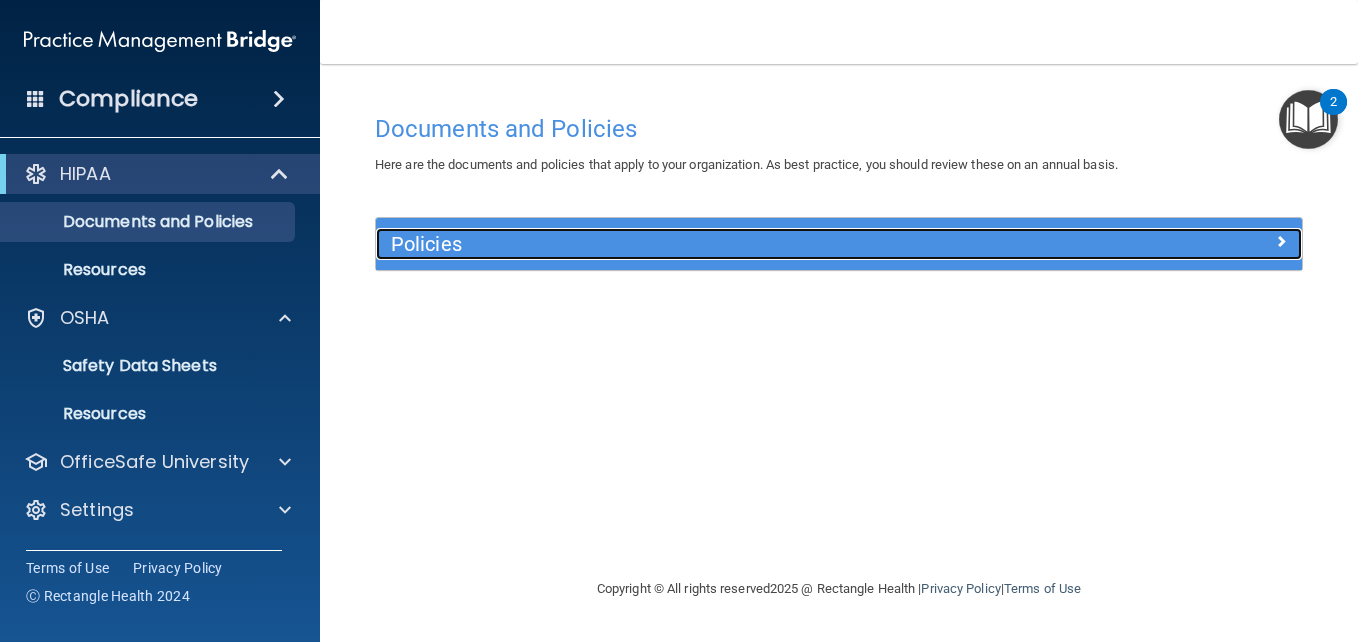 click at bounding box center [1187, 240] 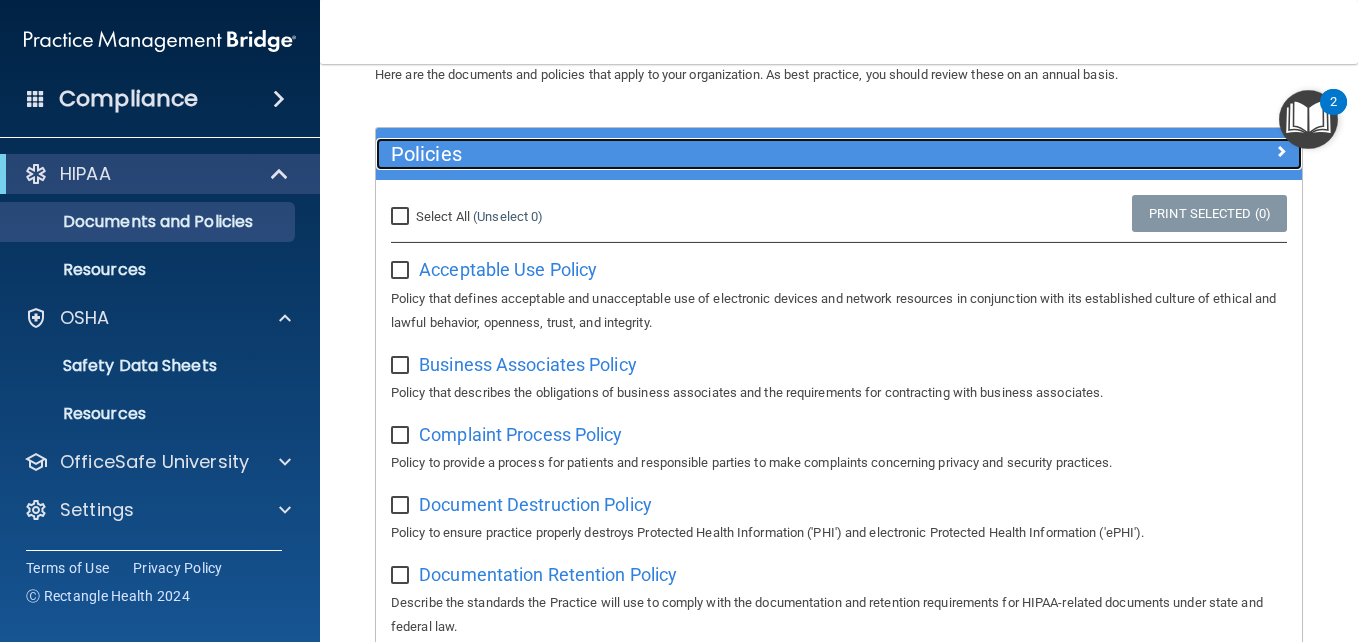 scroll, scrollTop: 89, scrollLeft: 0, axis: vertical 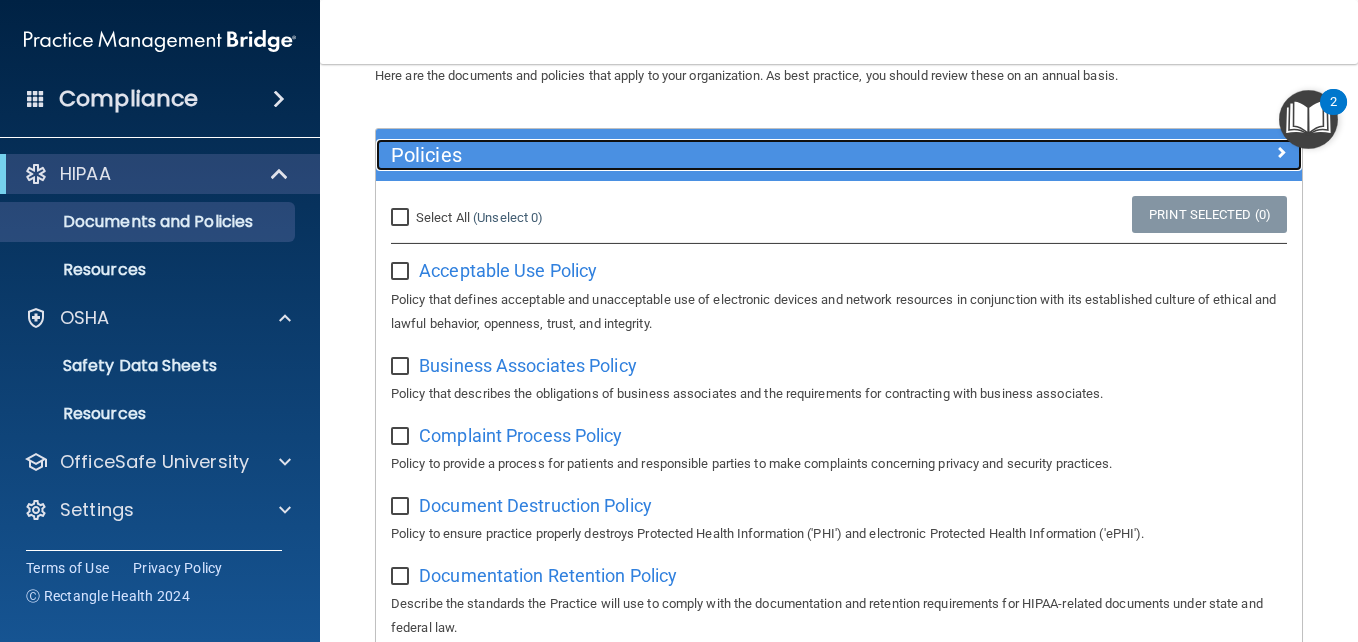 click at bounding box center [1281, 152] 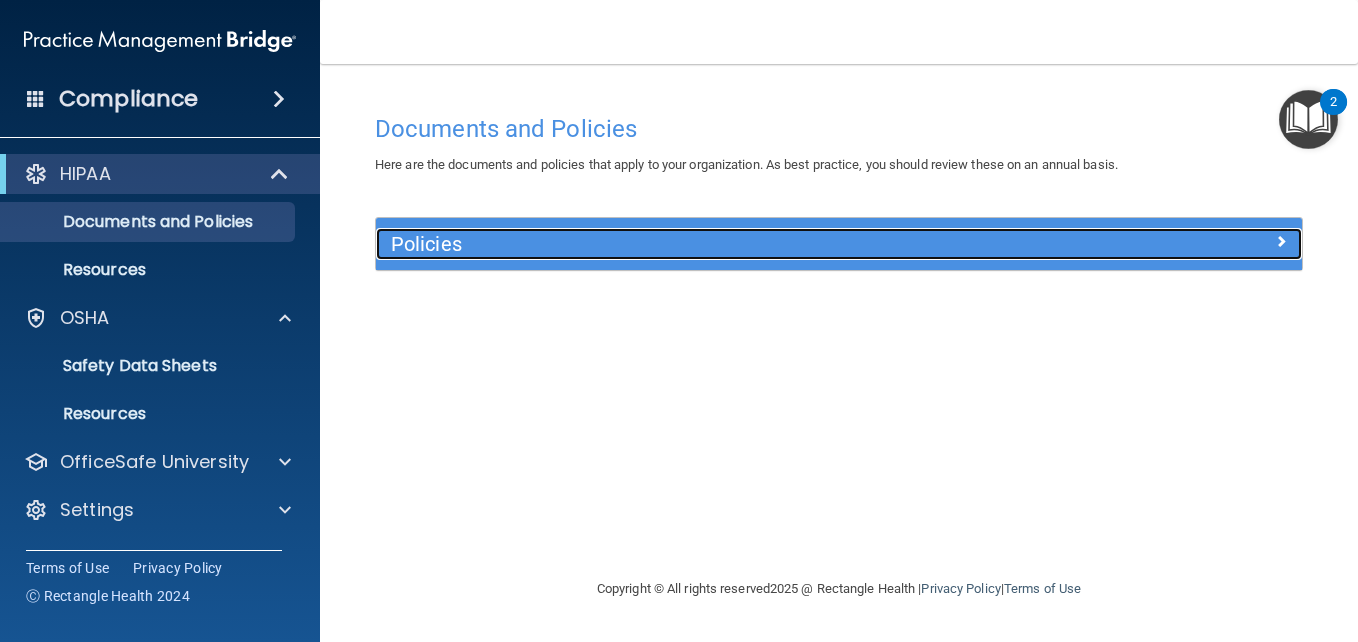 scroll, scrollTop: 0, scrollLeft: 0, axis: both 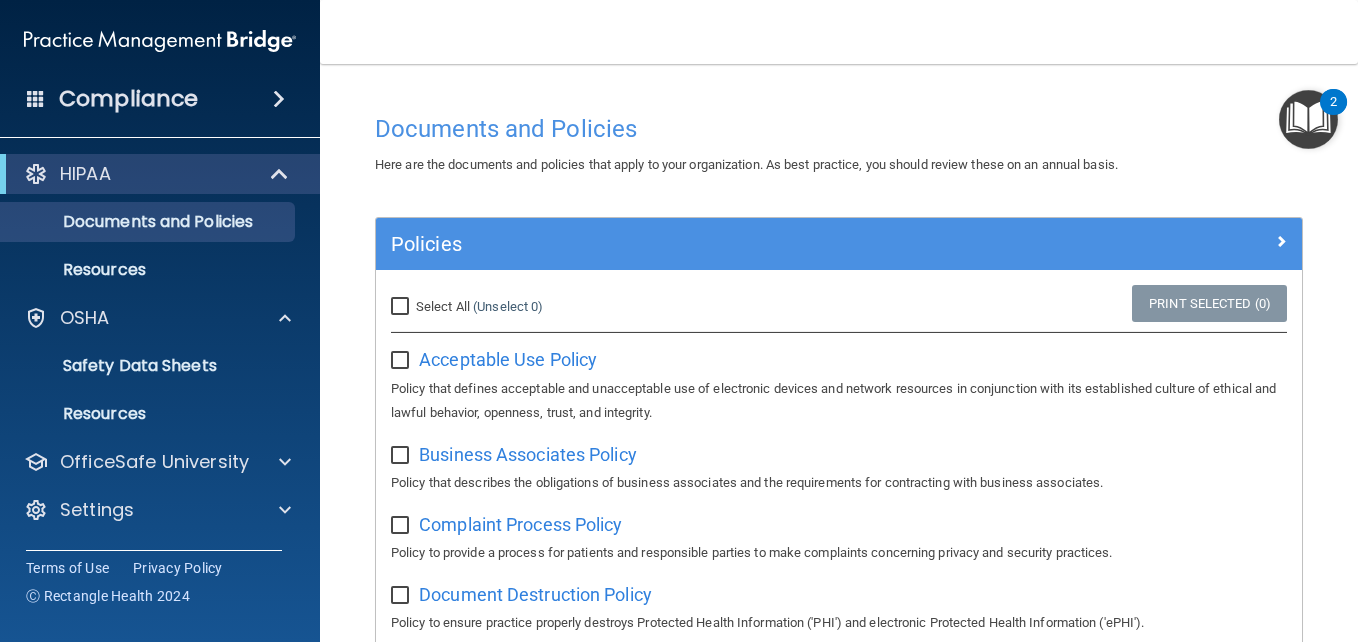 click at bounding box center [279, 99] 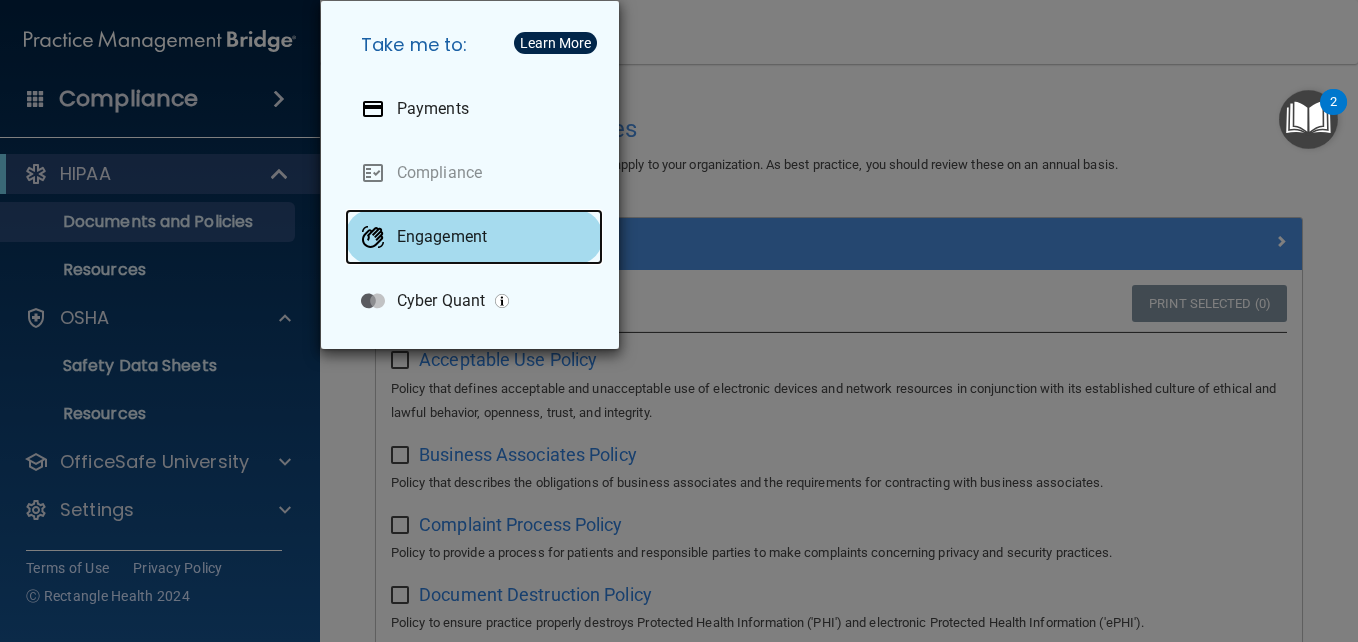 click on "Engagement" at bounding box center (442, 237) 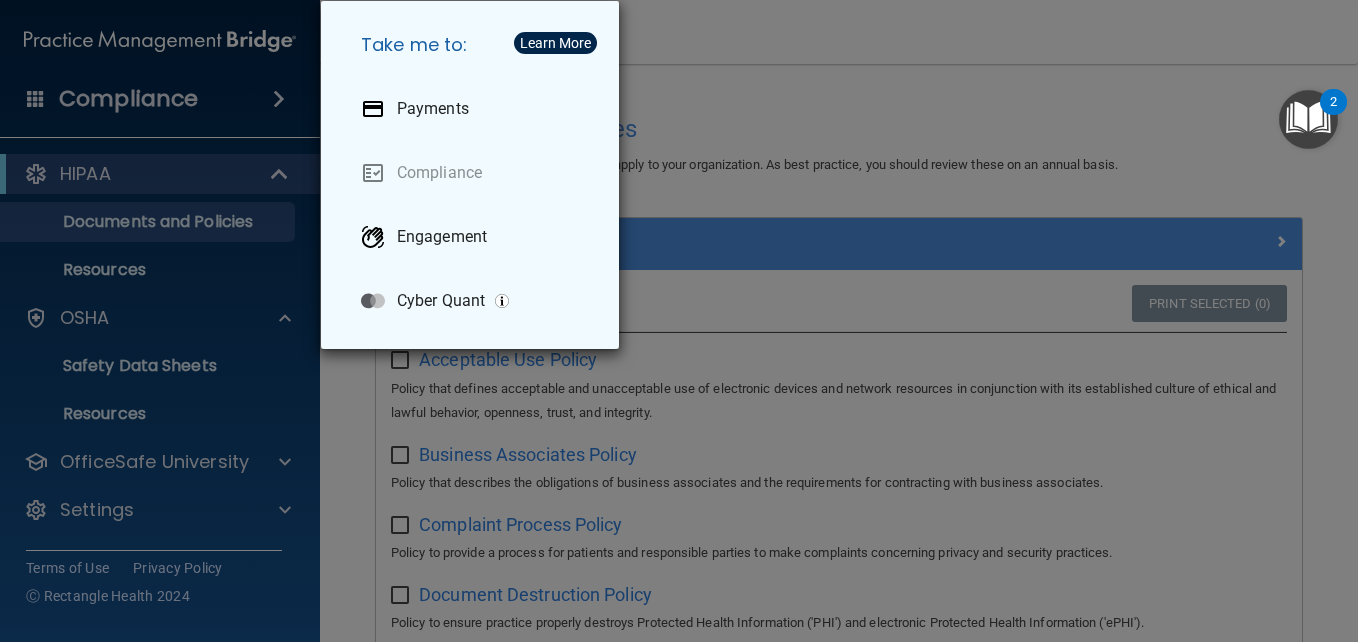 click on "Take me to:             Payments                   Compliance                     Engagement                     Cyber Quant" at bounding box center (679, 321) 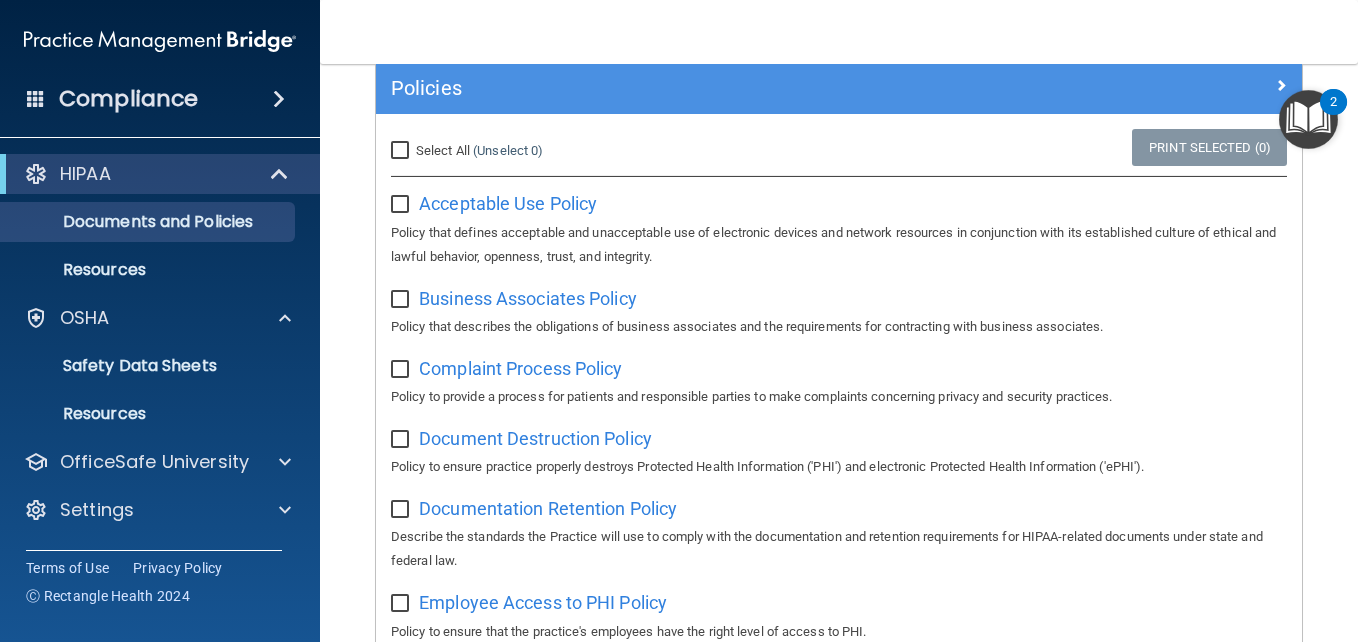scroll, scrollTop: 160, scrollLeft: 0, axis: vertical 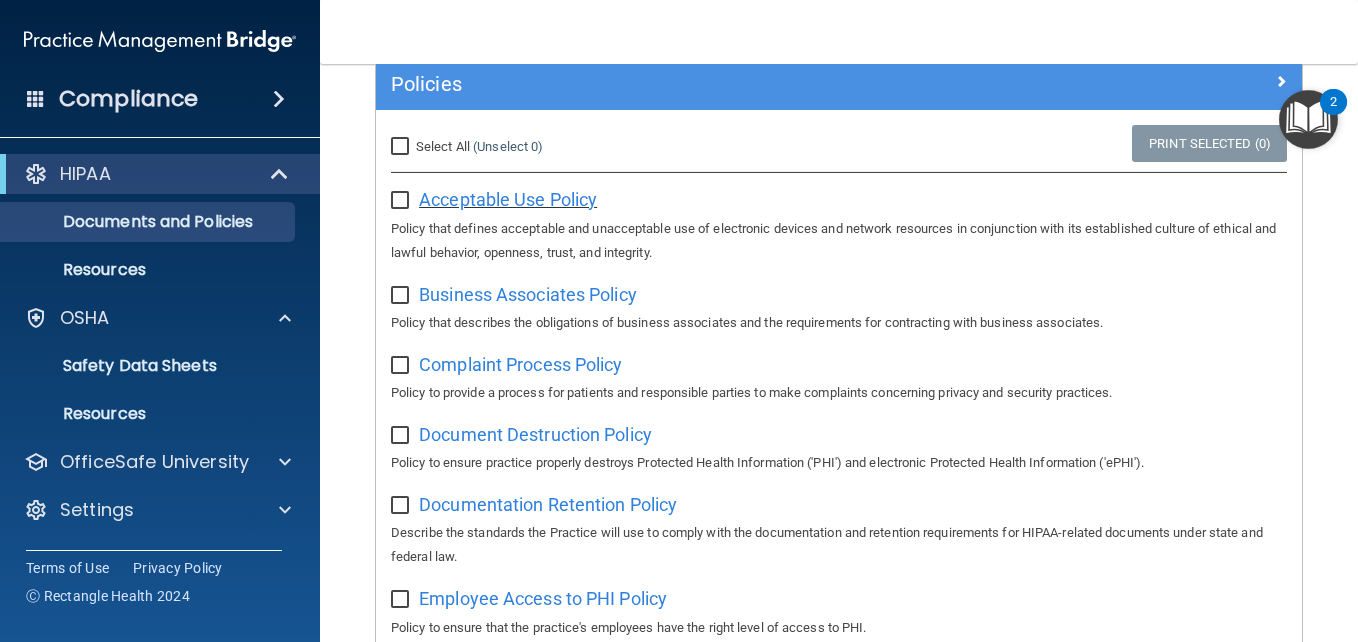 click on "Acceptable Use Policy" at bounding box center [508, 199] 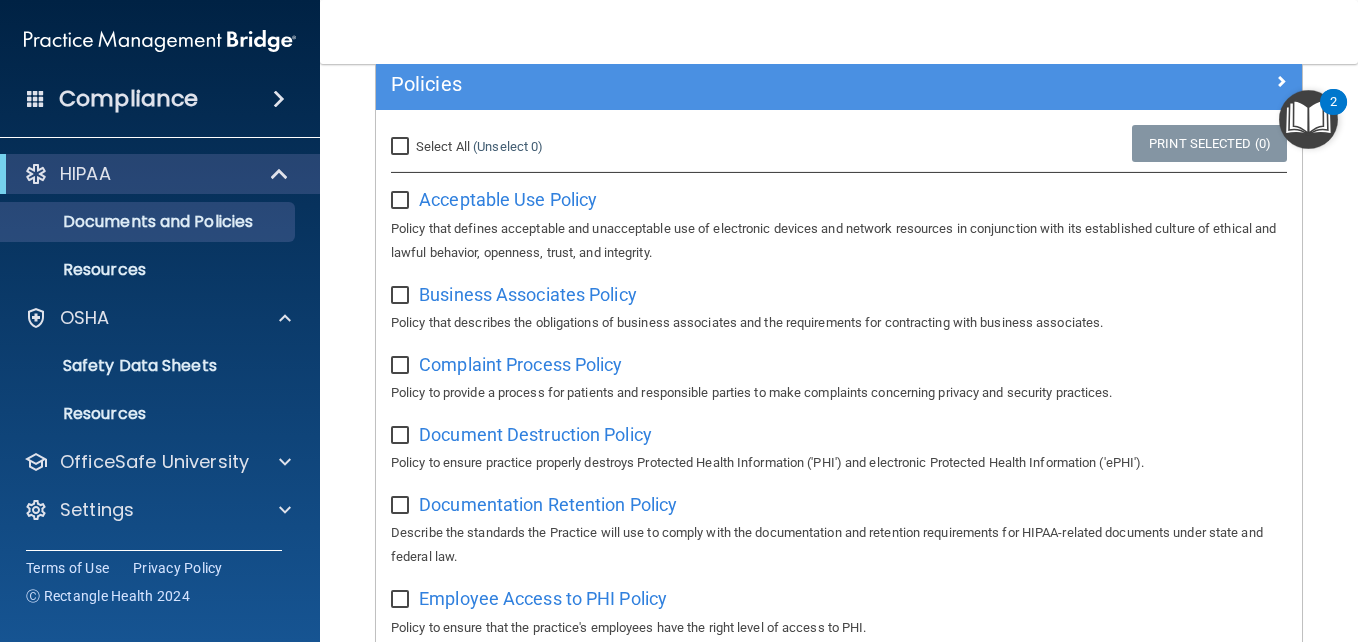 click at bounding box center [1308, 119] 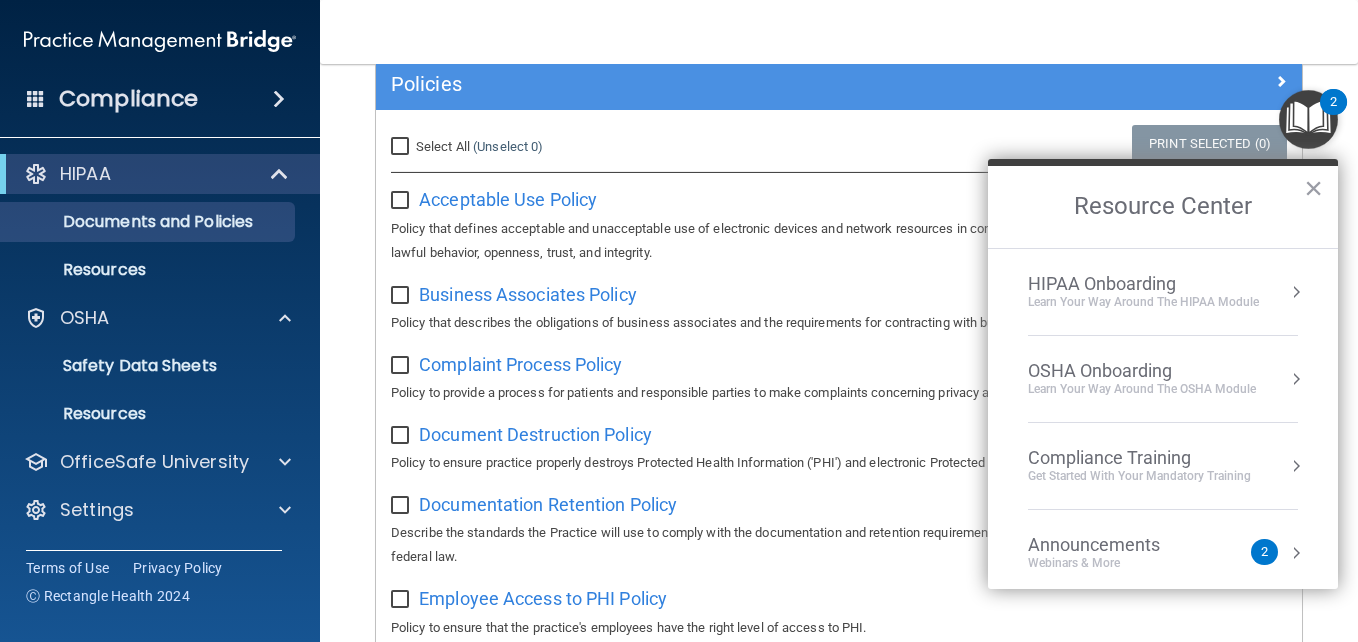 click at bounding box center [1296, 292] 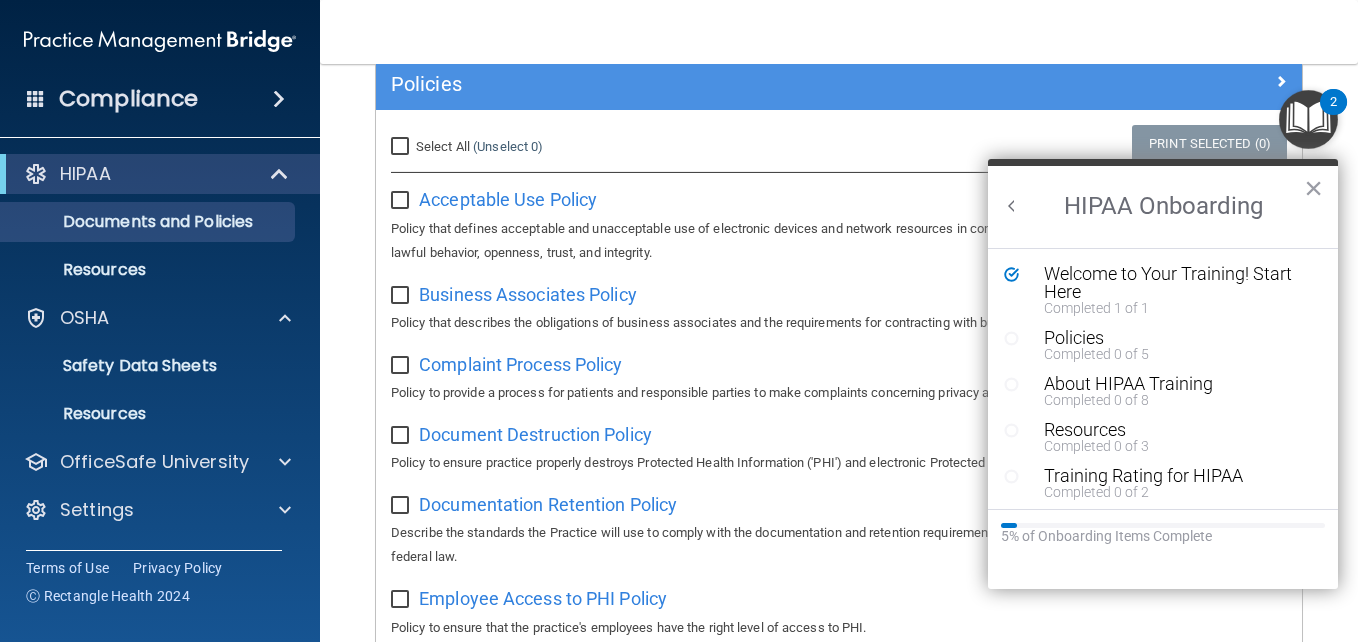 scroll, scrollTop: 0, scrollLeft: 0, axis: both 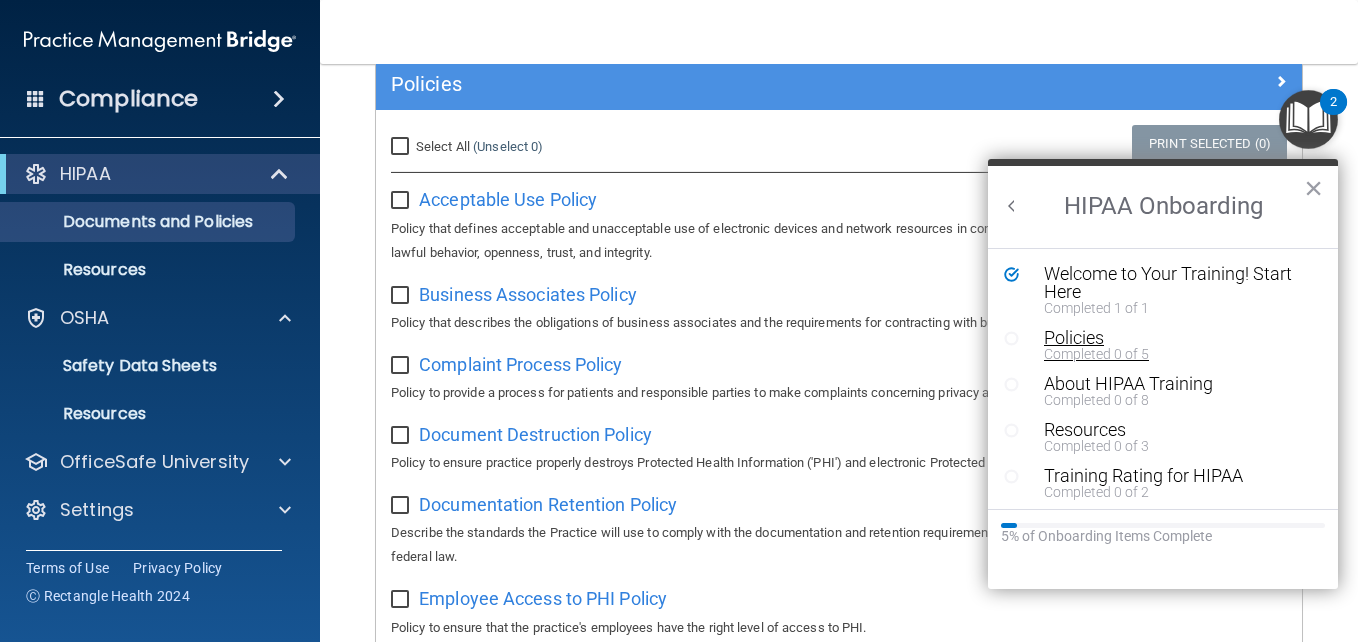 click on "Policies" at bounding box center (1170, 338) 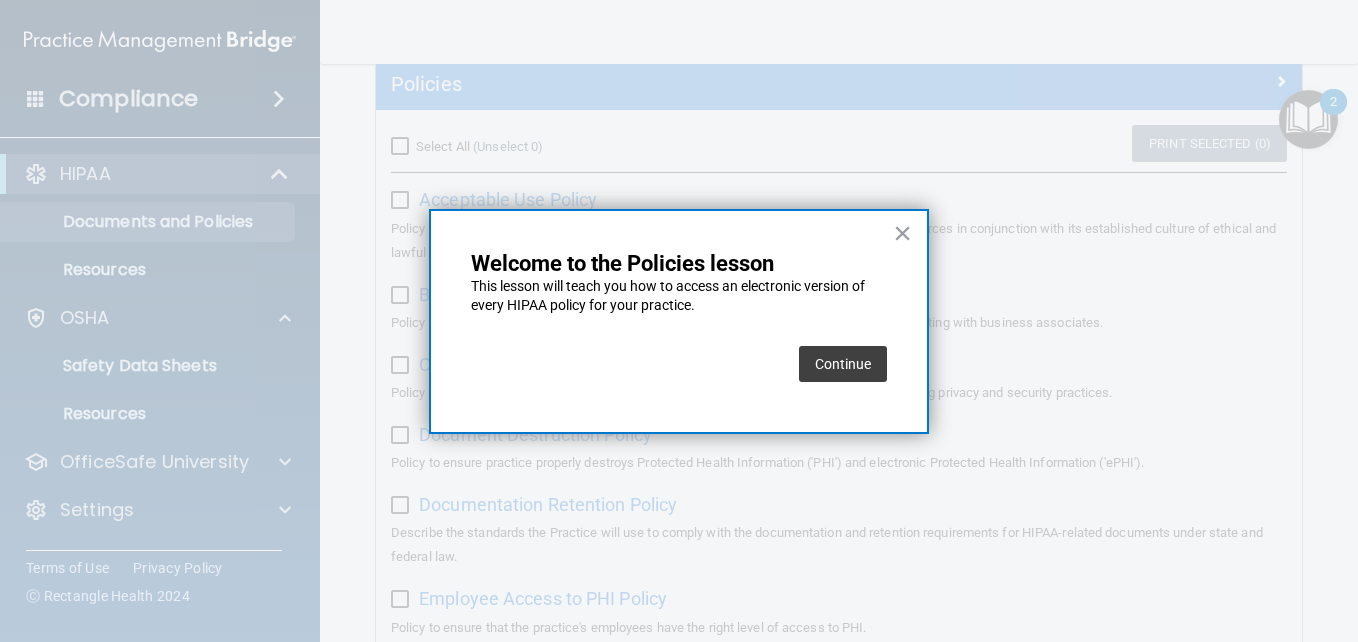 click on "Continue" at bounding box center (843, 364) 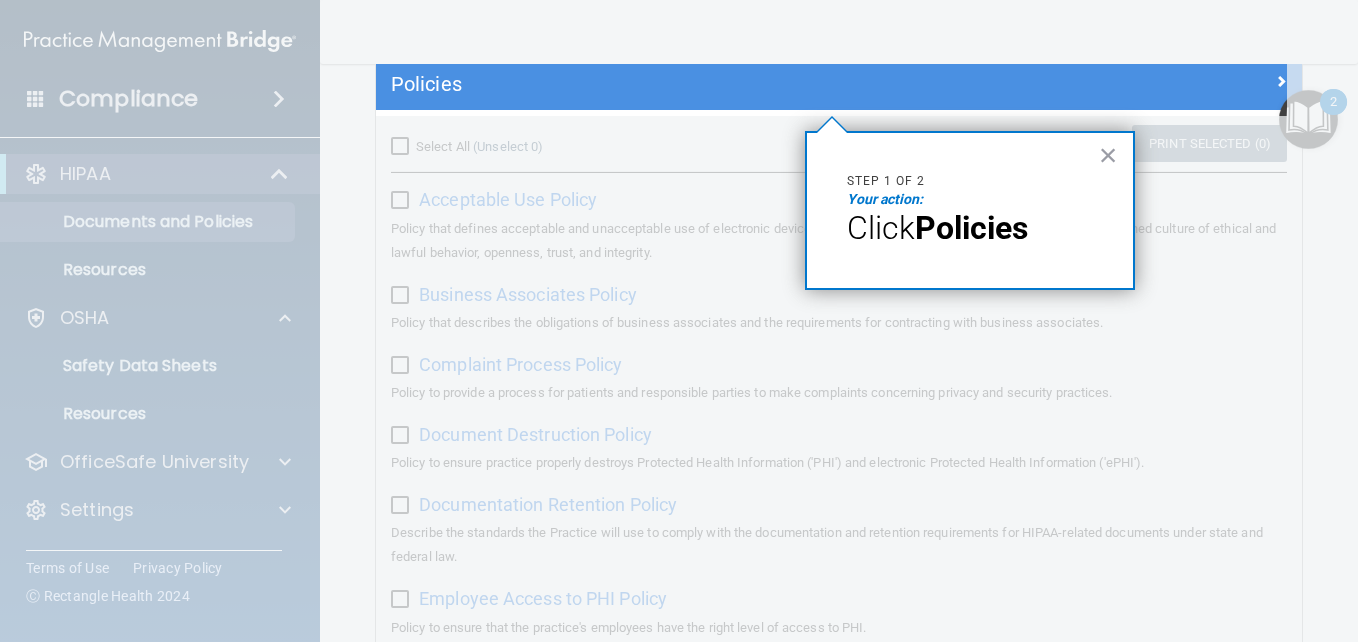 scroll, scrollTop: 154, scrollLeft: 0, axis: vertical 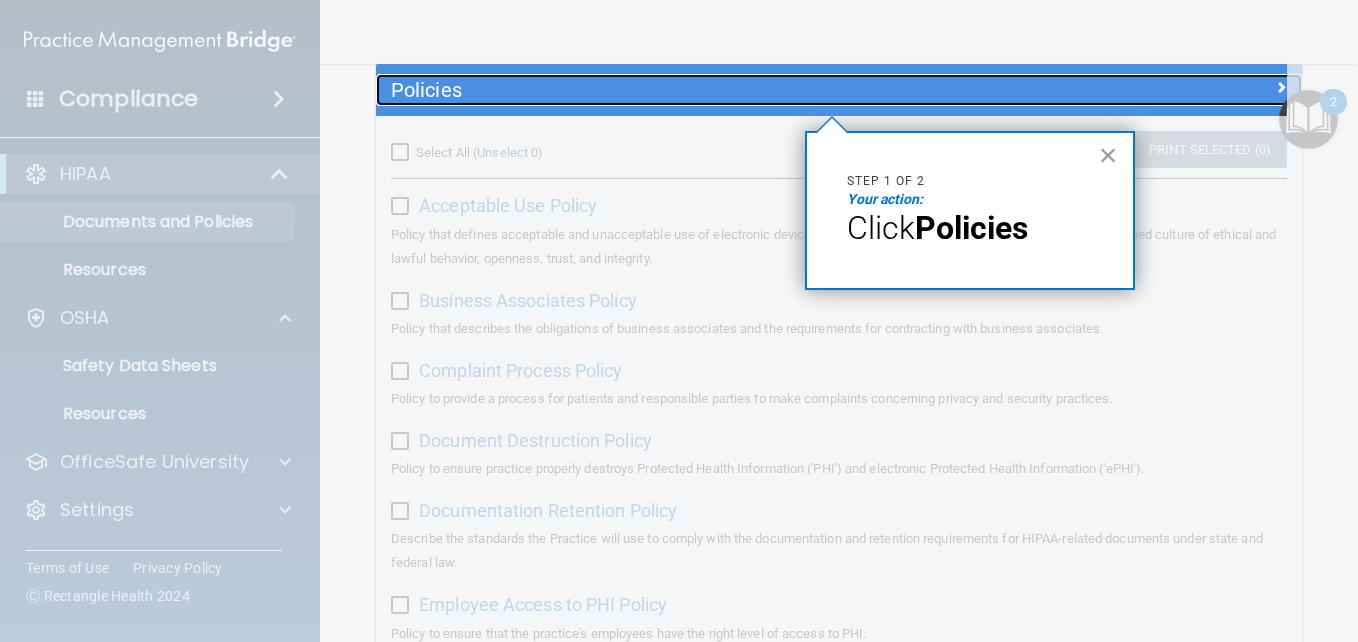 click on "Policies" at bounding box center (723, 90) 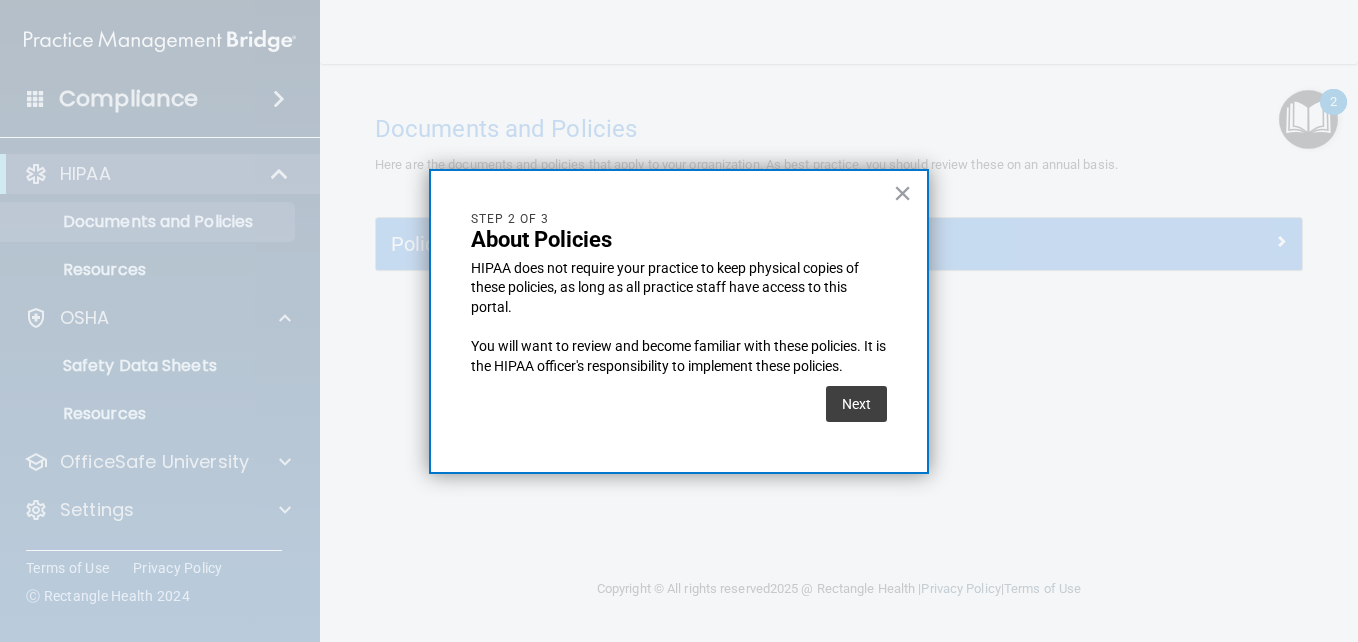 scroll, scrollTop: 0, scrollLeft: 0, axis: both 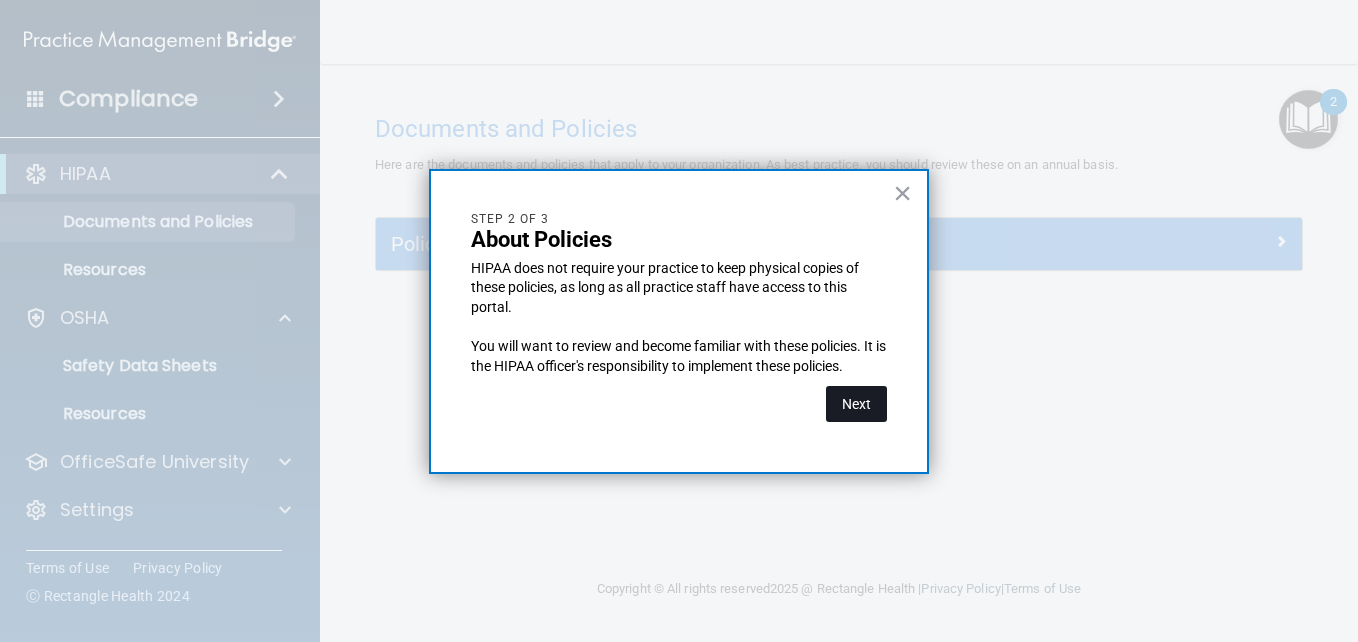 click on "Next" at bounding box center (856, 404) 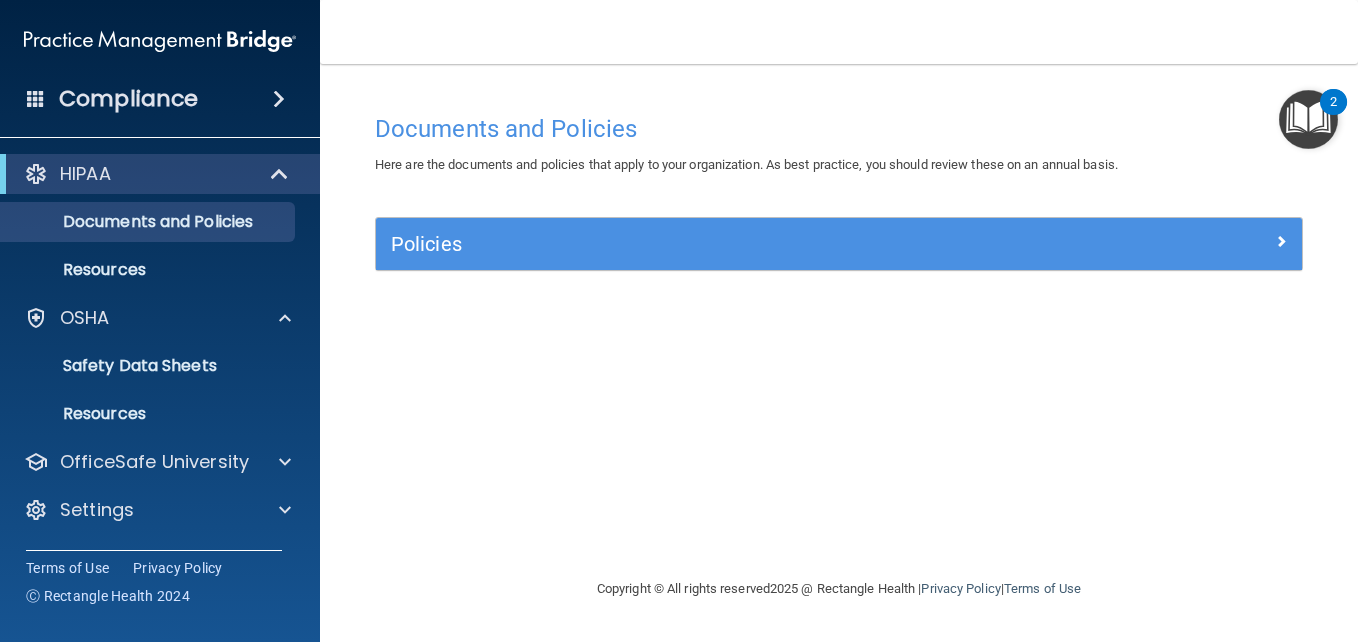 click at bounding box center (1308, 119) 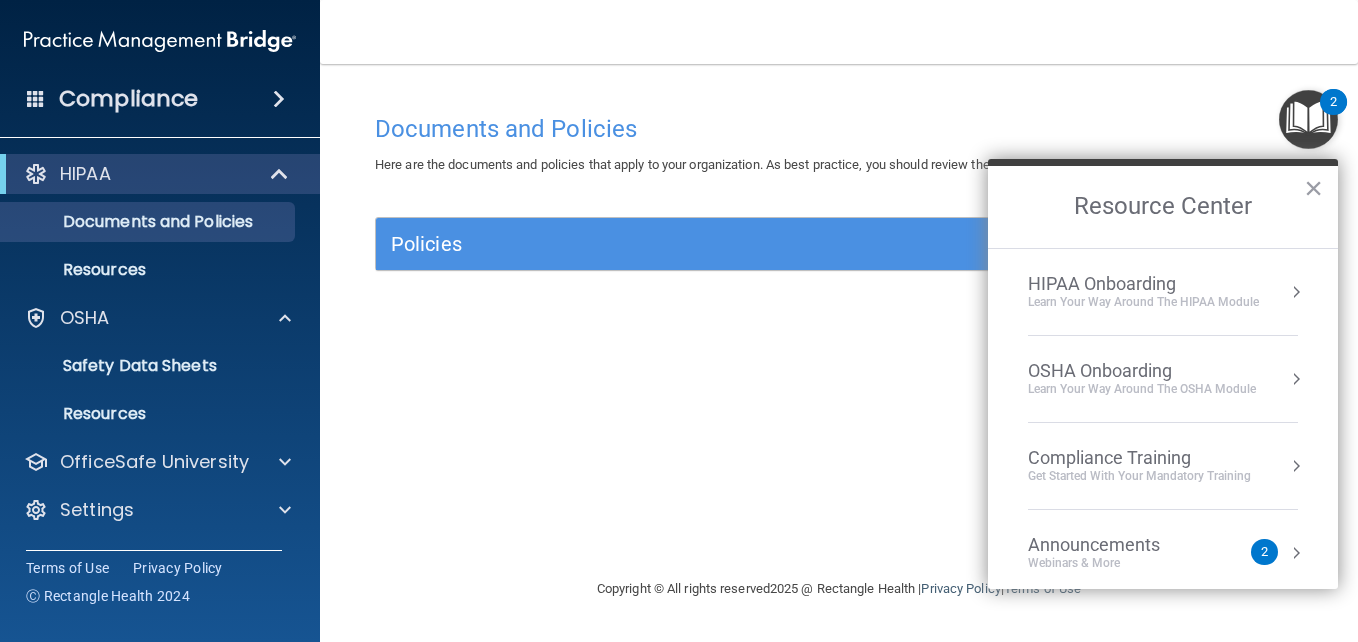 click at bounding box center (1296, 292) 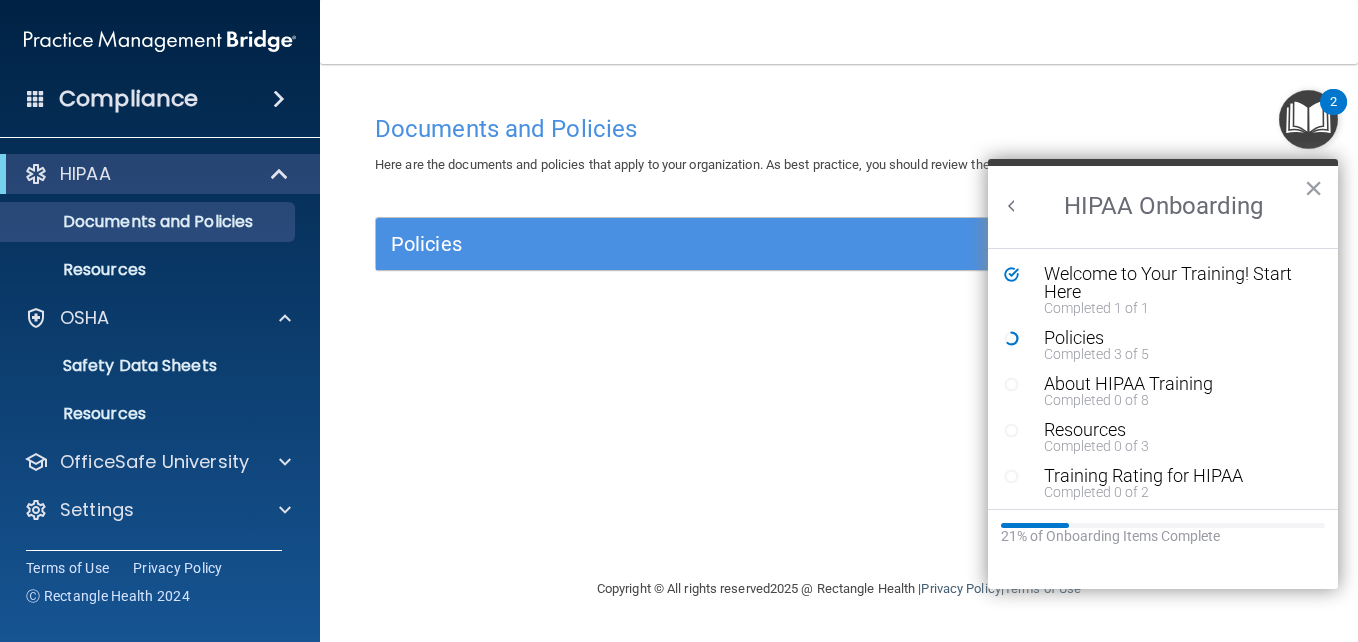scroll, scrollTop: 0, scrollLeft: 0, axis: both 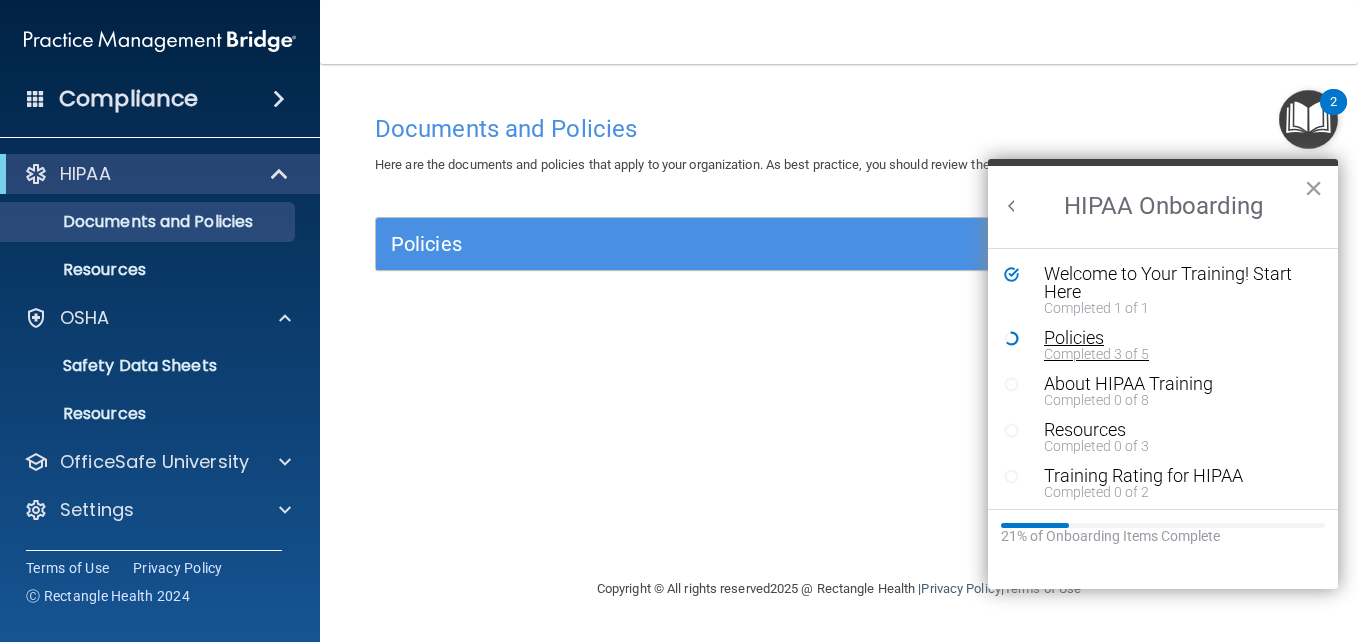click on "Policies" at bounding box center [1170, 338] 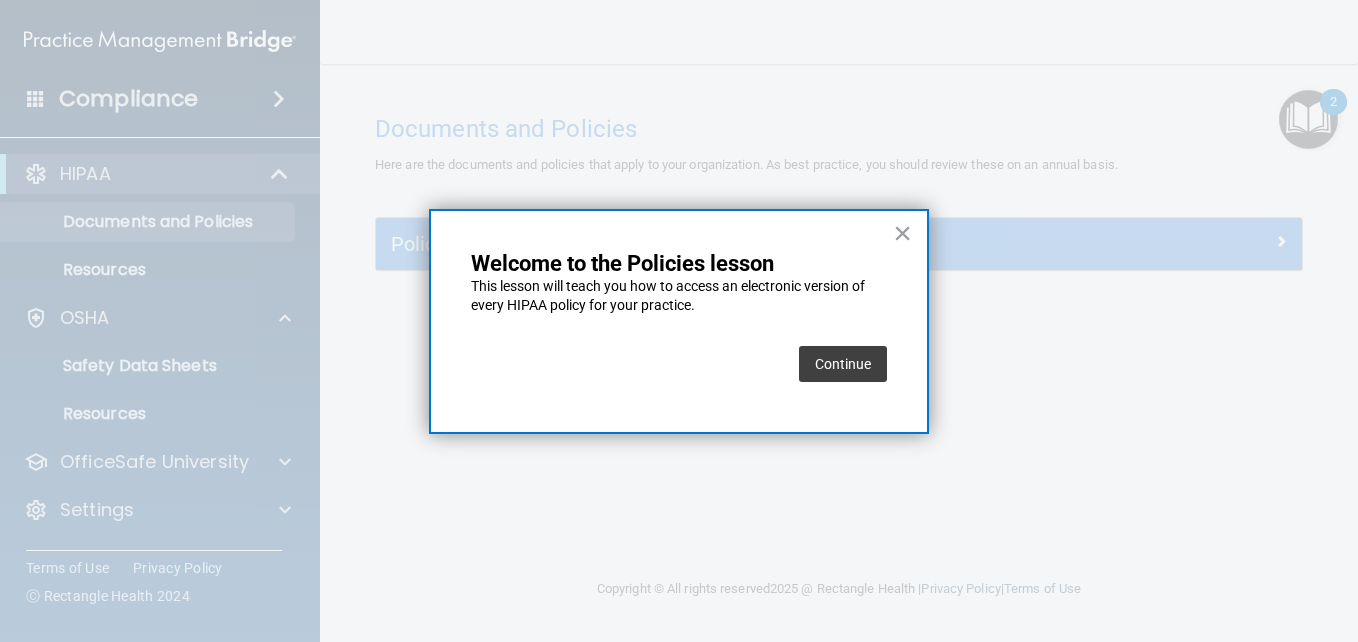 click on "Continue" at bounding box center [843, 364] 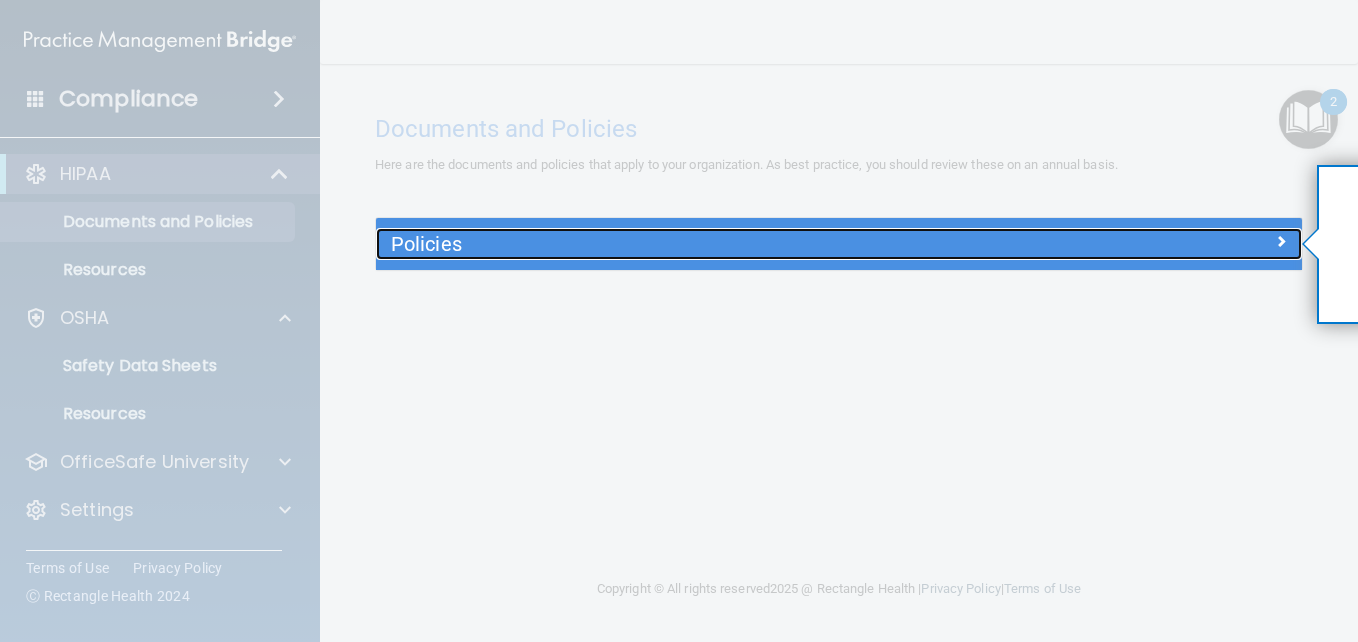 click at bounding box center (1281, 241) 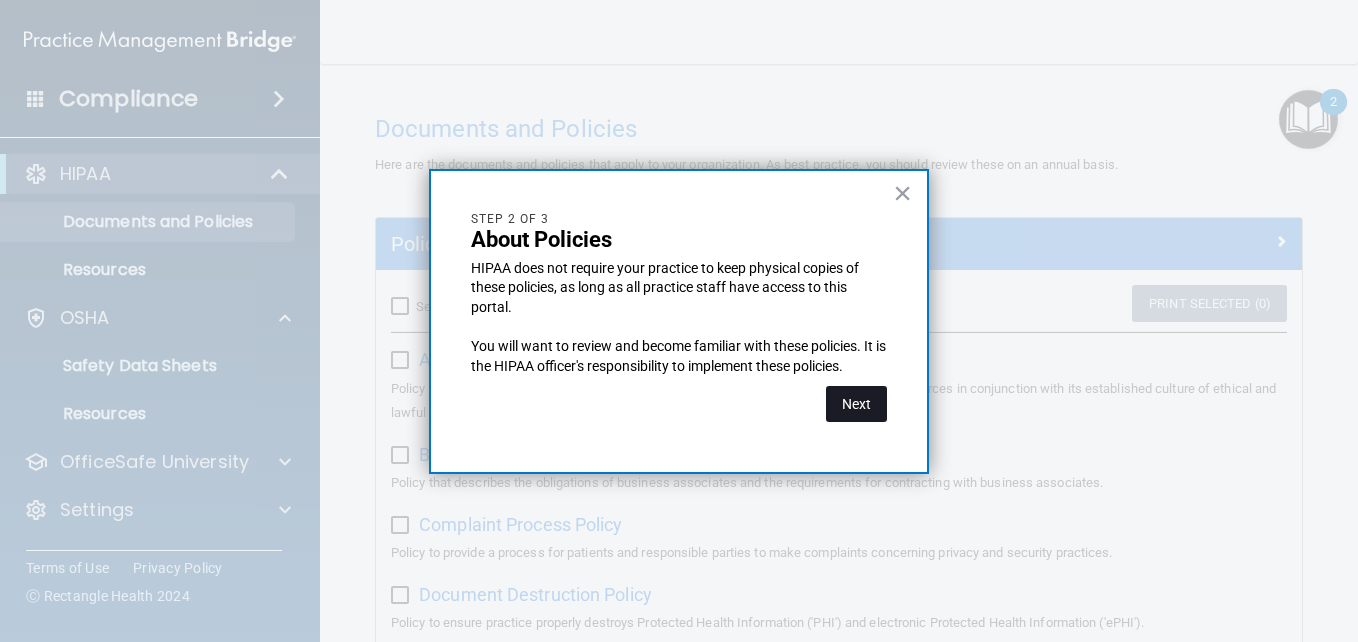 click on "Next" at bounding box center (856, 404) 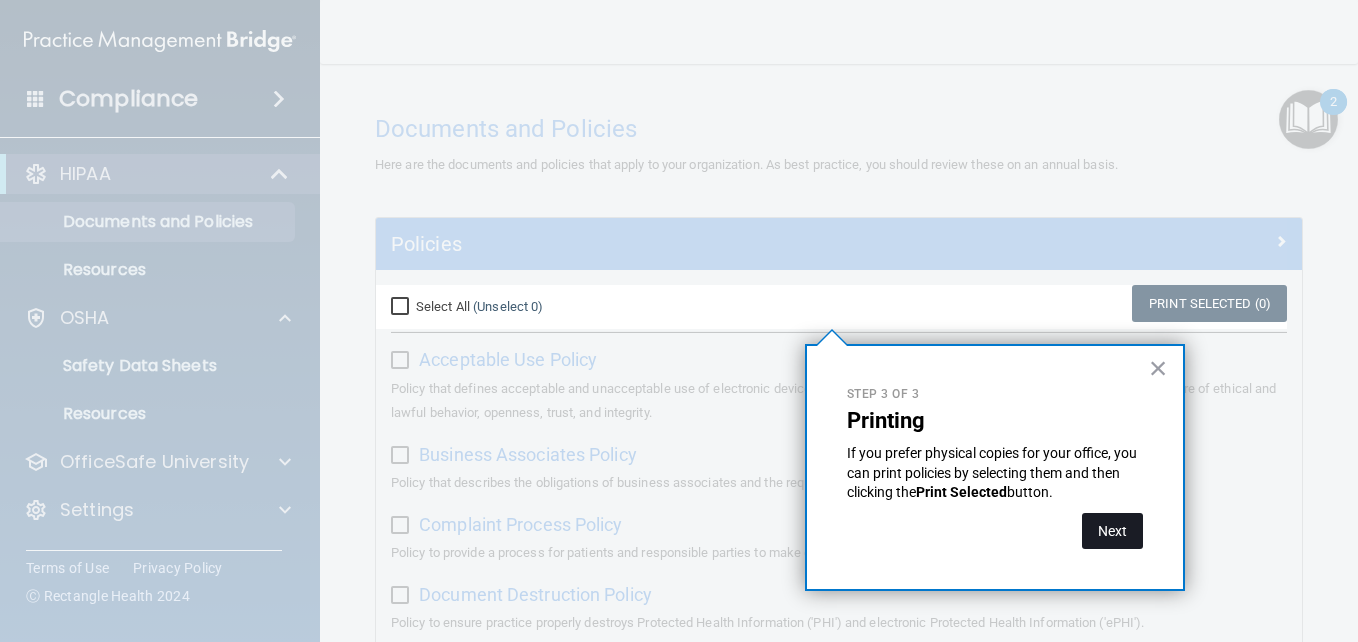 click on "Next" at bounding box center (1112, 531) 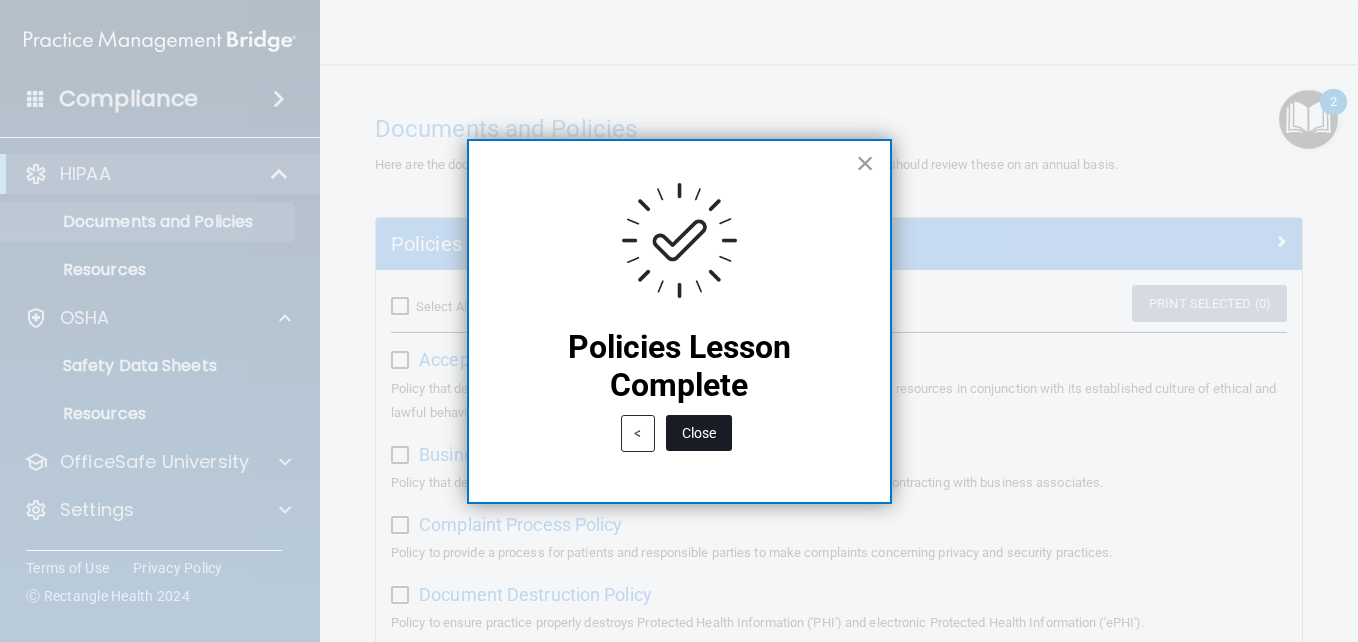 click on "Close" at bounding box center [699, 433] 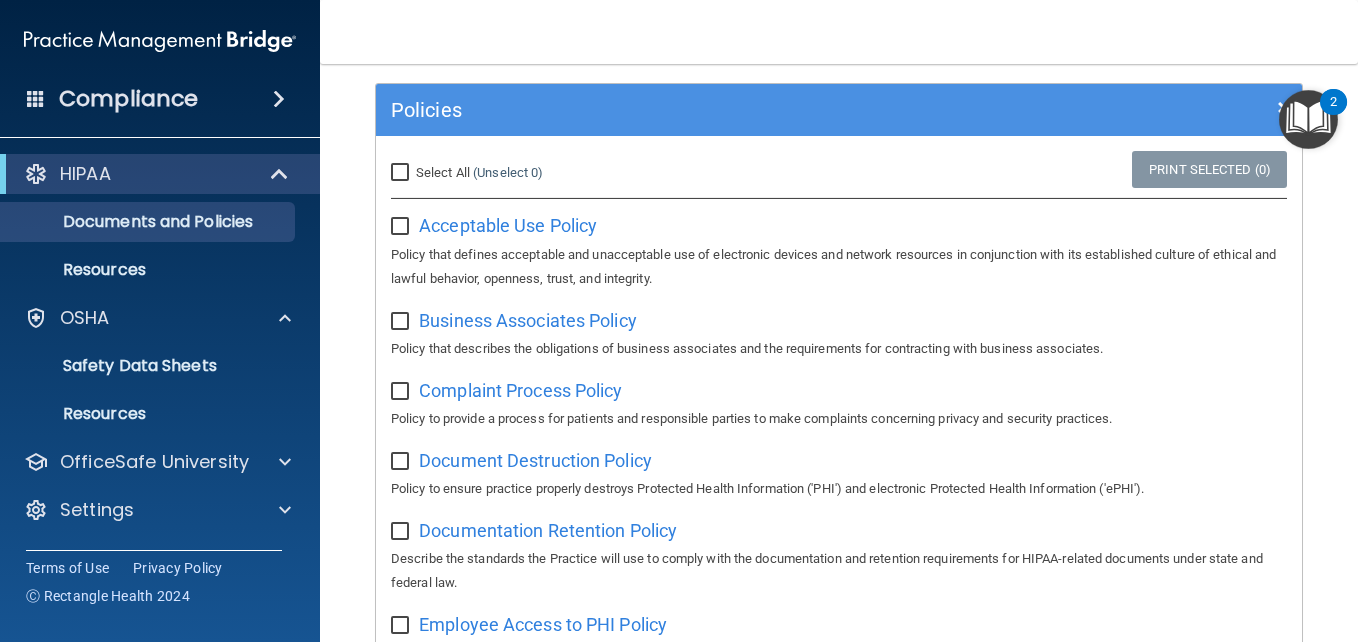 scroll, scrollTop: 0, scrollLeft: 0, axis: both 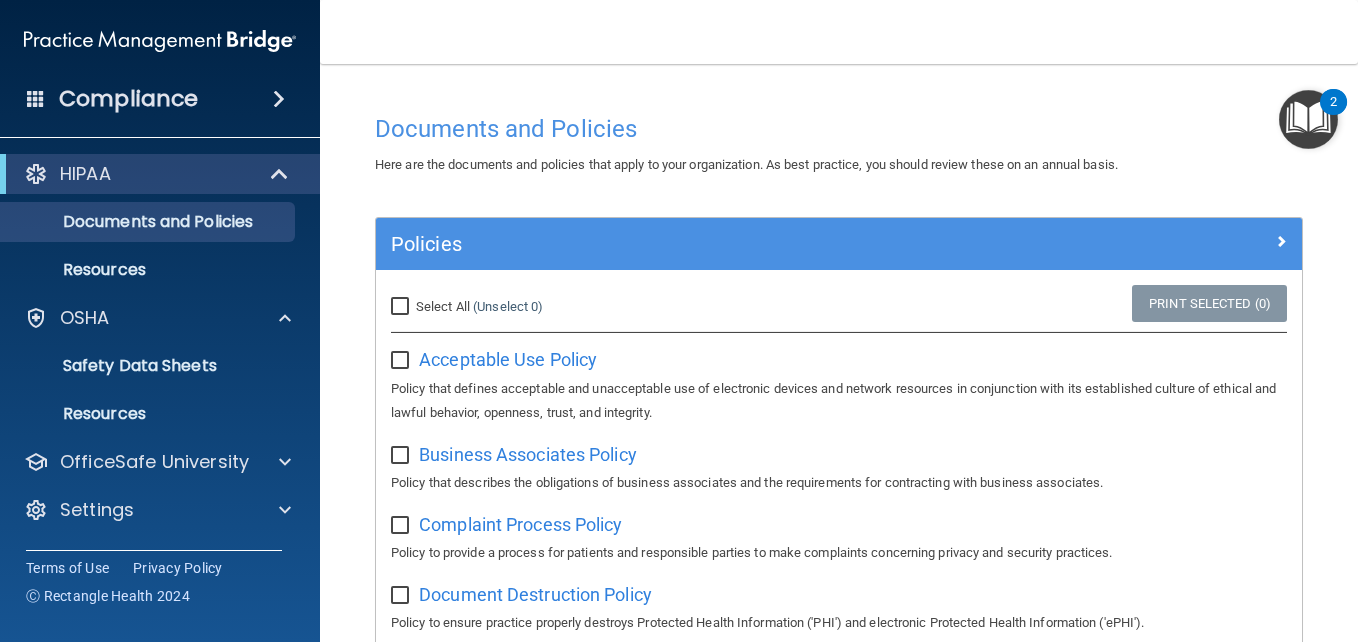 click at bounding box center [1308, 119] 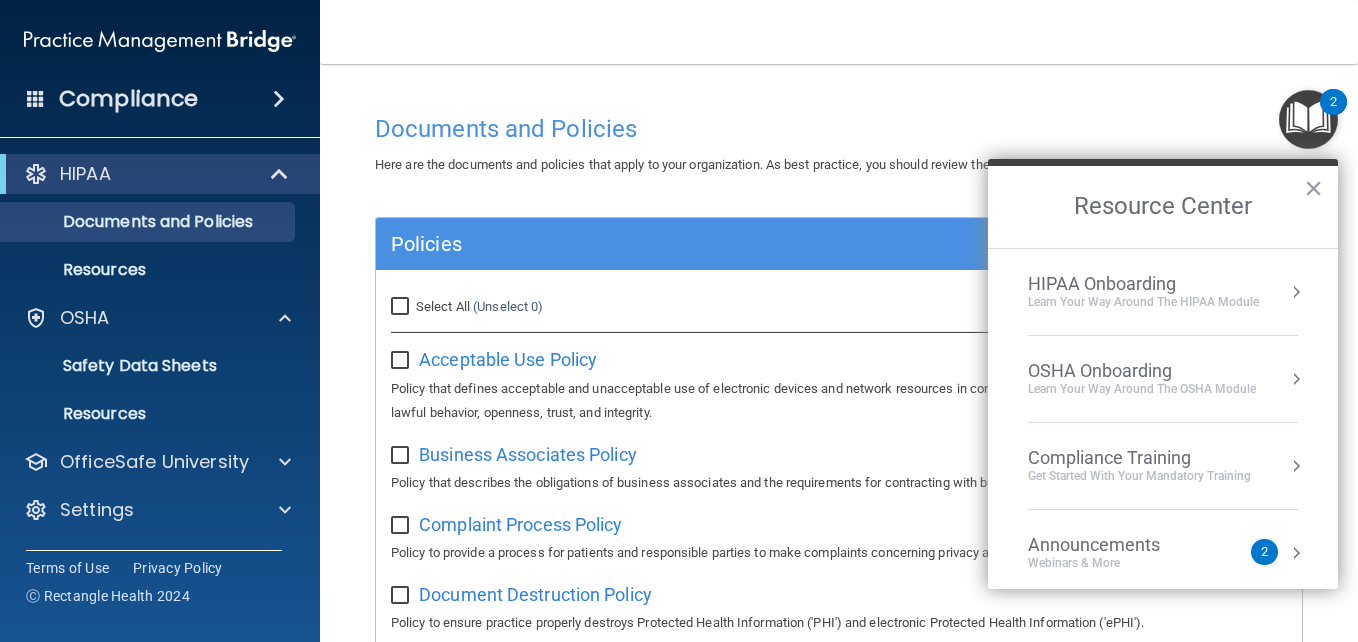 click on "Learn Your Way around the HIPAA module" at bounding box center (1143, 302) 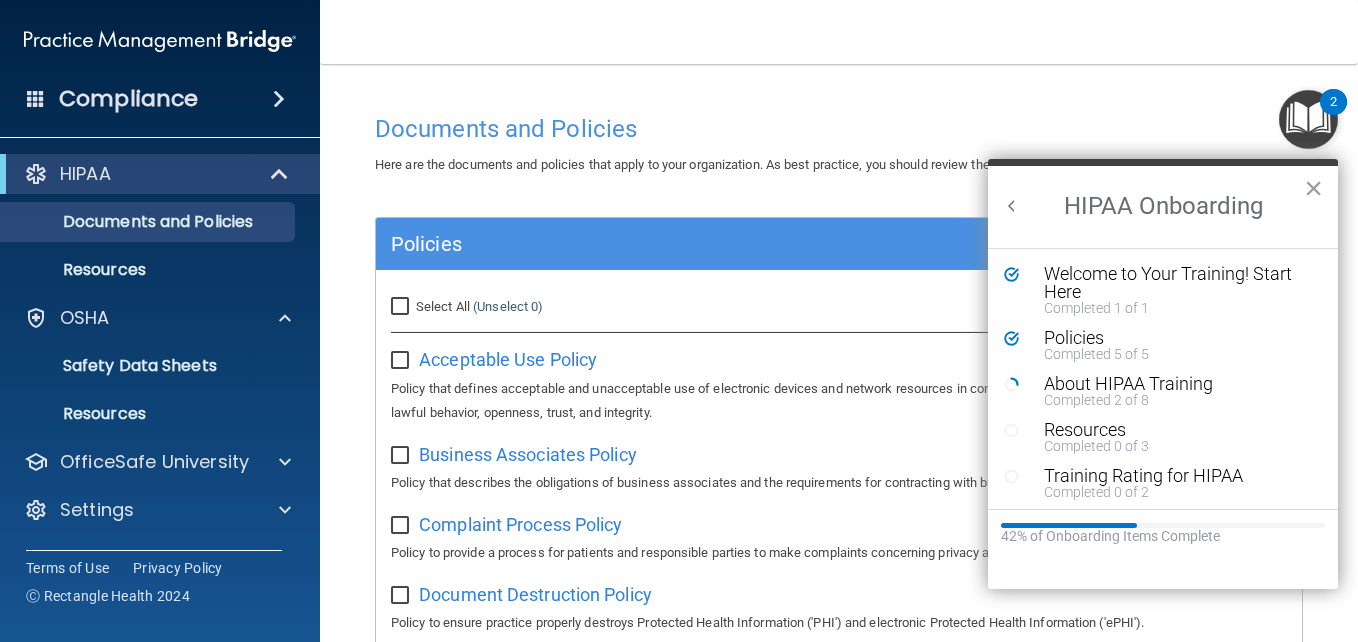 scroll, scrollTop: 0, scrollLeft: 0, axis: both 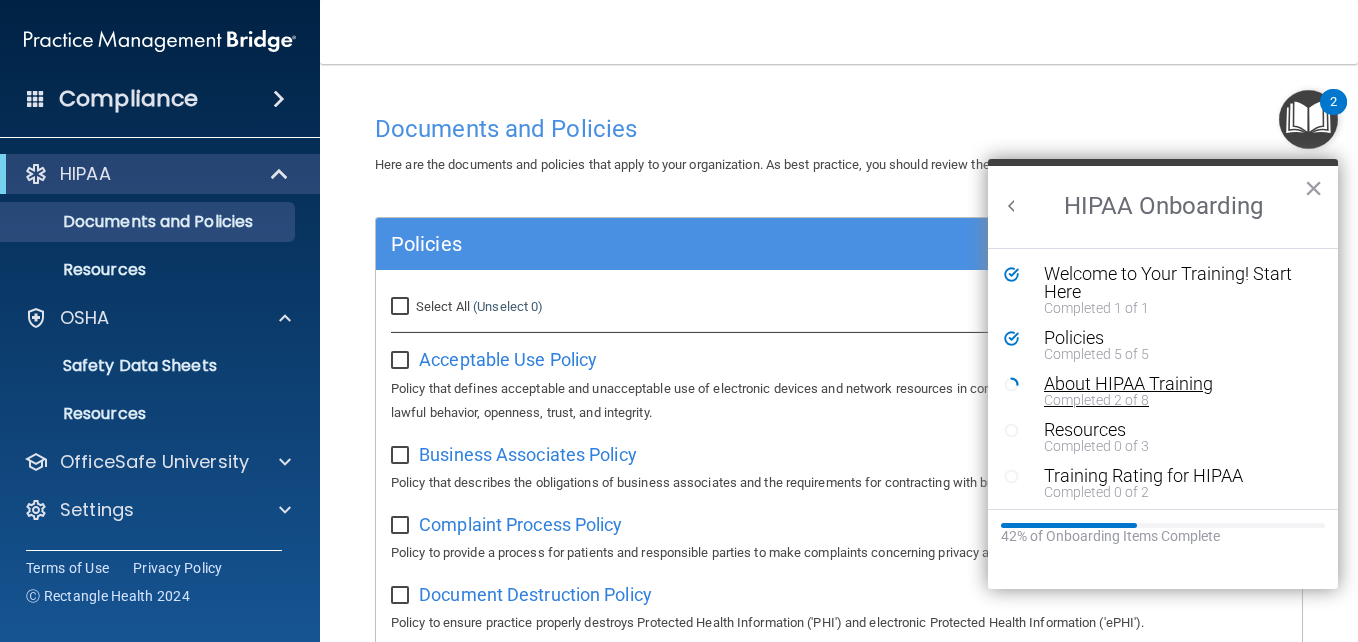 click on "About HIPAA Training" at bounding box center [1170, 384] 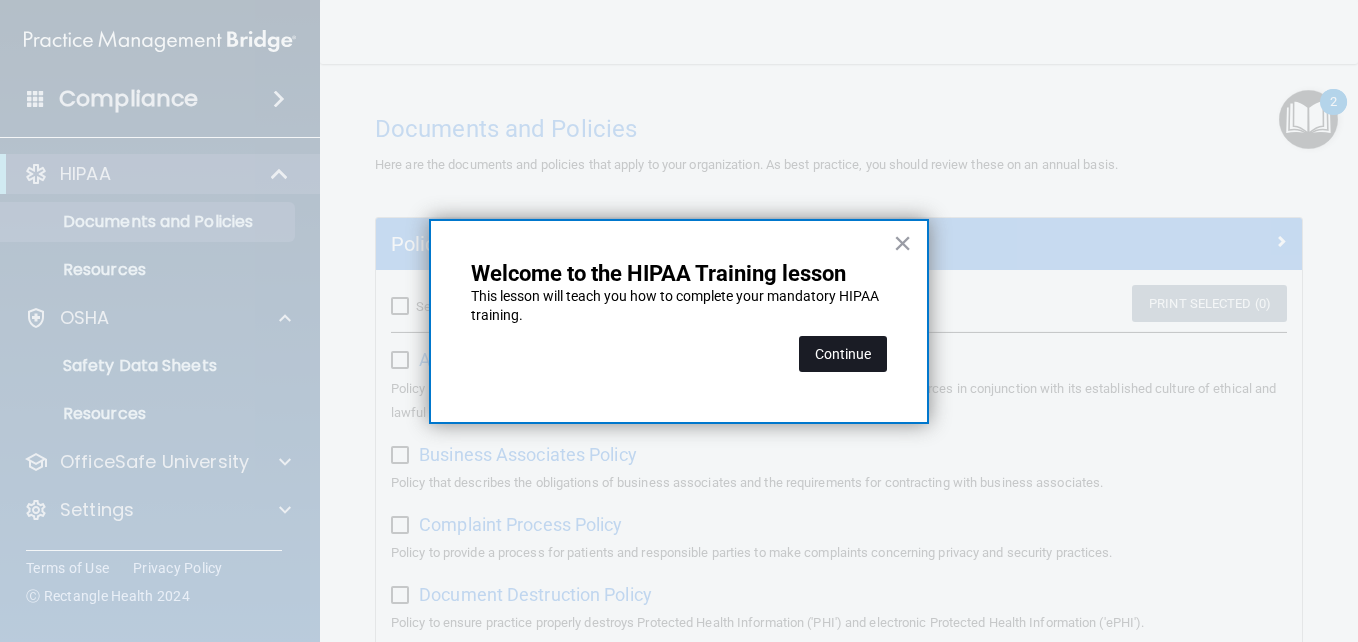 click on "Continue" at bounding box center [843, 354] 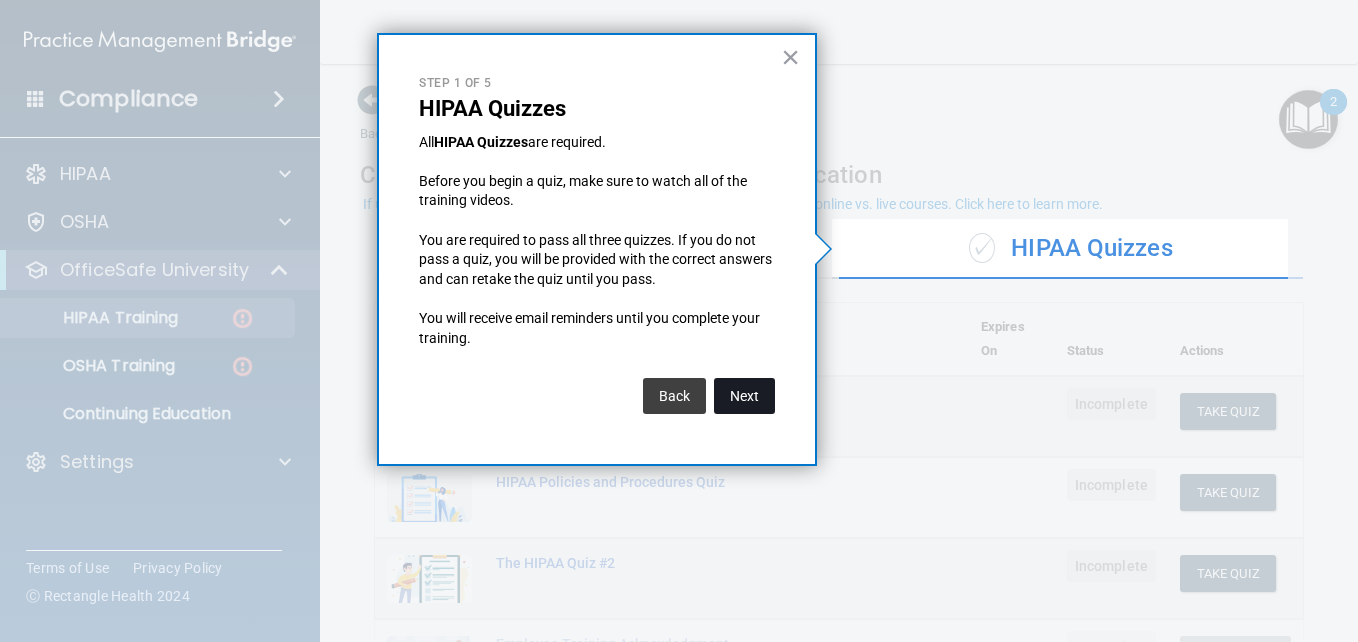 click on "Next" at bounding box center (744, 396) 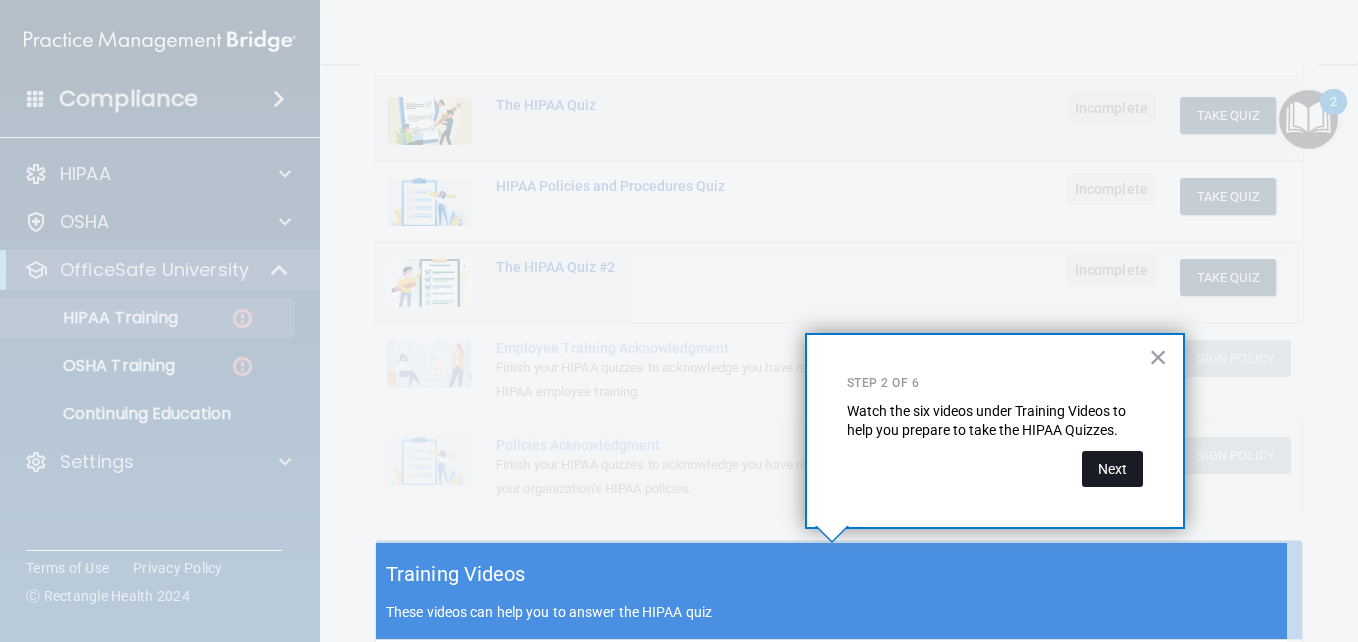 click on "Next" at bounding box center [1112, 469] 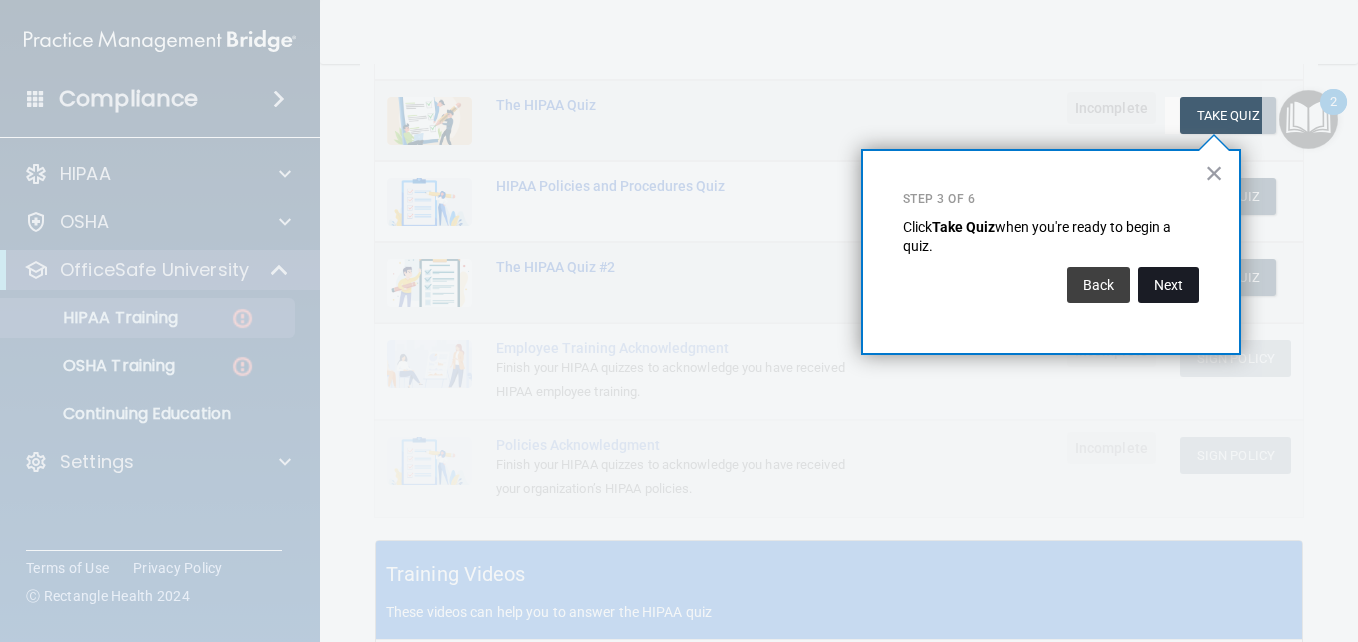 click on "Next" at bounding box center (1168, 285) 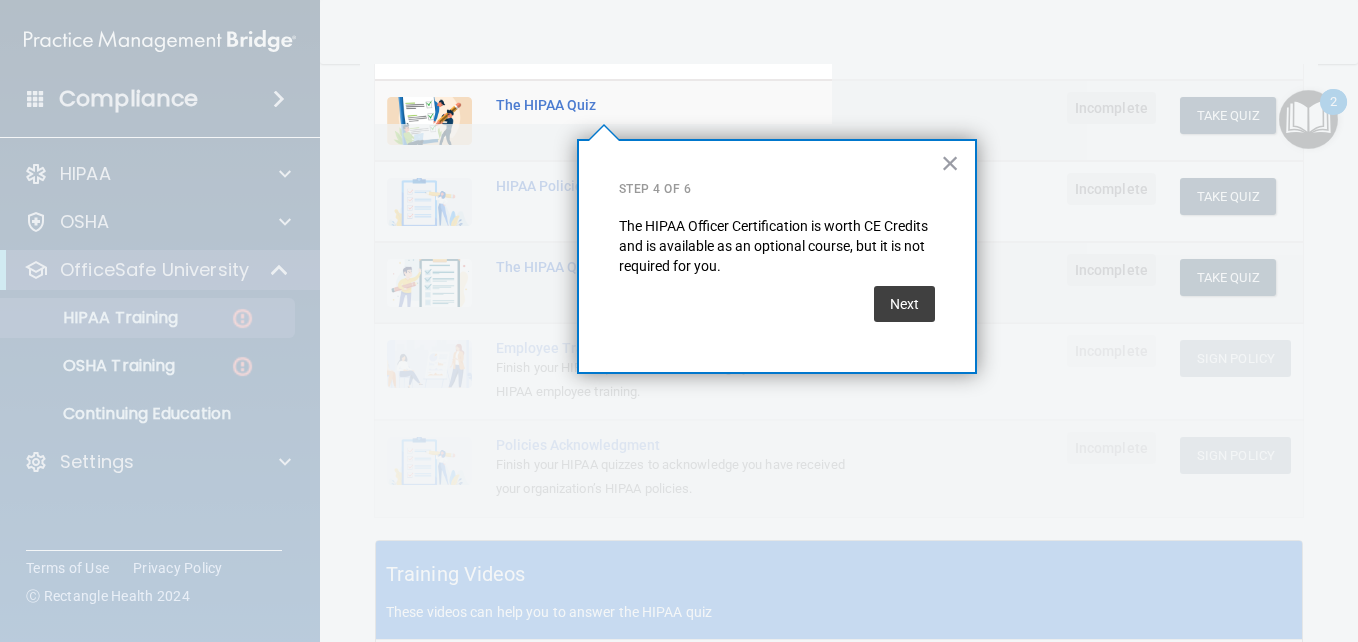 scroll, scrollTop: 155, scrollLeft: 0, axis: vertical 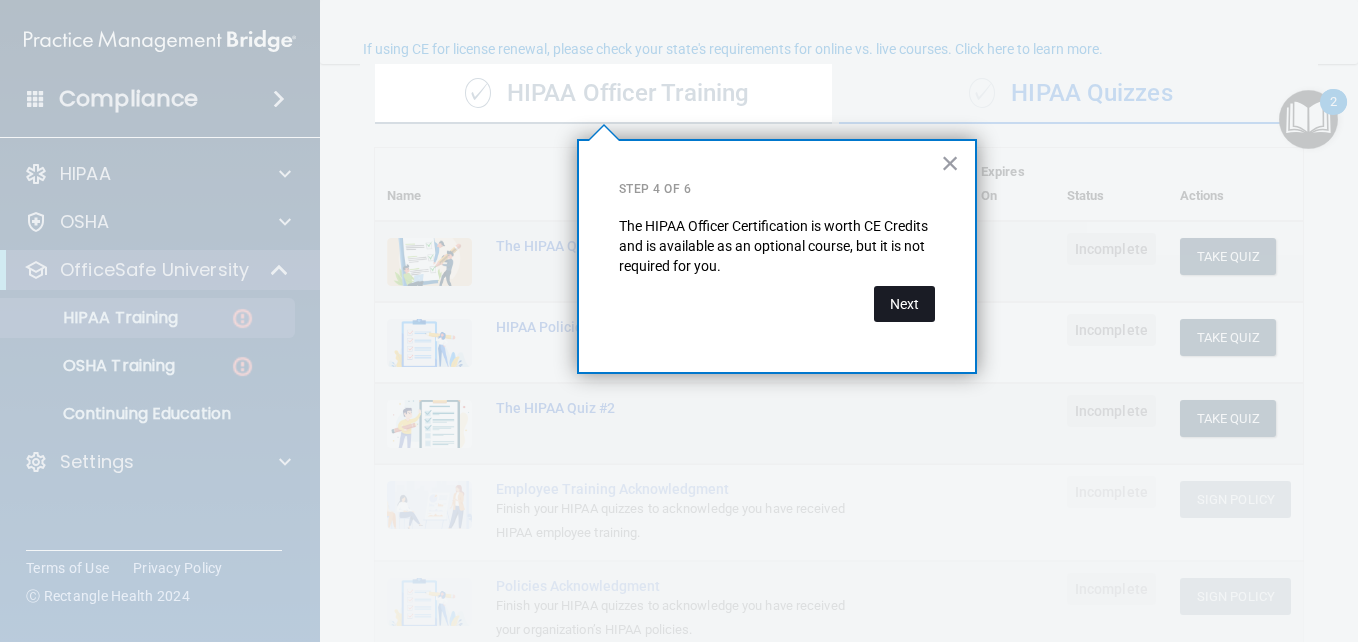 click on "Next" at bounding box center (904, 304) 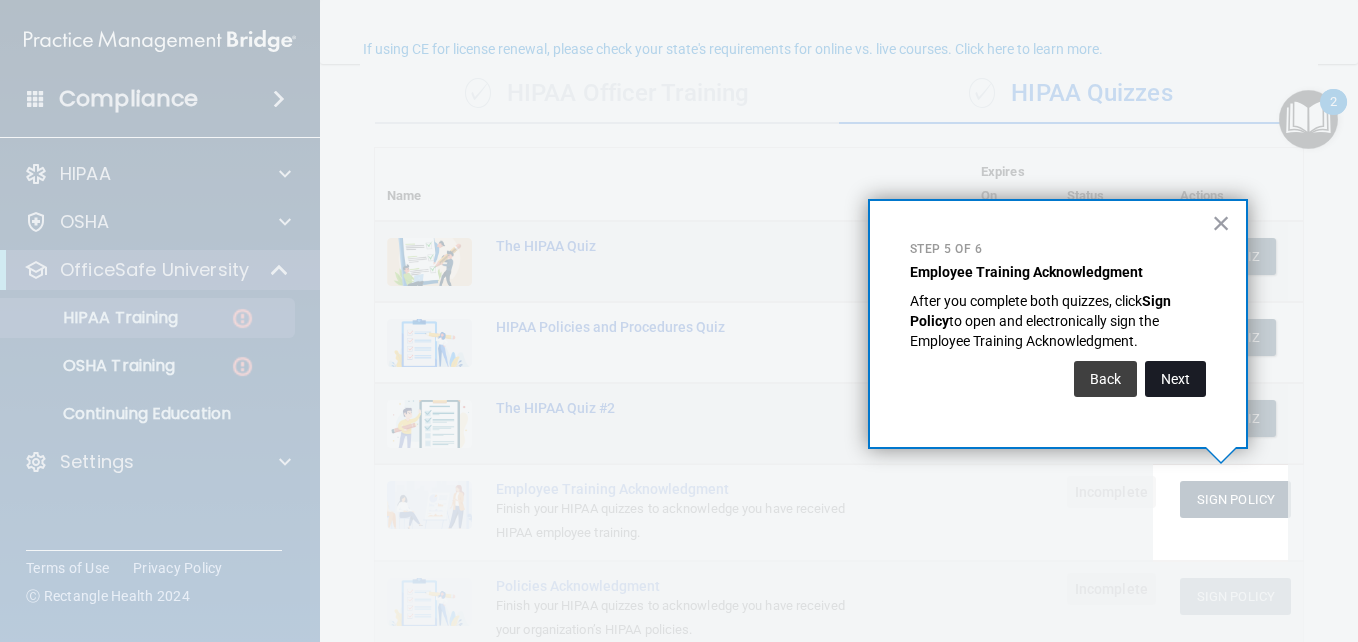click on "Next" at bounding box center [1175, 379] 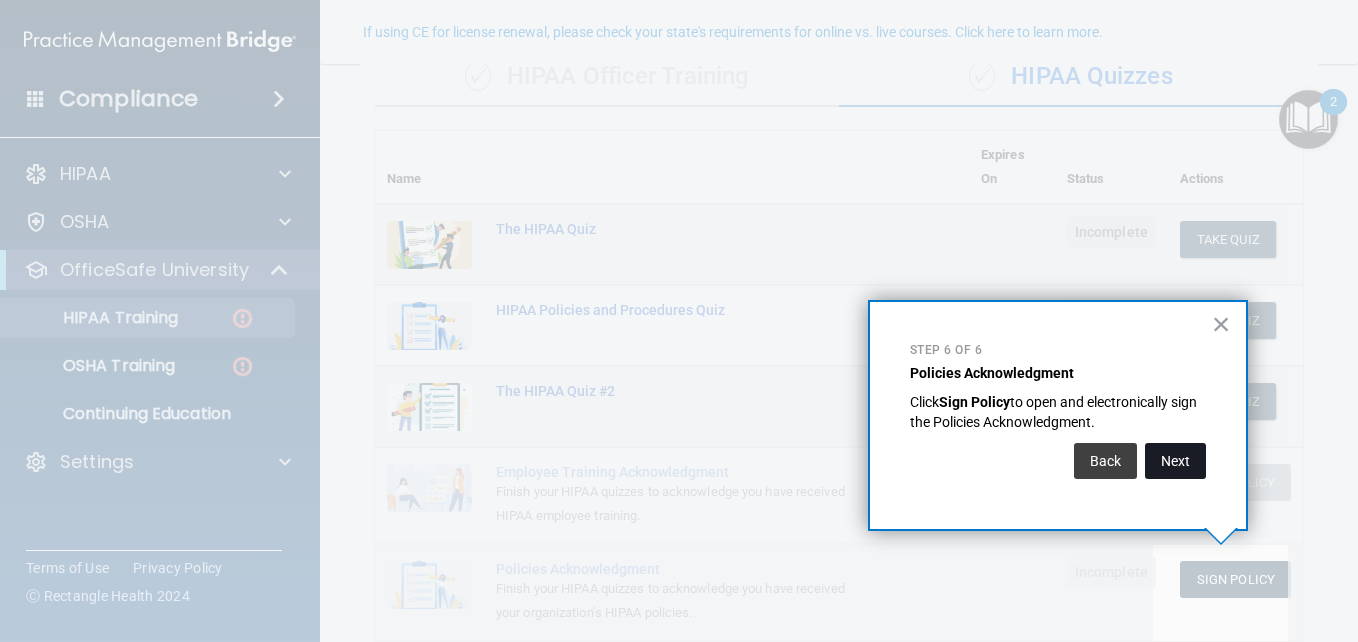 click on "Next" at bounding box center (1175, 461) 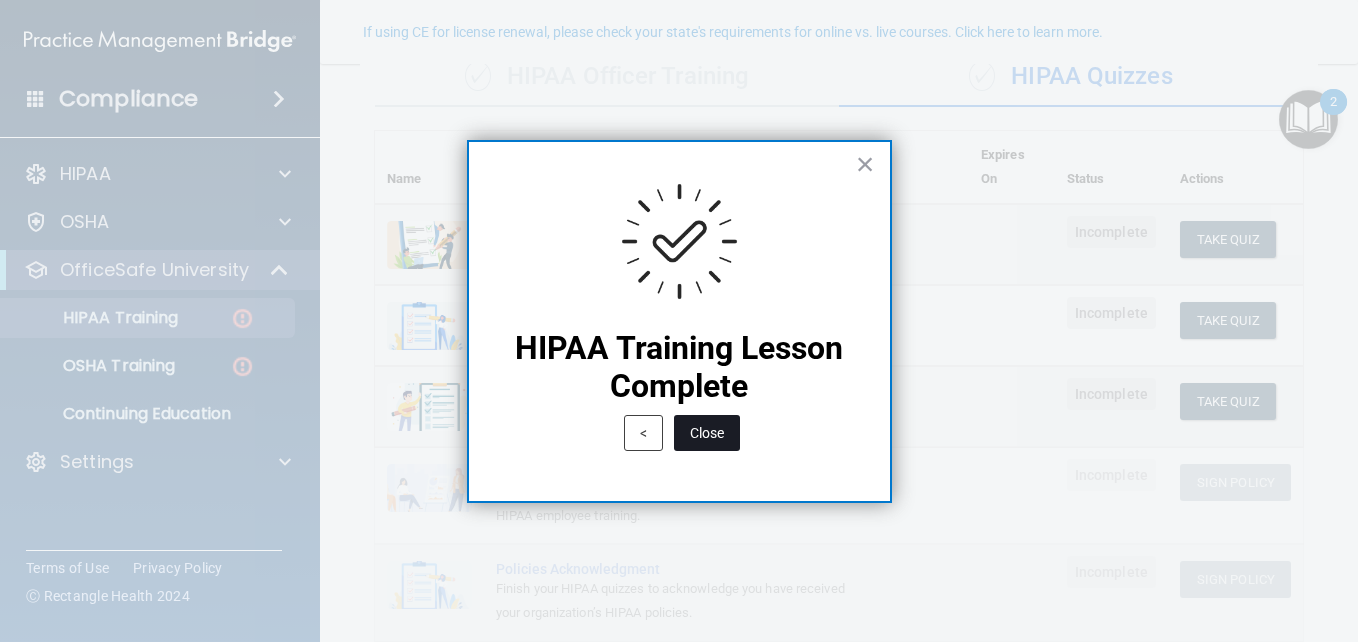 click on "Close" at bounding box center [707, 433] 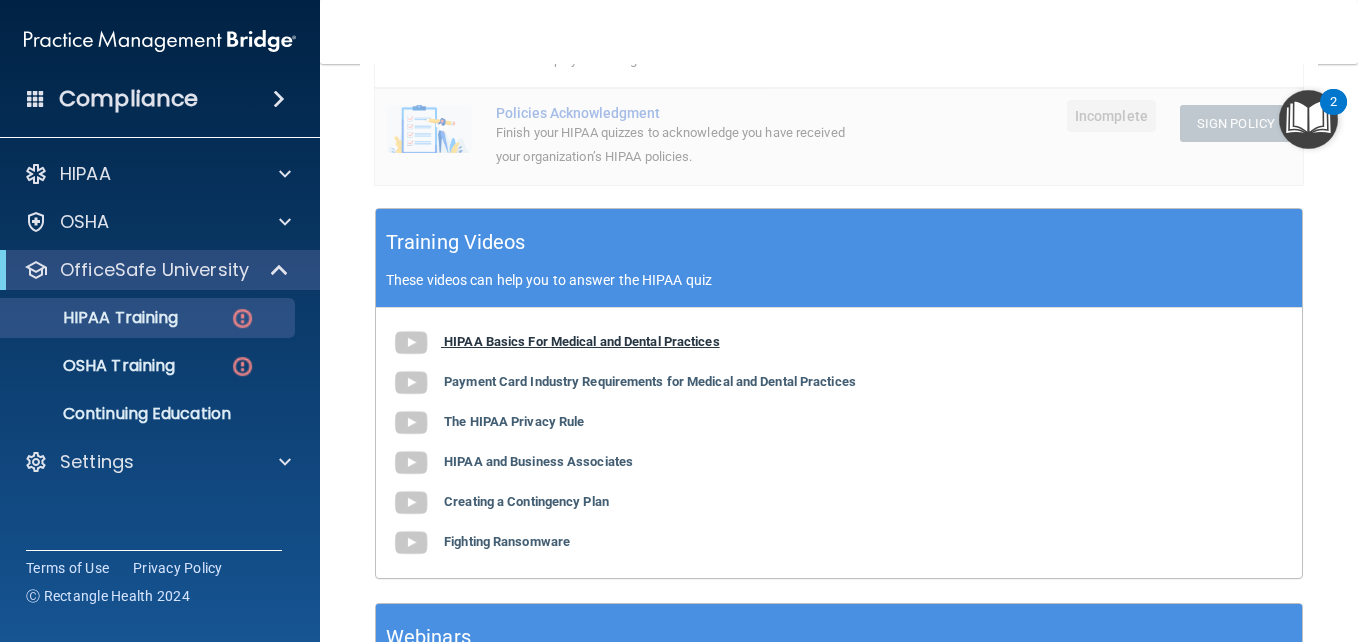 scroll, scrollTop: 639, scrollLeft: 0, axis: vertical 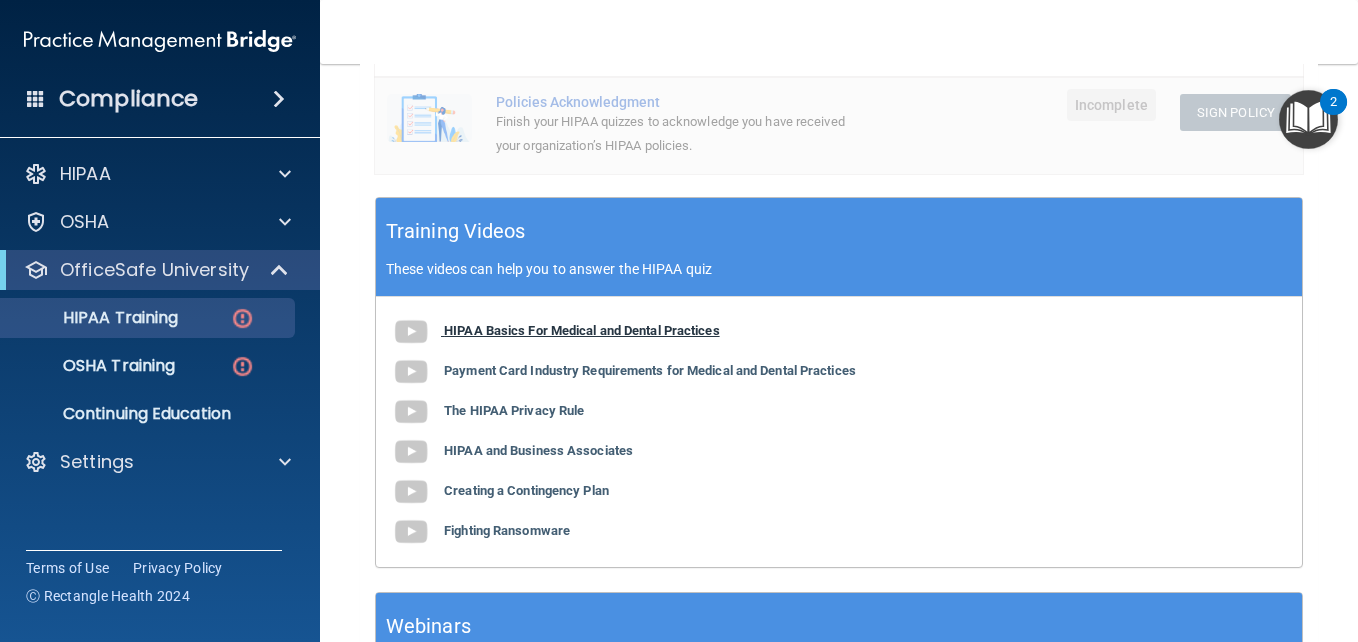 click on "HIPAA Basics For Medical and Dental Practices" at bounding box center [582, 330] 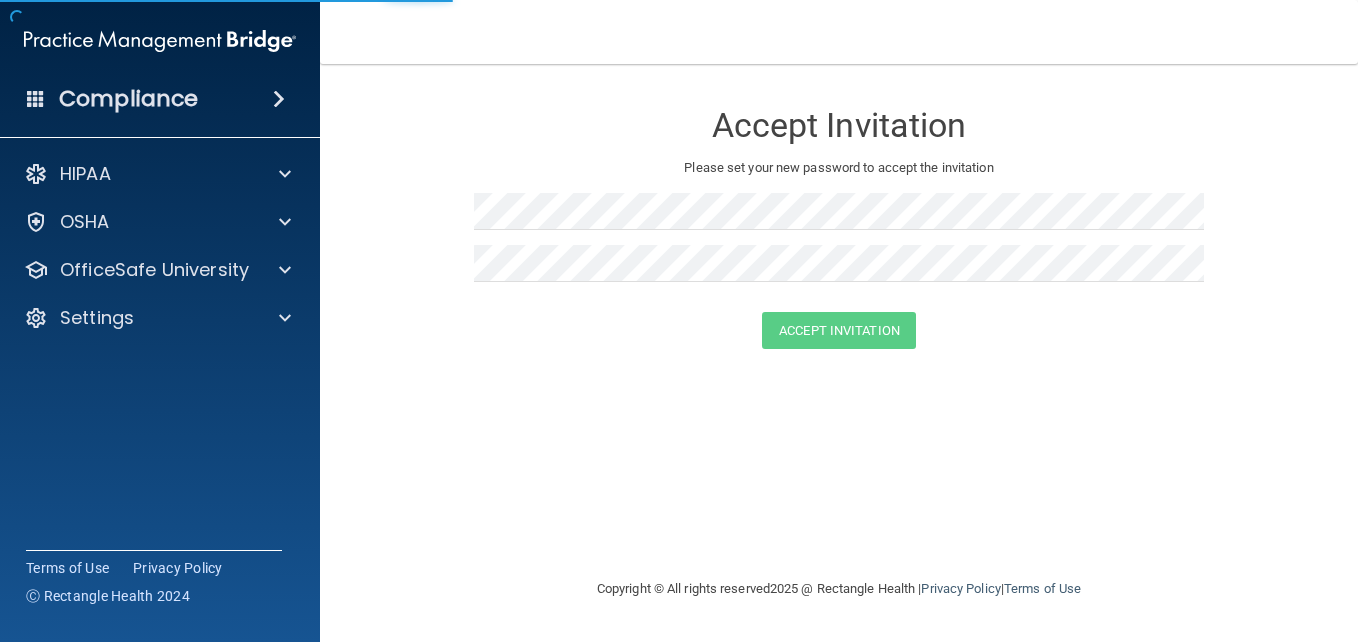 scroll, scrollTop: 0, scrollLeft: 0, axis: both 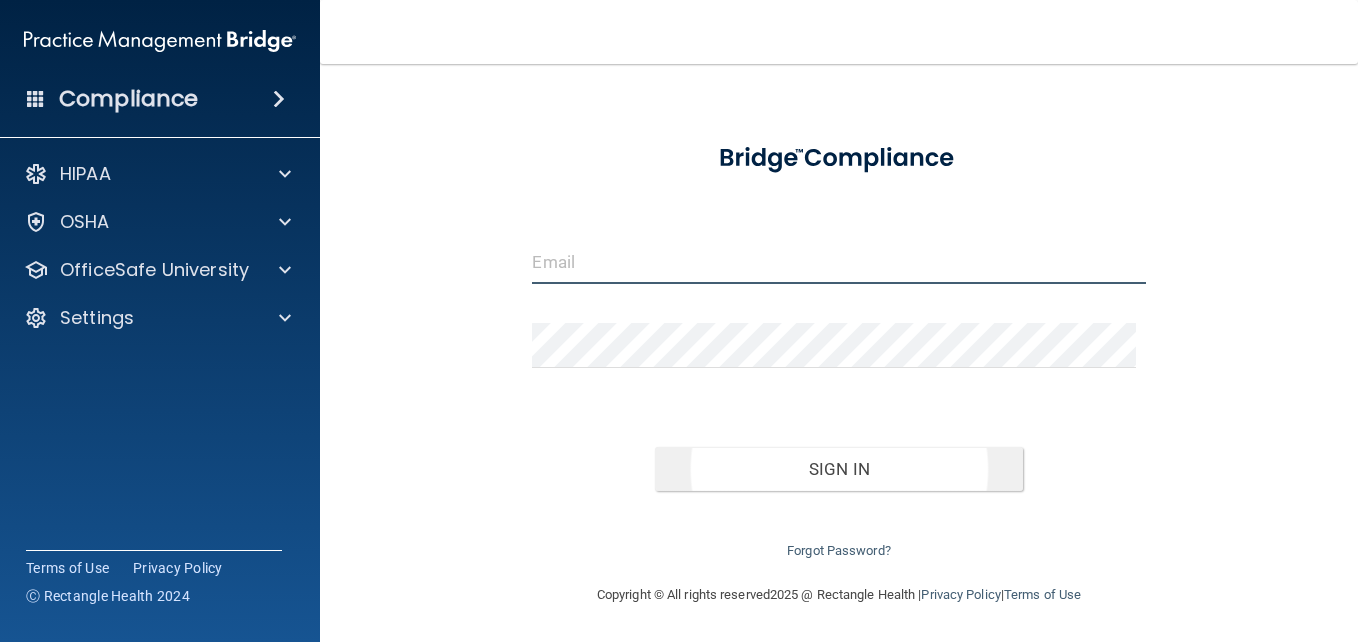 type on "[EMAIL_ADDRESS][DOMAIN_NAME]" 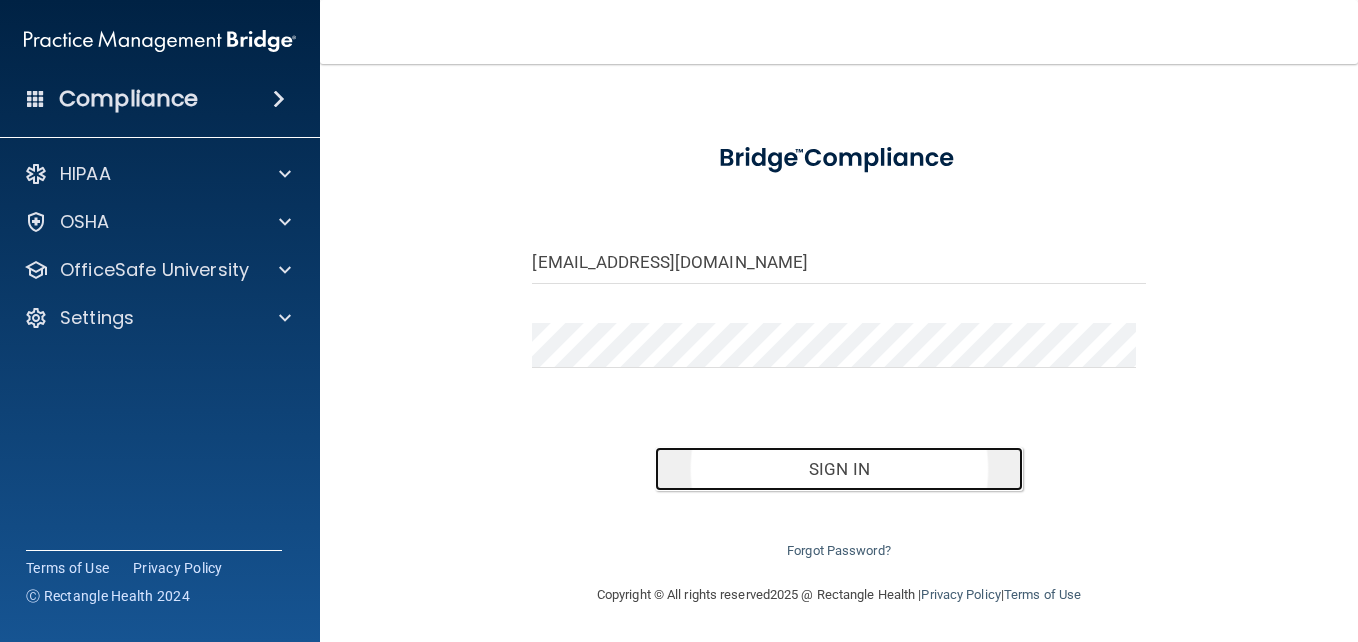 click on "Sign In" at bounding box center (839, 469) 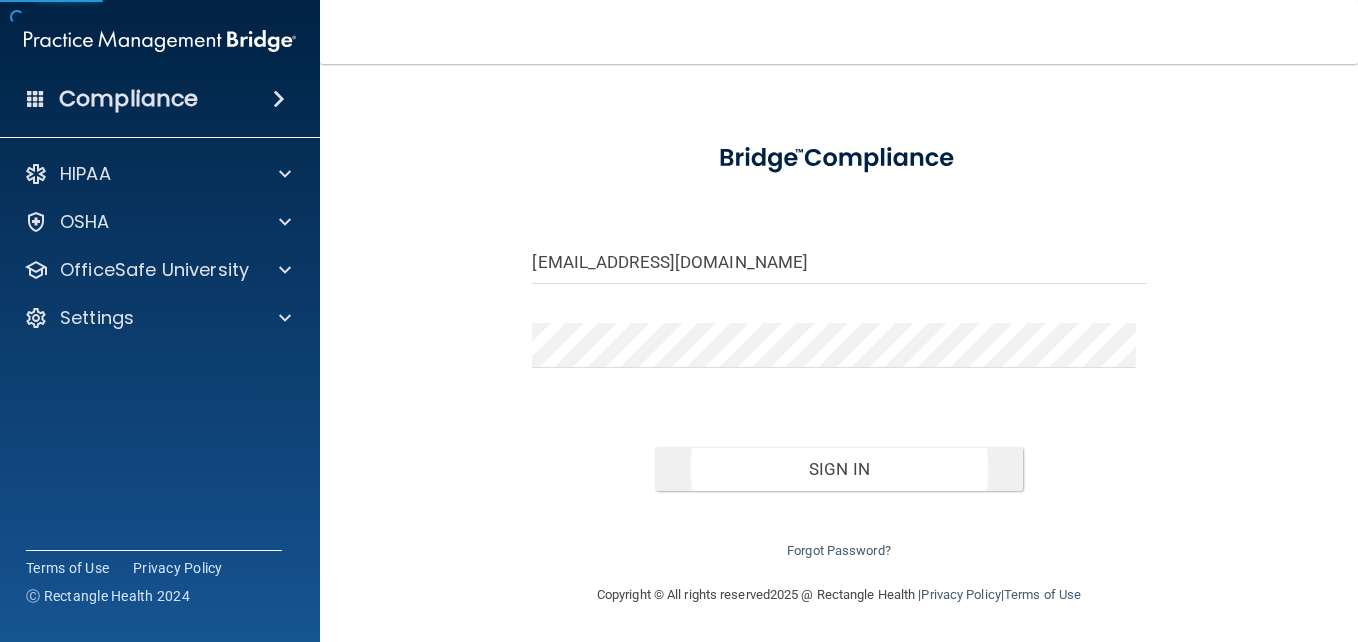 scroll, scrollTop: 0, scrollLeft: 0, axis: both 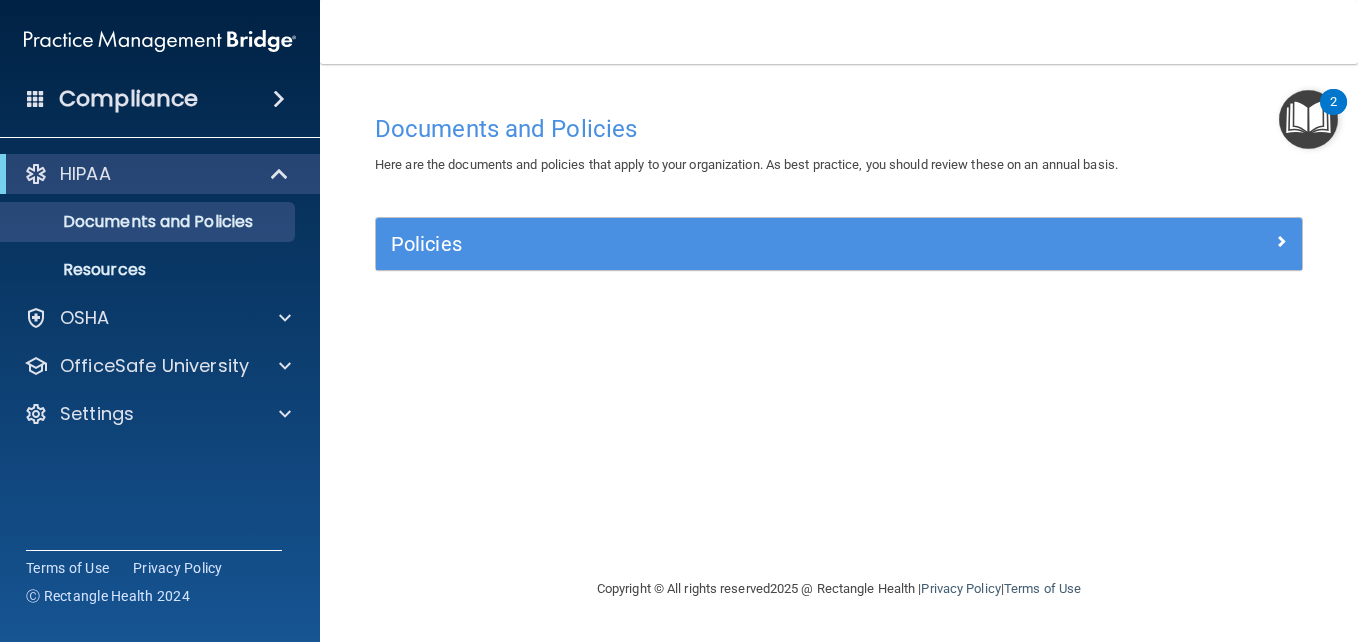 click at bounding box center [1308, 119] 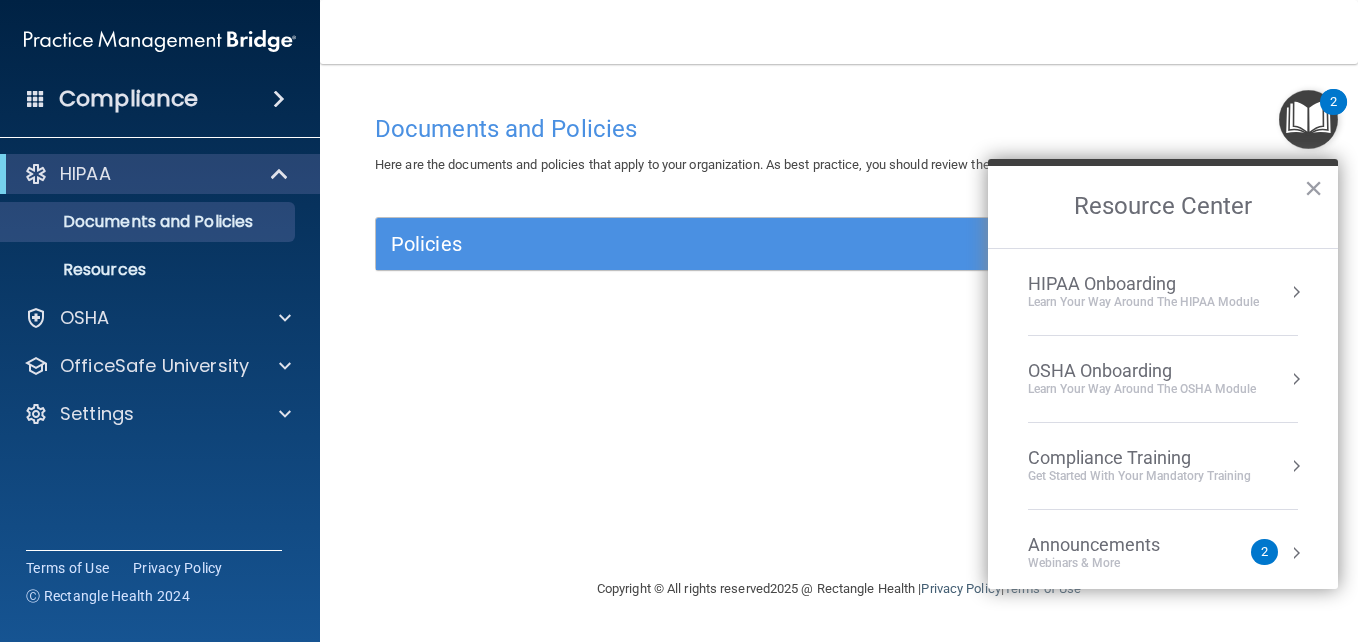 click at bounding box center [1296, 292] 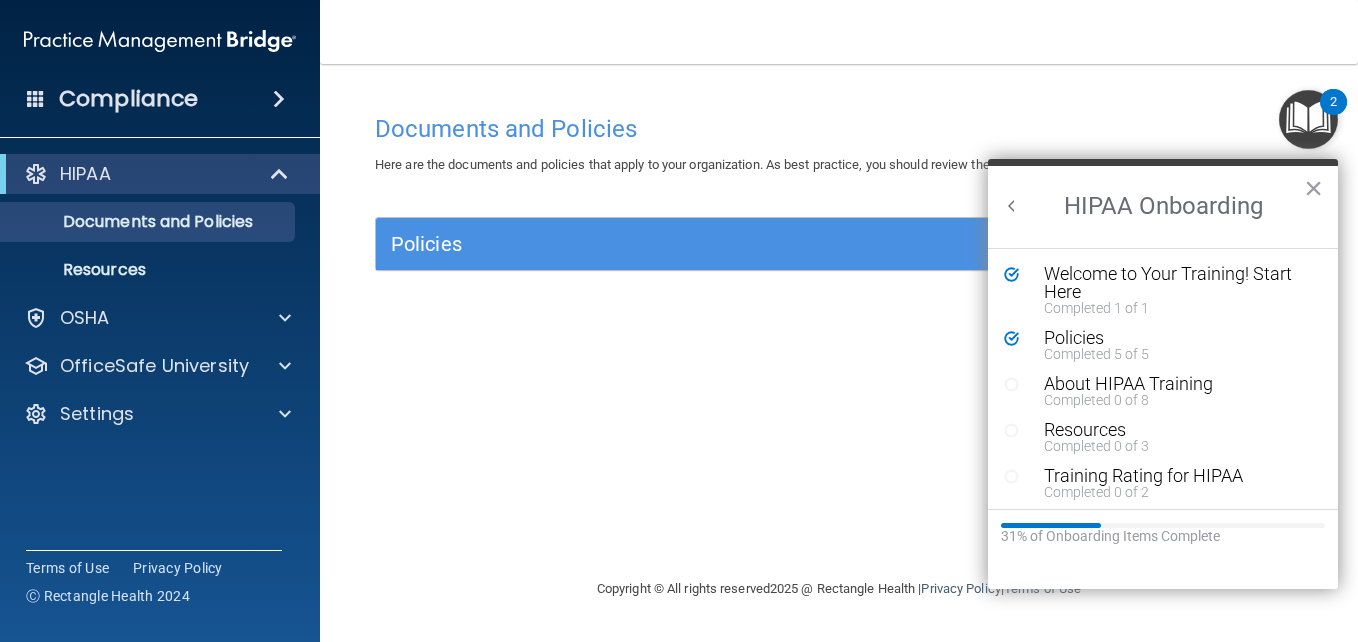 scroll, scrollTop: 0, scrollLeft: 0, axis: both 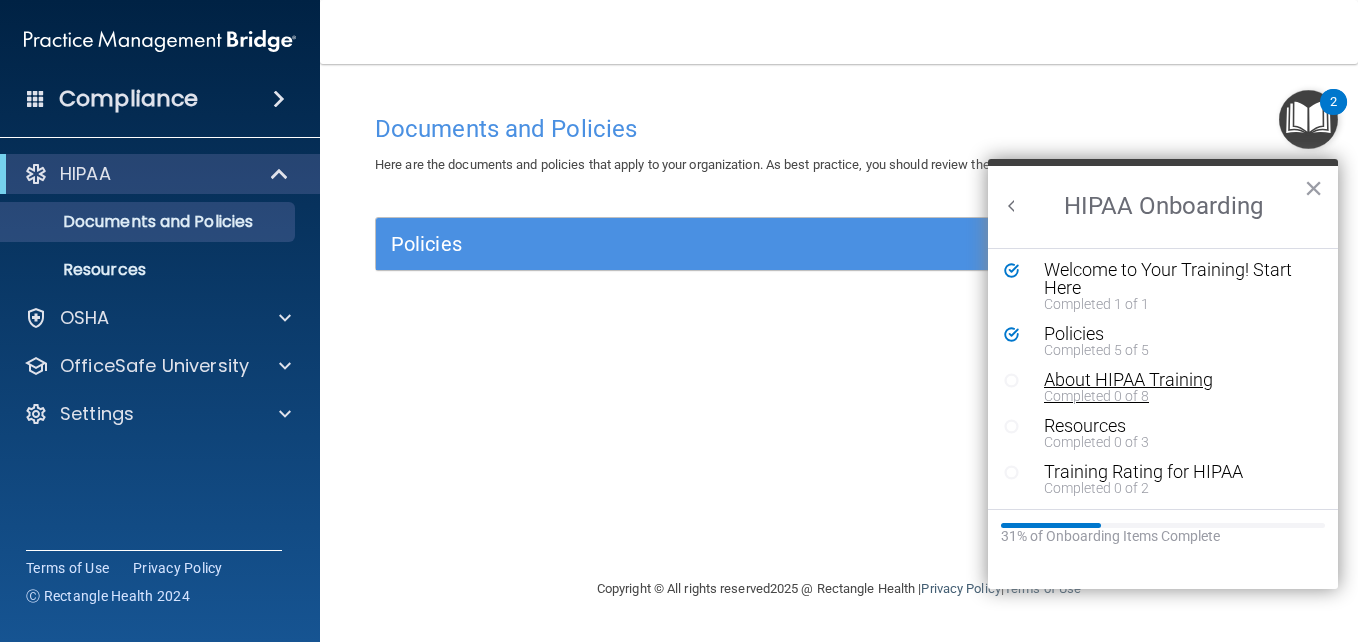 click on "About HIPAA Training" at bounding box center (1170, 380) 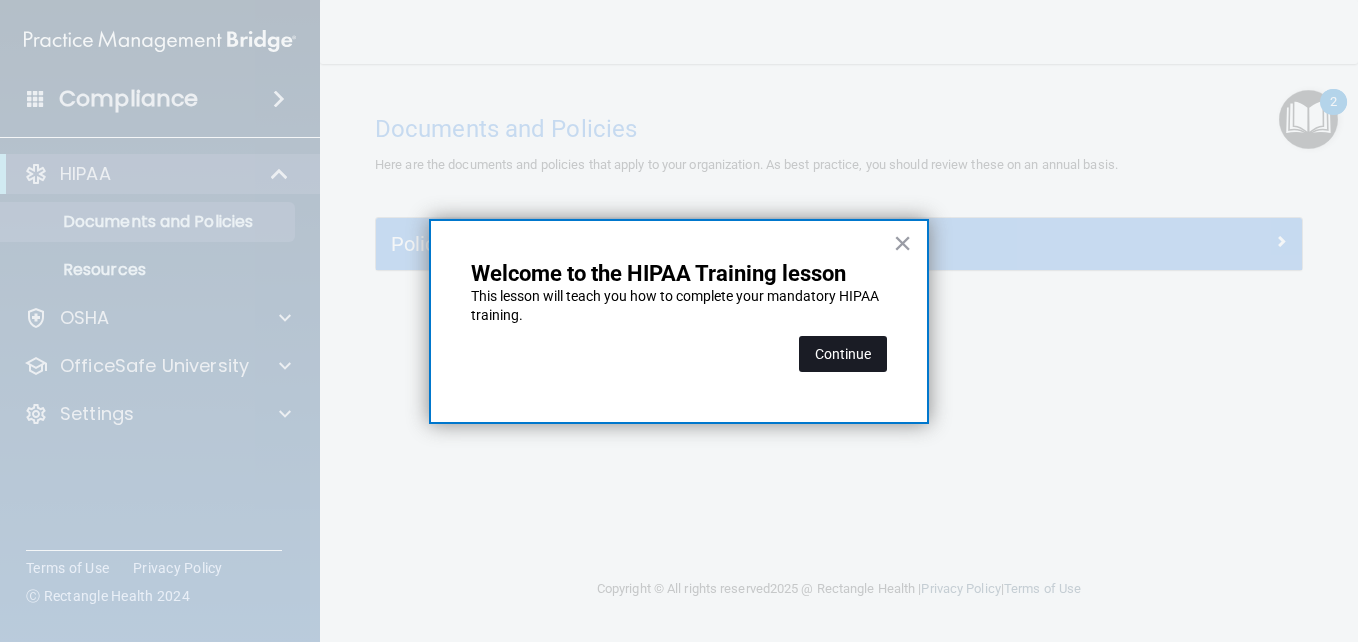 click on "Continue" at bounding box center (843, 354) 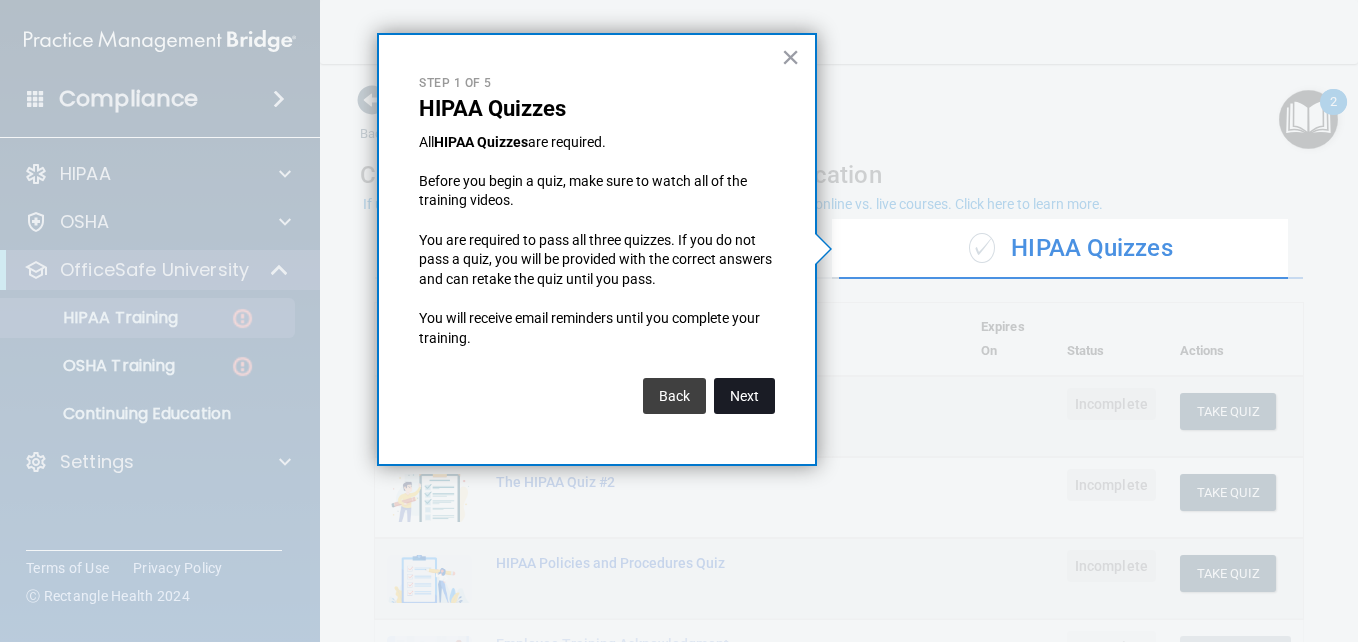 click on "Next" at bounding box center (744, 396) 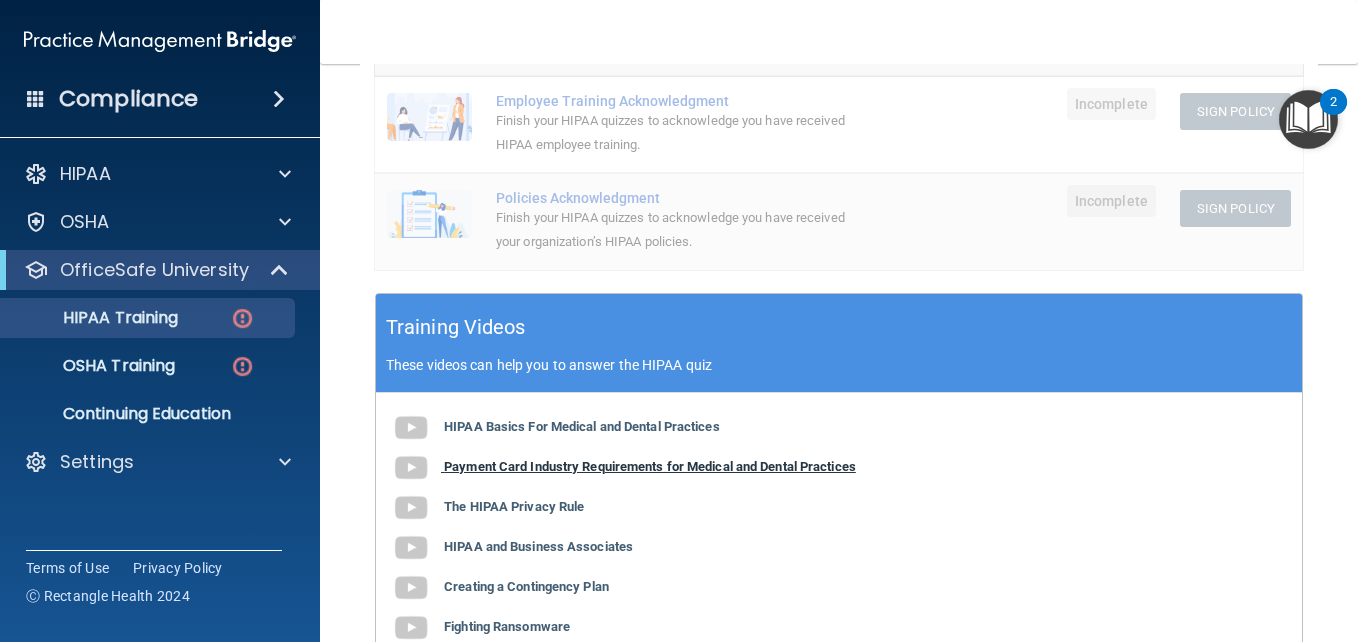 scroll, scrollTop: 544, scrollLeft: 0, axis: vertical 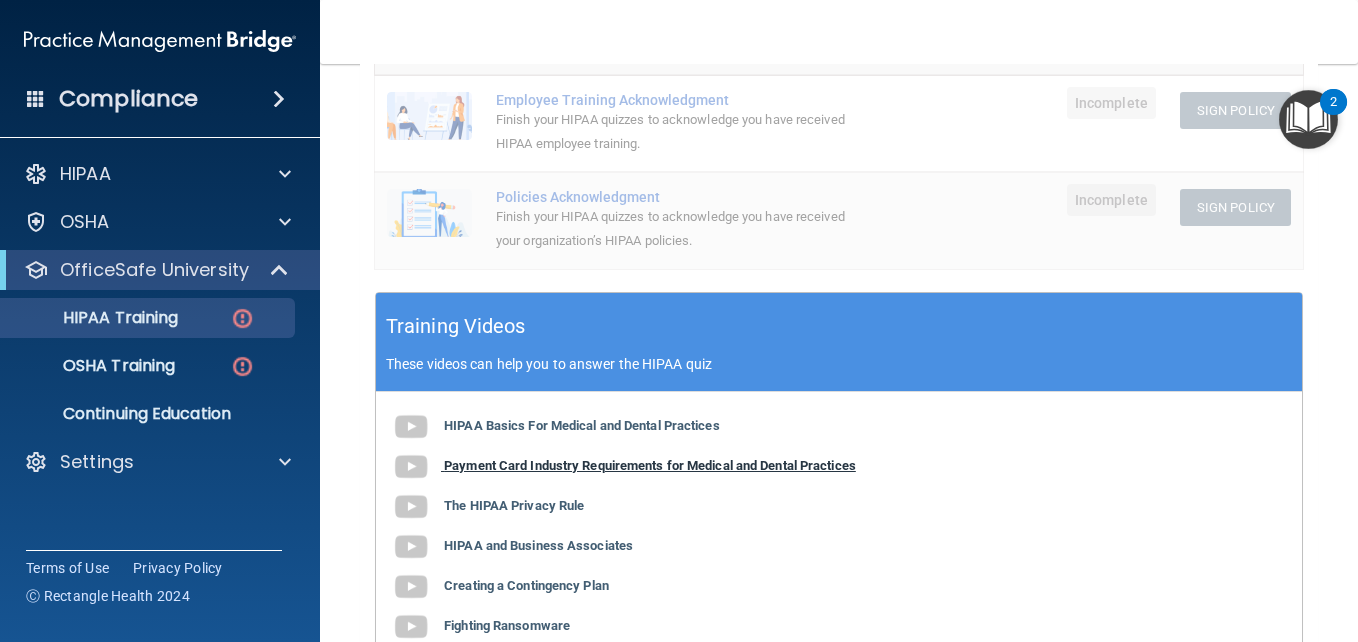 click on "Payment Card Industry Requirements for Medical and Dental Practices" at bounding box center [650, 465] 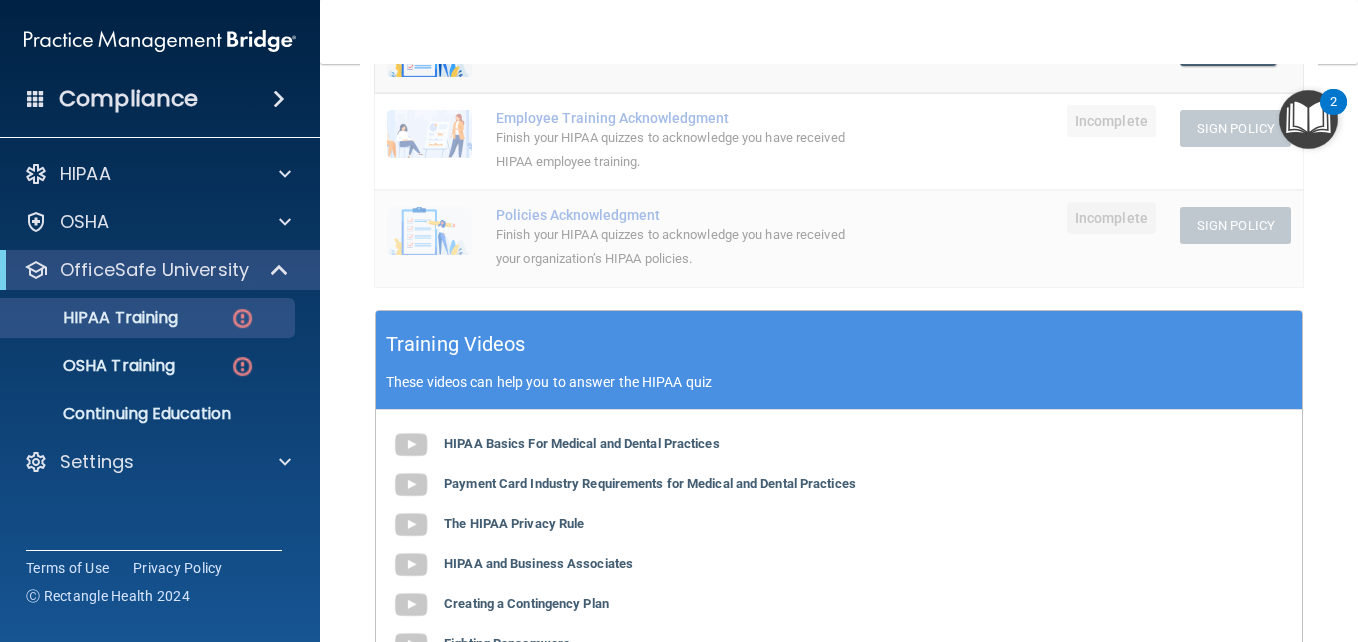 scroll, scrollTop: 590, scrollLeft: 0, axis: vertical 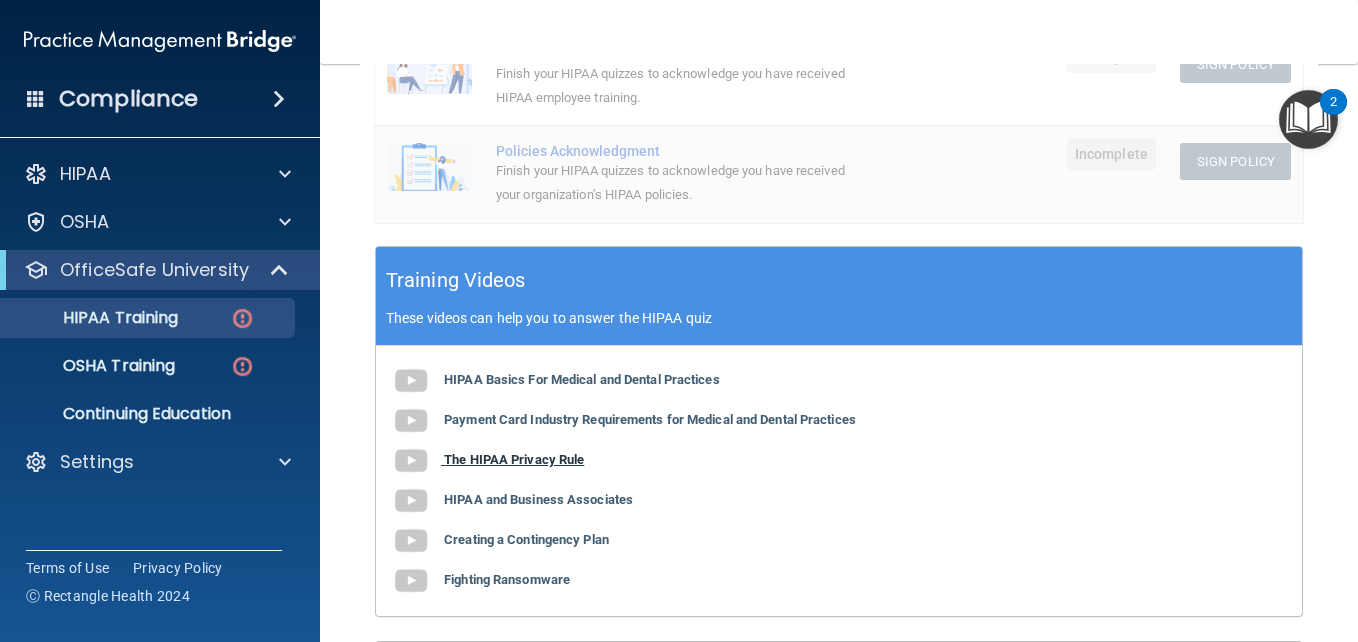 click on "The HIPAA Privacy Rule" at bounding box center (514, 459) 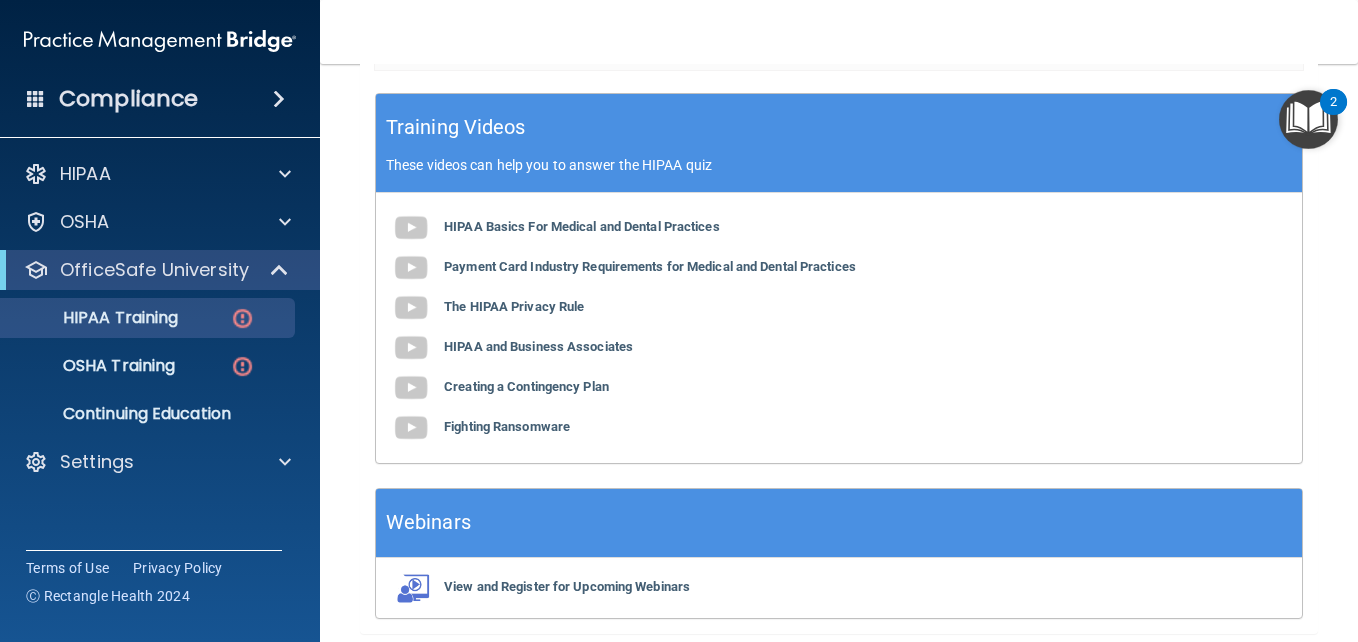 scroll, scrollTop: 744, scrollLeft: 0, axis: vertical 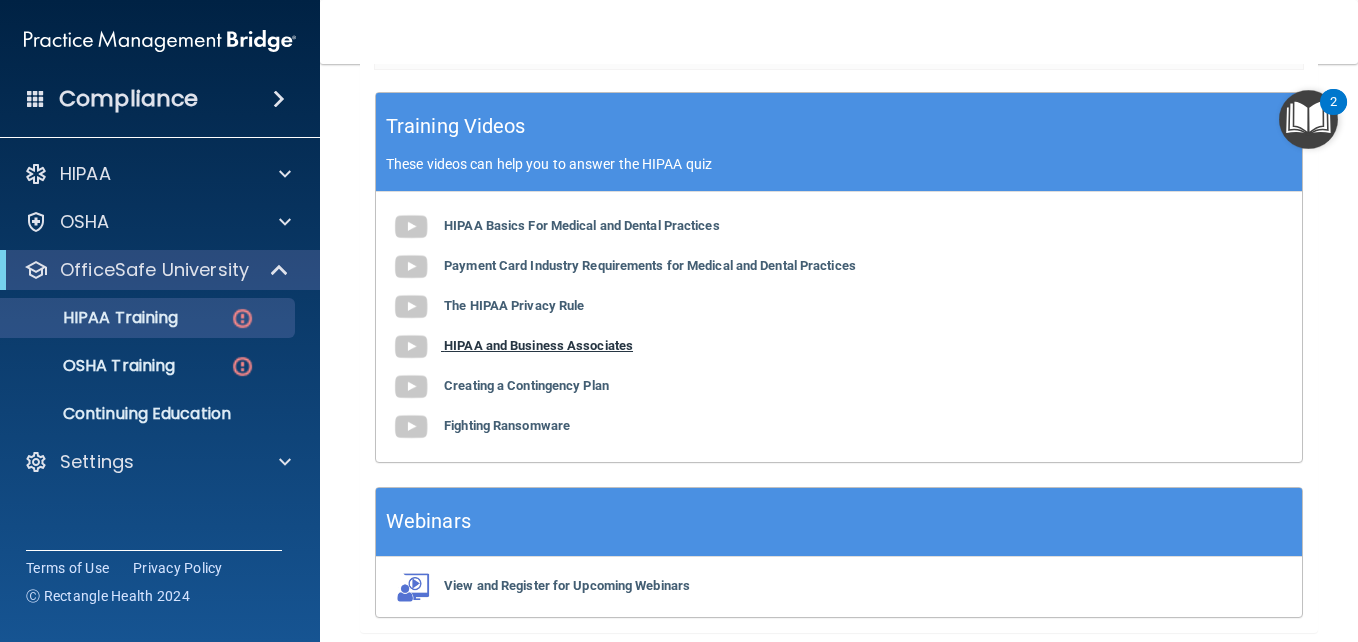 click on "HIPAA and Business Associates" at bounding box center [538, 345] 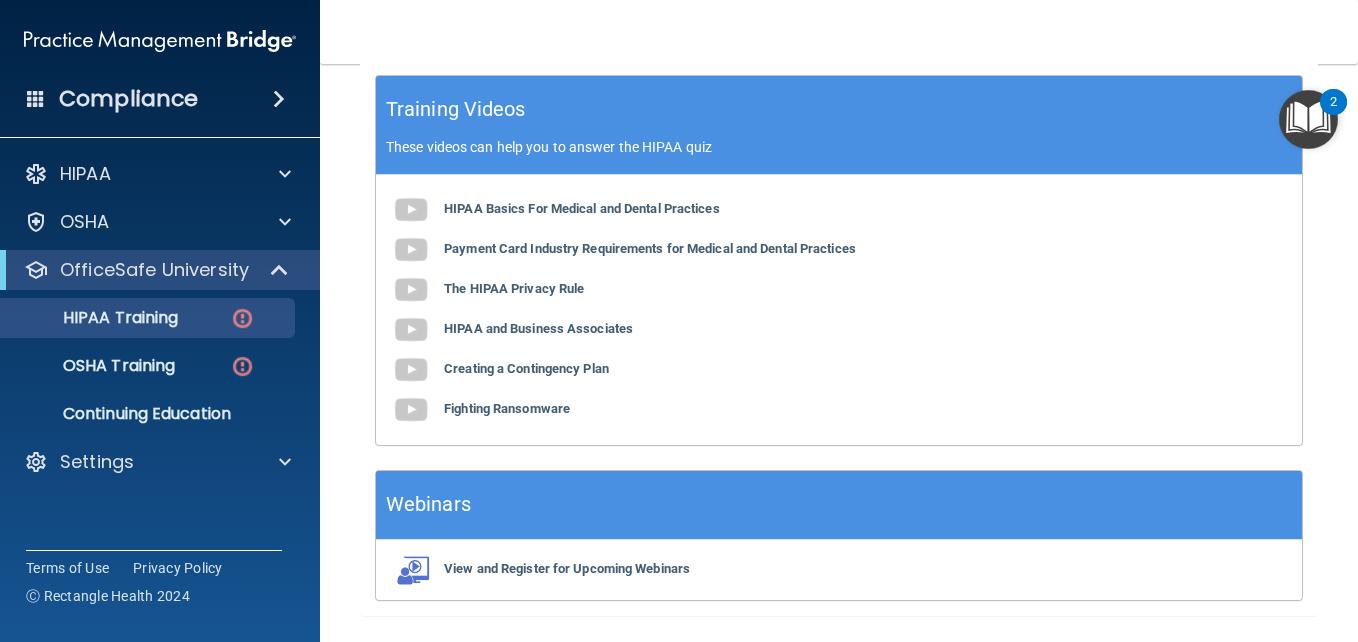 scroll, scrollTop: 763, scrollLeft: 0, axis: vertical 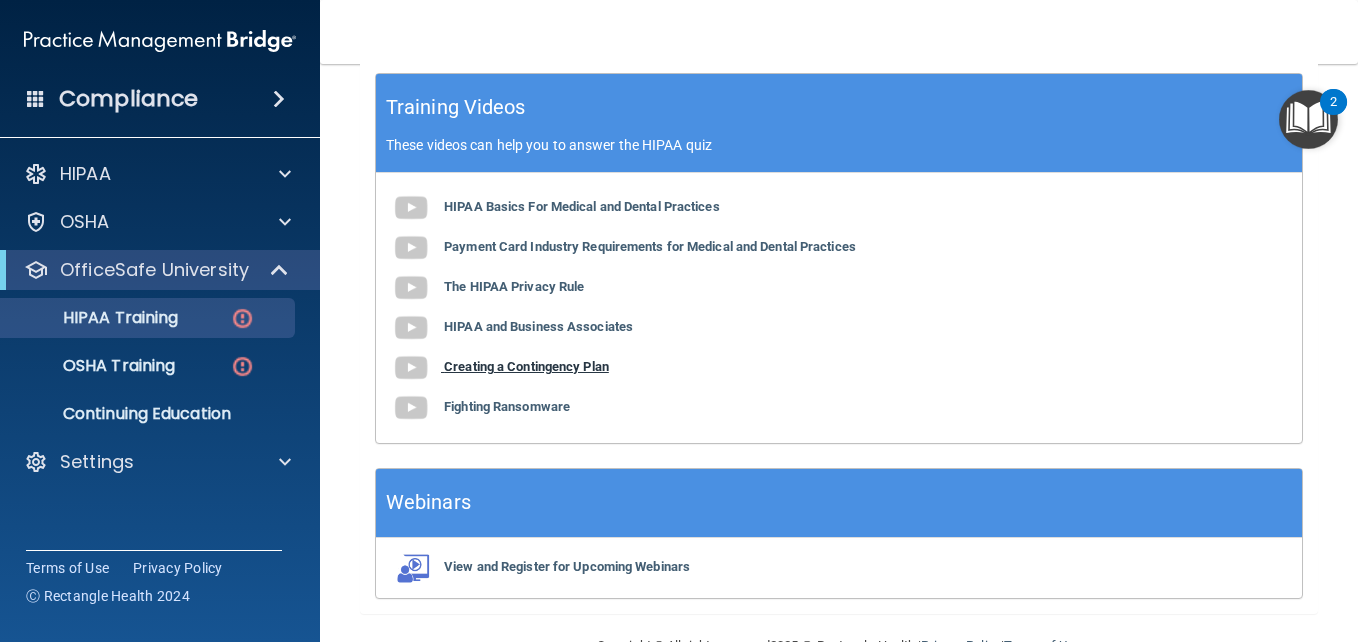 click on "Creating a Contingency Plan" at bounding box center (526, 366) 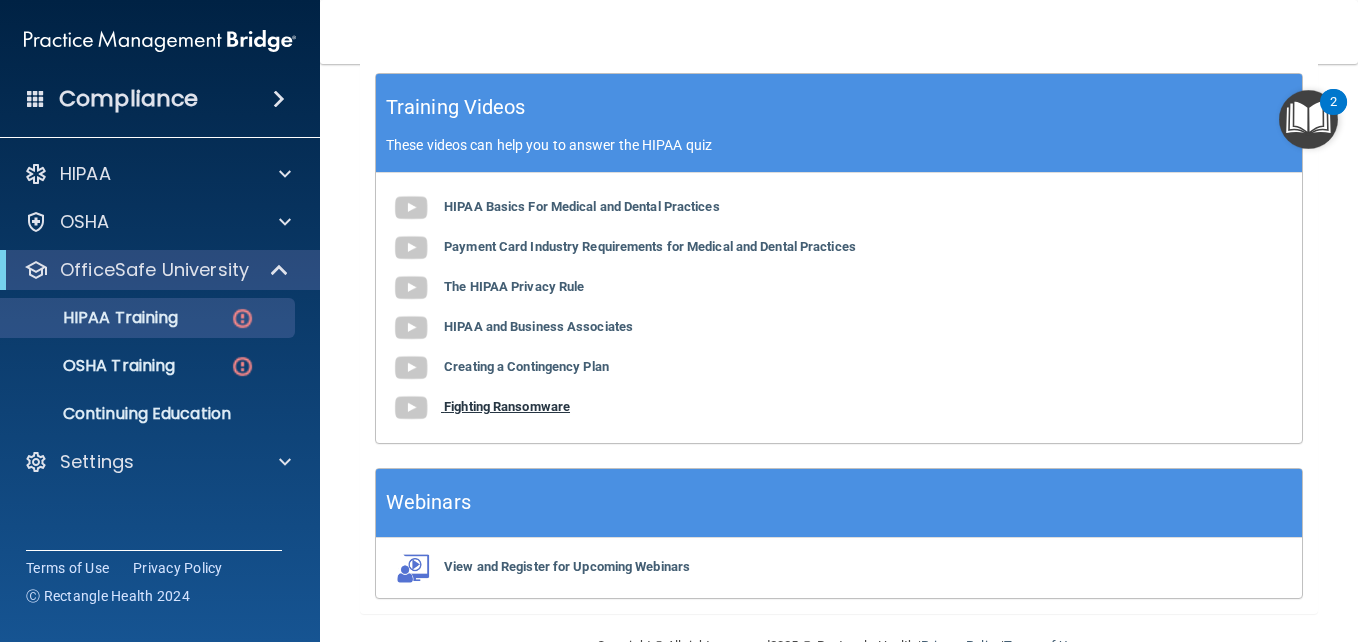 click on "Fighting Ransomware" at bounding box center [507, 406] 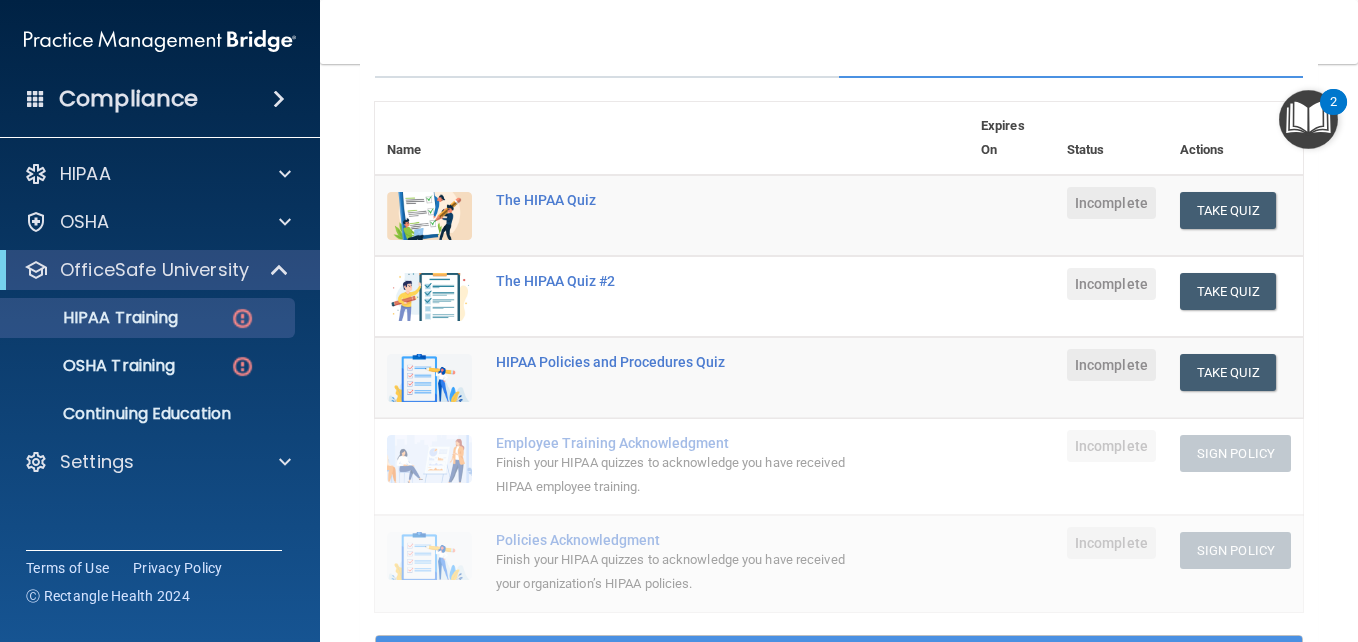scroll, scrollTop: 200, scrollLeft: 0, axis: vertical 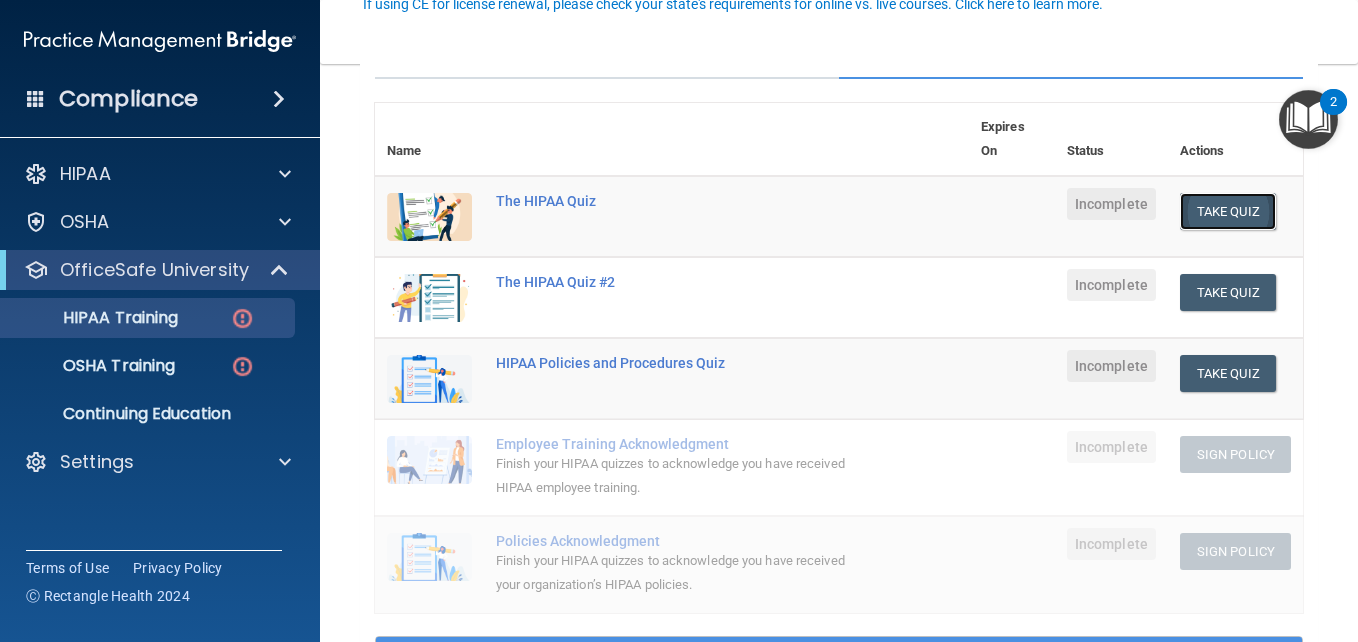 click on "Take Quiz" at bounding box center (1228, 211) 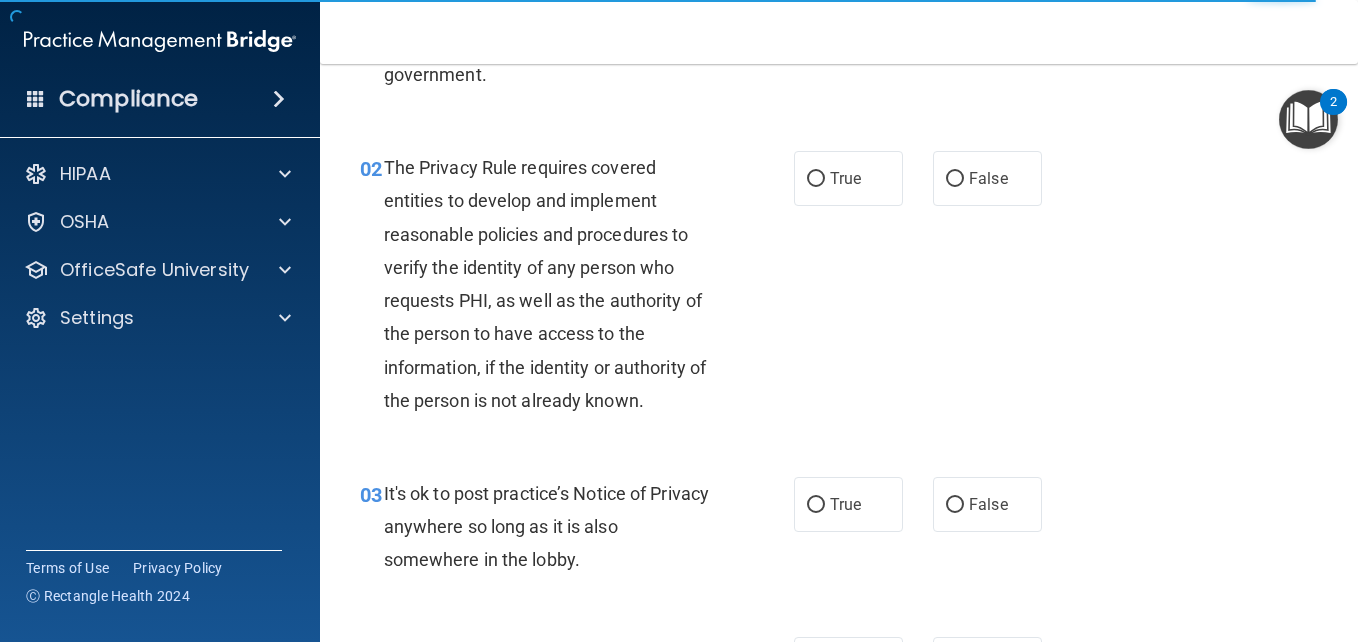scroll, scrollTop: 0, scrollLeft: 0, axis: both 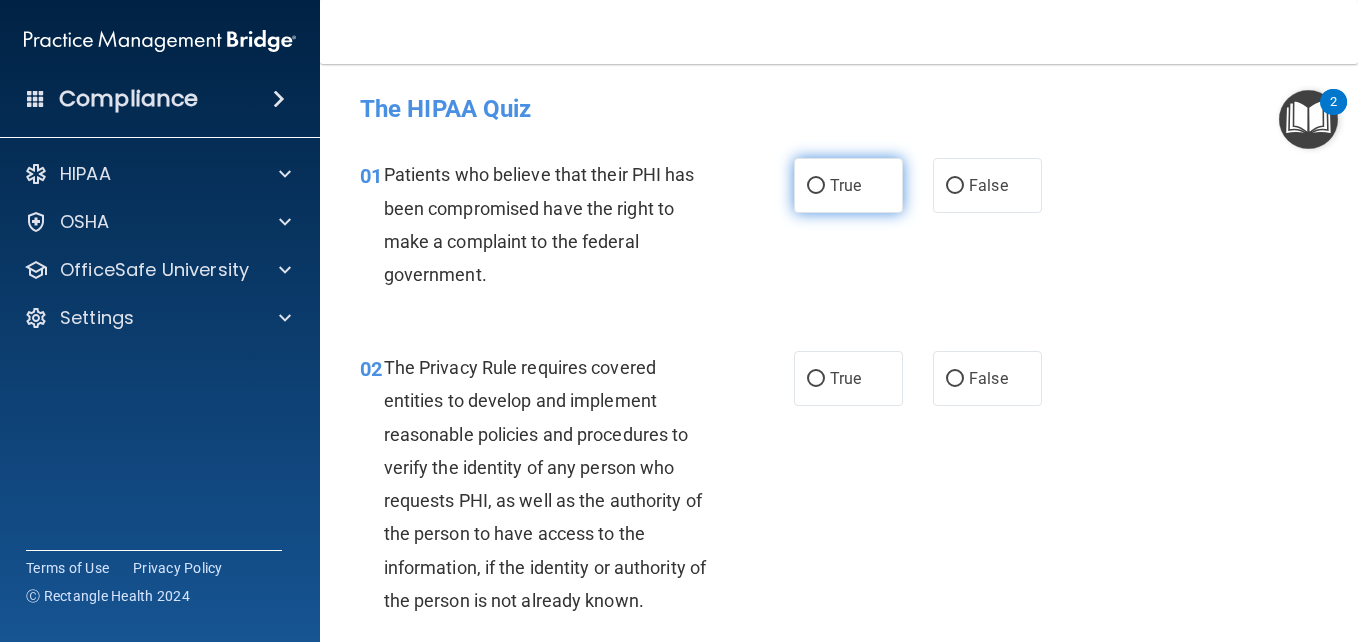 click on "True" at bounding box center [848, 185] 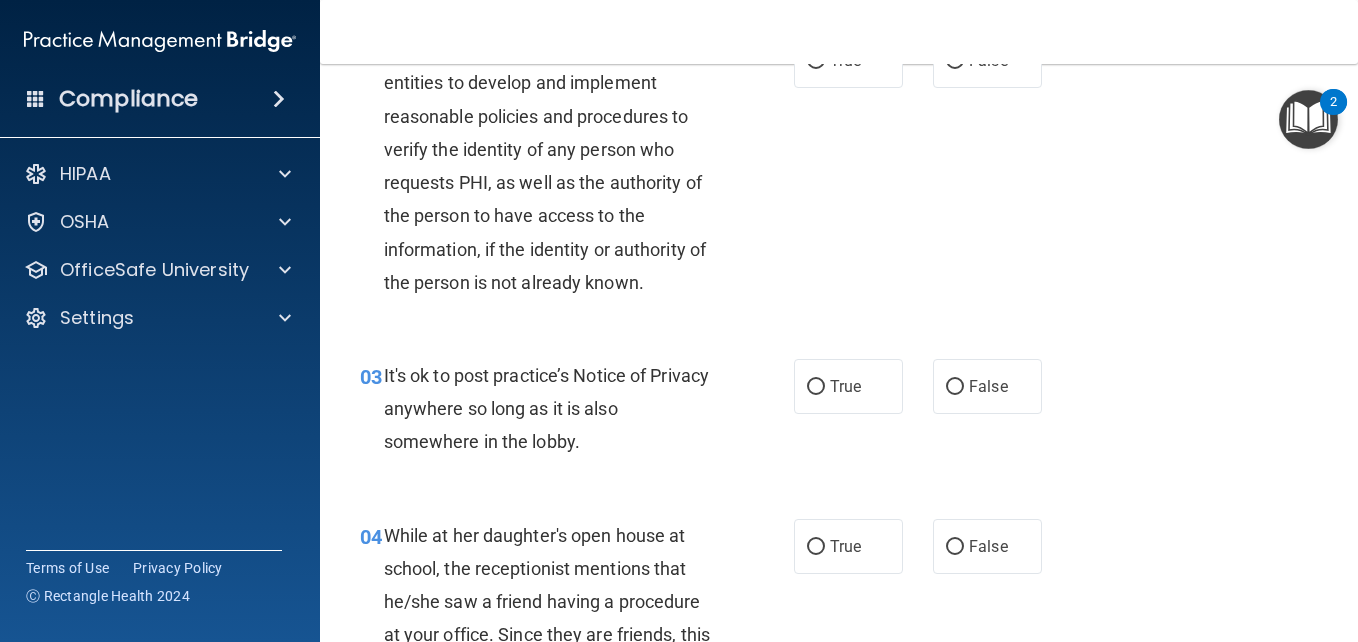 scroll, scrollTop: 437, scrollLeft: 0, axis: vertical 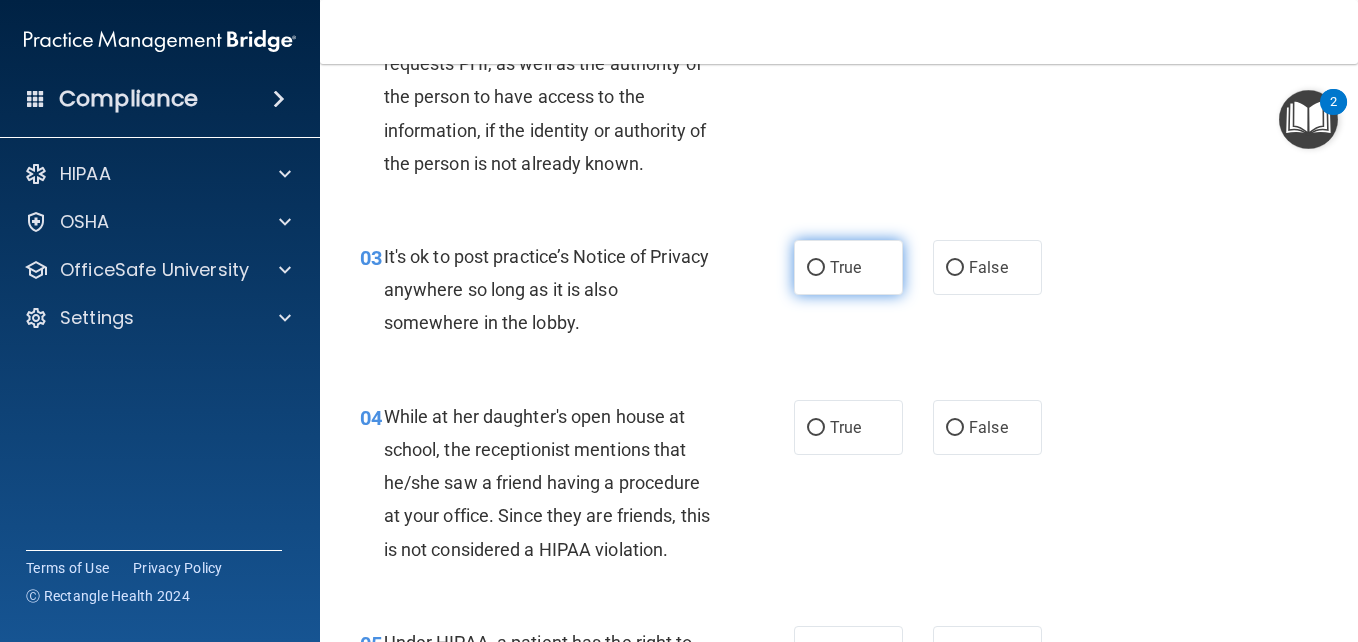 click on "True" at bounding box center [816, 268] 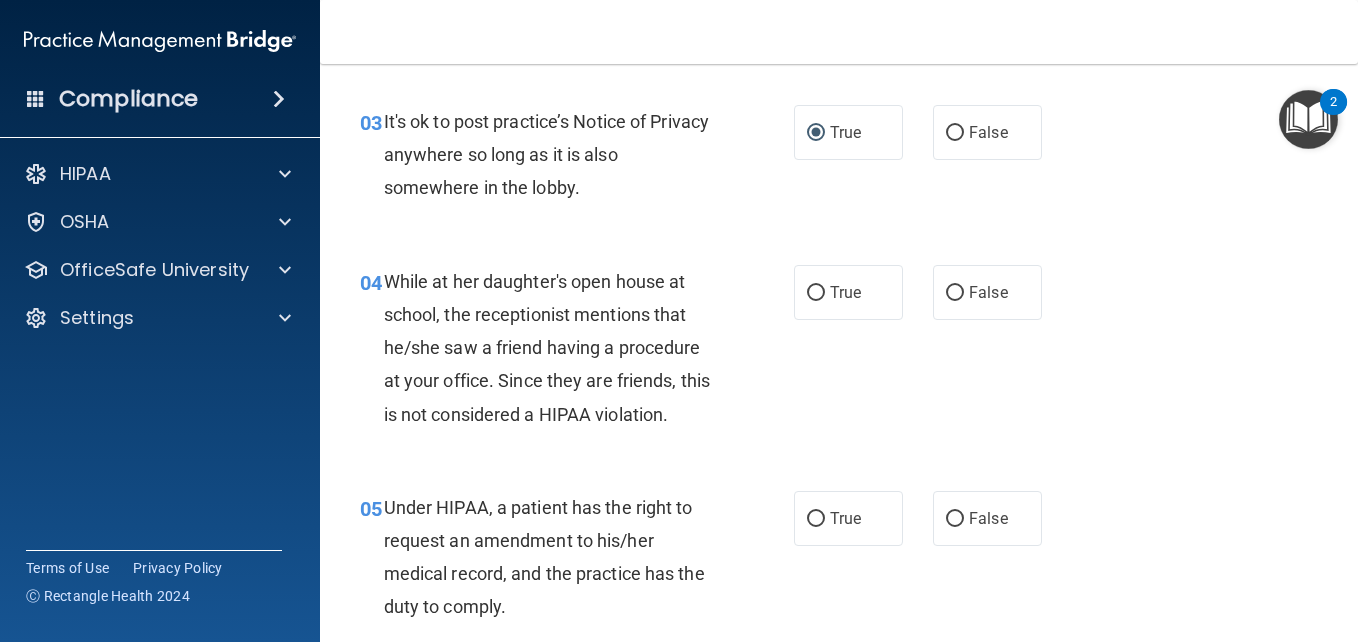 scroll, scrollTop: 573, scrollLeft: 0, axis: vertical 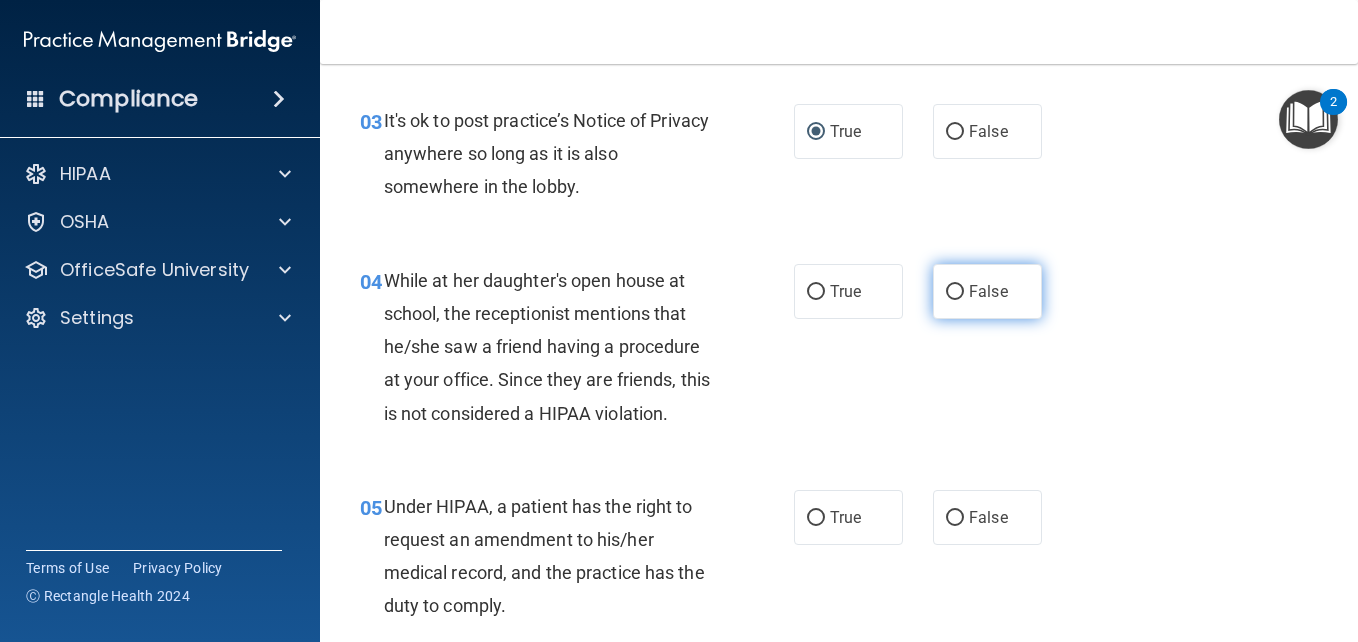 click on "False" at bounding box center (988, 291) 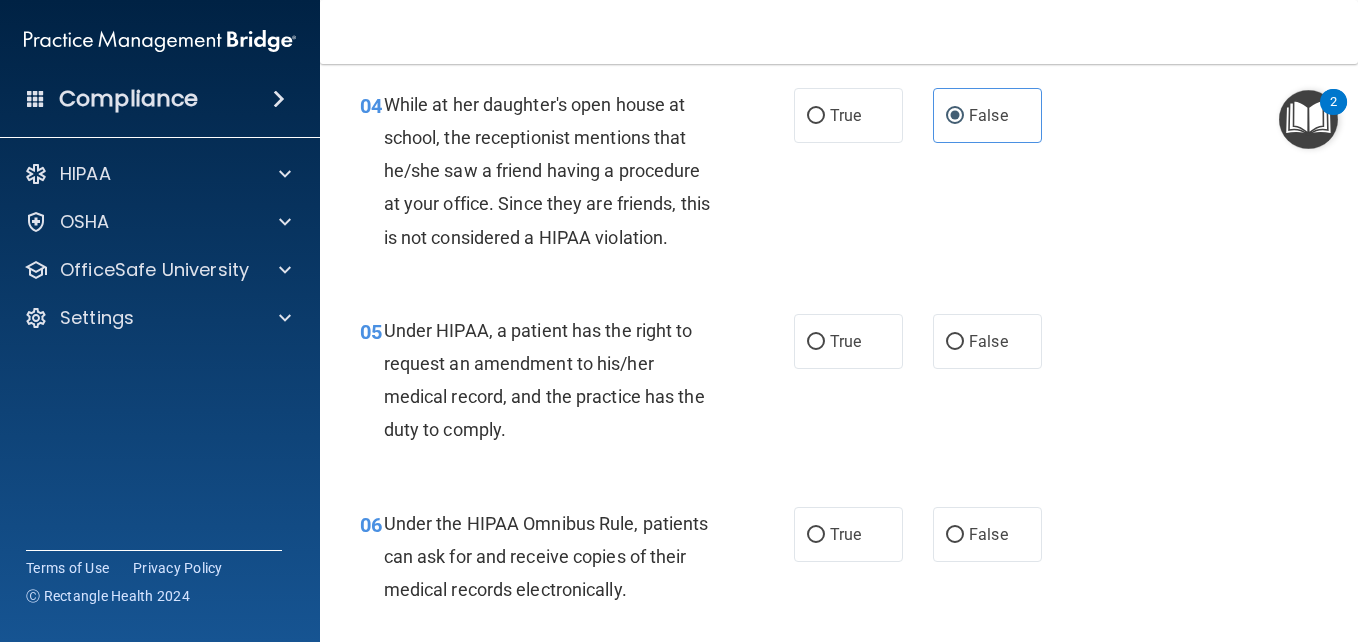 scroll, scrollTop: 769, scrollLeft: 0, axis: vertical 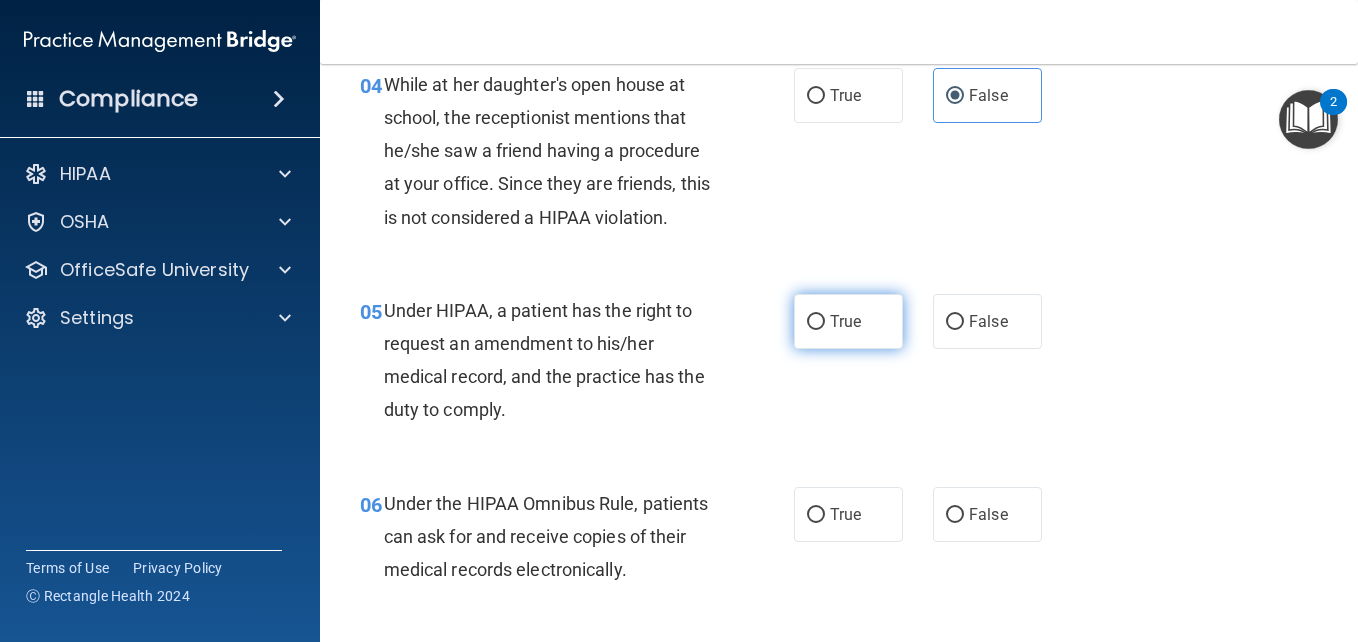 click on "True" at bounding box center [848, 321] 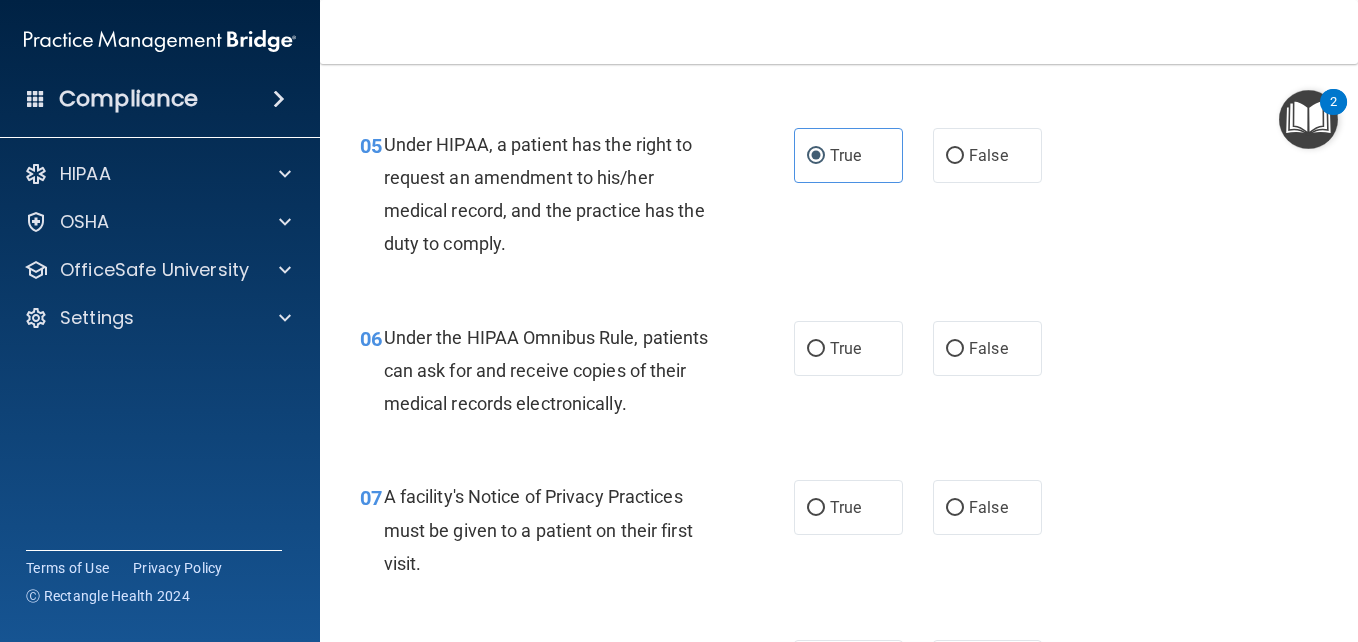 scroll, scrollTop: 936, scrollLeft: 0, axis: vertical 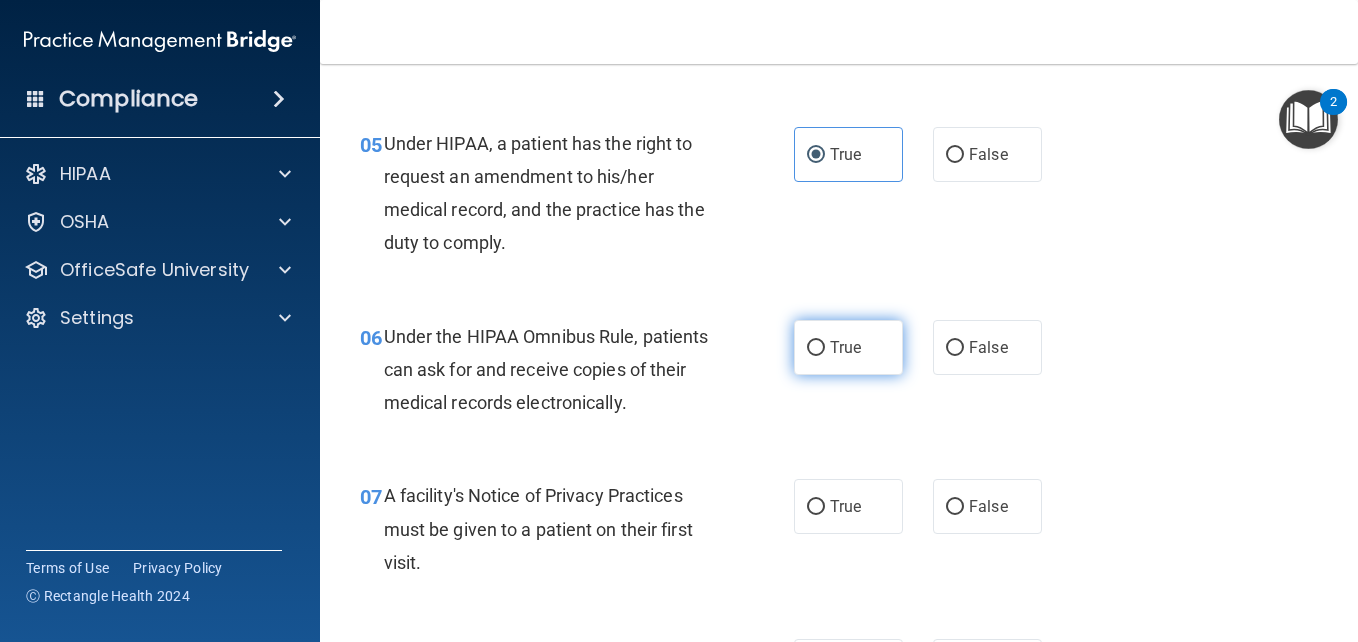 click on "True" at bounding box center [816, 348] 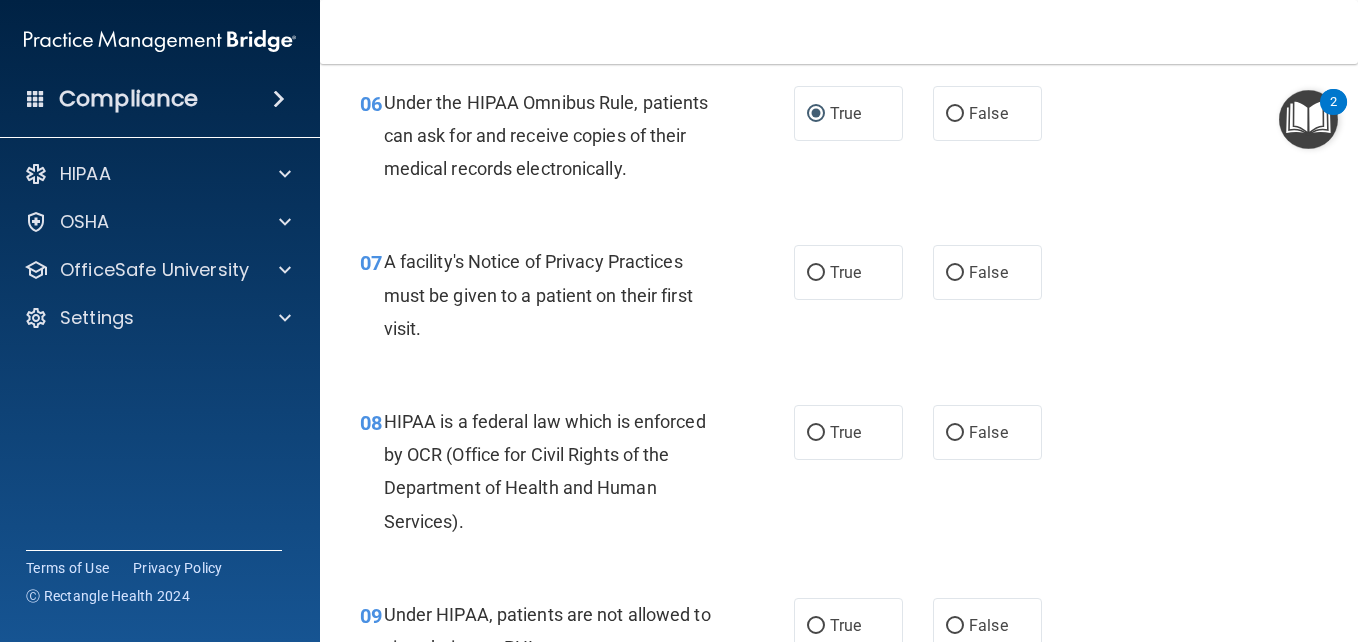 scroll, scrollTop: 1188, scrollLeft: 0, axis: vertical 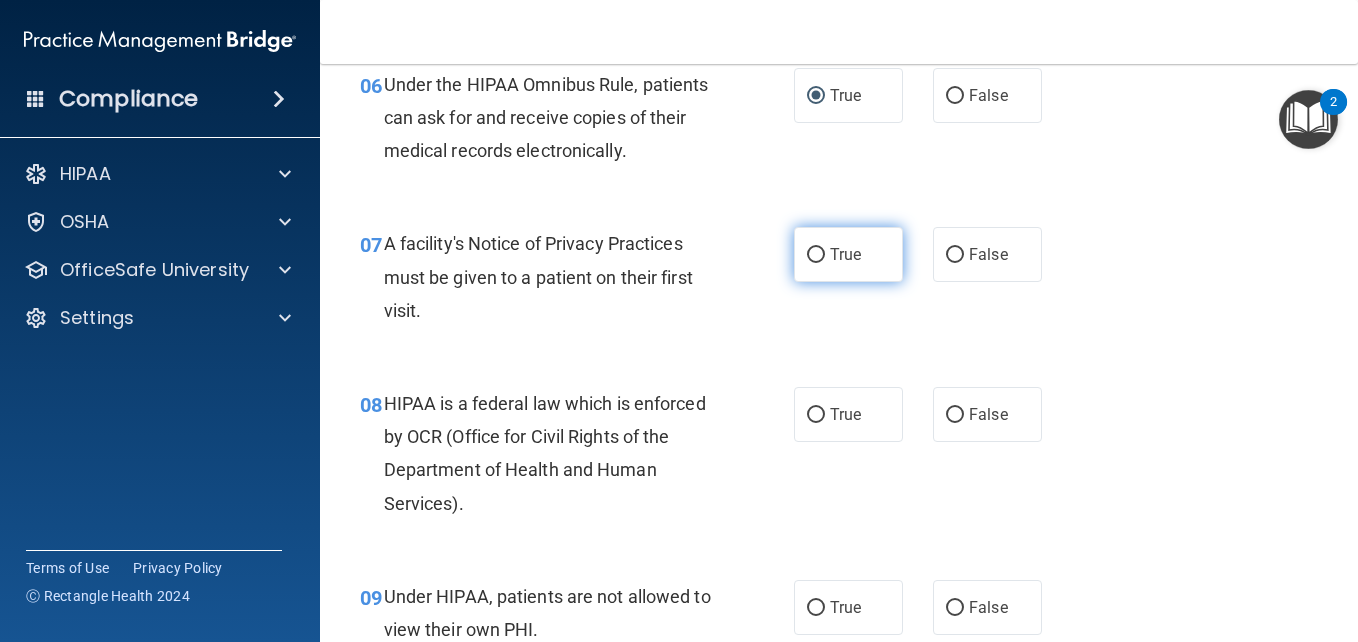 click on "True" at bounding box center [845, 254] 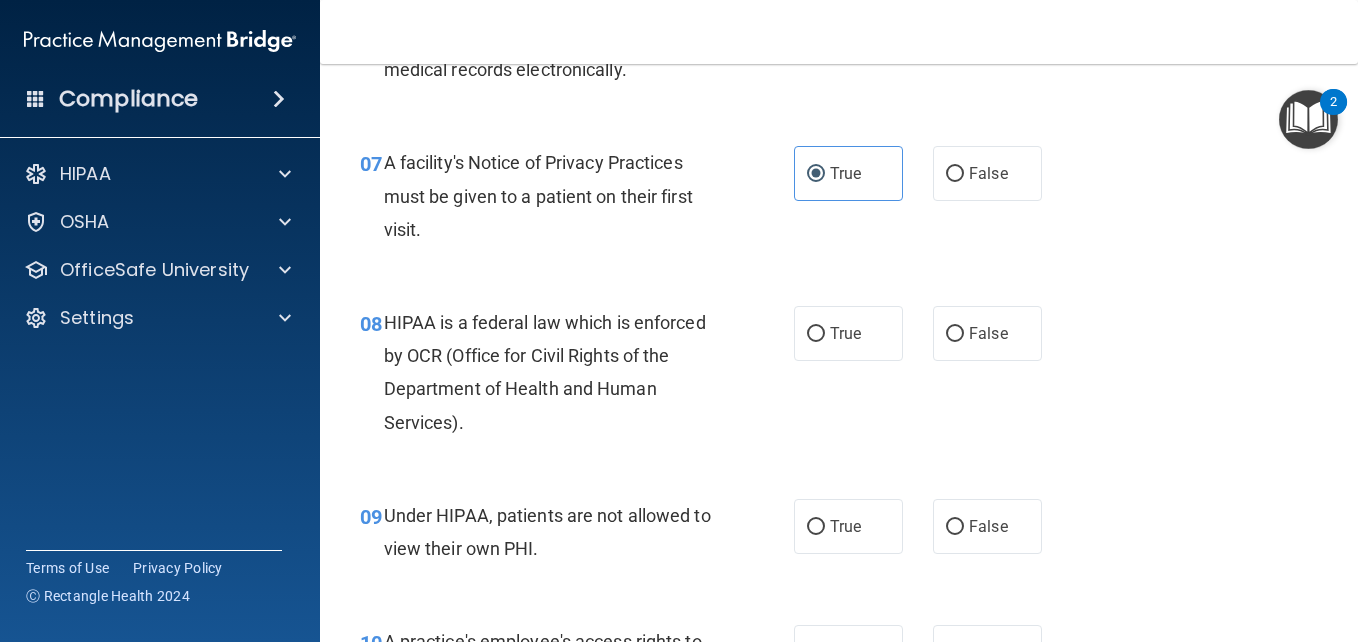 scroll, scrollTop: 1270, scrollLeft: 0, axis: vertical 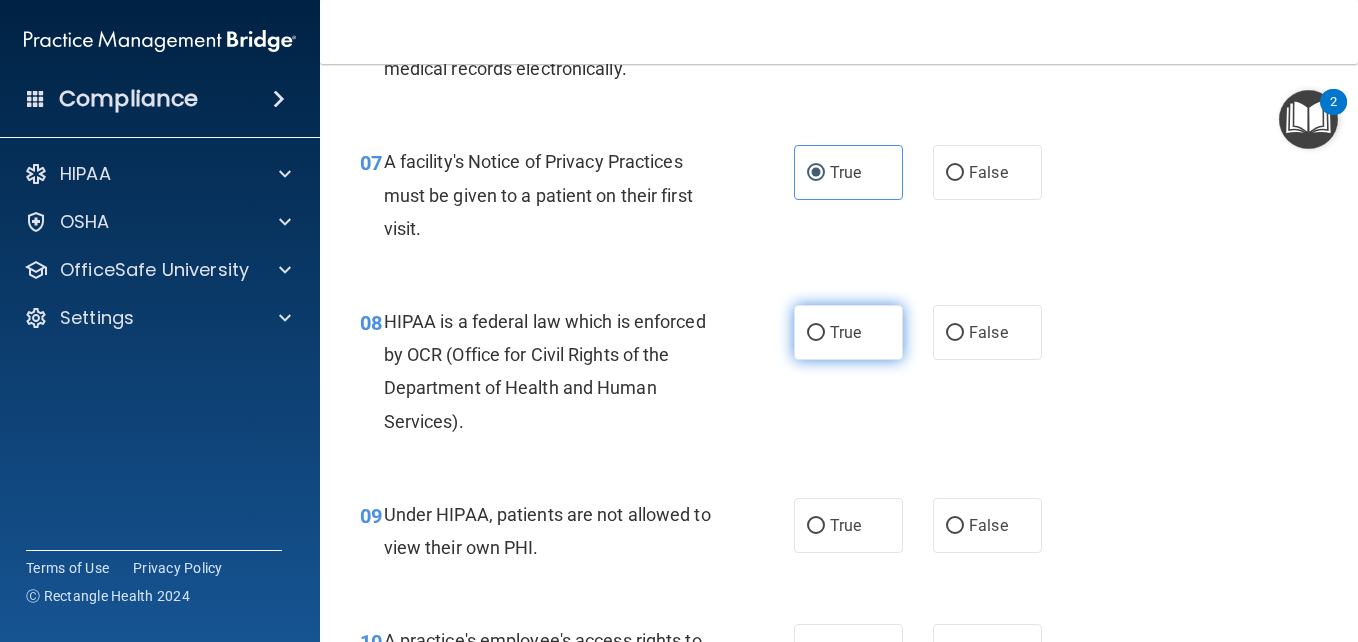click on "True" at bounding box center [816, 333] 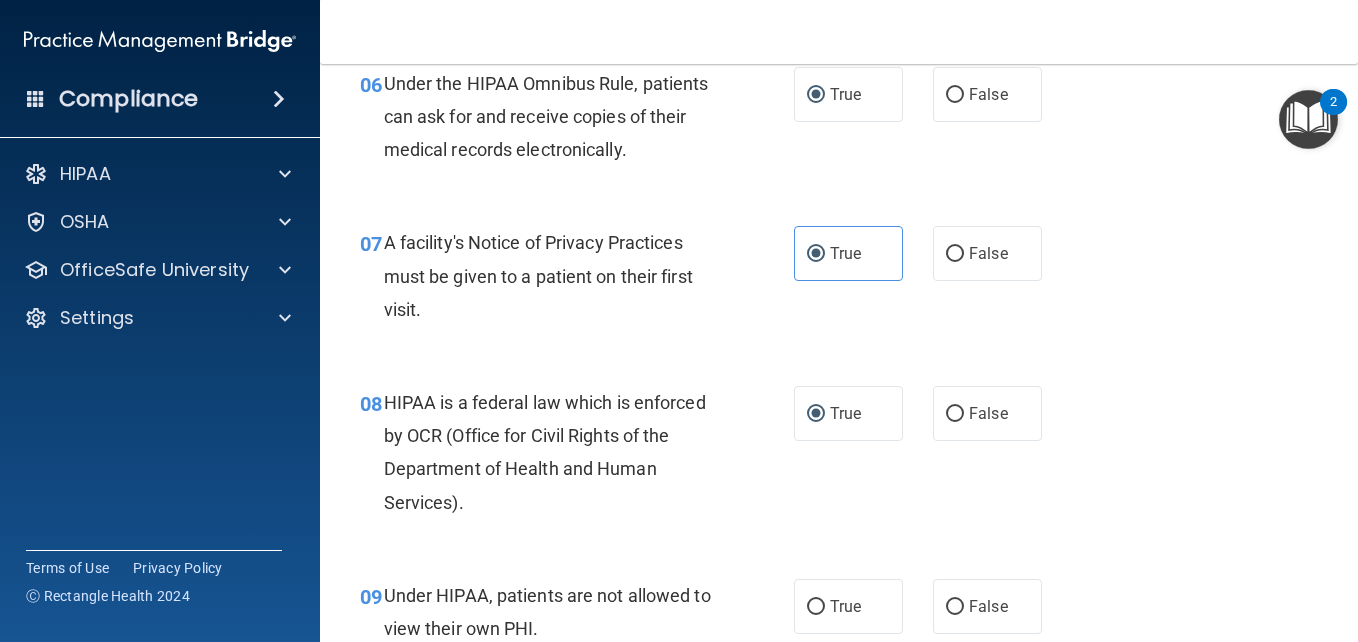 scroll, scrollTop: 1191, scrollLeft: 0, axis: vertical 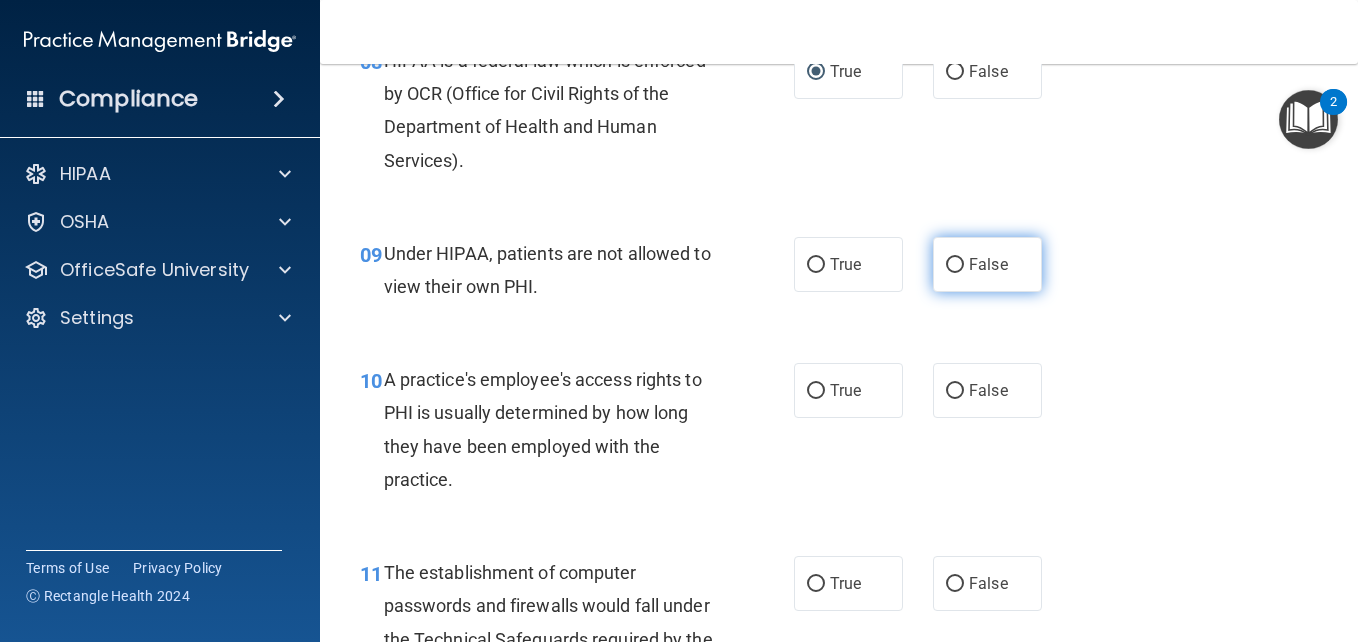 click on "False" at bounding box center (987, 264) 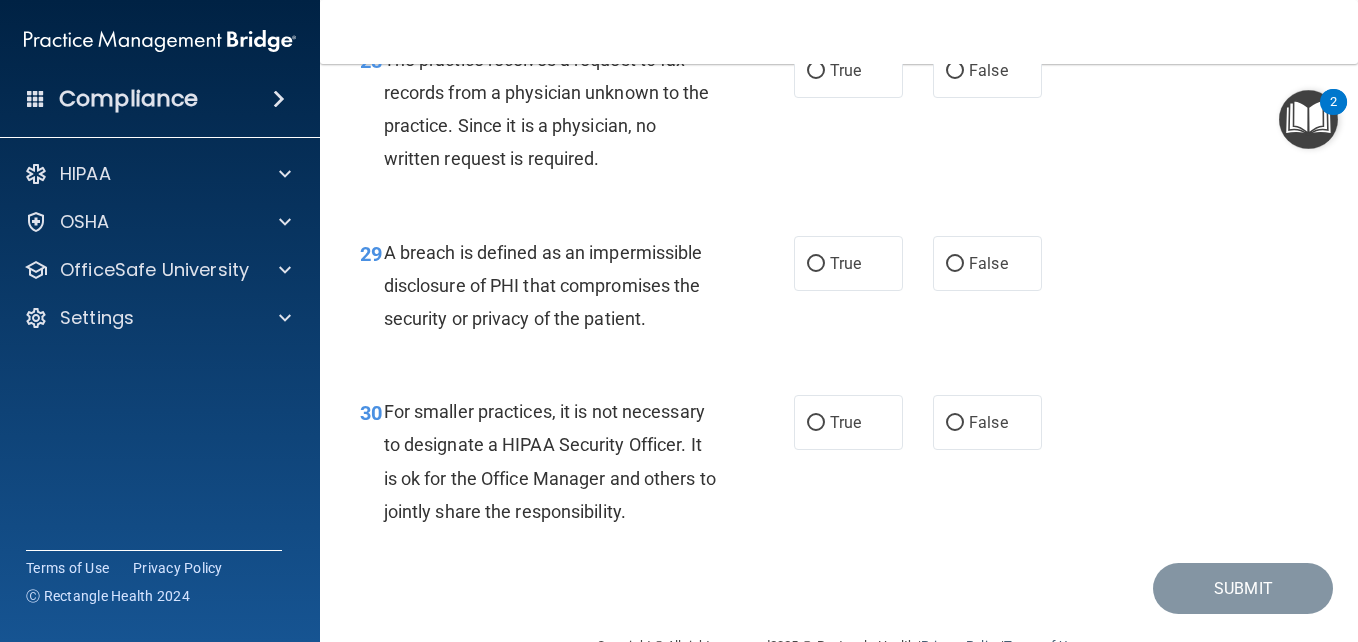 scroll, scrollTop: 5508, scrollLeft: 0, axis: vertical 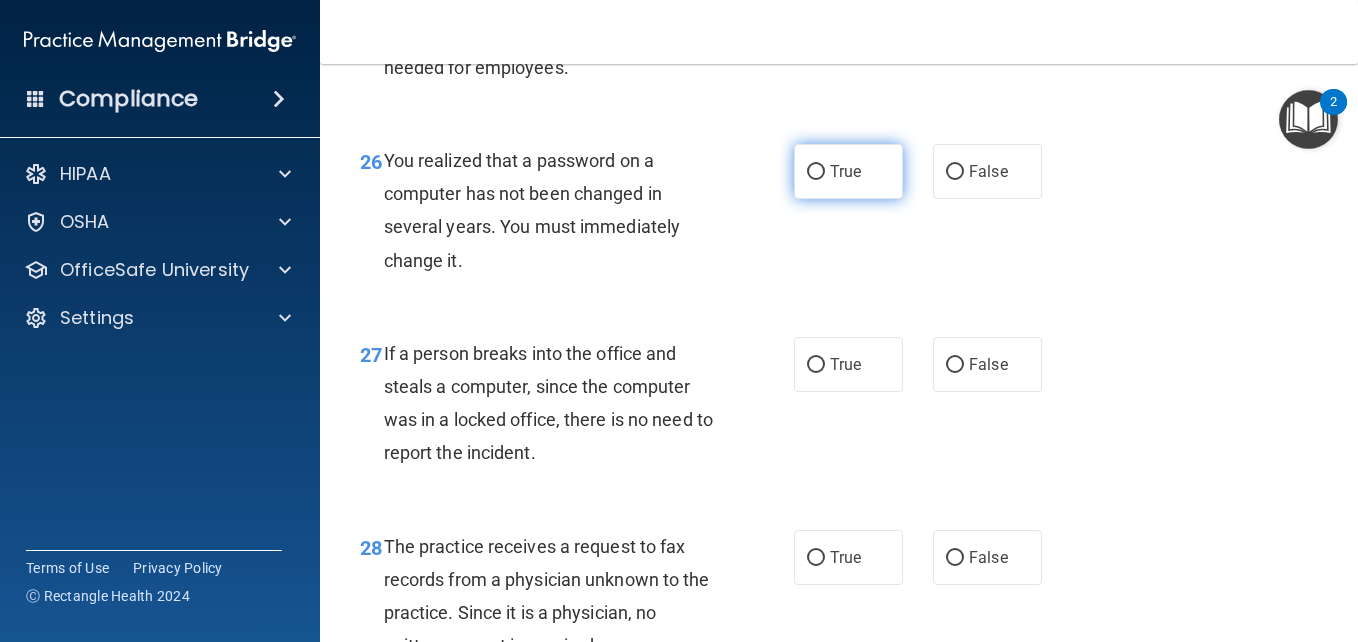 click on "True" at bounding box center (816, 172) 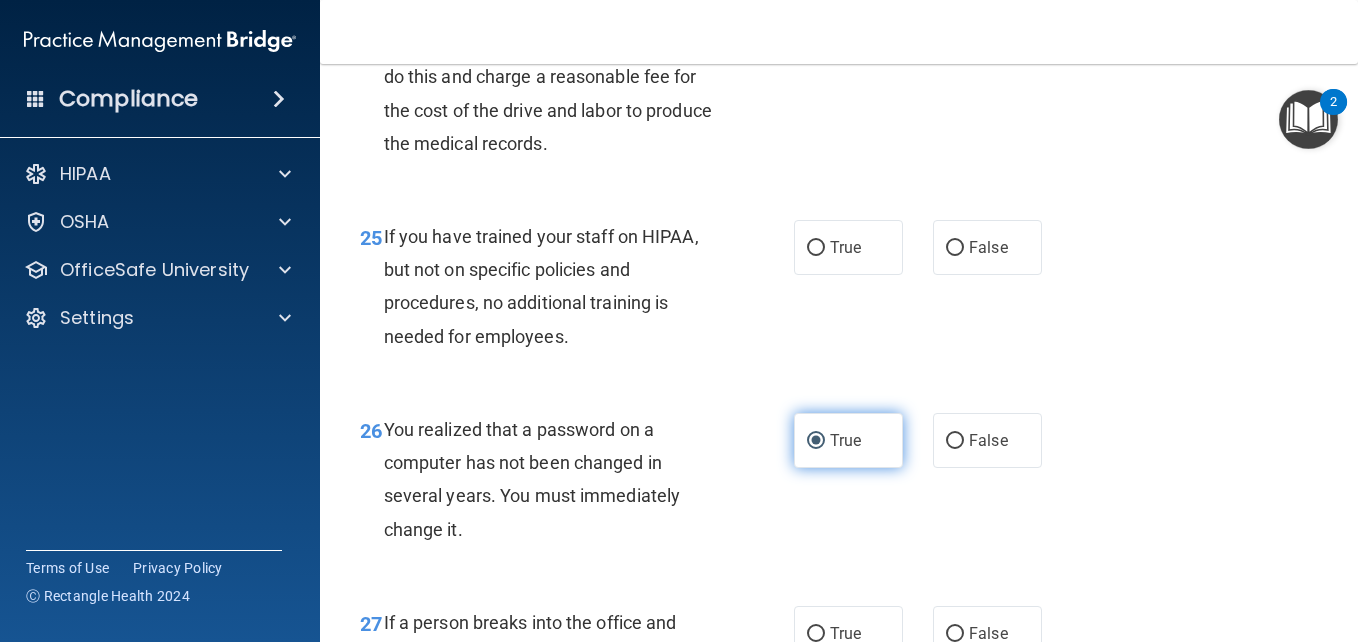 scroll, scrollTop: 4633, scrollLeft: 0, axis: vertical 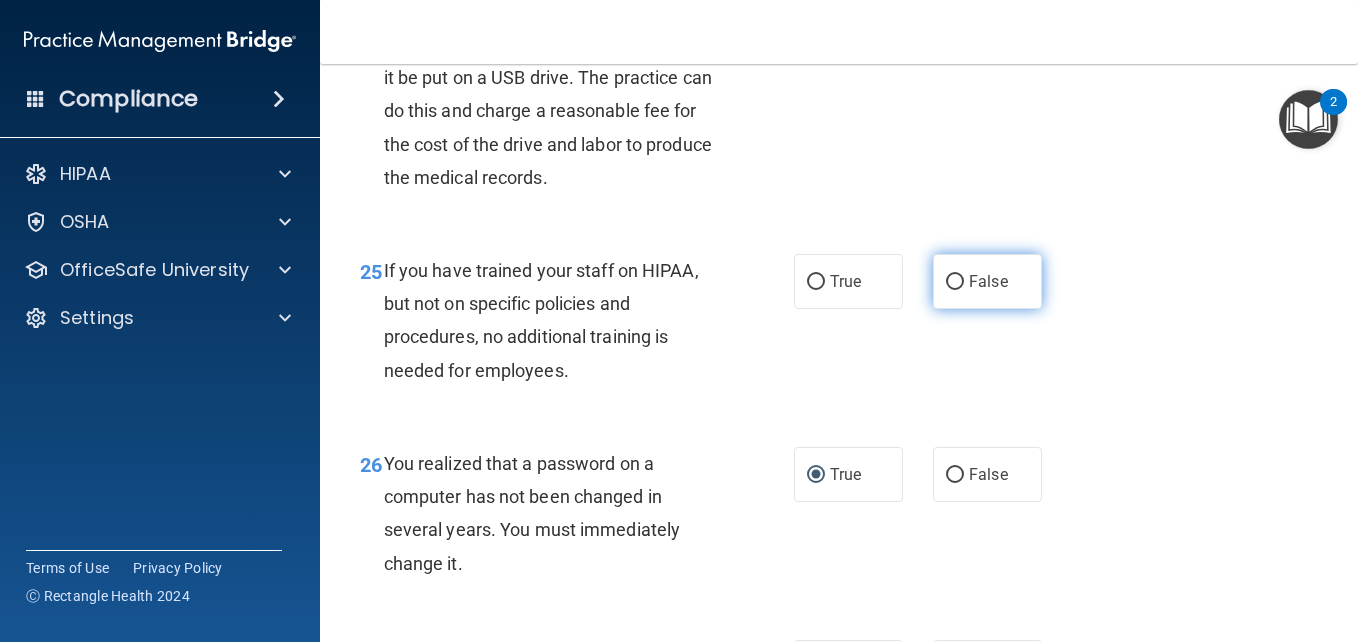 click on "False" at bounding box center (987, 281) 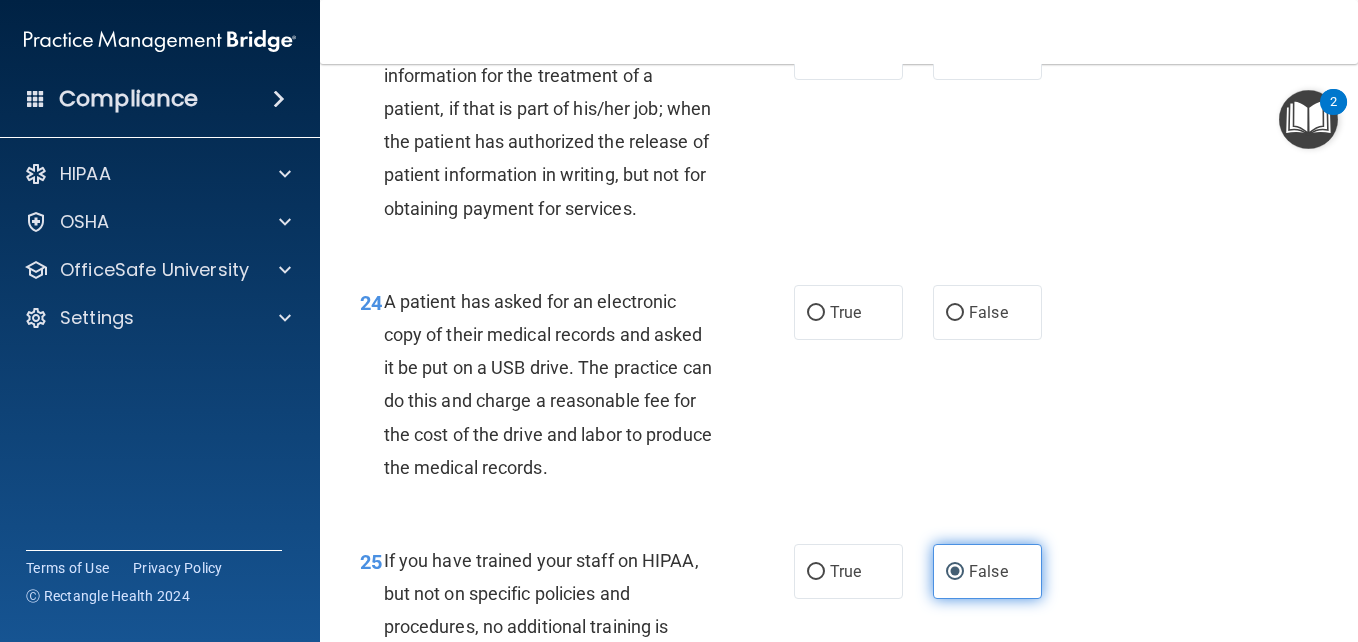 scroll, scrollTop: 4342, scrollLeft: 0, axis: vertical 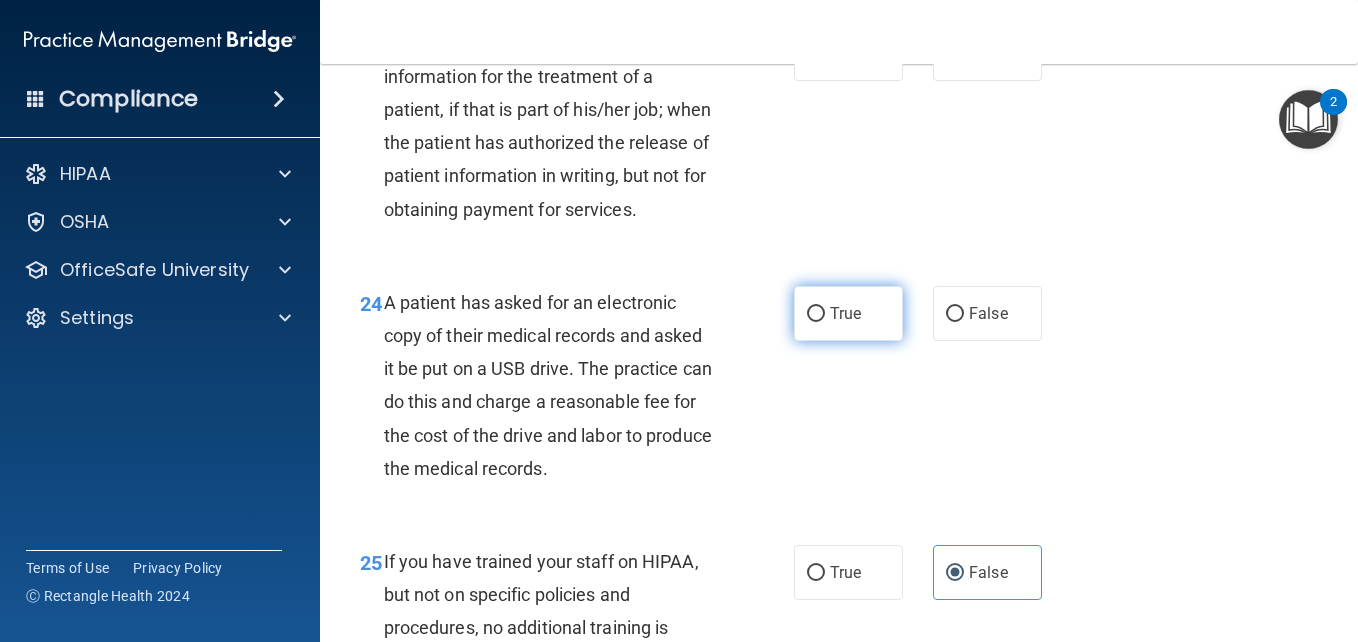 click on "True" at bounding box center (848, 313) 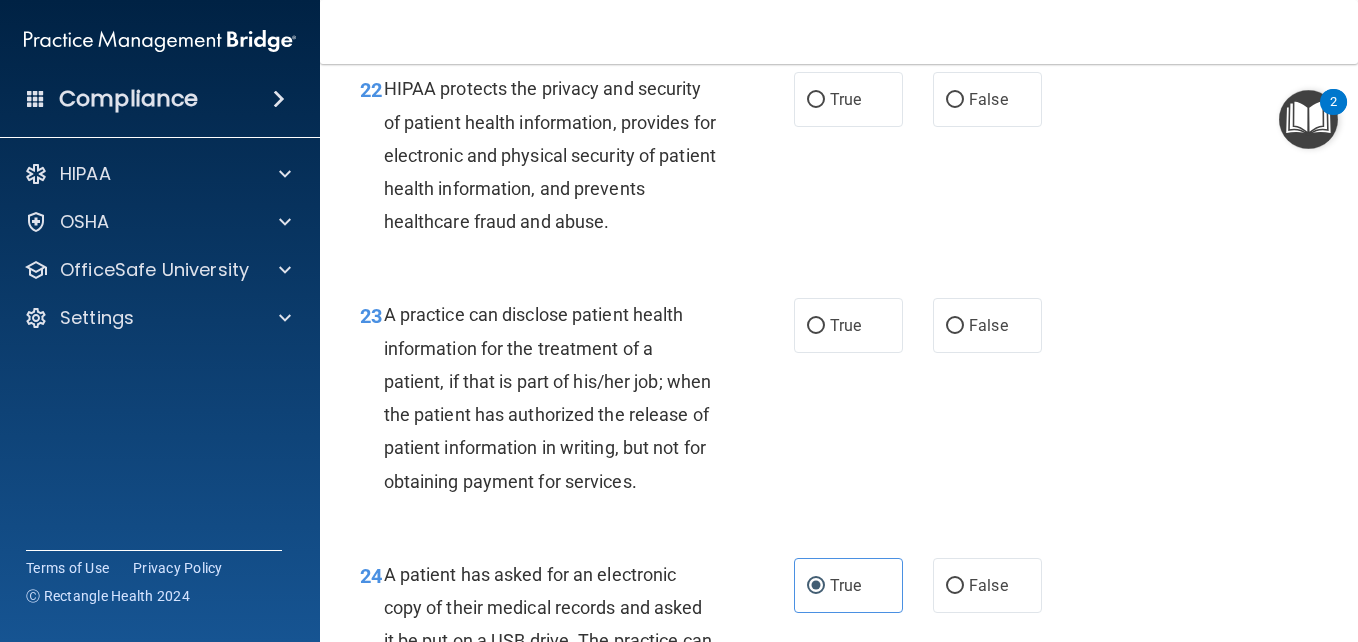 scroll, scrollTop: 4071, scrollLeft: 0, axis: vertical 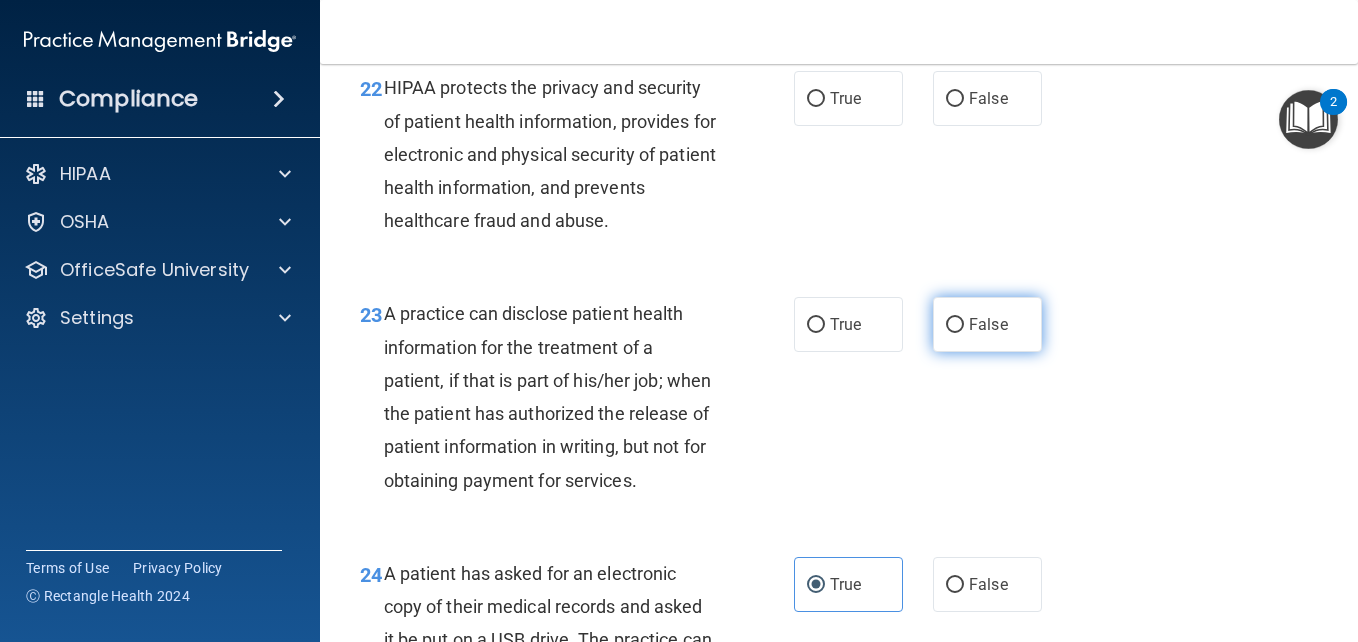 click on "False" at bounding box center (955, 325) 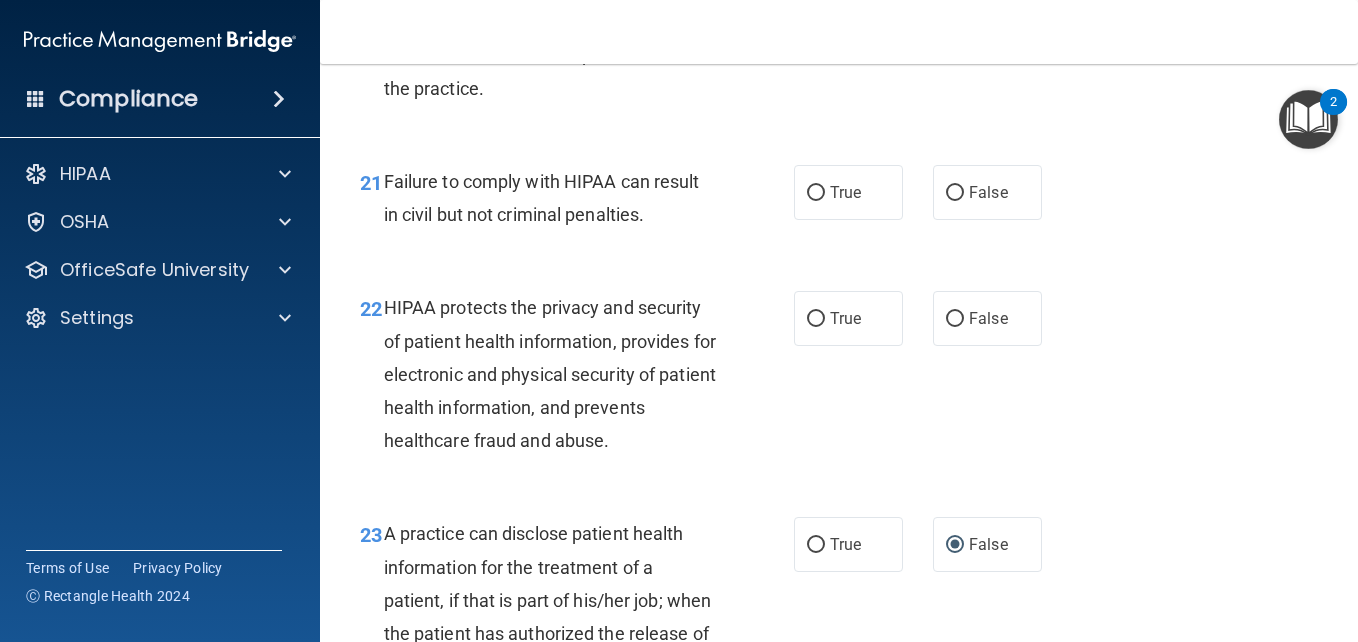 scroll, scrollTop: 3850, scrollLeft: 0, axis: vertical 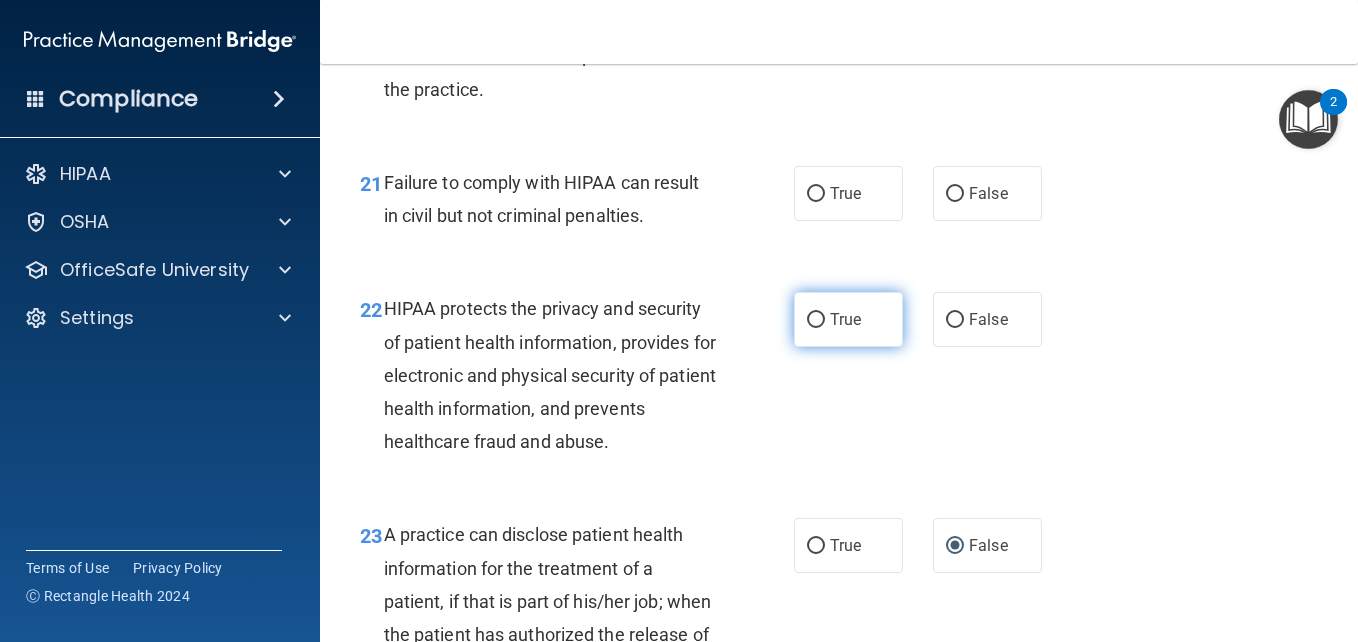 click on "True" at bounding box center [848, 319] 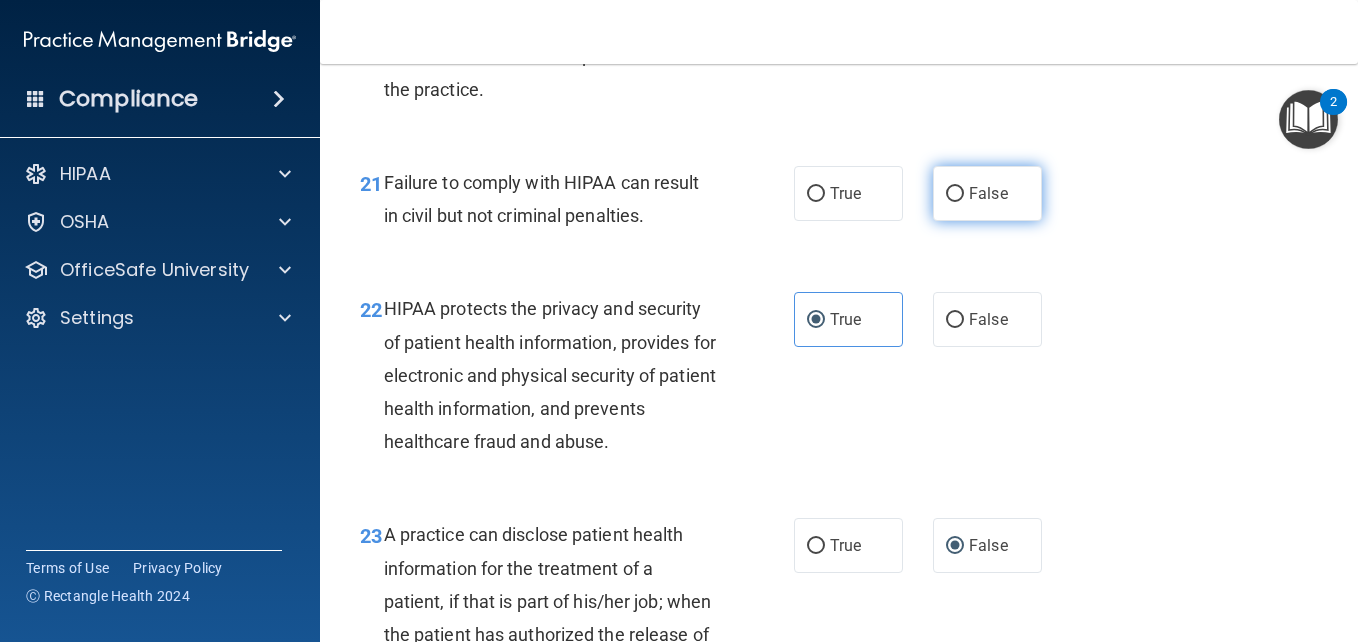 click on "False" at bounding box center (987, 193) 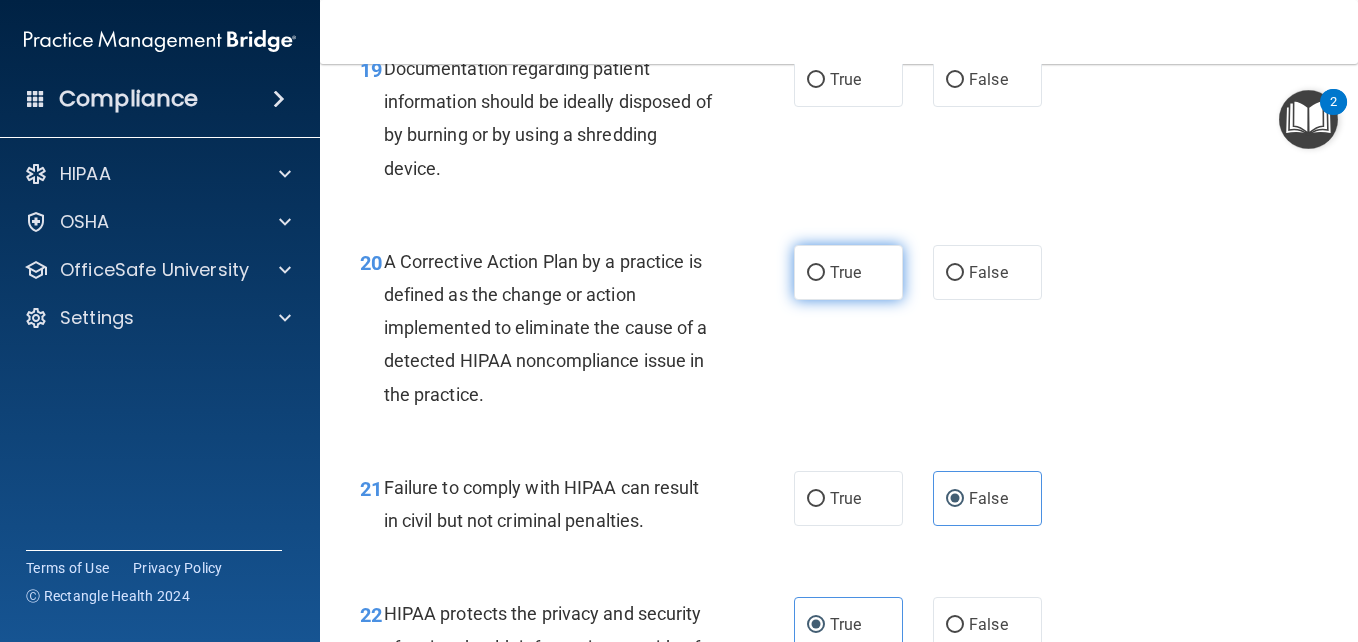 click on "True" at bounding box center (848, 272) 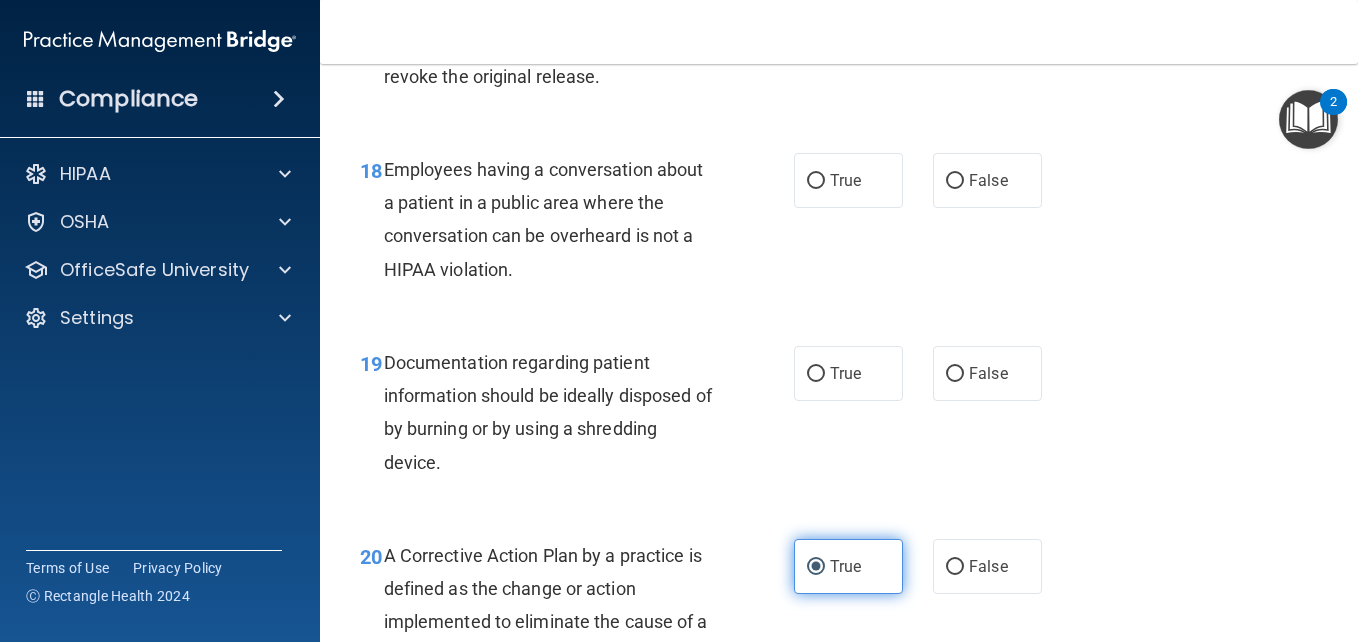 scroll, scrollTop: 3250, scrollLeft: 0, axis: vertical 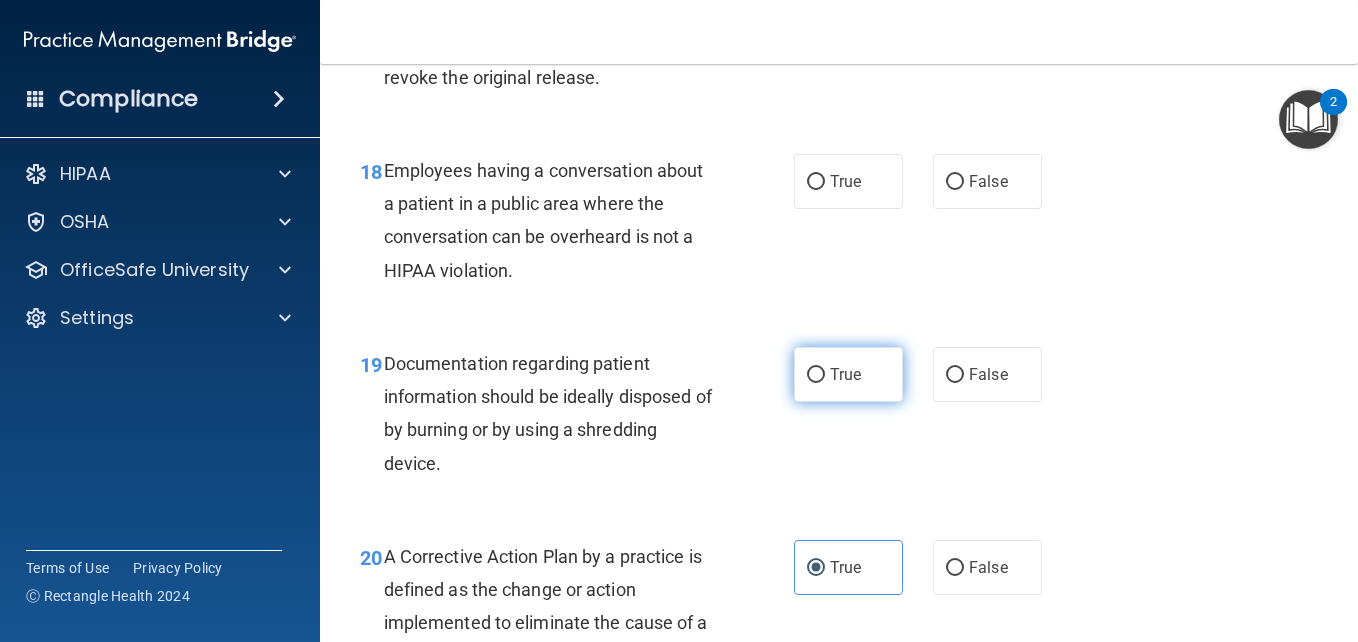 click on "True" at bounding box center (848, 374) 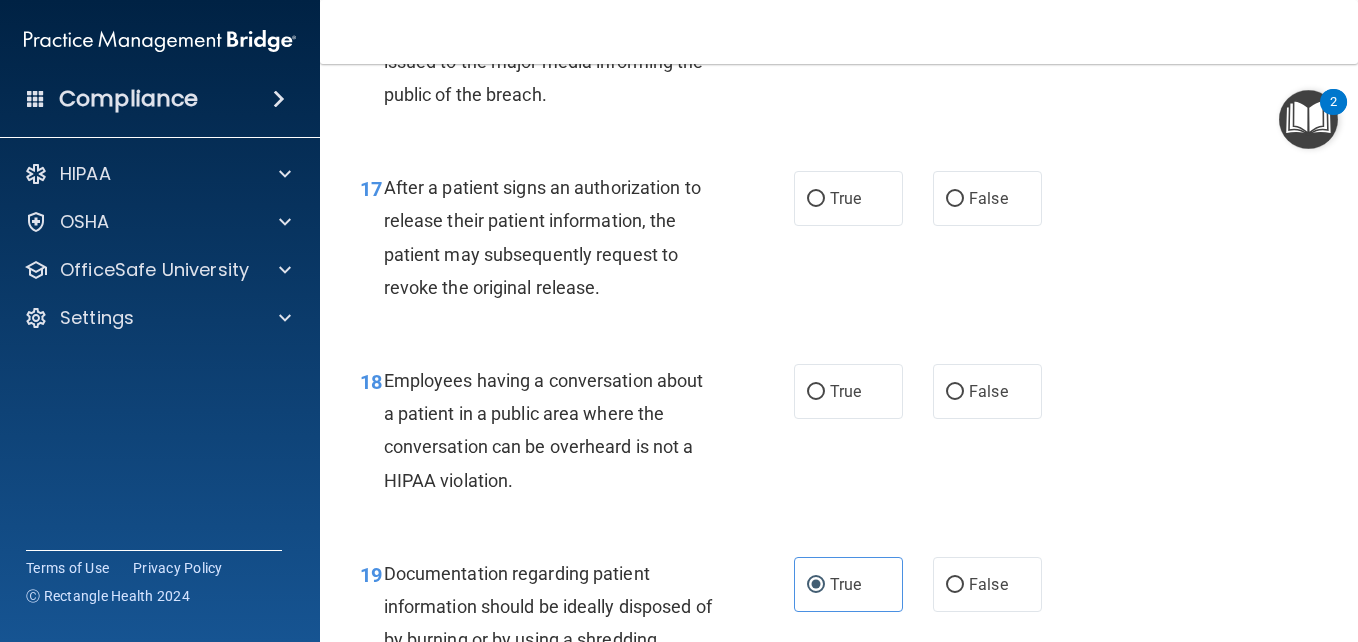 scroll, scrollTop: 3039, scrollLeft: 0, axis: vertical 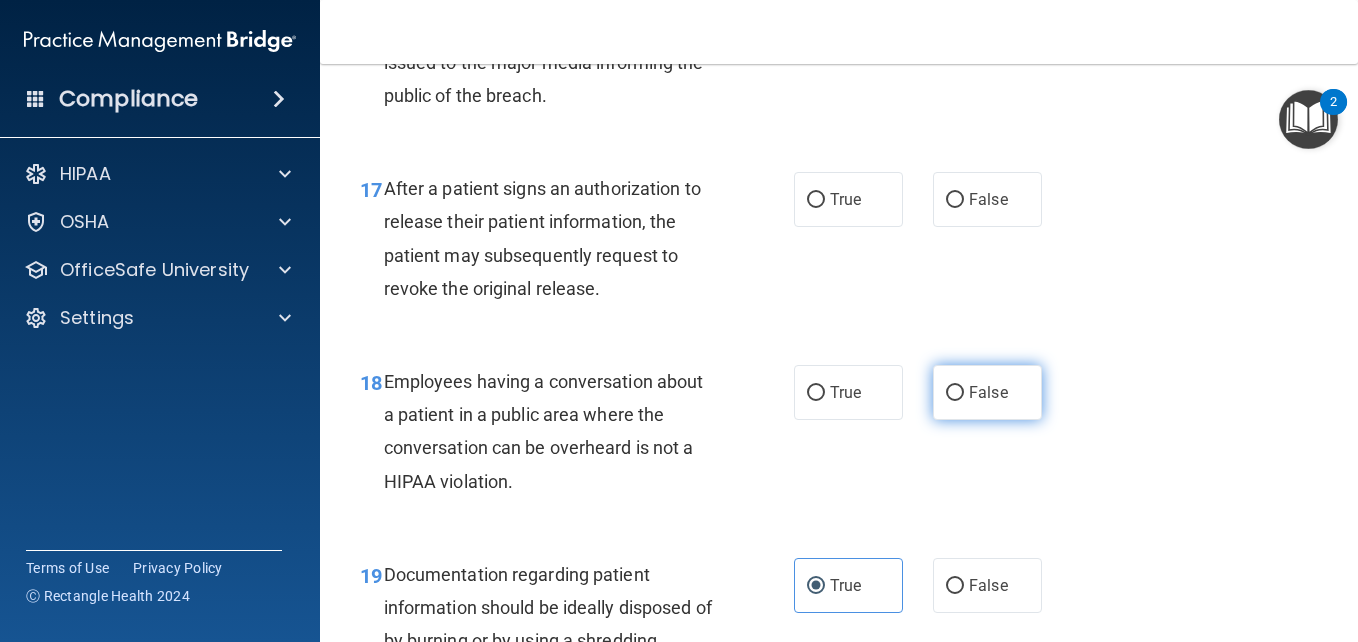 click on "False" at bounding box center [988, 392] 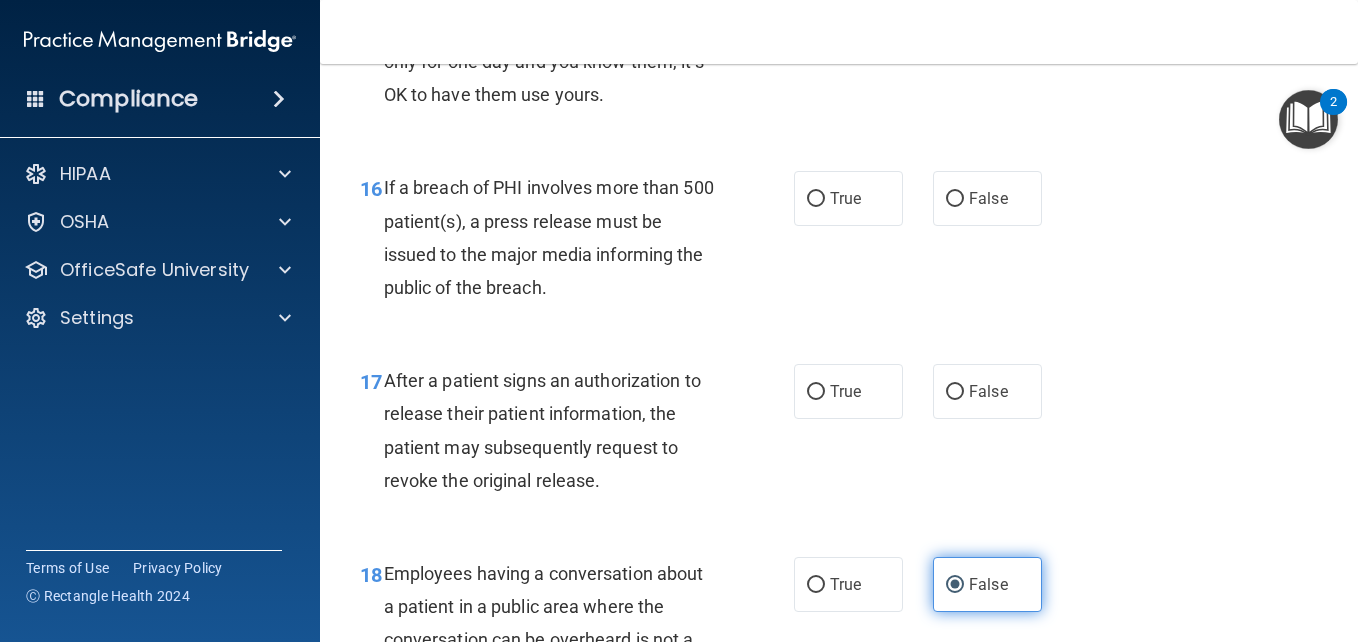 scroll, scrollTop: 2846, scrollLeft: 0, axis: vertical 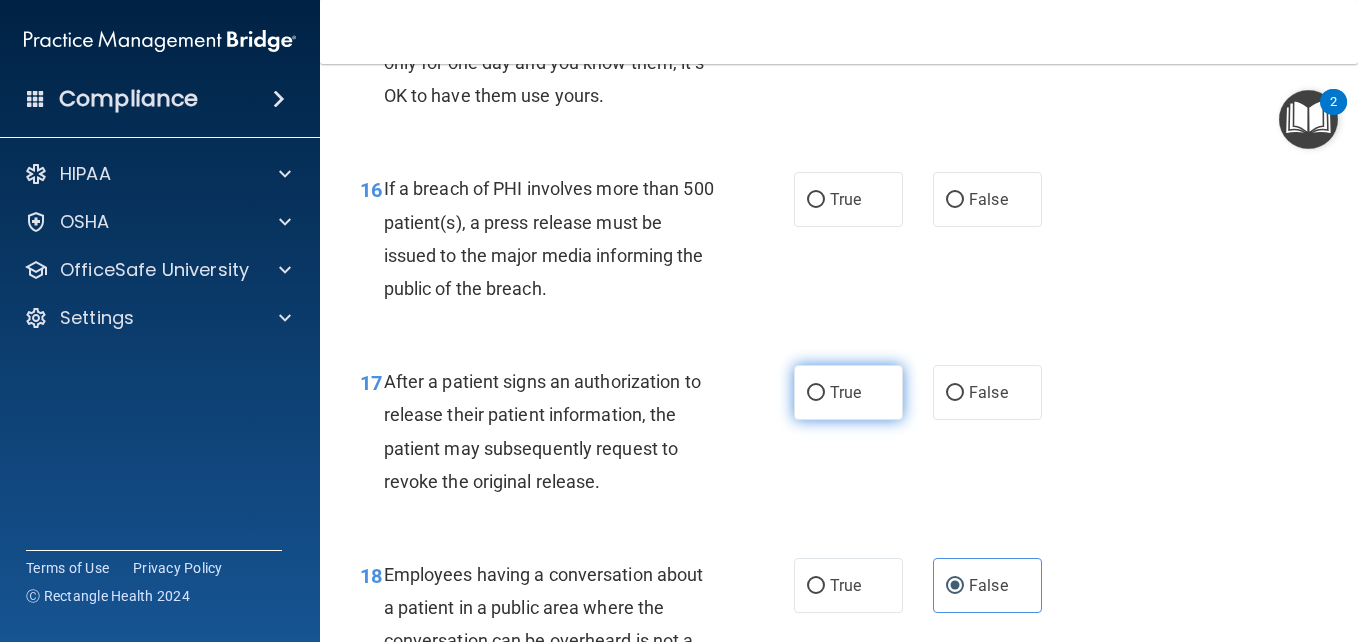 click on "True" at bounding box center (848, 392) 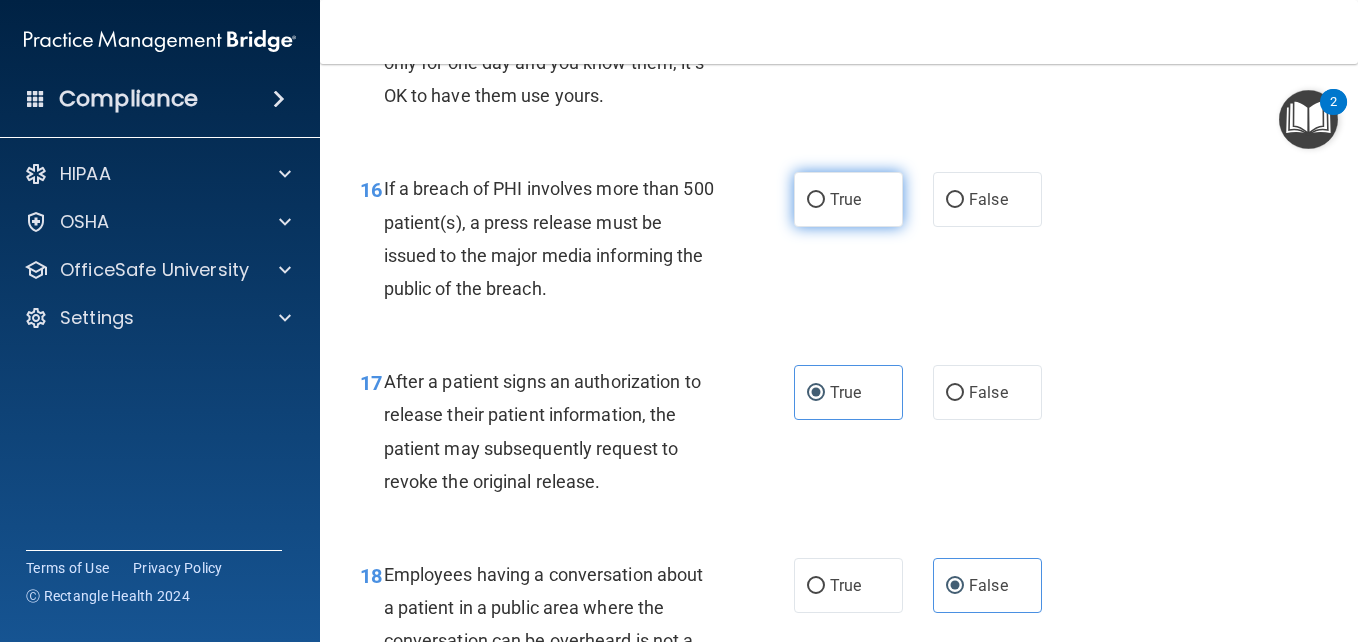 click on "True" at bounding box center (845, 199) 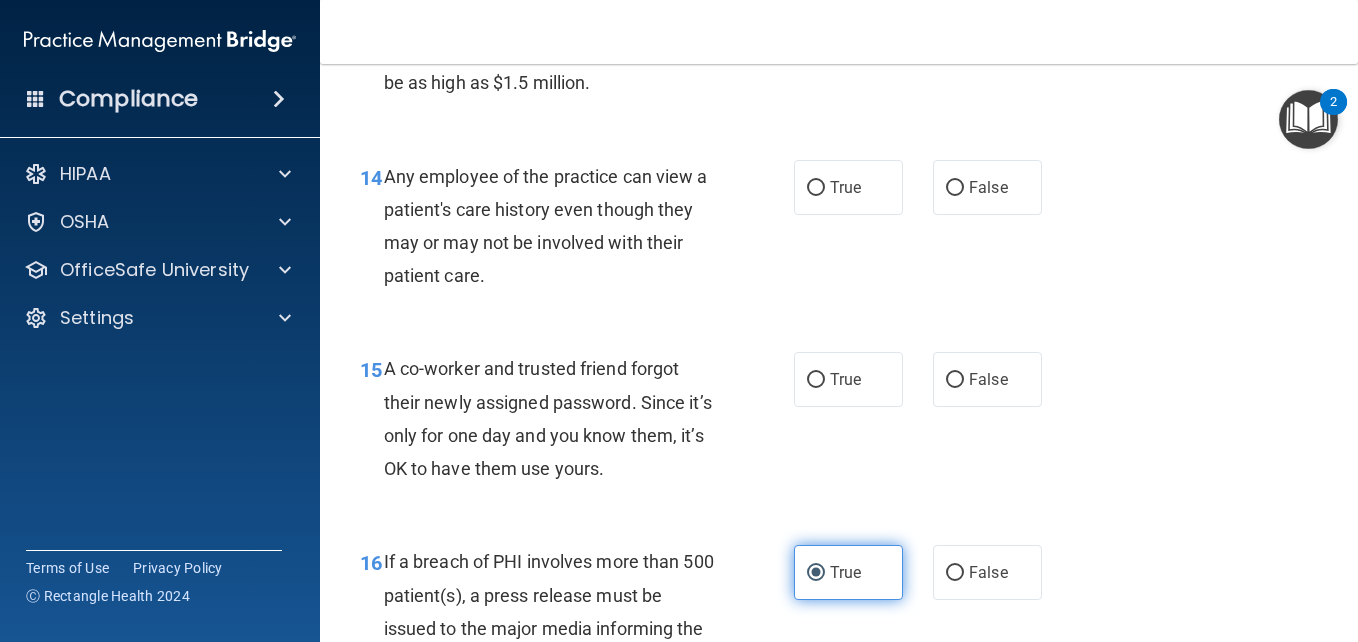 scroll, scrollTop: 2472, scrollLeft: 0, axis: vertical 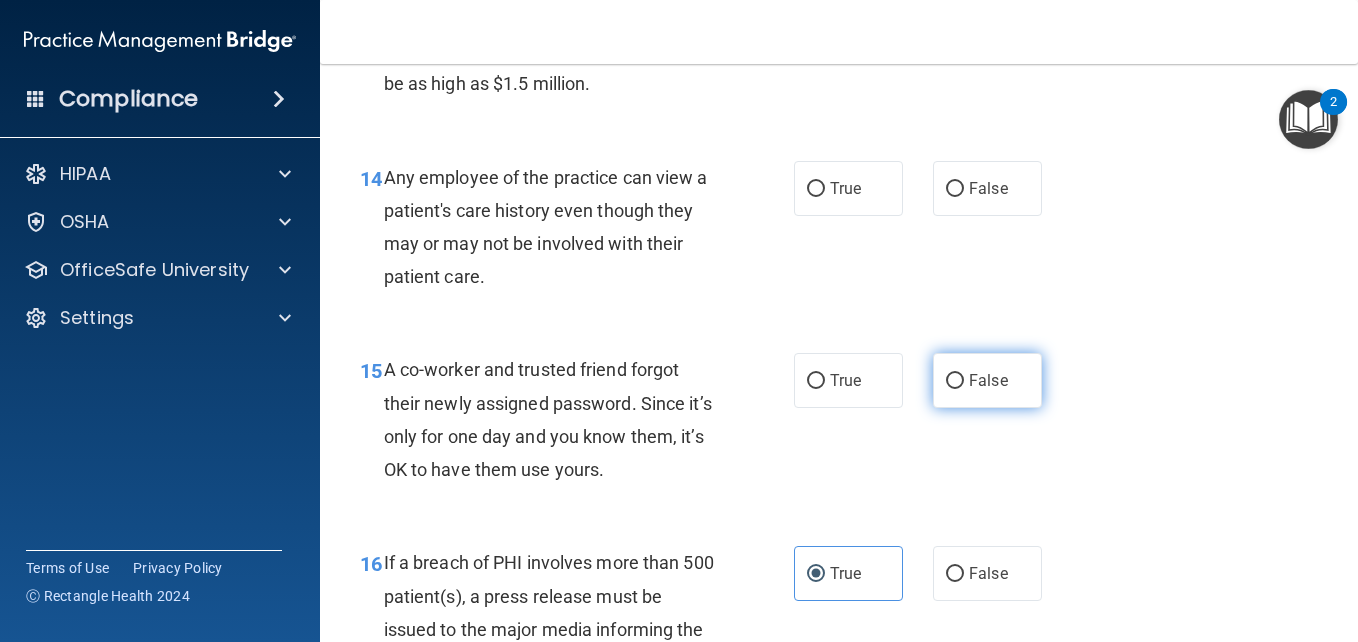 click on "False" at bounding box center (955, 381) 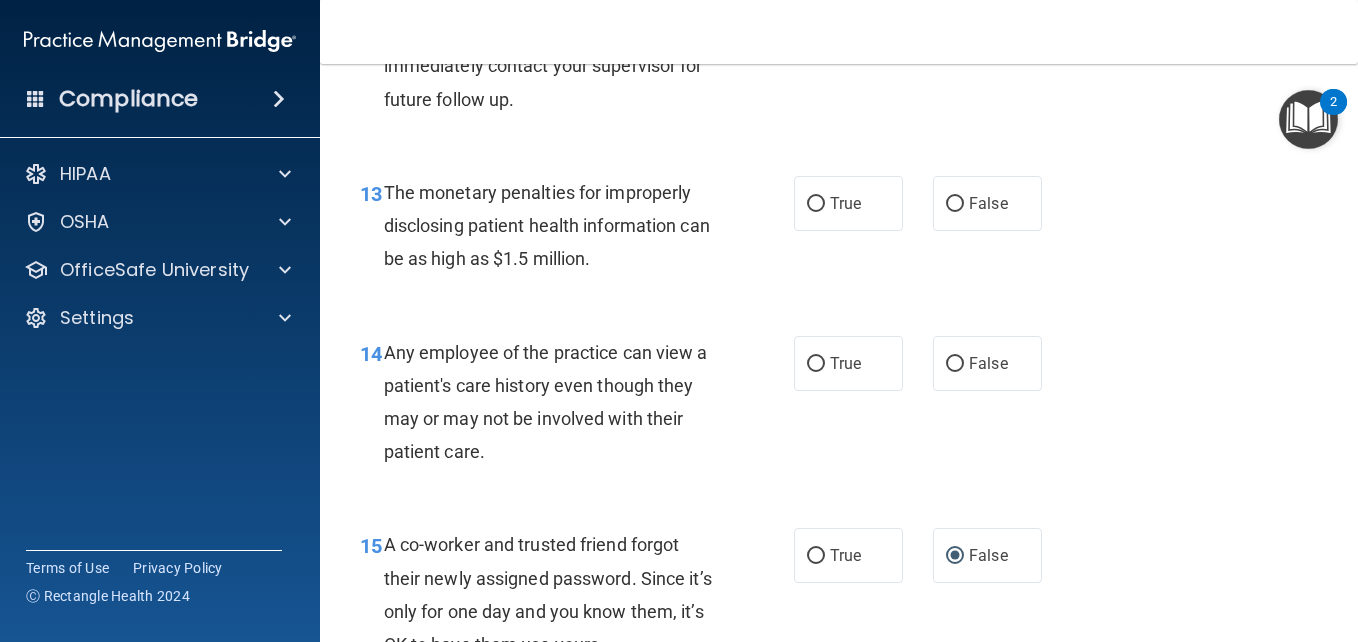 scroll, scrollTop: 2296, scrollLeft: 0, axis: vertical 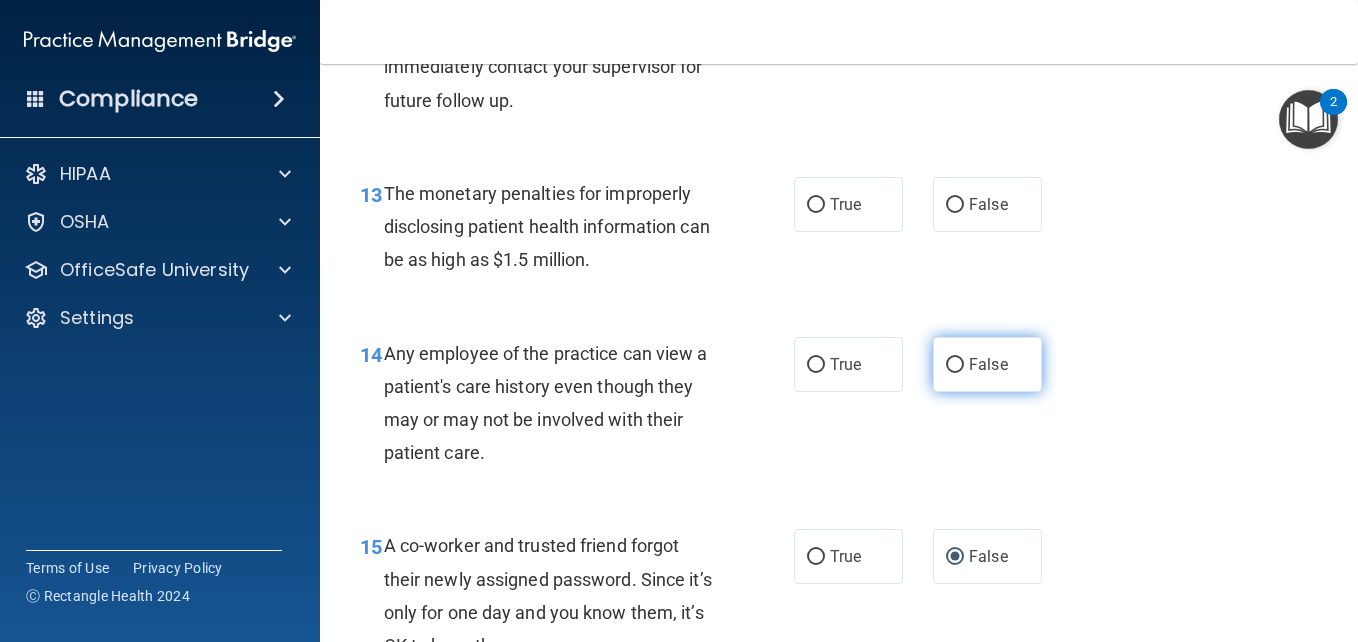 click on "False" at bounding box center [988, 364] 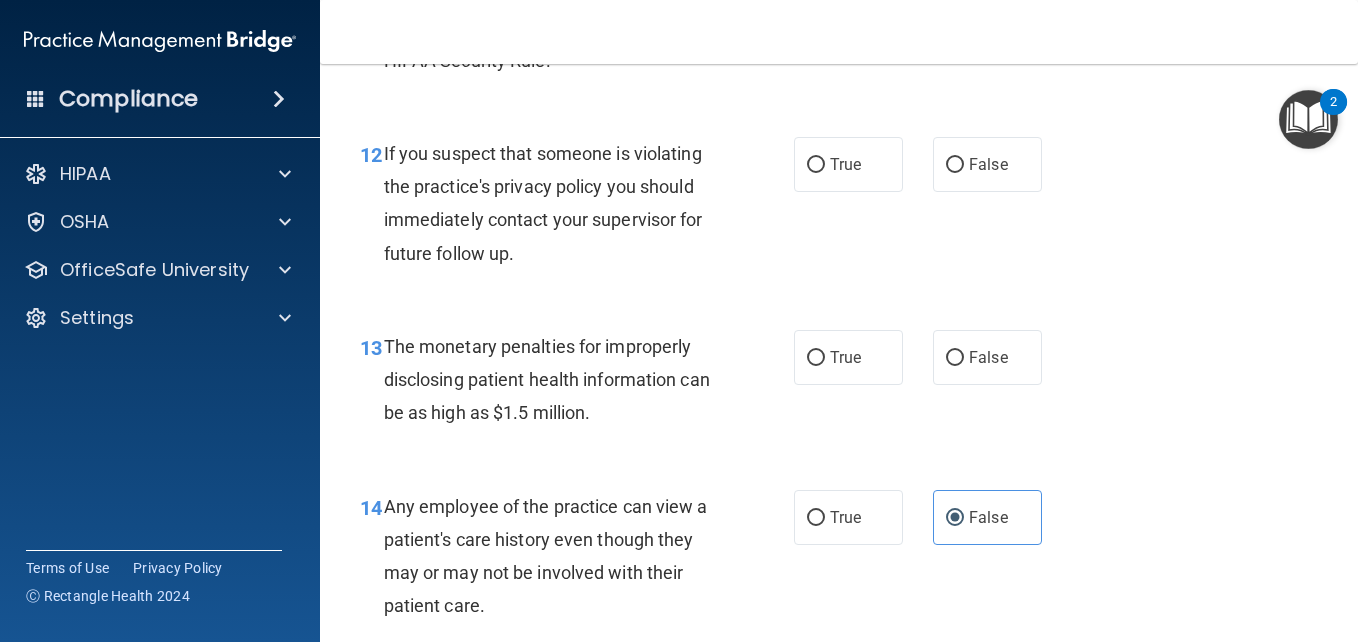 scroll, scrollTop: 2142, scrollLeft: 0, axis: vertical 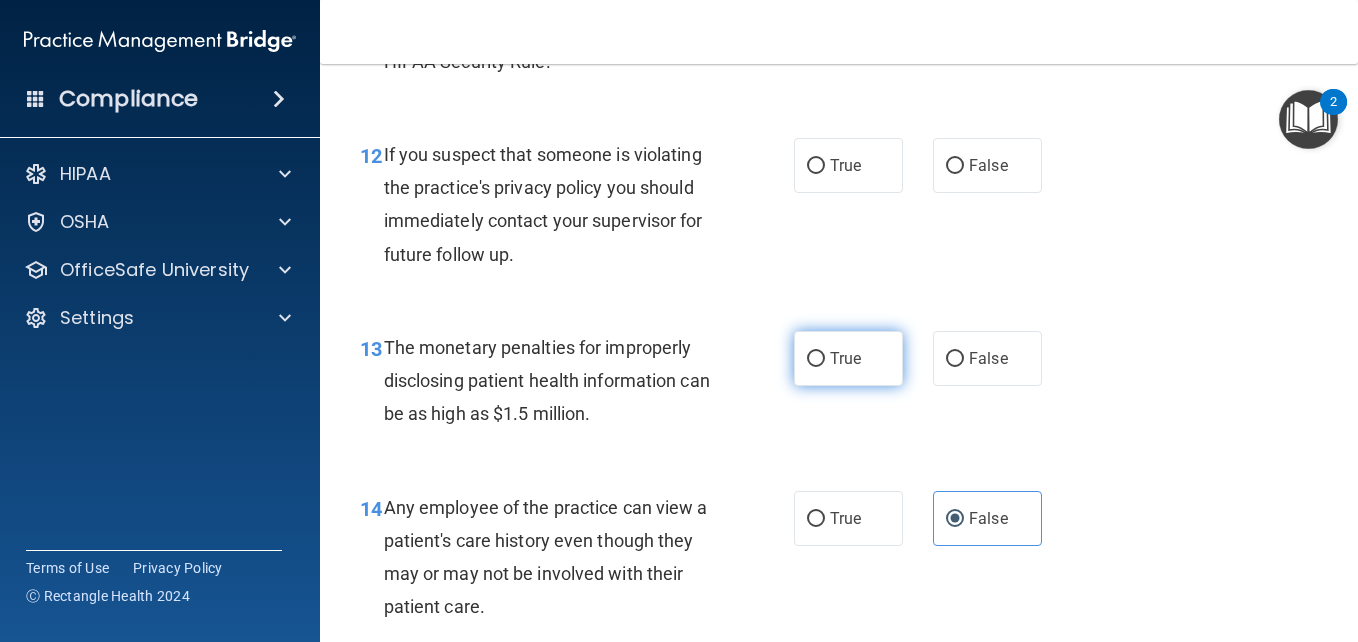 click on "True" at bounding box center (845, 358) 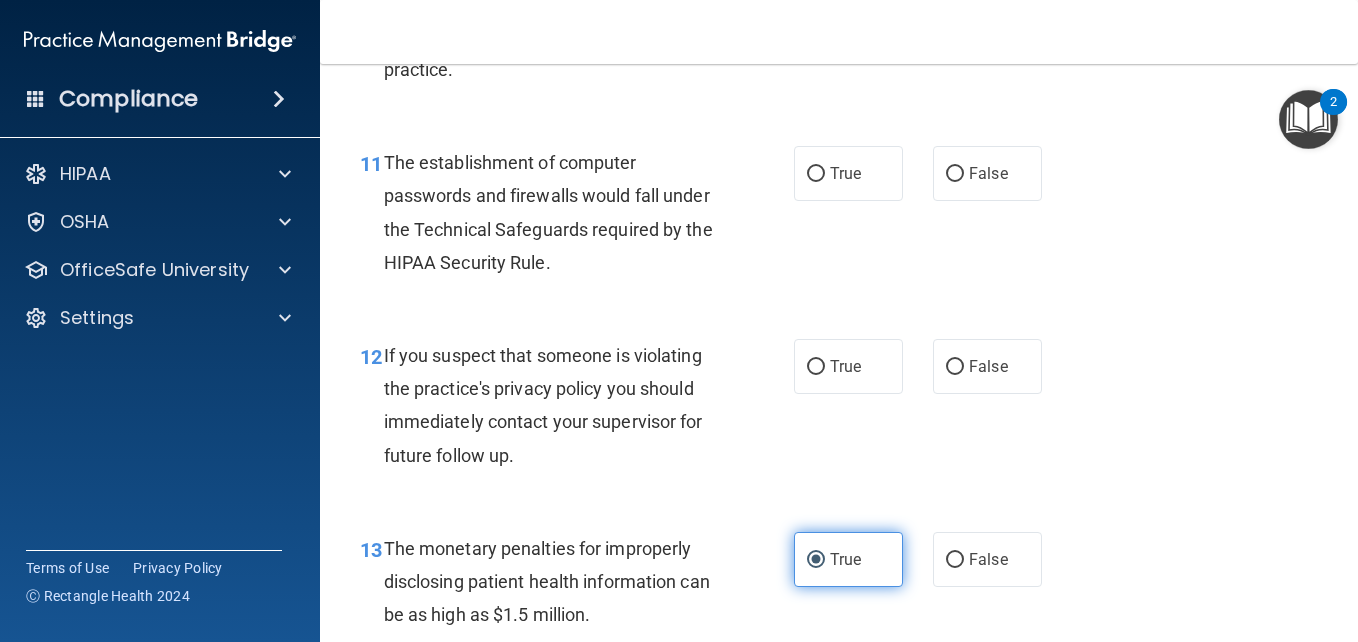 scroll, scrollTop: 1940, scrollLeft: 0, axis: vertical 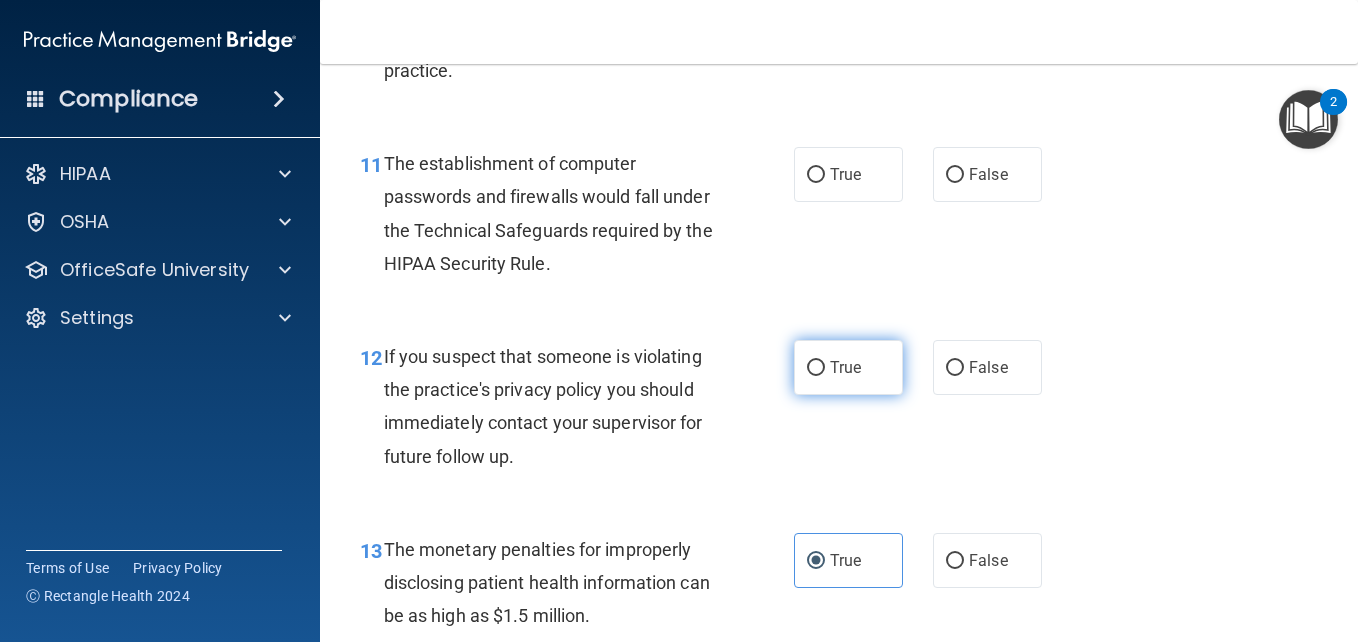 click on "True" at bounding box center (845, 367) 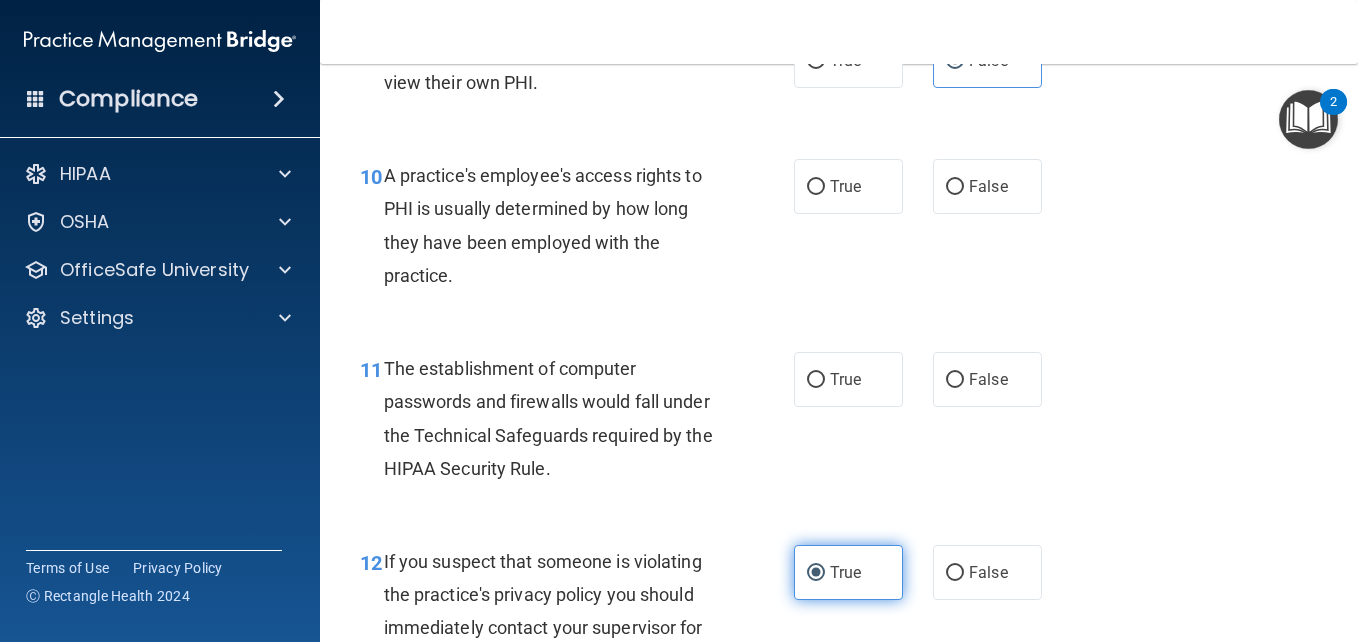 scroll, scrollTop: 1732, scrollLeft: 0, axis: vertical 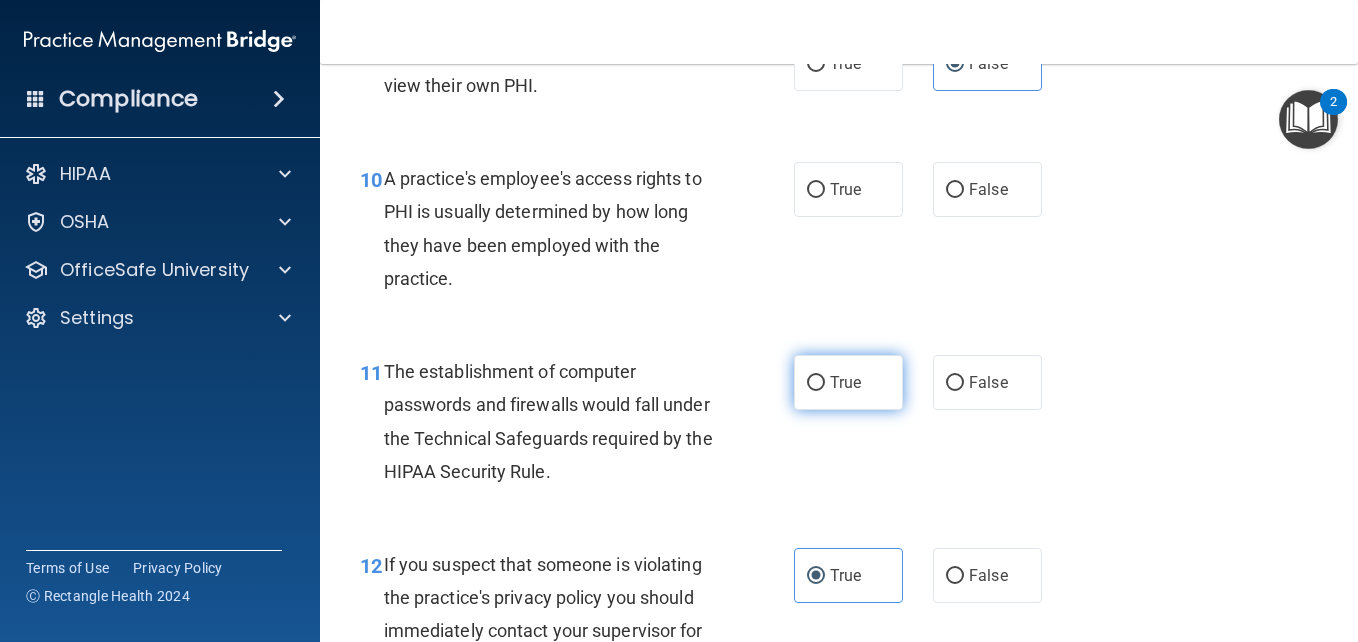 click on "True" at bounding box center [848, 382] 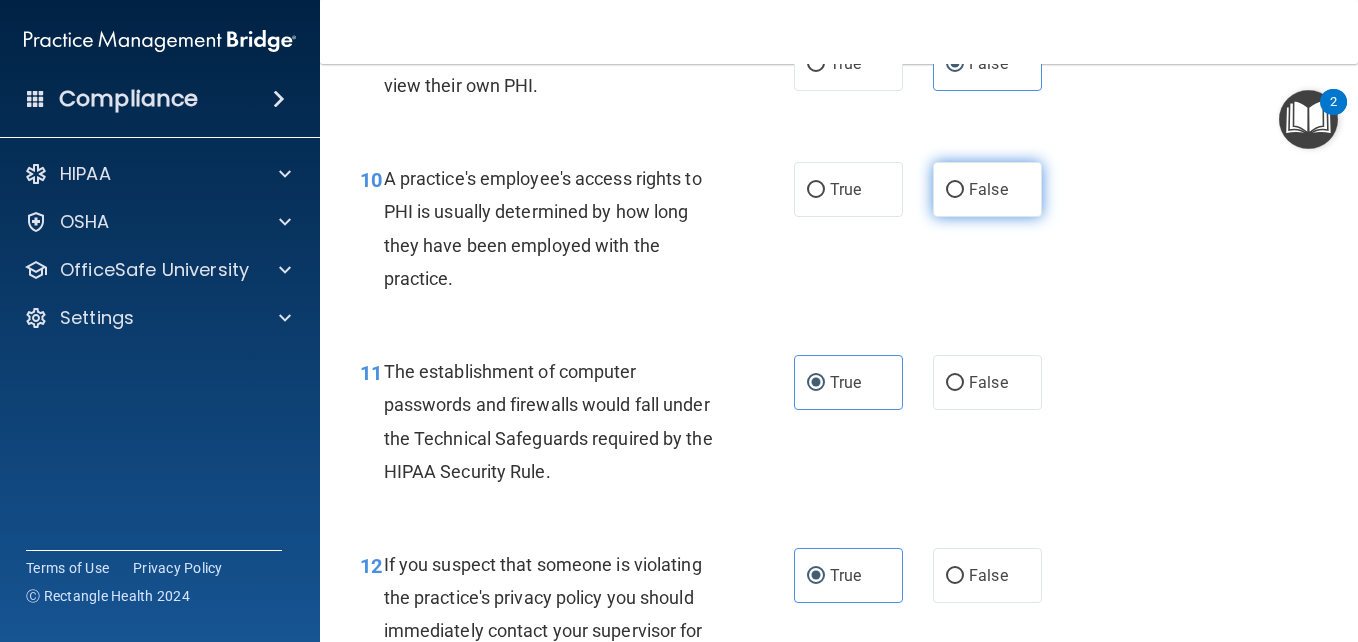 click on "False" at bounding box center (987, 189) 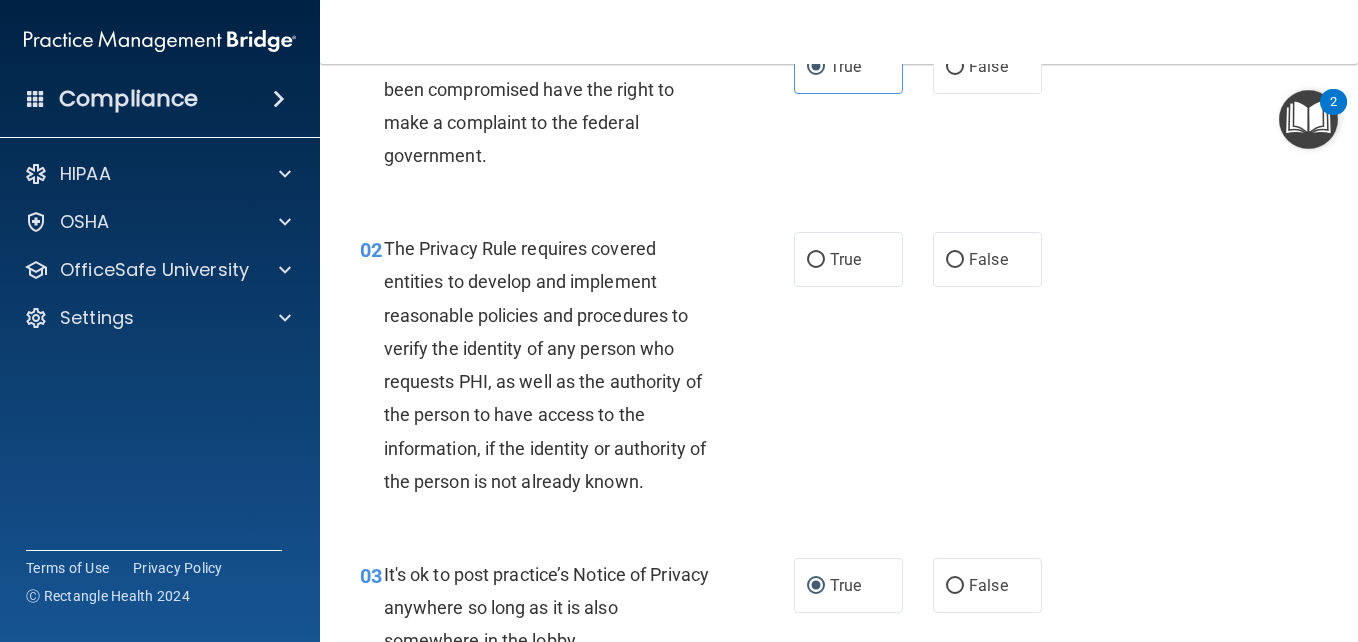 scroll, scrollTop: 120, scrollLeft: 0, axis: vertical 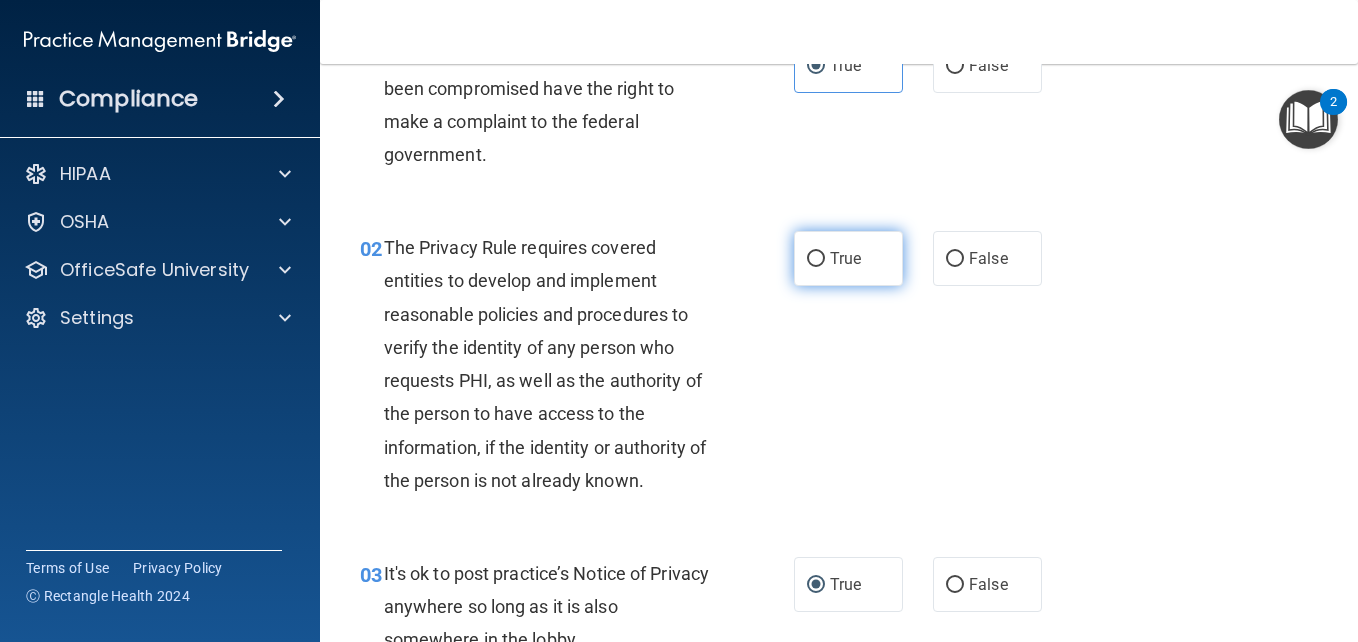 click on "True" at bounding box center (845, 258) 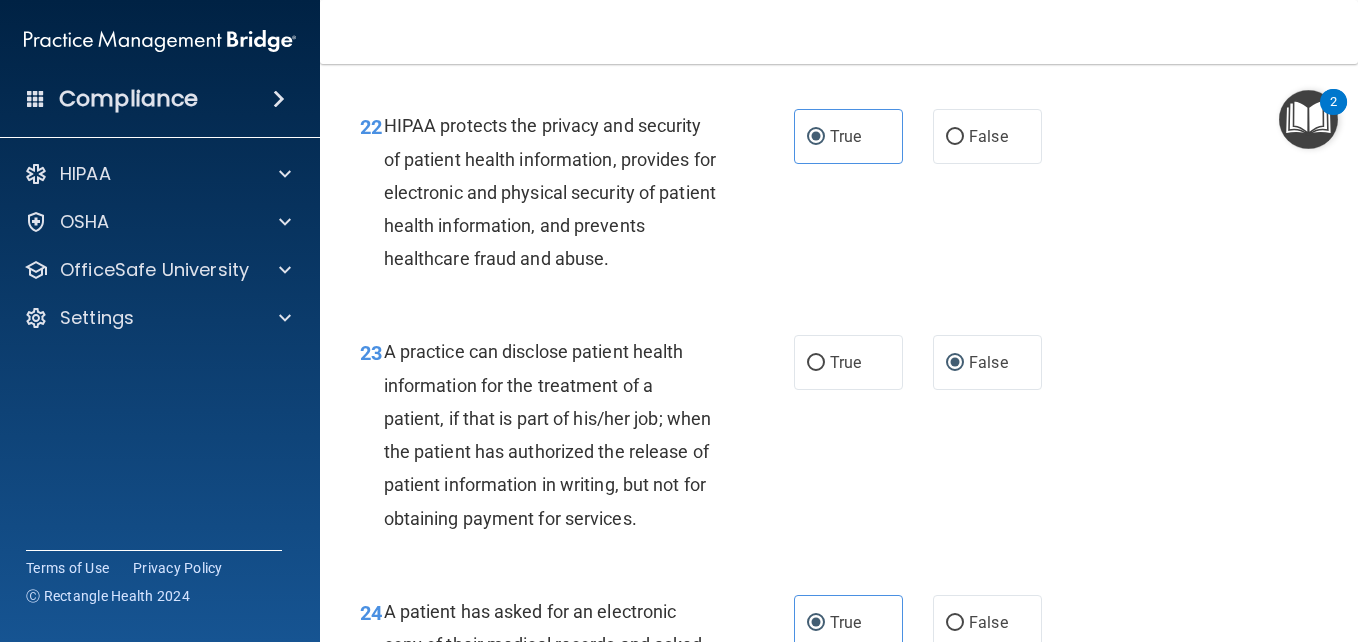 scroll, scrollTop: 4302, scrollLeft: 0, axis: vertical 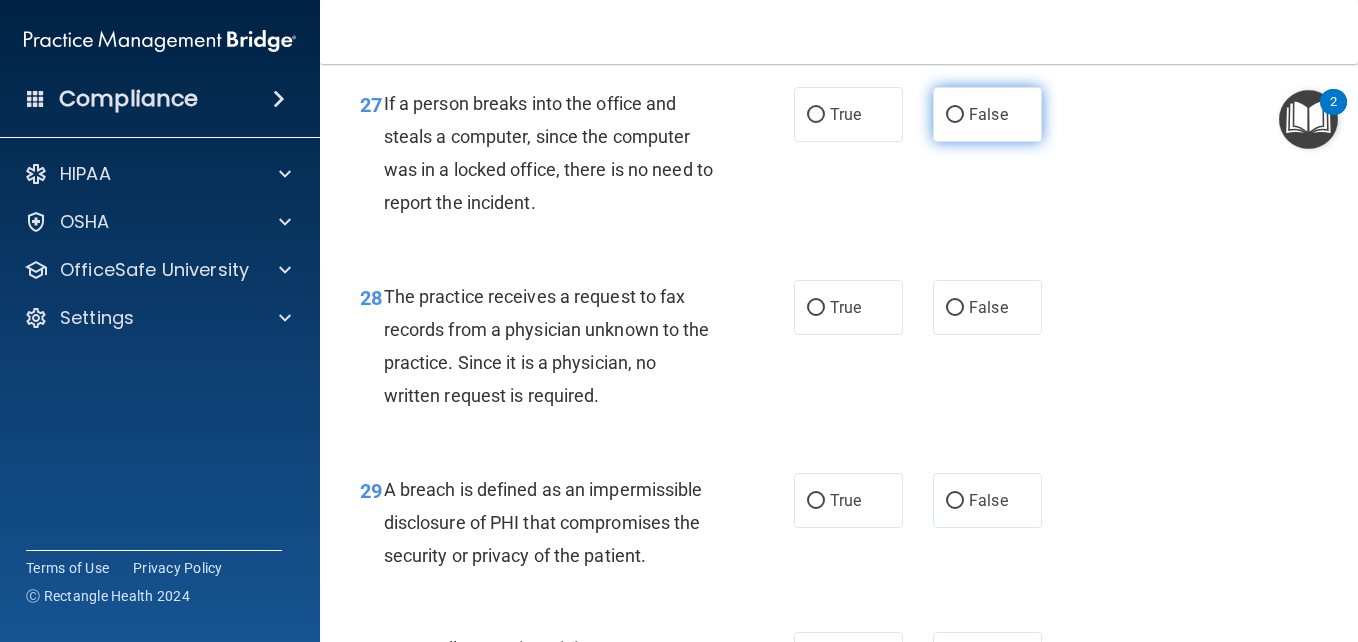 click on "False" at bounding box center (987, 114) 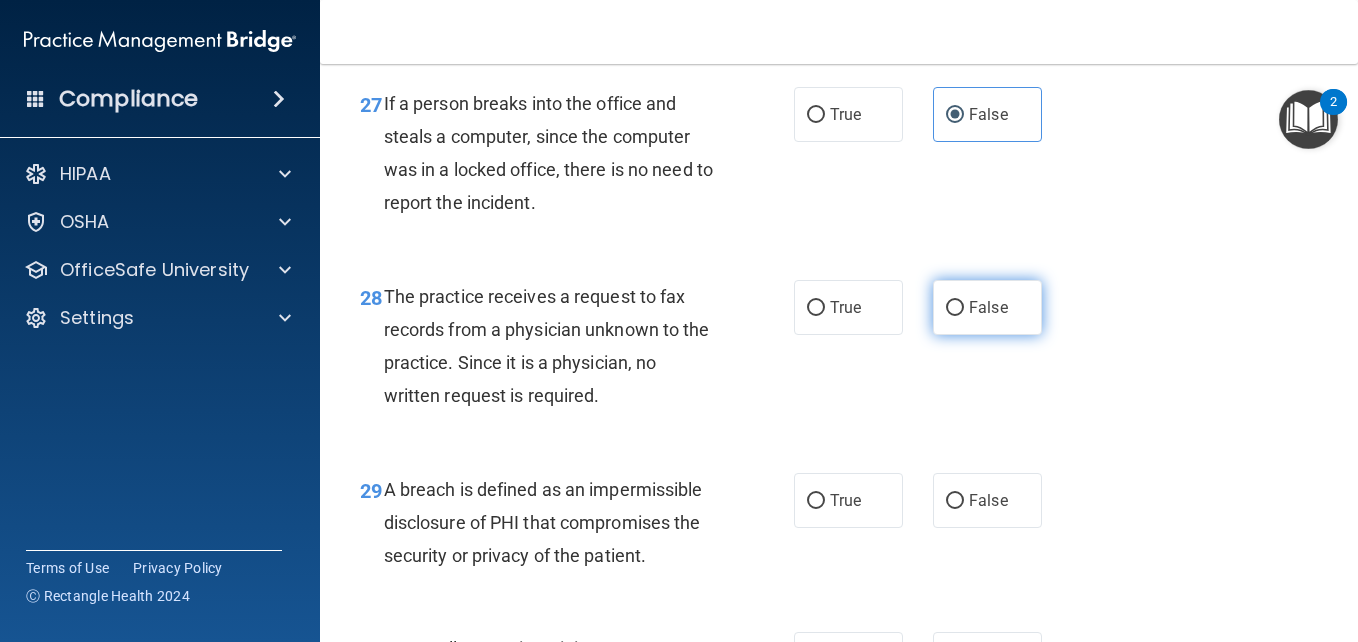 click on "False" at bounding box center [987, 307] 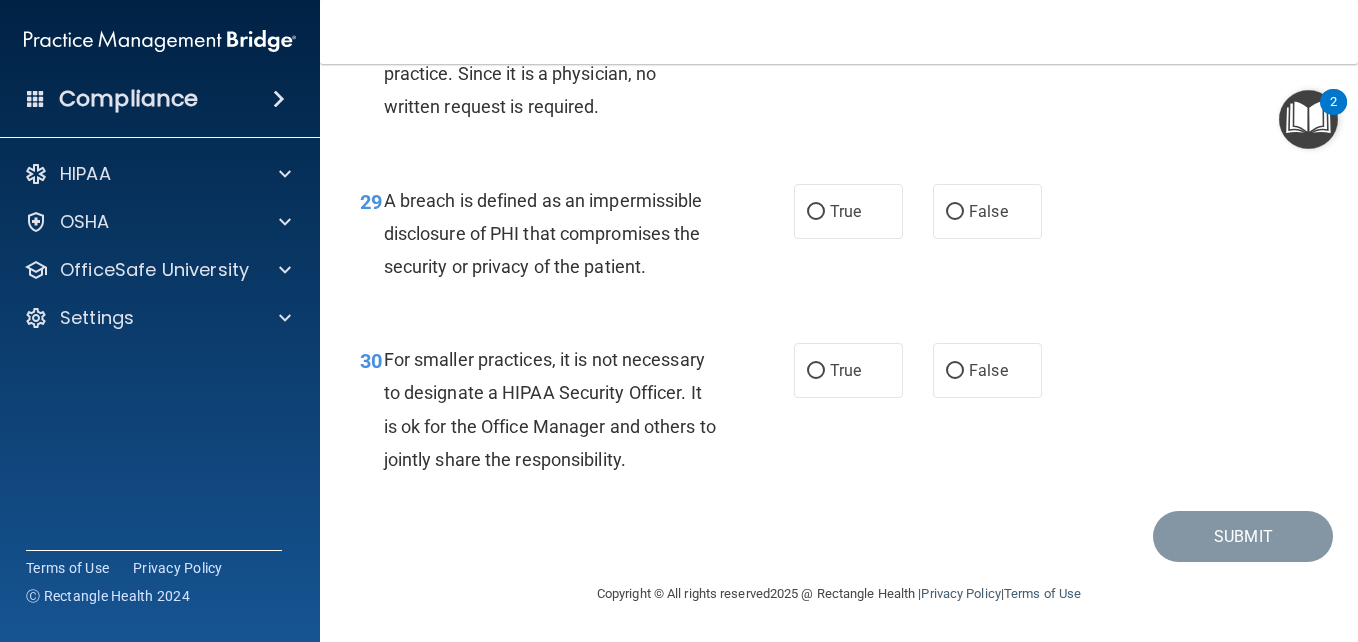 scroll, scrollTop: 5501, scrollLeft: 0, axis: vertical 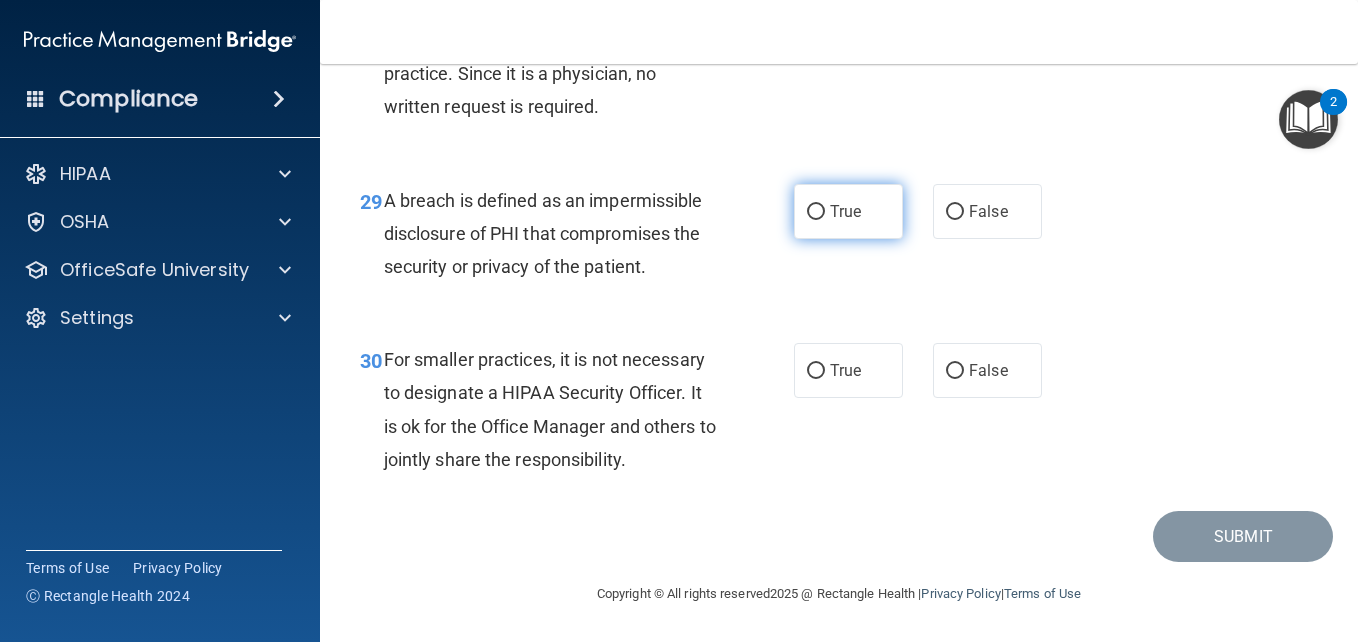click on "True" at bounding box center [848, 211] 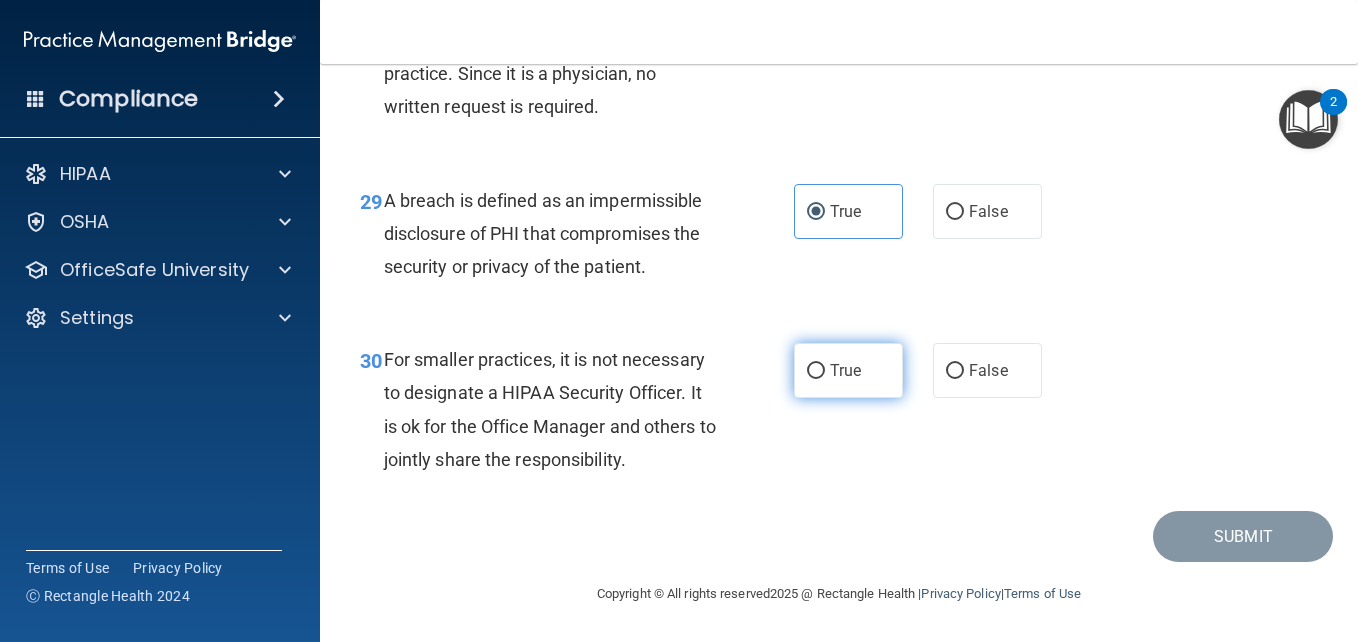 click on "True" at bounding box center (848, 370) 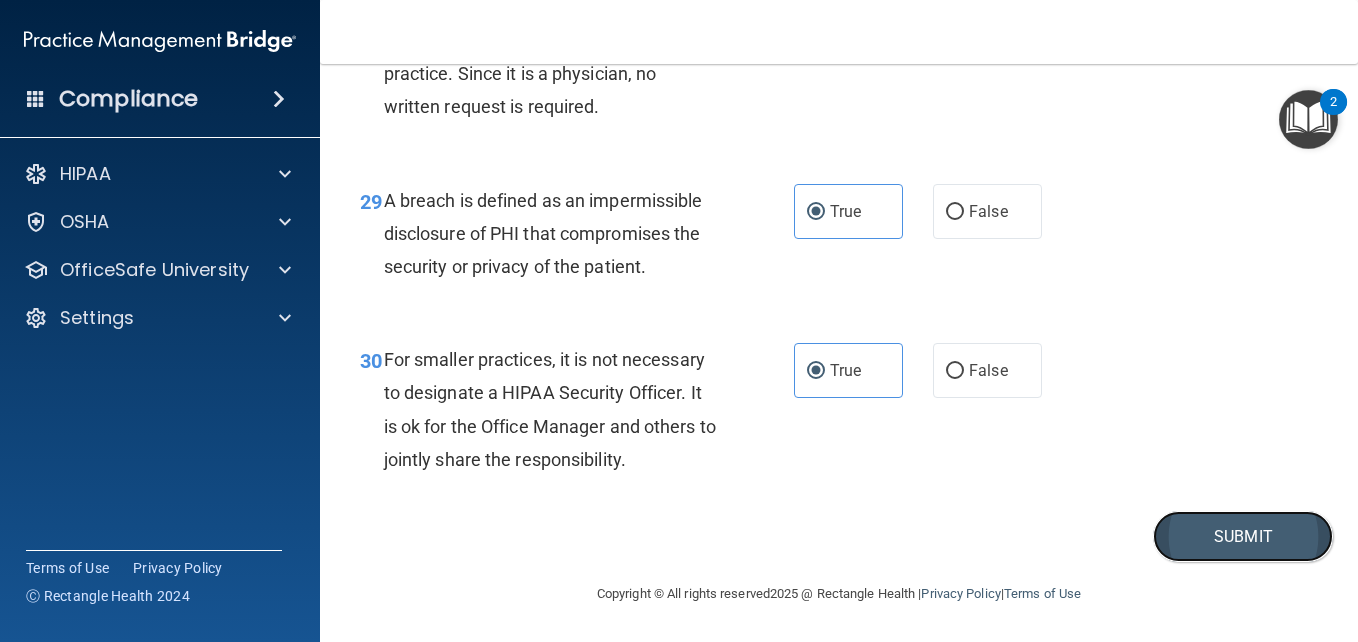 click on "Submit" at bounding box center [1243, 536] 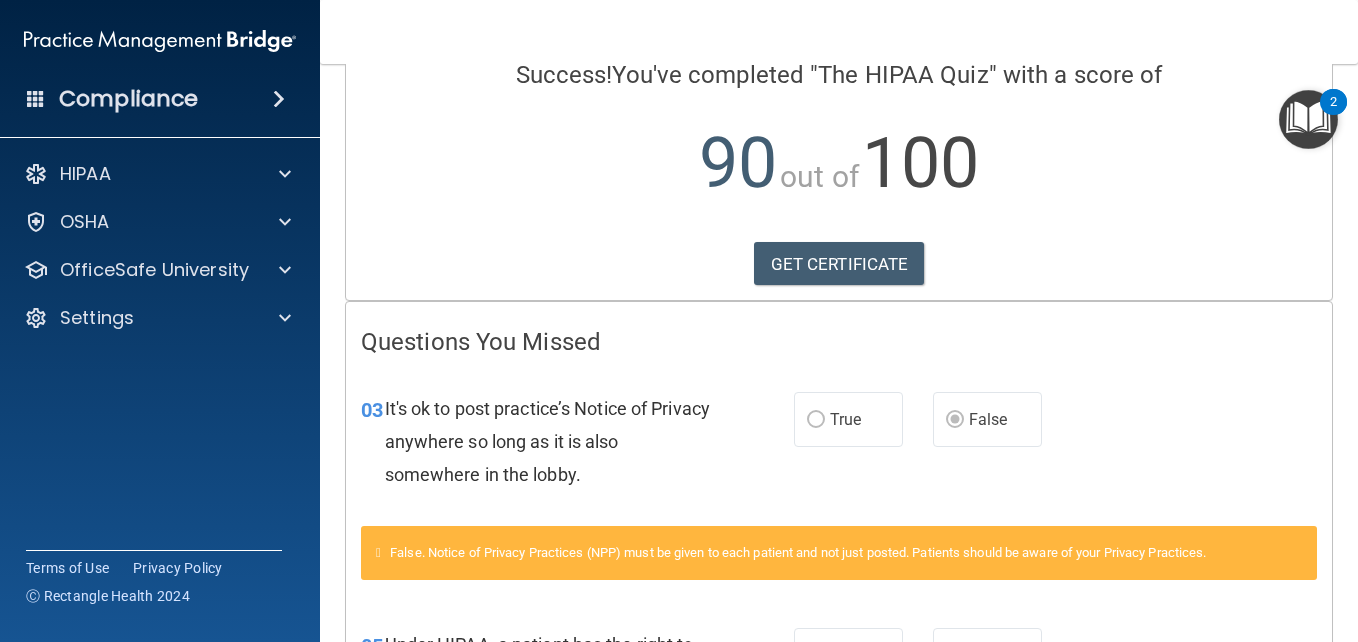 scroll, scrollTop: 0, scrollLeft: 0, axis: both 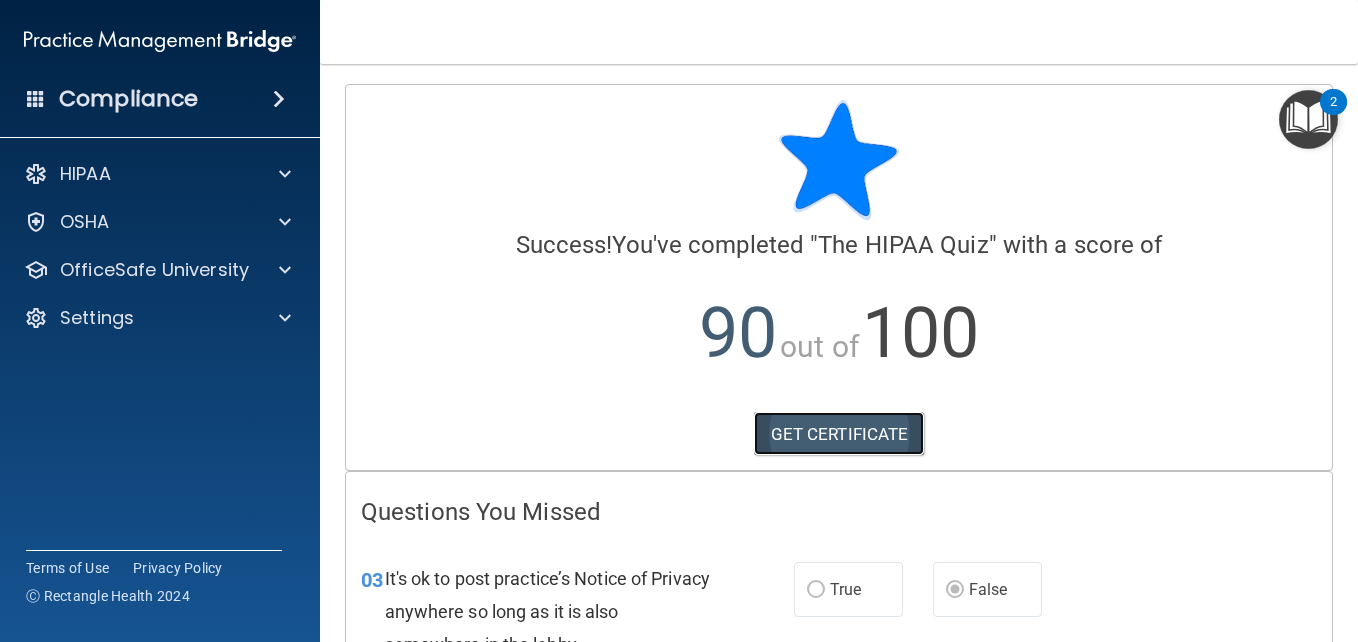 click on "GET CERTIFICATE" at bounding box center [839, 434] 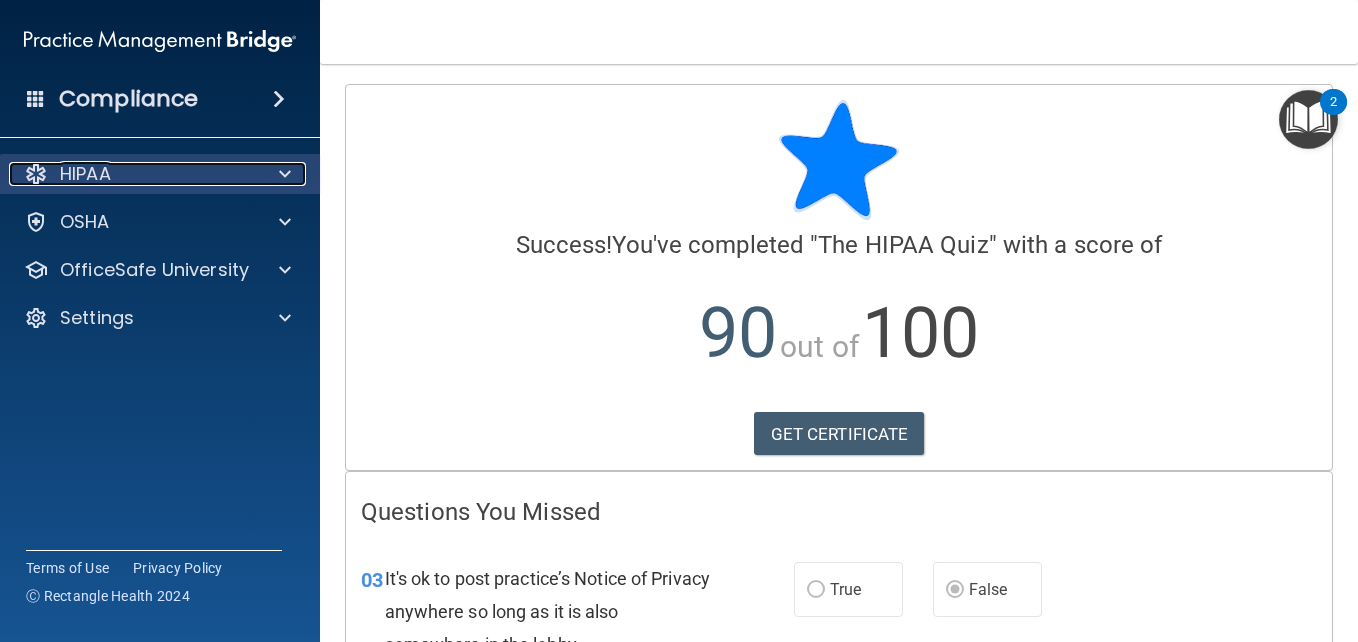 click at bounding box center [282, 174] 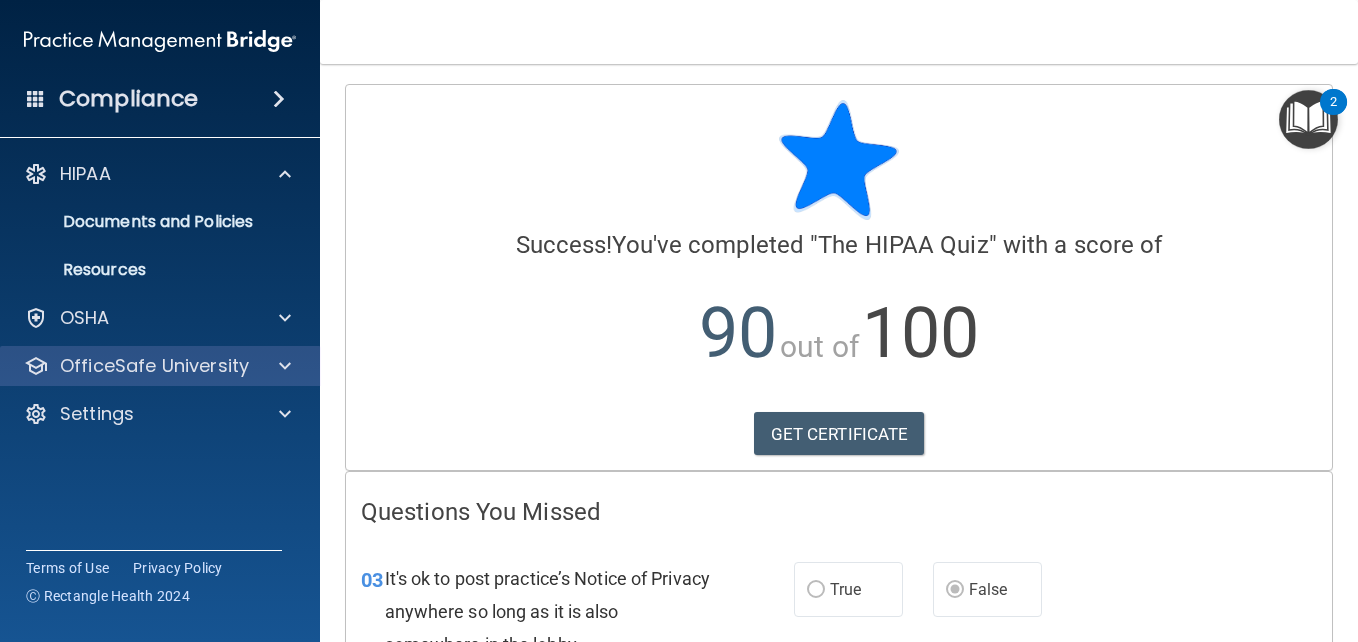 click on "OfficeSafe University" at bounding box center [160, 366] 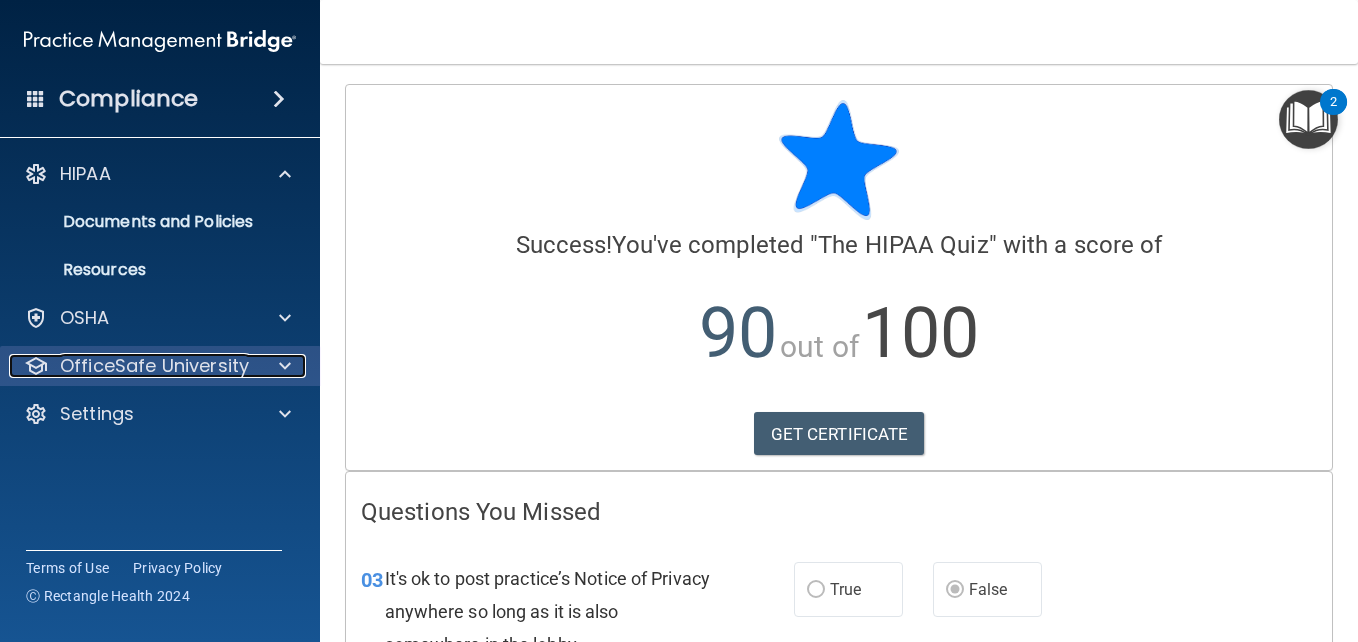 click at bounding box center [285, 366] 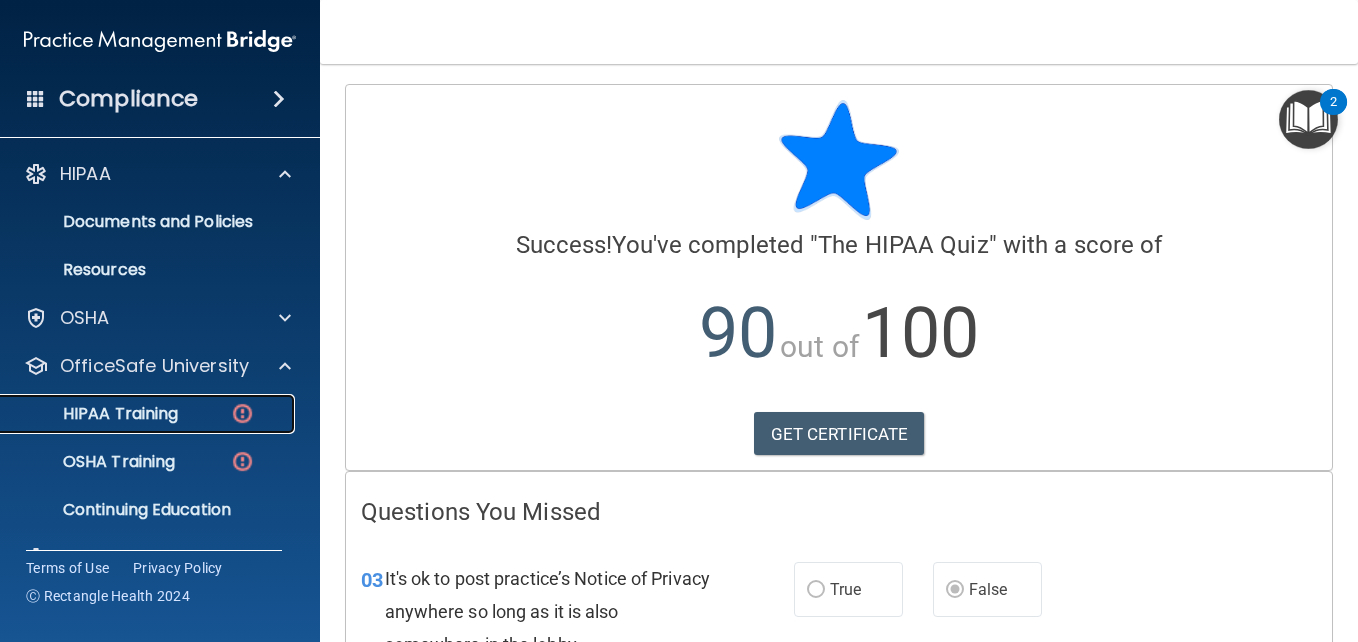 click on "HIPAA Training" at bounding box center (149, 414) 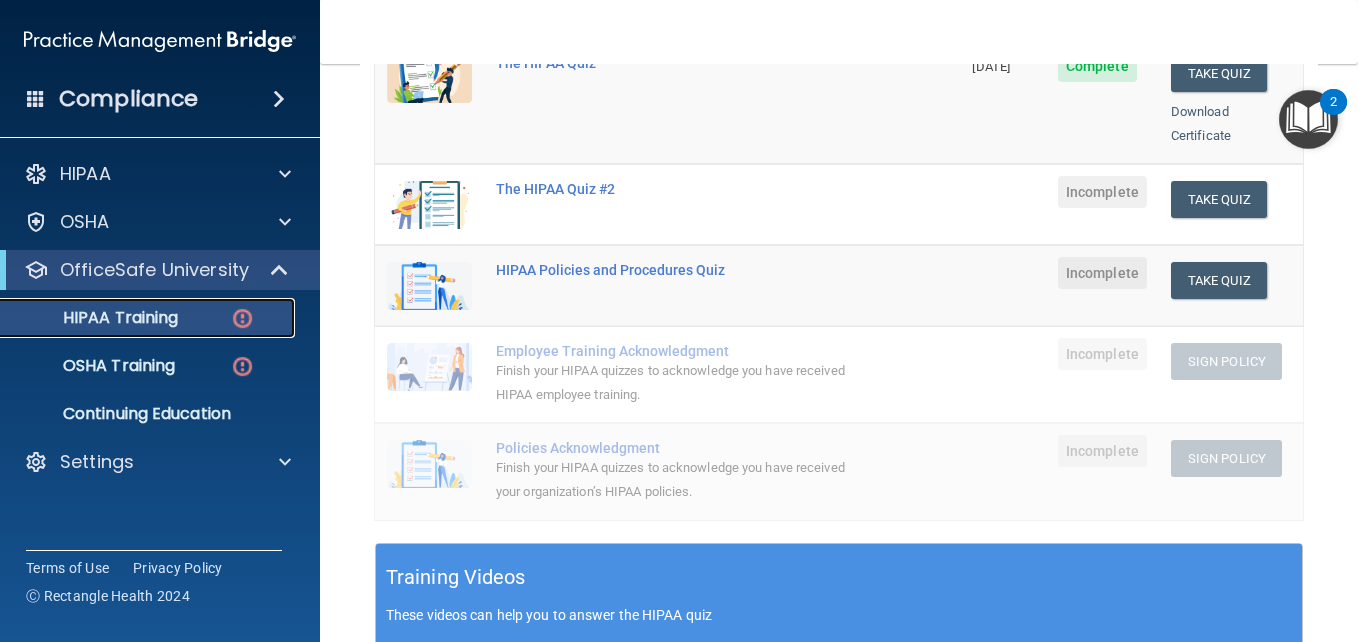 scroll, scrollTop: 337, scrollLeft: 0, axis: vertical 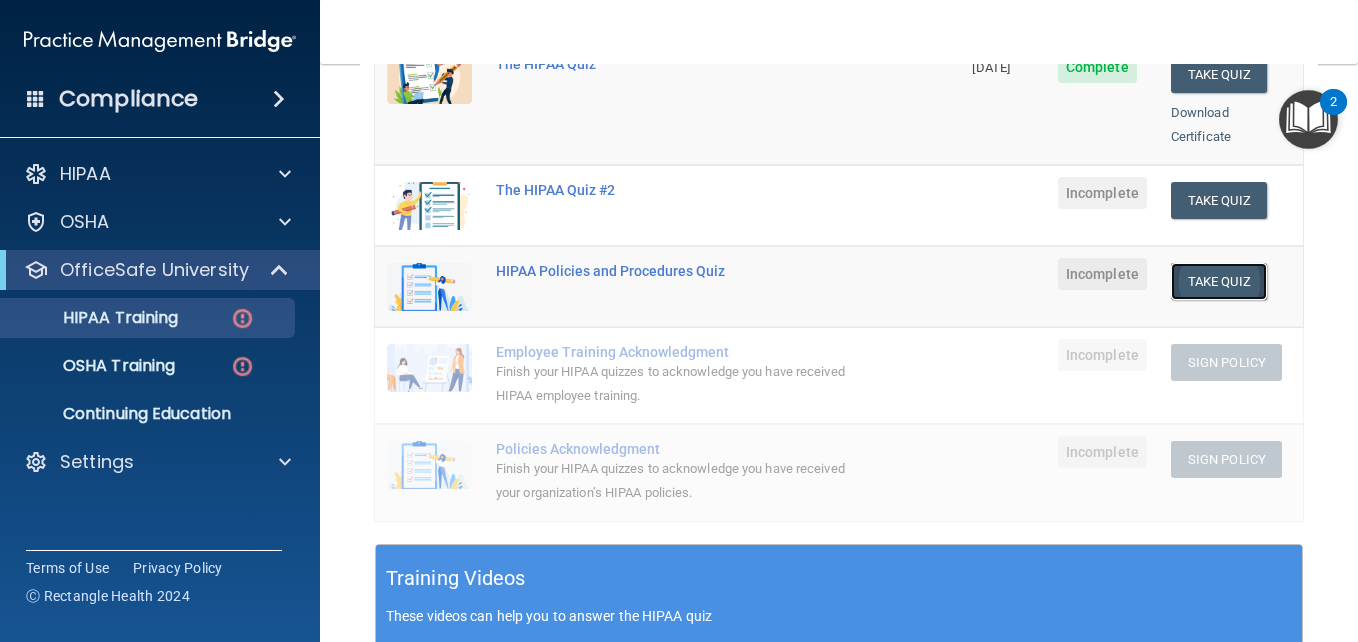 click on "Take Quiz" at bounding box center (1219, 281) 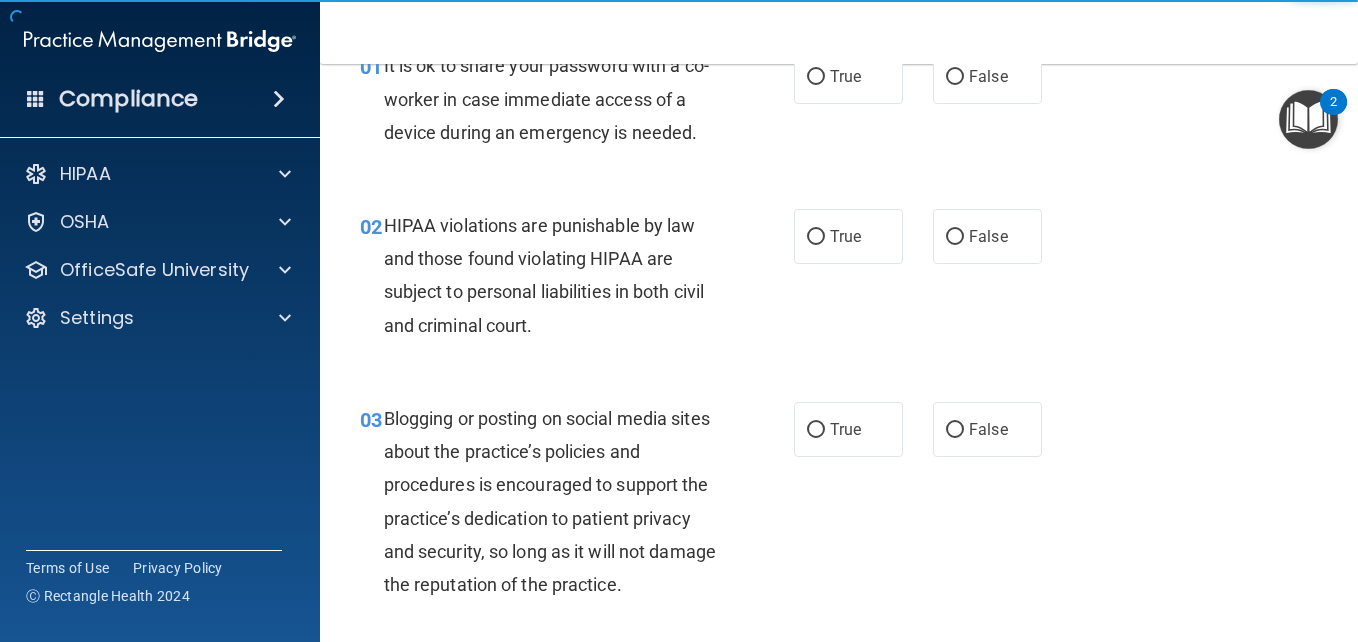 scroll, scrollTop: 0, scrollLeft: 0, axis: both 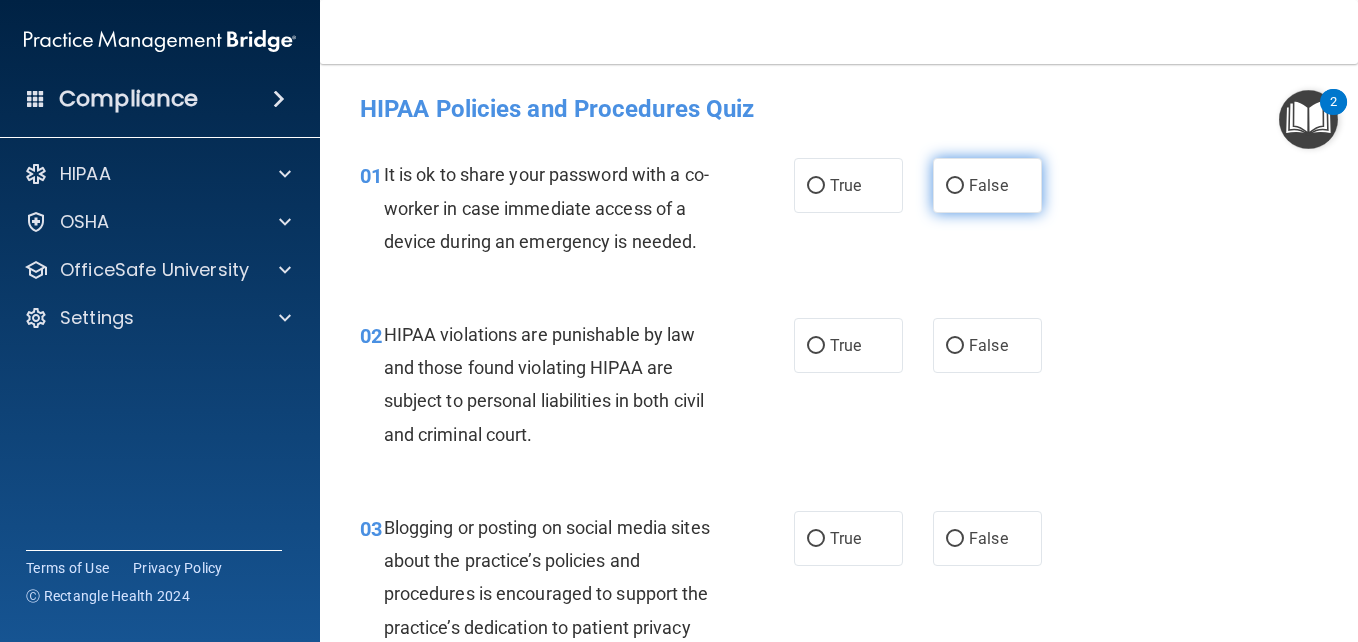 click on "False" at bounding box center (987, 185) 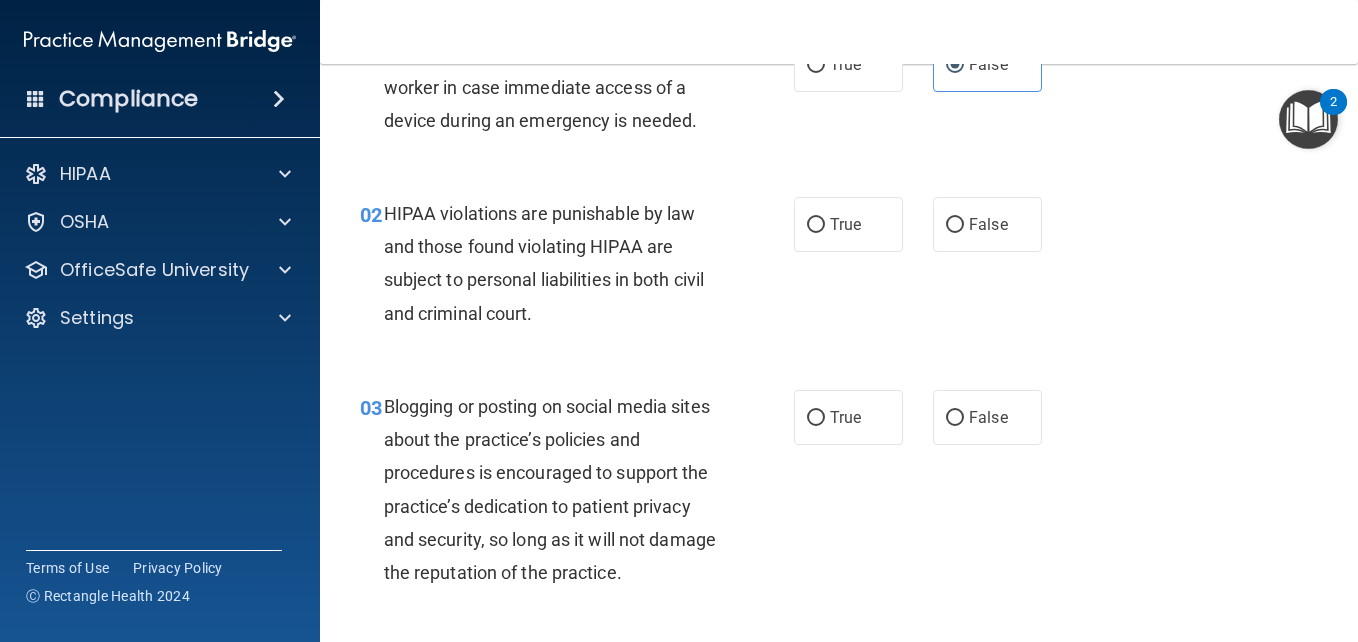 scroll, scrollTop: 122, scrollLeft: 0, axis: vertical 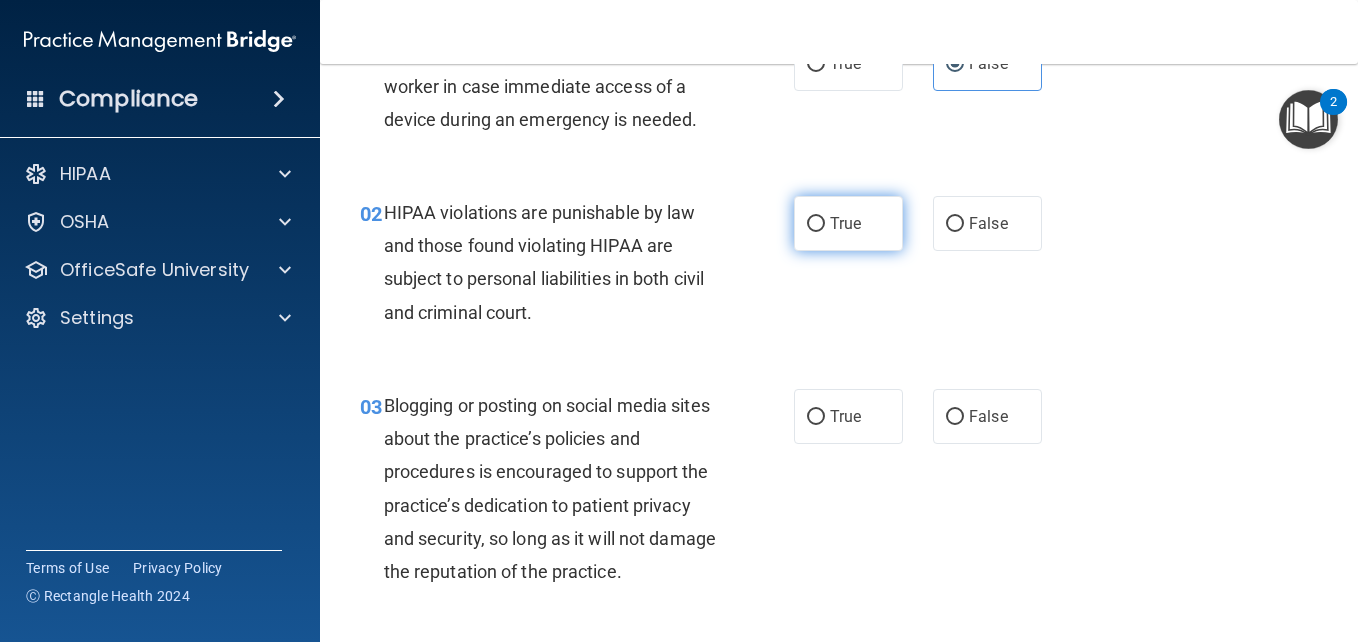click on "True" at bounding box center (848, 223) 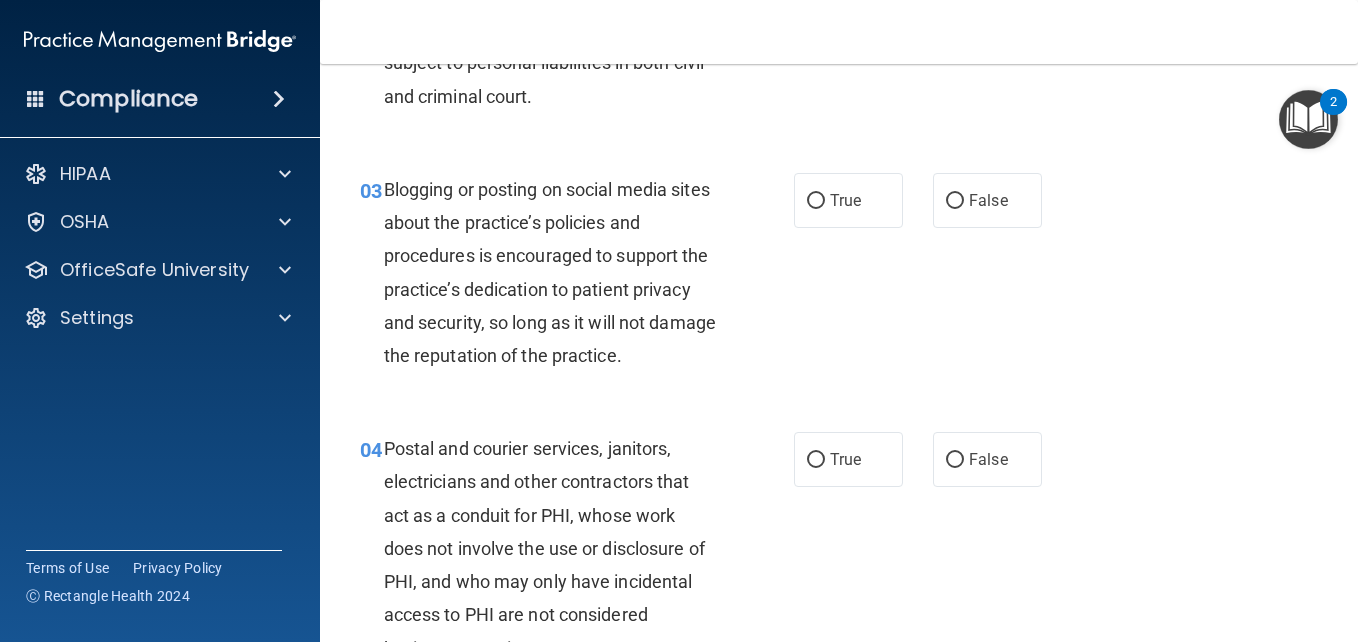 scroll, scrollTop: 339, scrollLeft: 0, axis: vertical 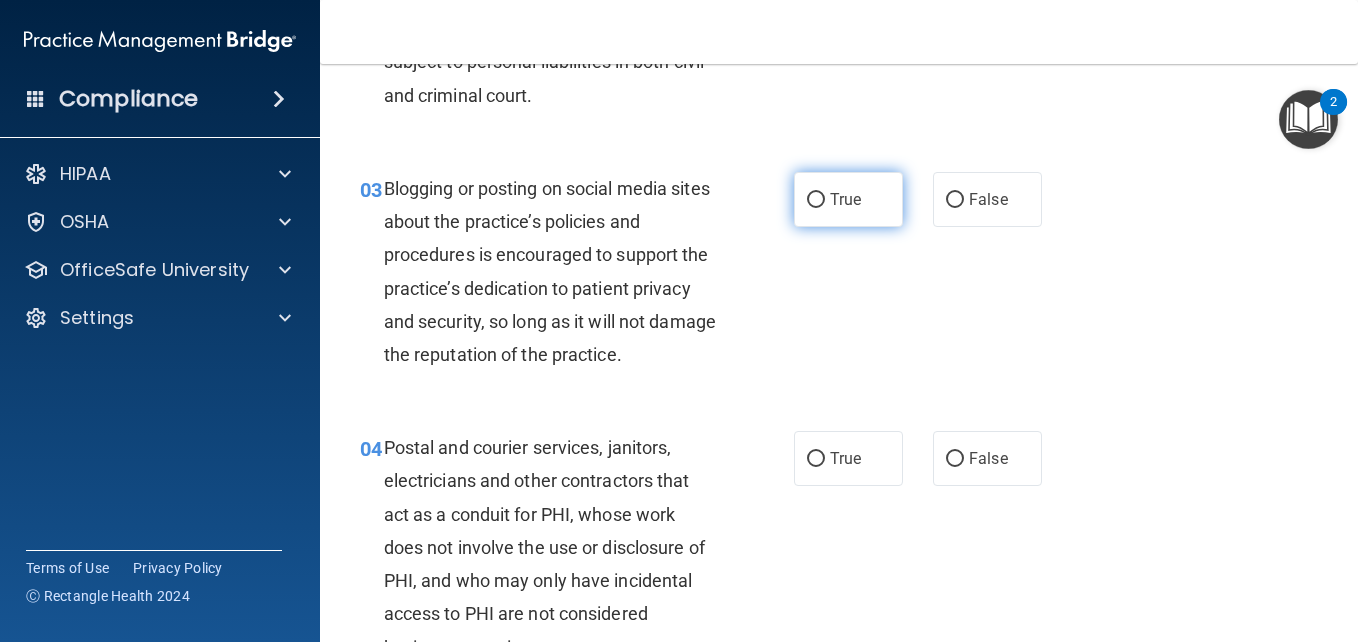 click on "True" at bounding box center [845, 199] 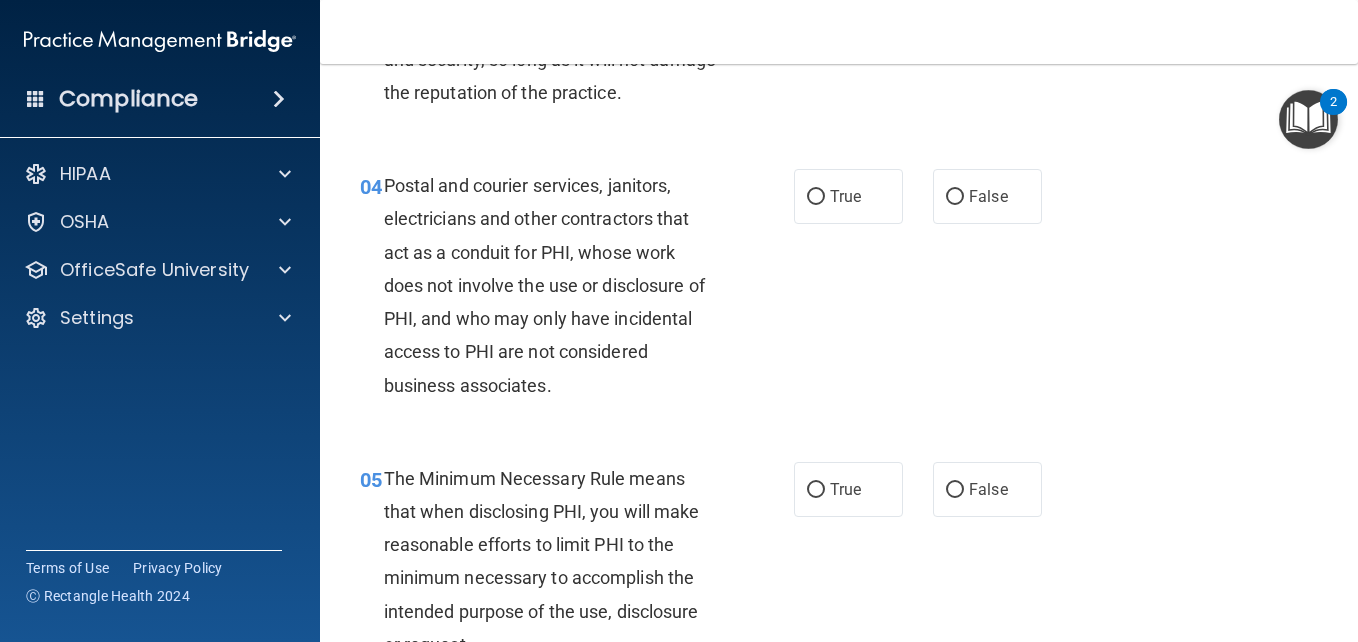 scroll, scrollTop: 602, scrollLeft: 0, axis: vertical 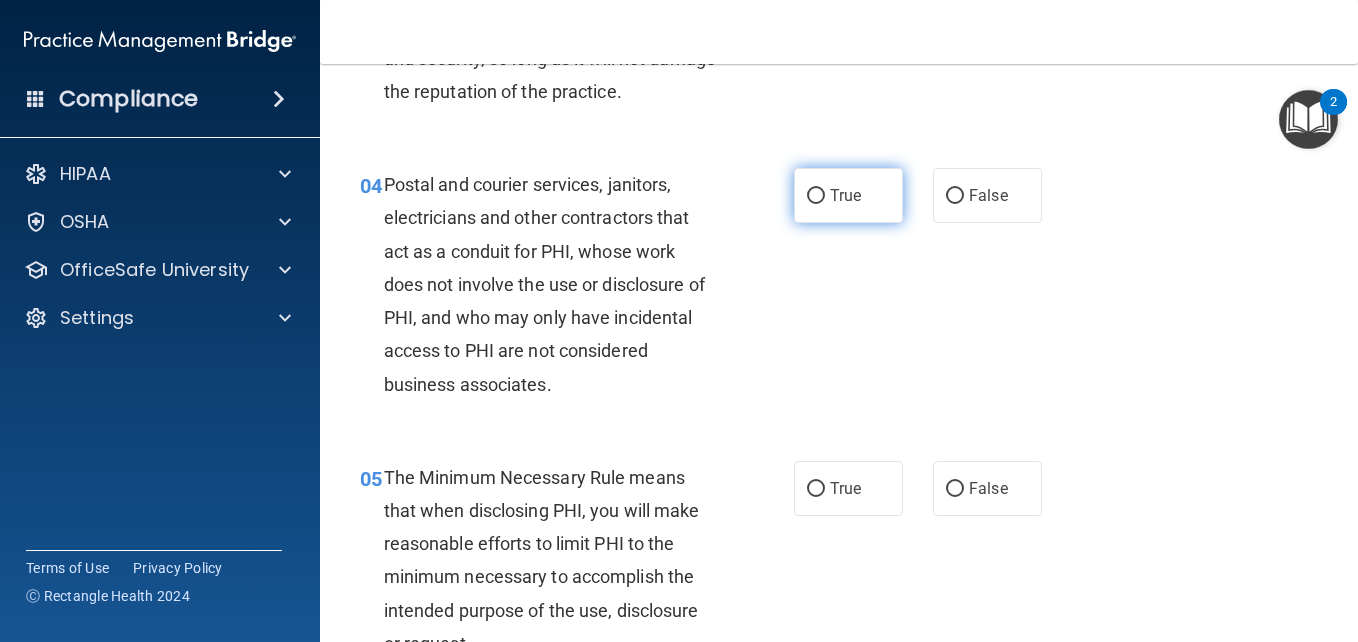 click on "True" at bounding box center (848, 195) 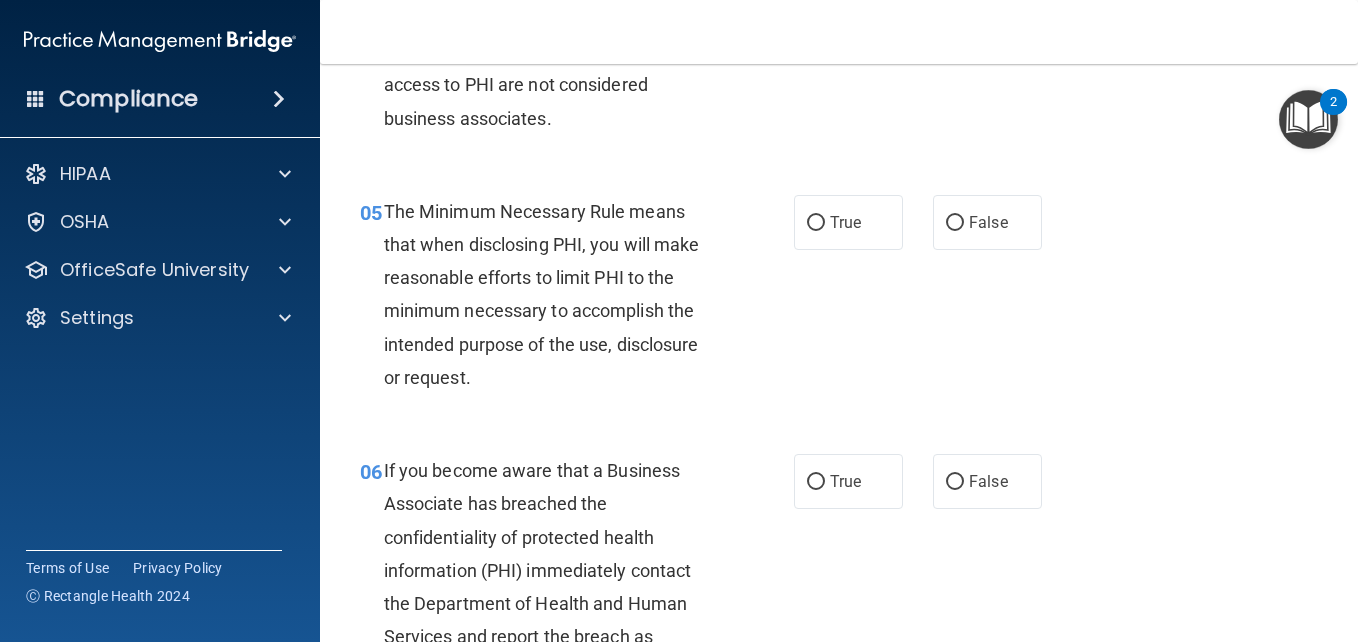 scroll, scrollTop: 869, scrollLeft: 0, axis: vertical 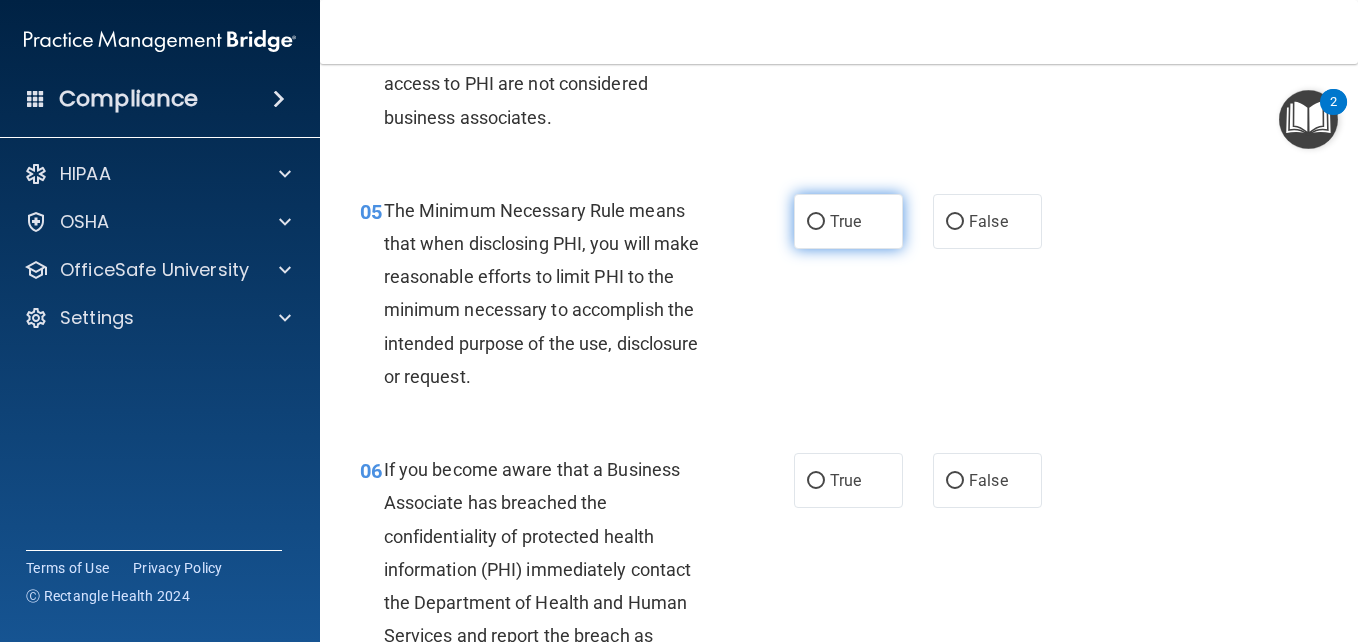 click on "True" at bounding box center [848, 221] 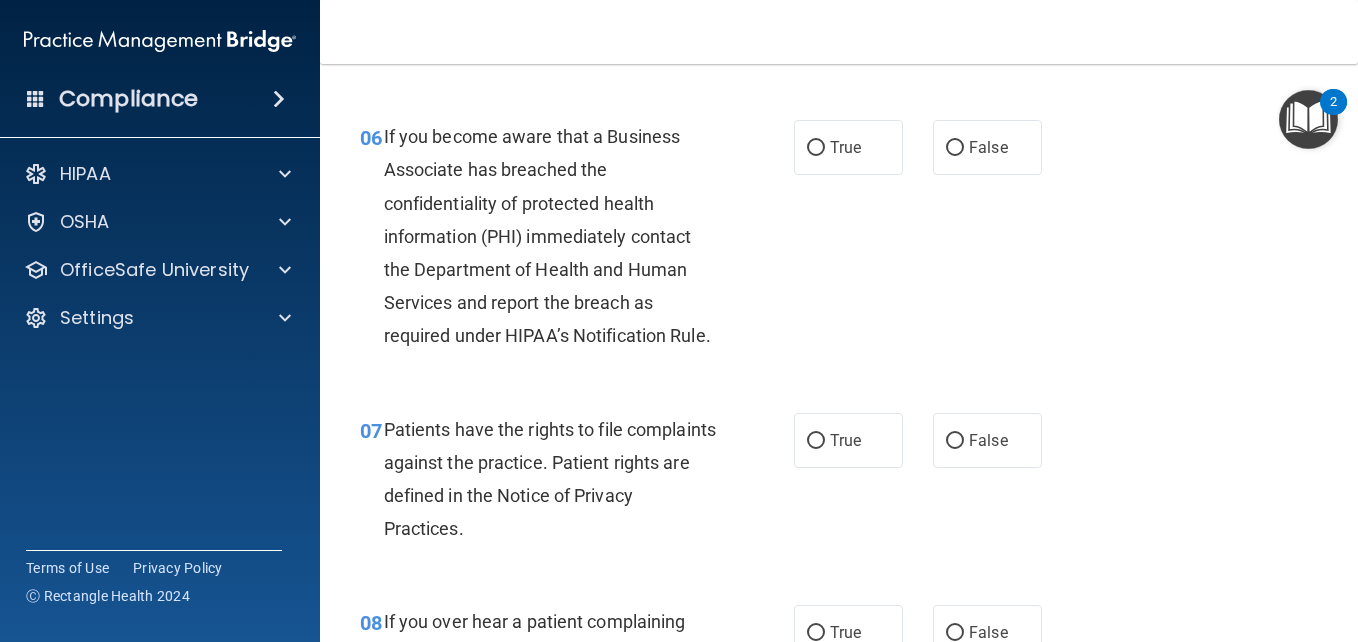 scroll, scrollTop: 1204, scrollLeft: 0, axis: vertical 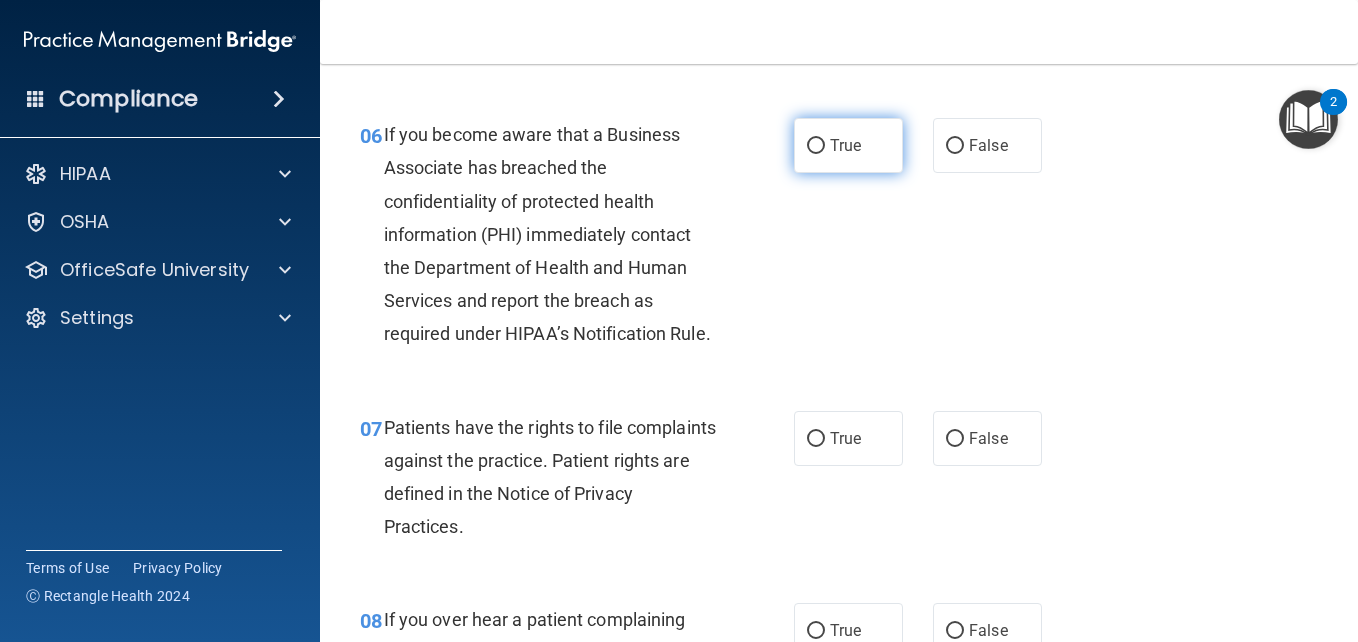click on "True" at bounding box center [848, 145] 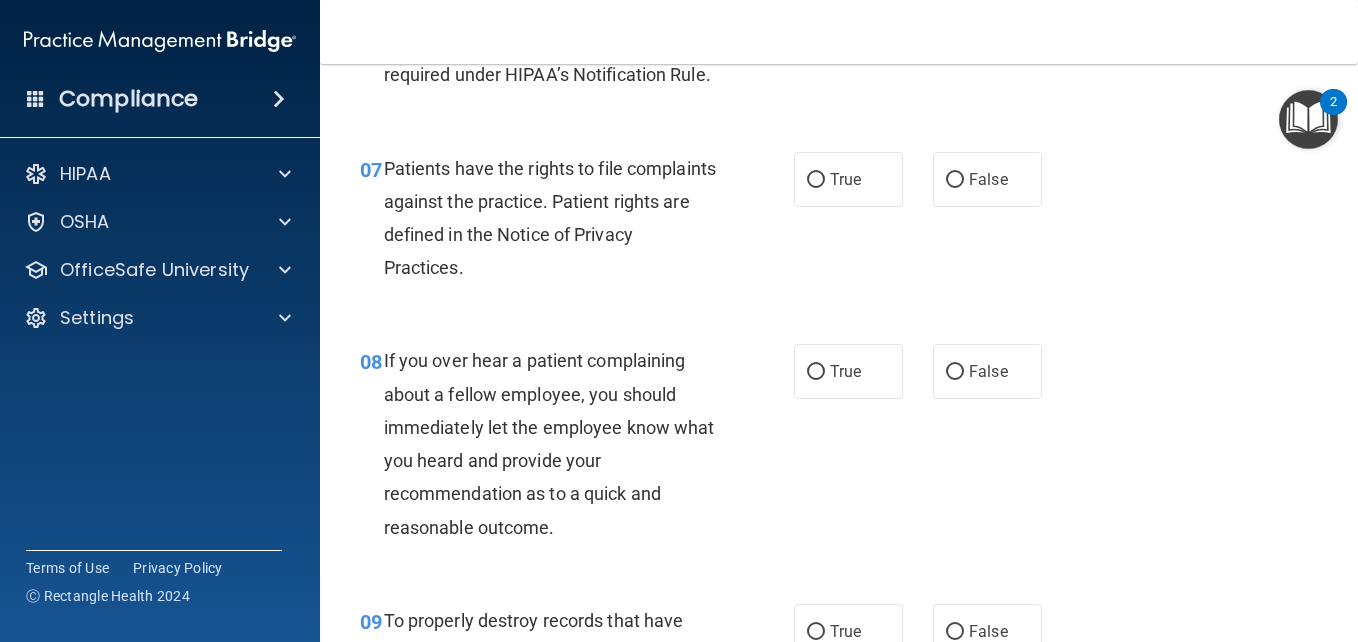scroll, scrollTop: 1464, scrollLeft: 0, axis: vertical 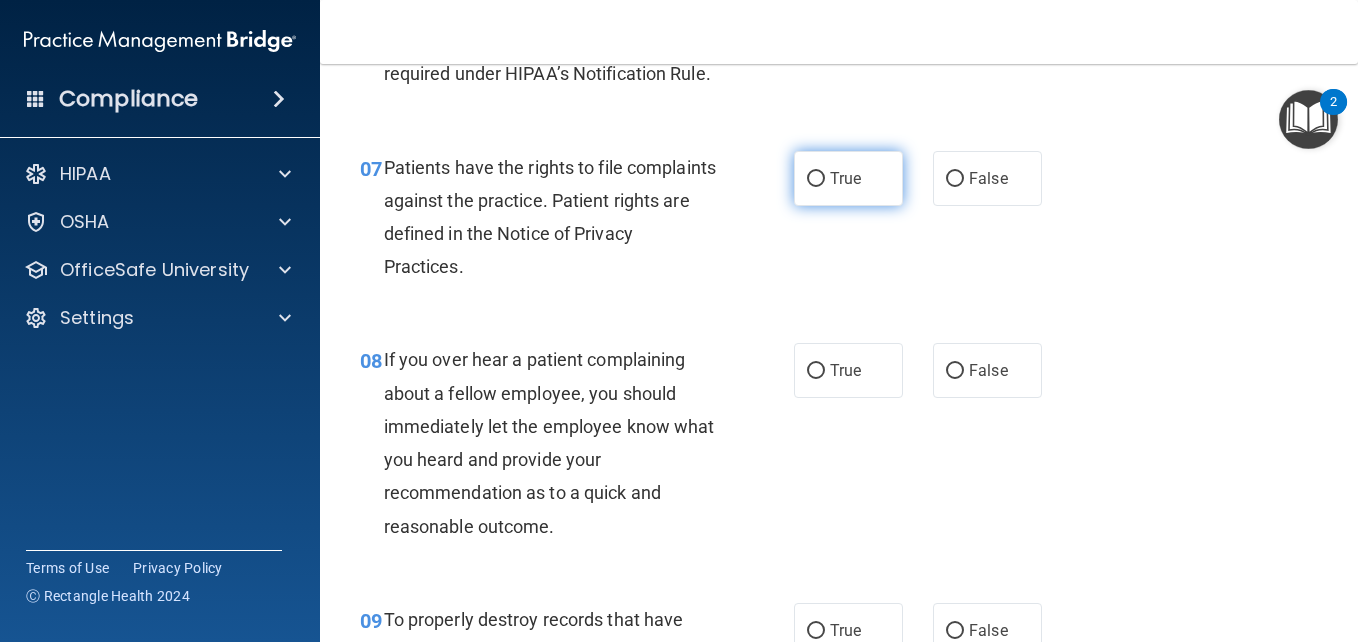 click on "True" at bounding box center (845, 178) 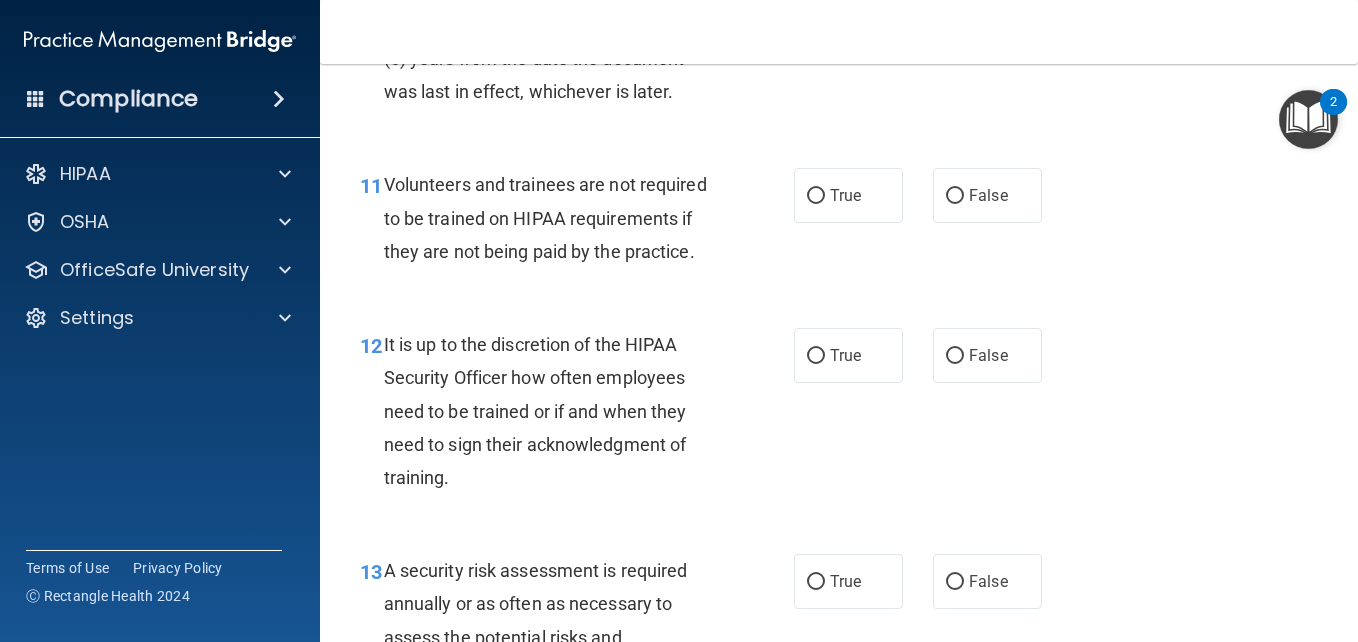 scroll, scrollTop: 2418, scrollLeft: 0, axis: vertical 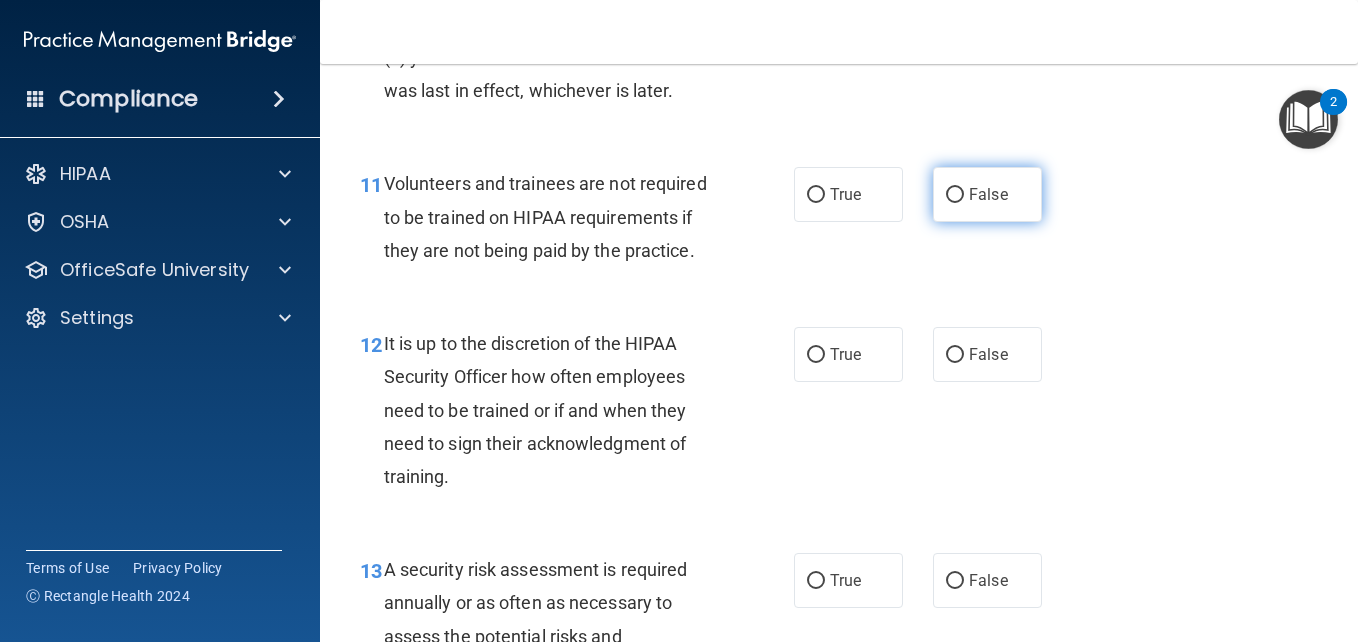 click on "False" at bounding box center (987, 194) 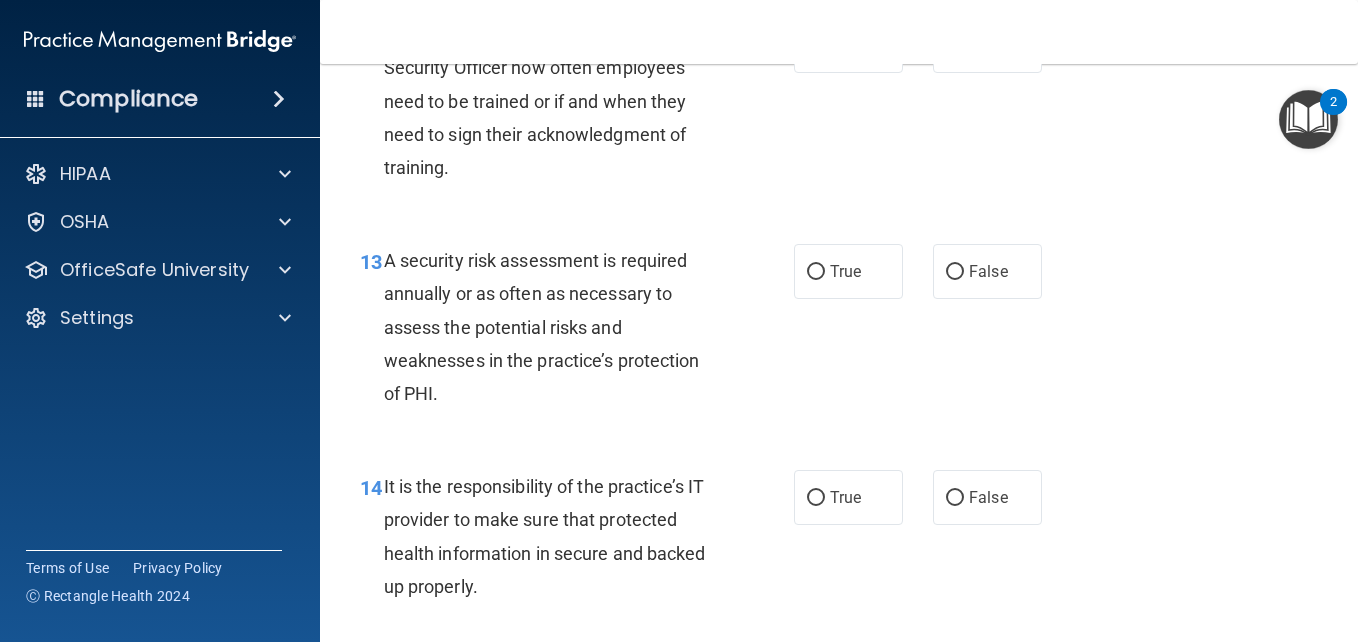 scroll, scrollTop: 2728, scrollLeft: 0, axis: vertical 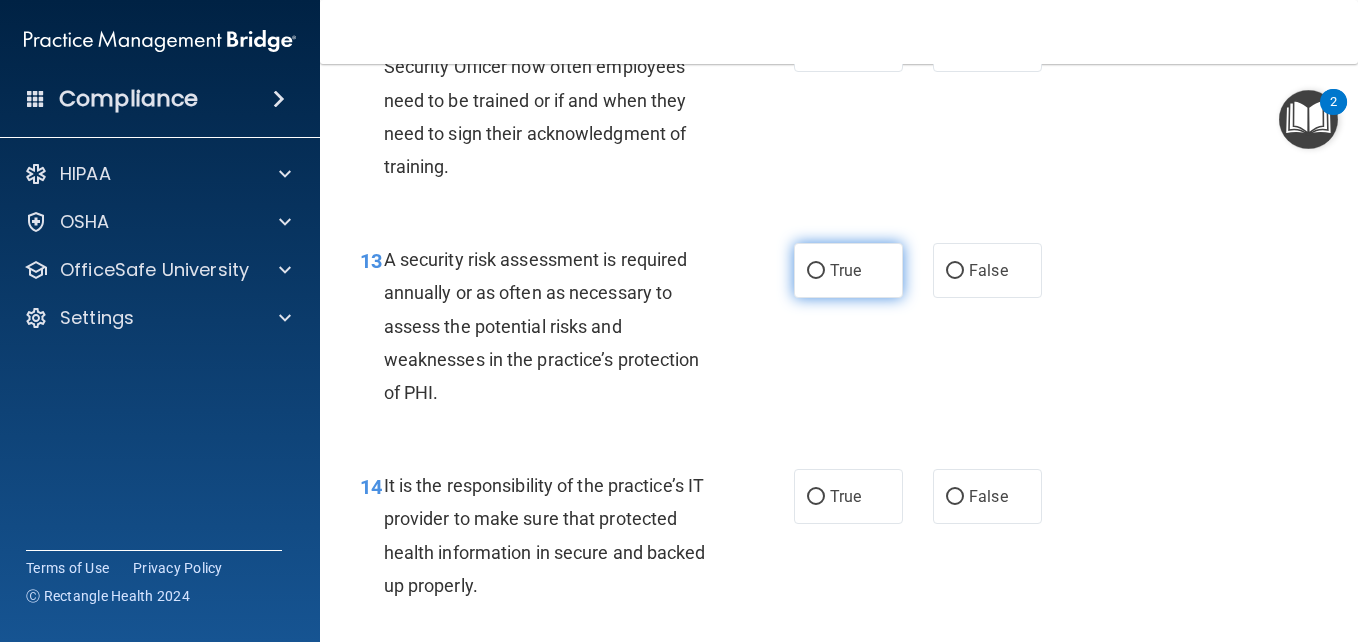 click on "True" at bounding box center [848, 270] 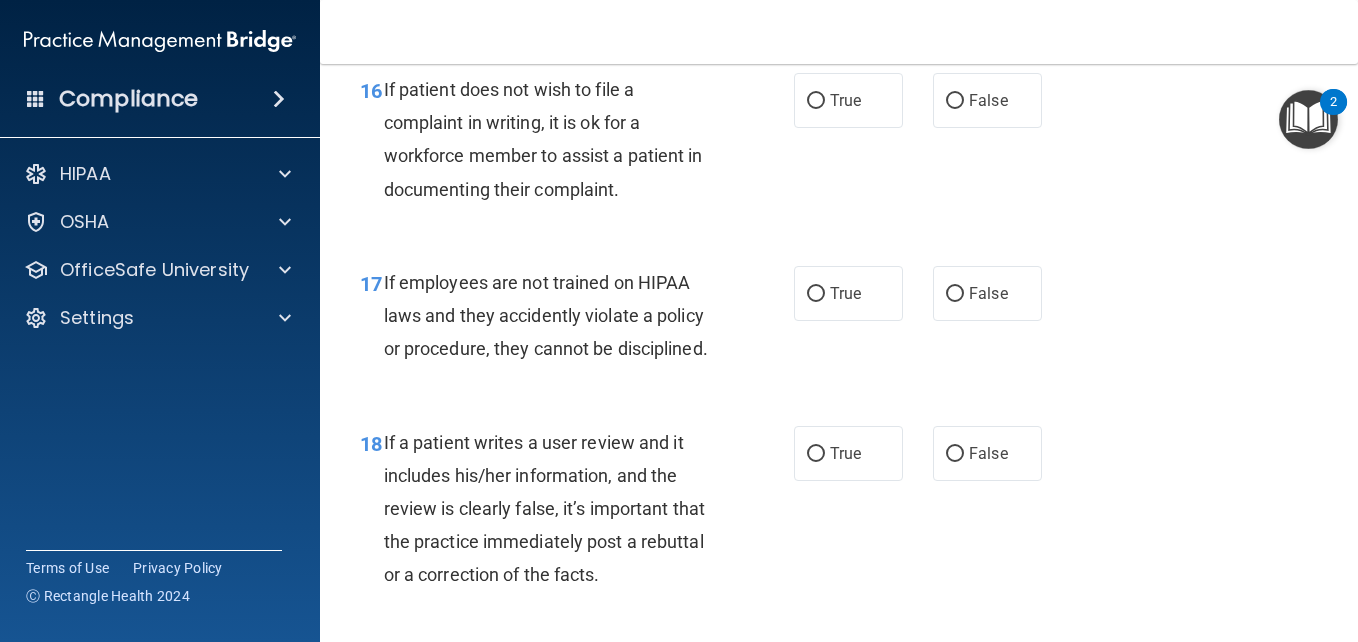 scroll, scrollTop: 3511, scrollLeft: 0, axis: vertical 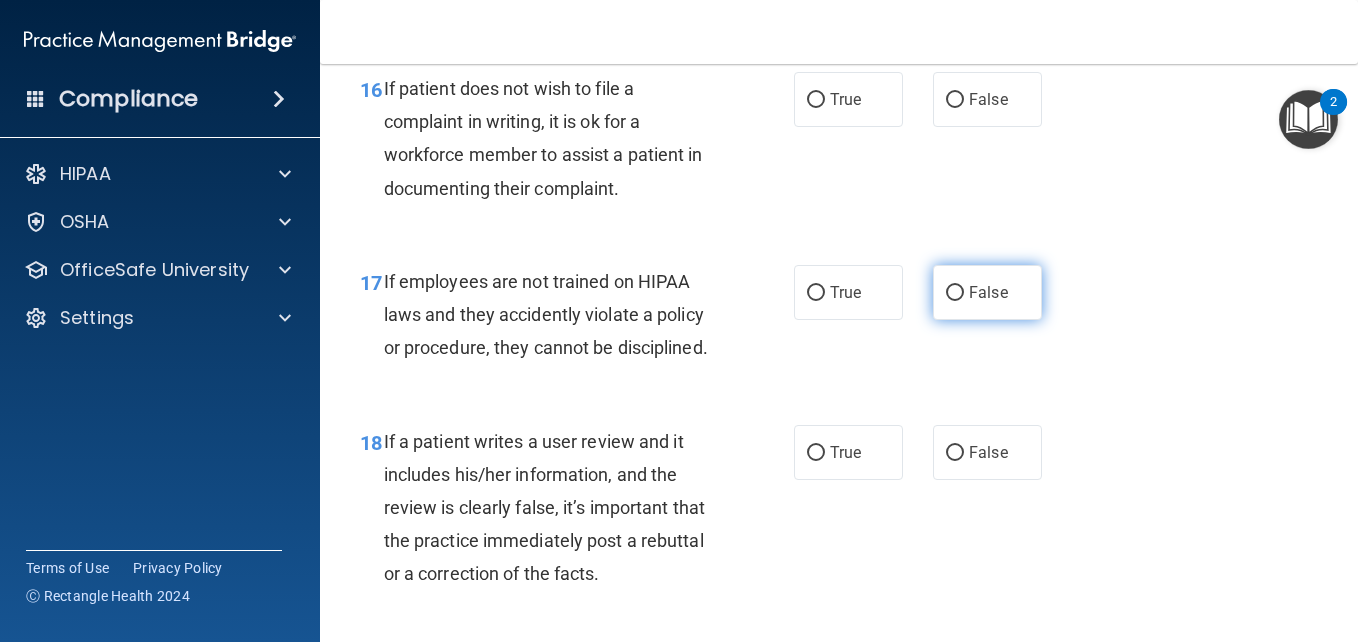 click on "False" at bounding box center [988, 292] 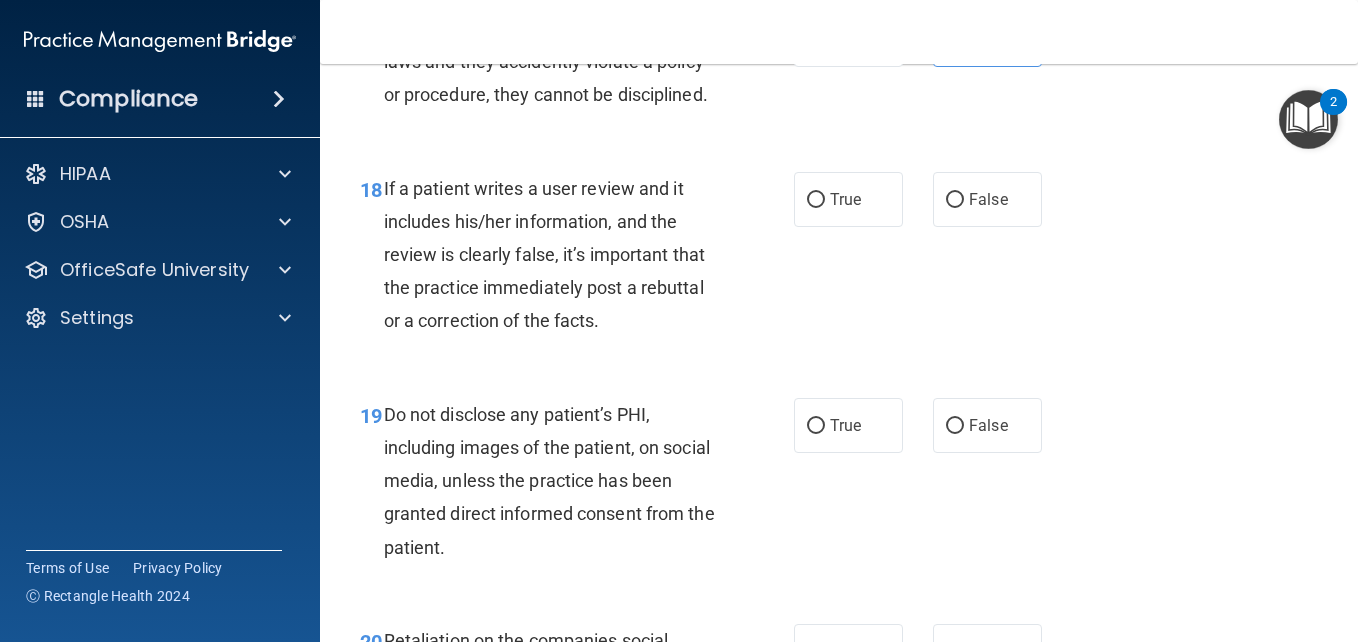 scroll, scrollTop: 3765, scrollLeft: 0, axis: vertical 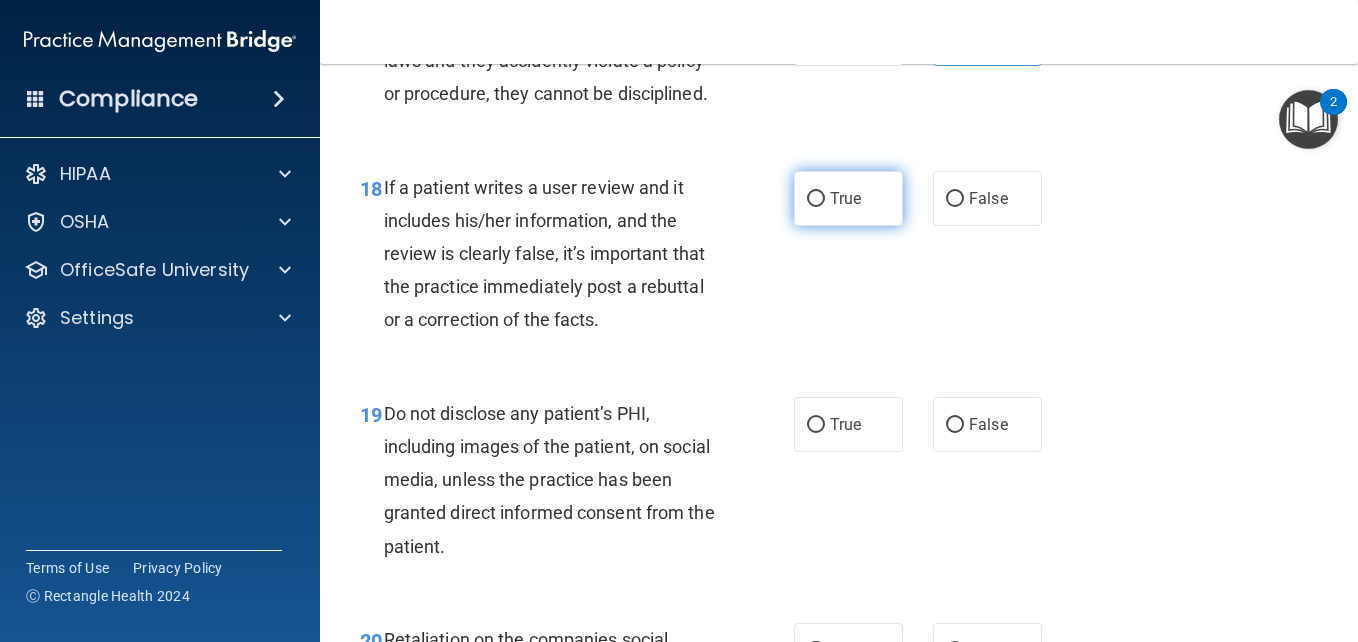 click on "True" at bounding box center (848, 198) 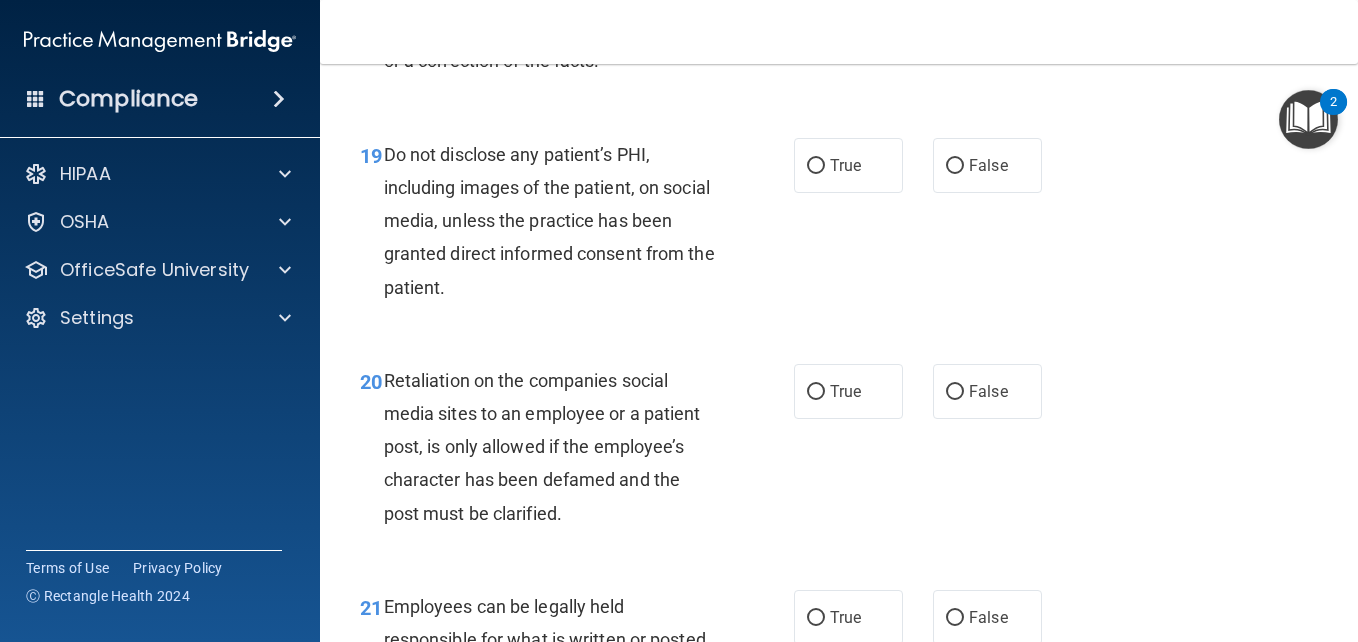 scroll, scrollTop: 4025, scrollLeft: 0, axis: vertical 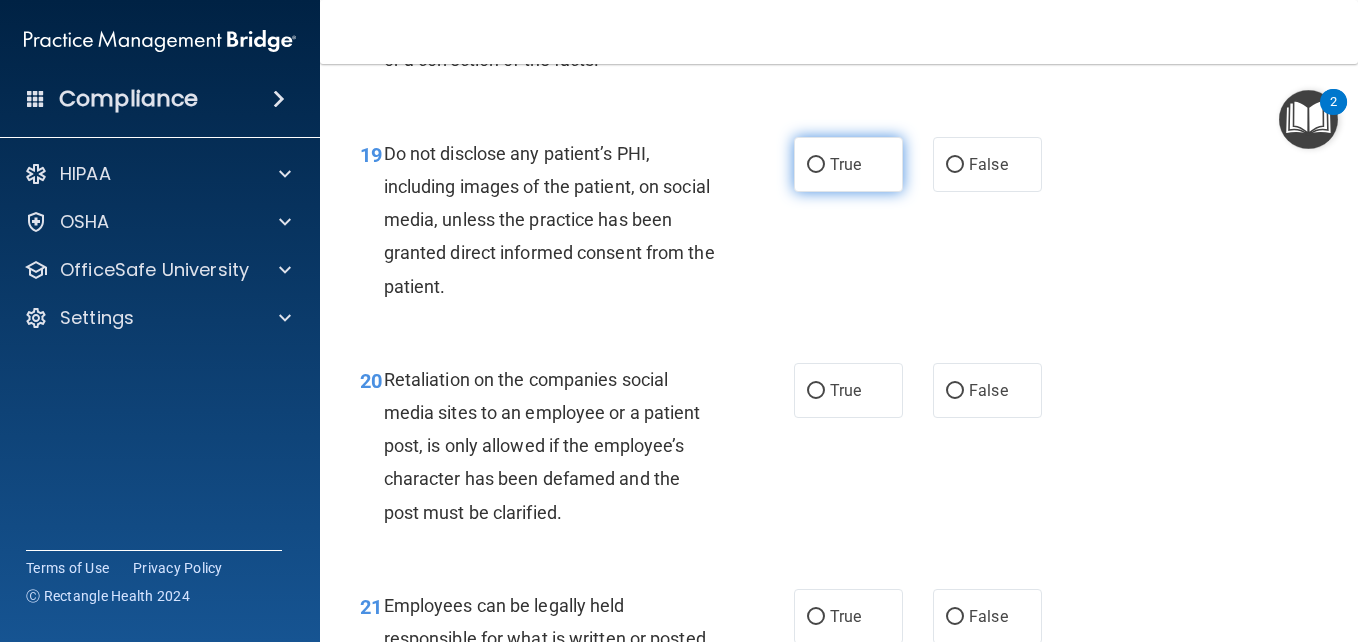 click on "True" at bounding box center (848, 164) 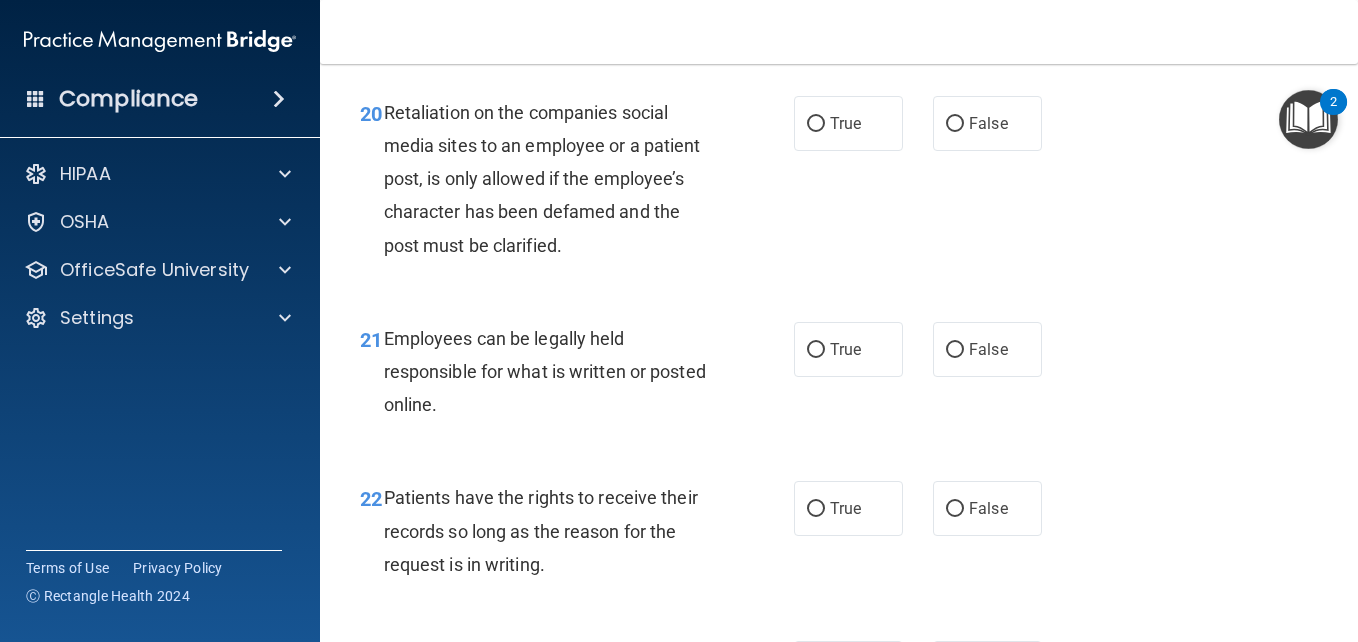 scroll, scrollTop: 4293, scrollLeft: 0, axis: vertical 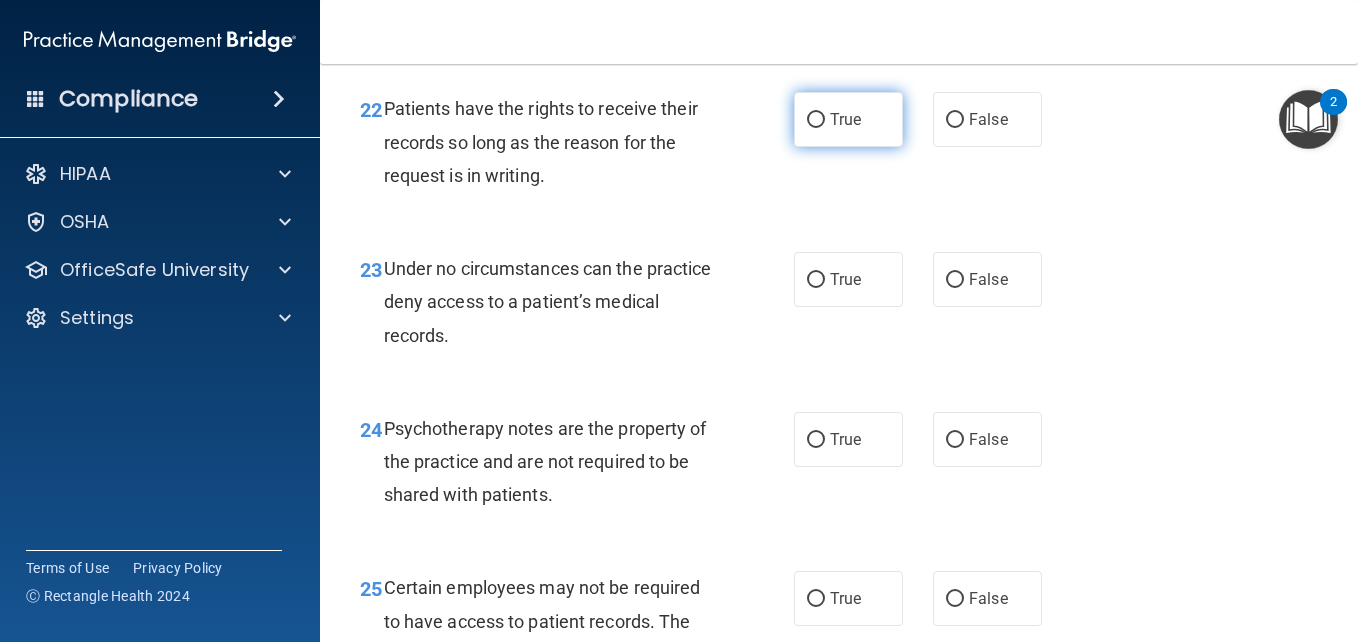 click on "True" at bounding box center [816, 120] 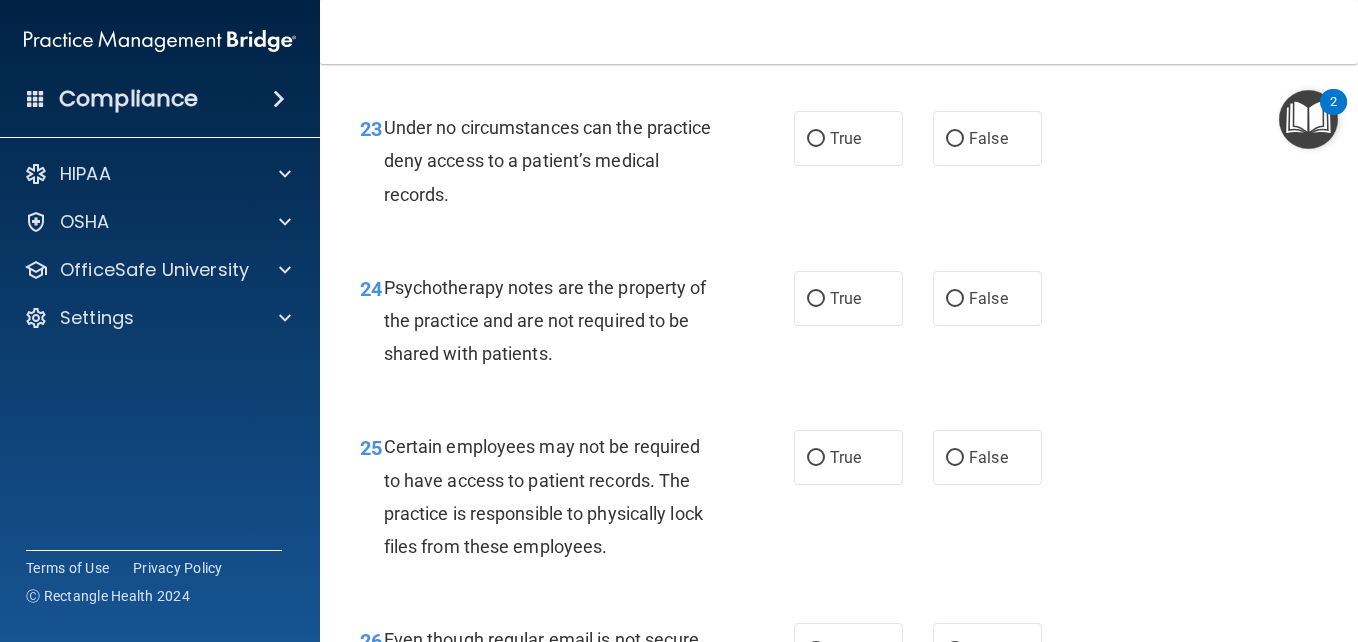 scroll, scrollTop: 4858, scrollLeft: 0, axis: vertical 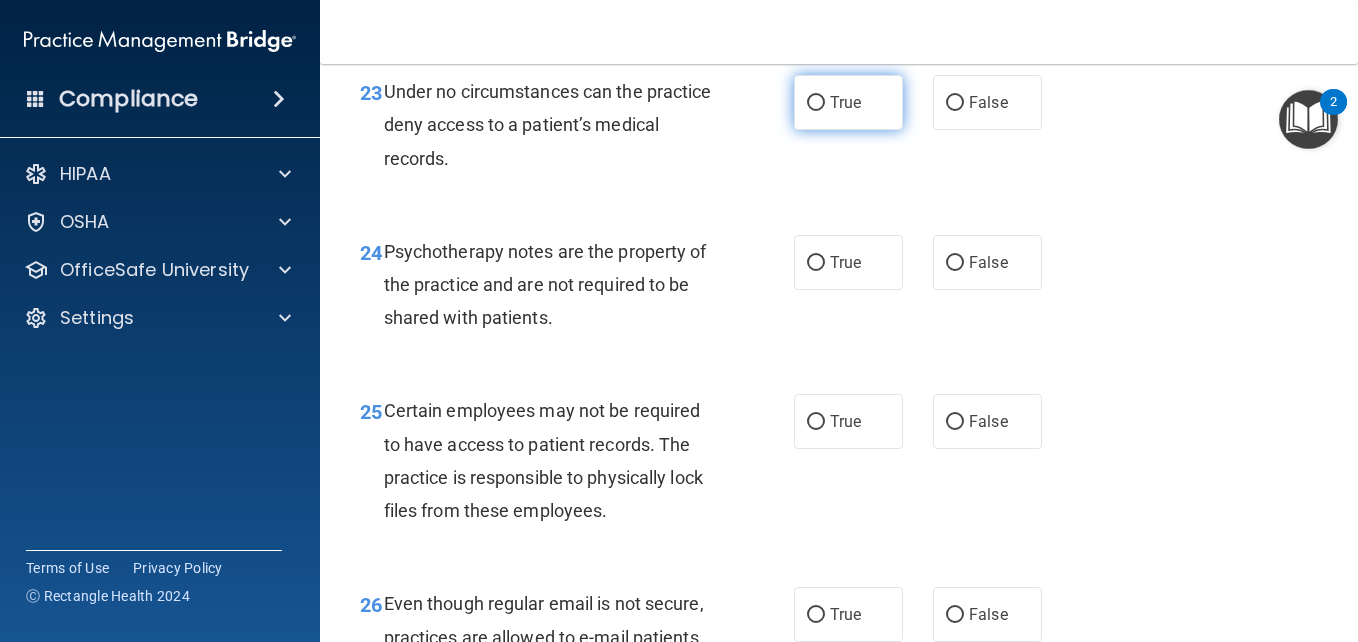 click on "True" at bounding box center (848, 102) 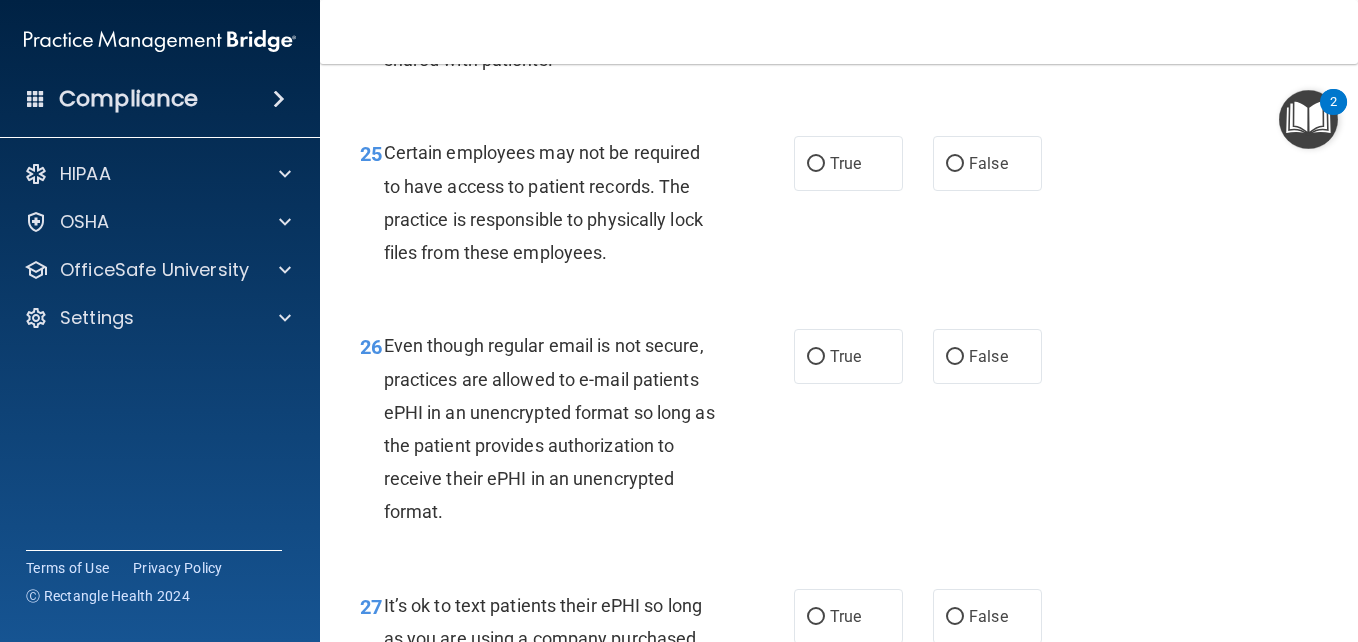 scroll, scrollTop: 5117, scrollLeft: 0, axis: vertical 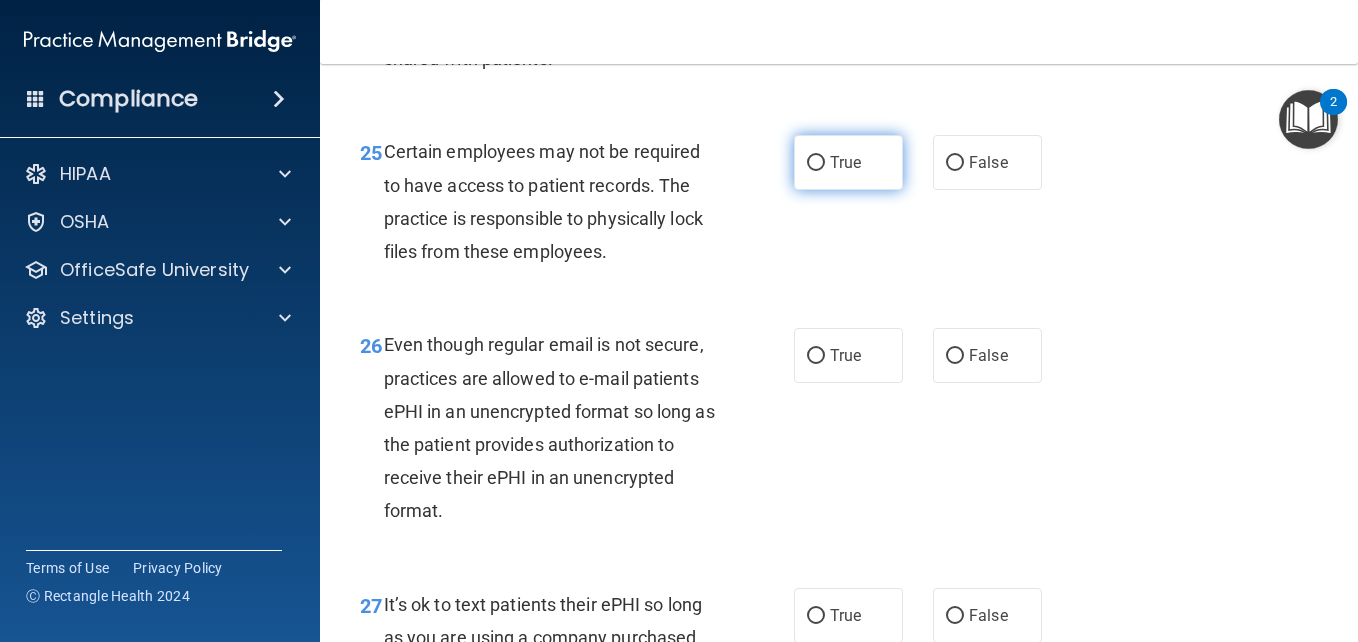 click on "True" at bounding box center (816, 163) 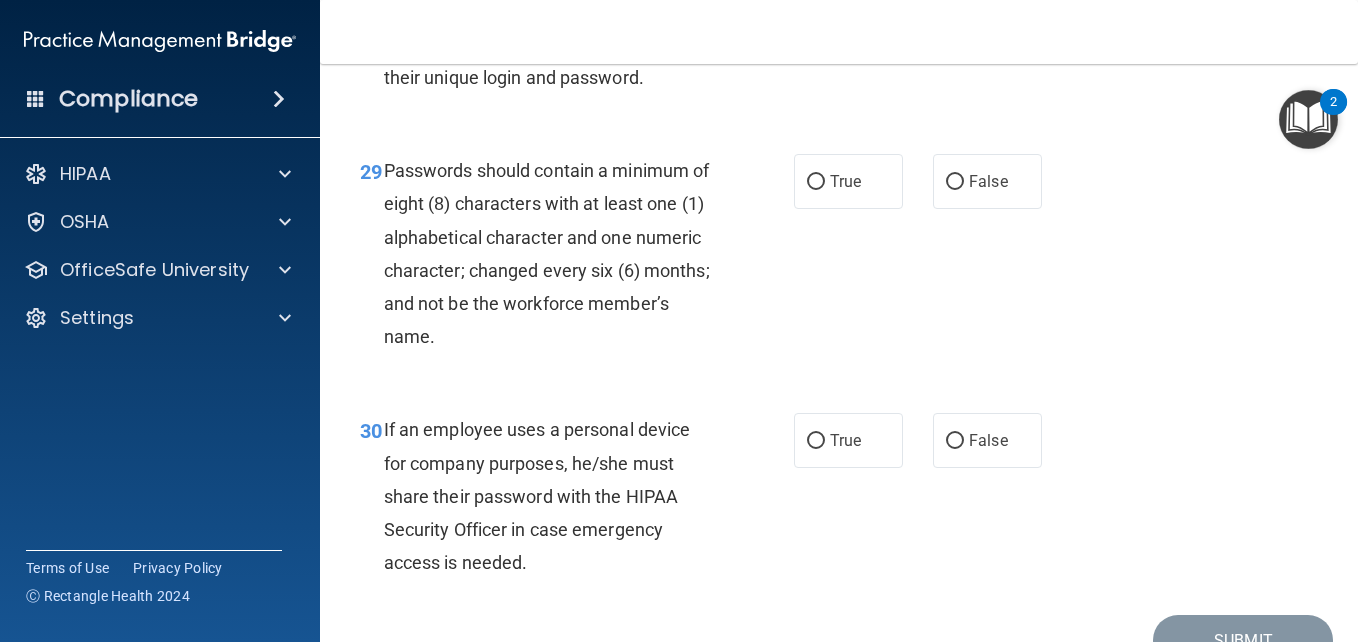 scroll, scrollTop: 5904, scrollLeft: 0, axis: vertical 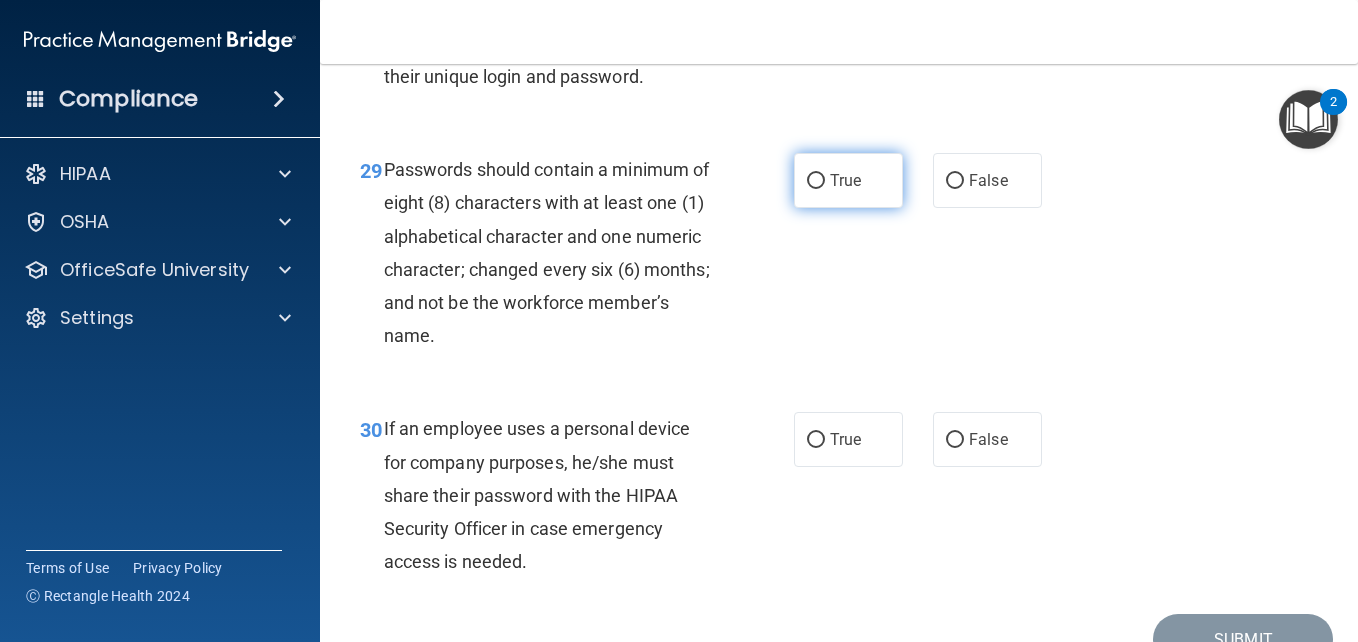click on "True" at bounding box center [845, 180] 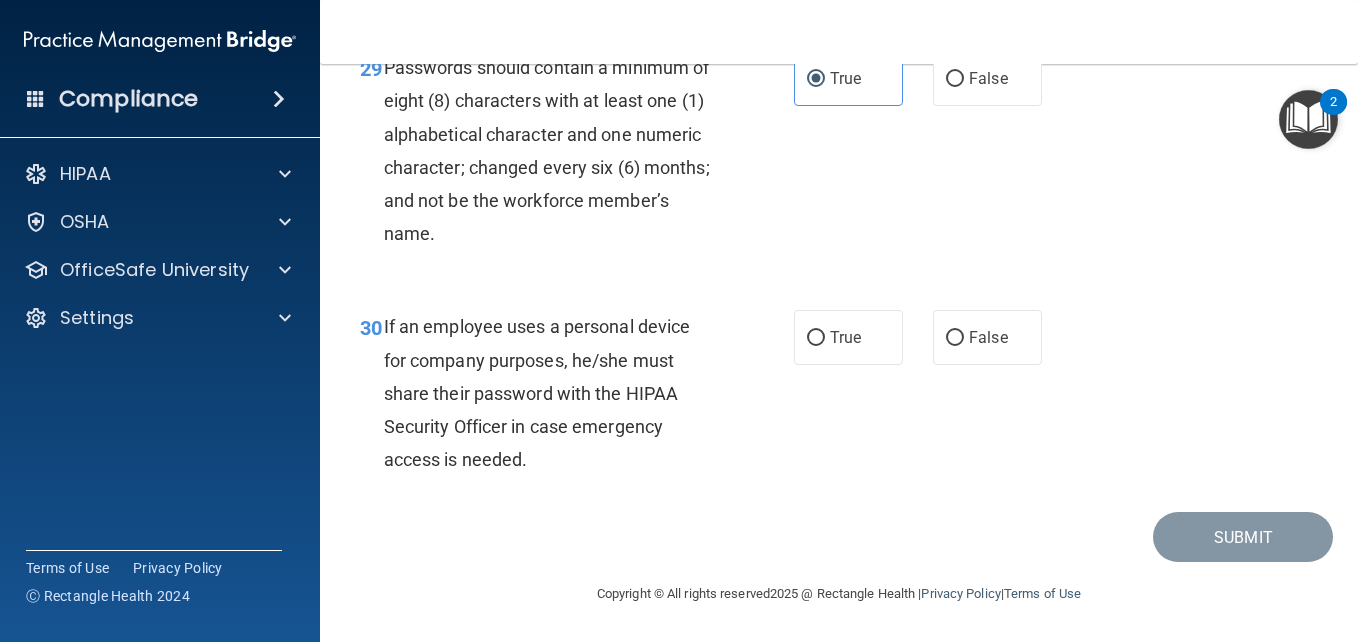 scroll, scrollTop: 6172, scrollLeft: 0, axis: vertical 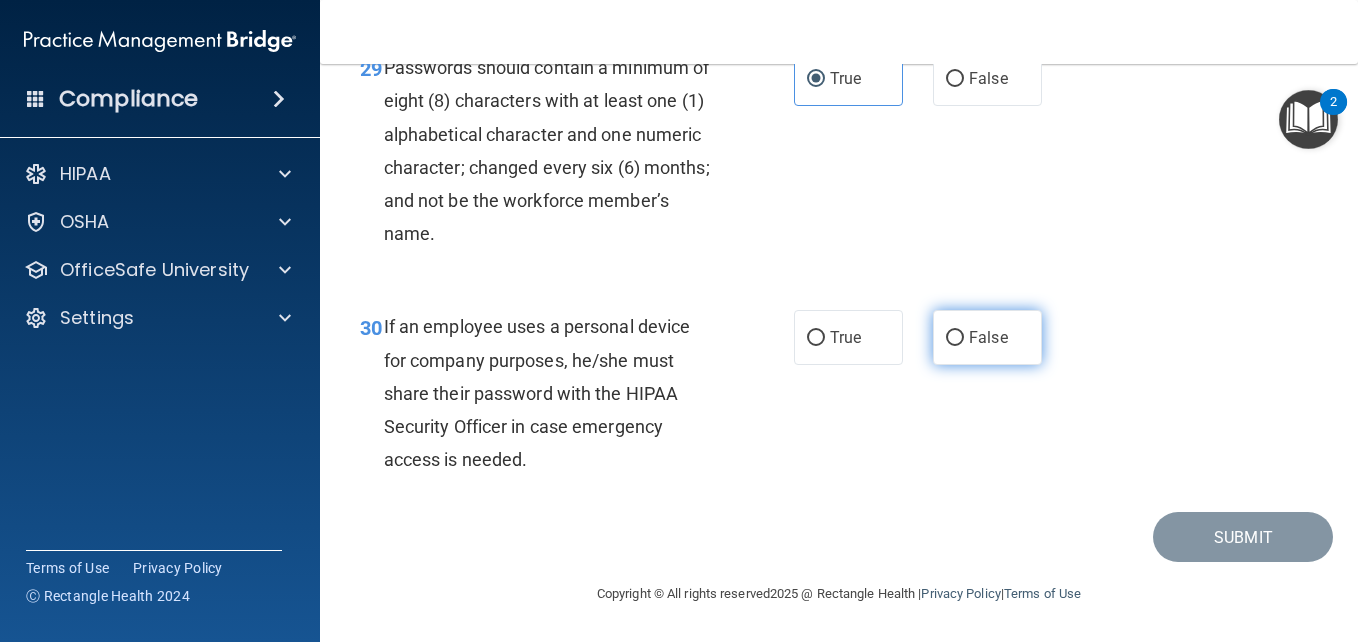 click on "False" at bounding box center [987, 337] 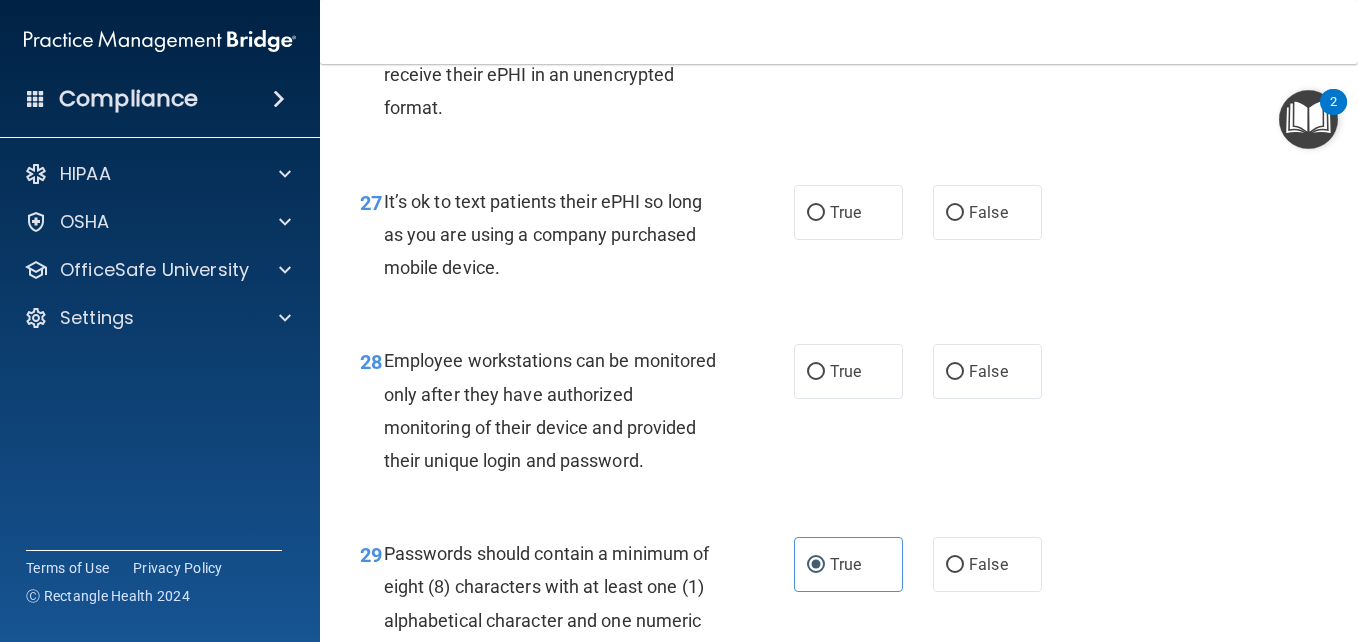 scroll, scrollTop: 5519, scrollLeft: 0, axis: vertical 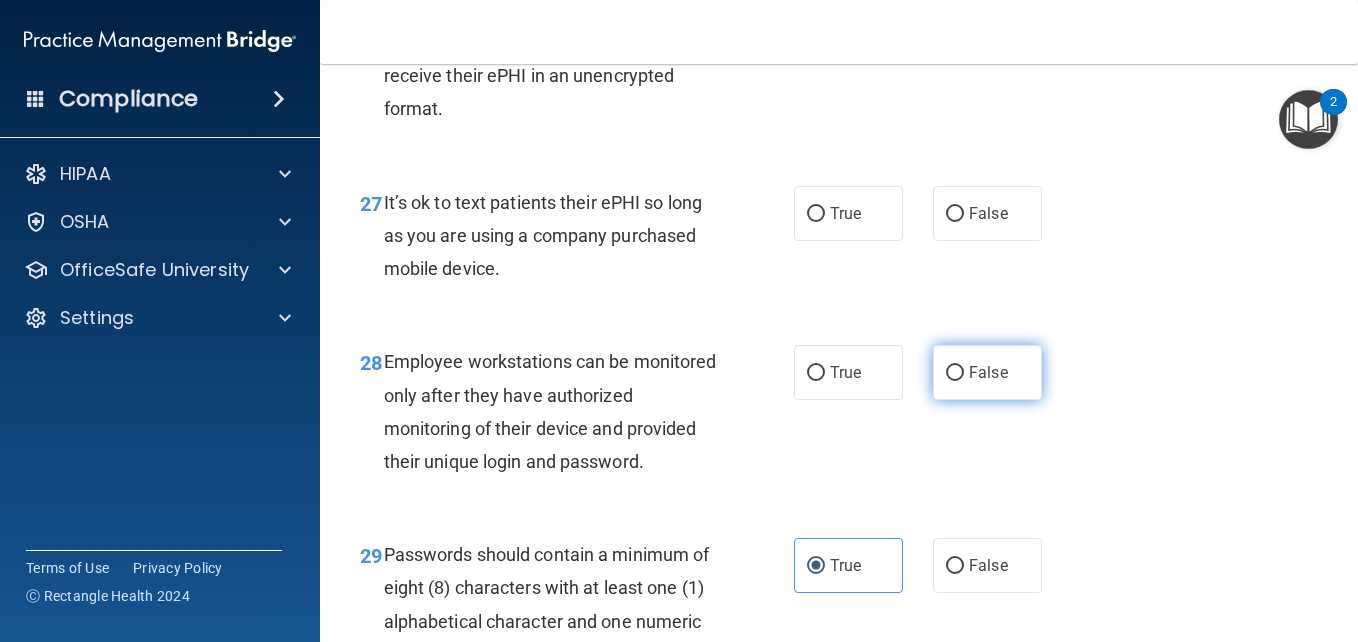 click on "False" at bounding box center (987, 372) 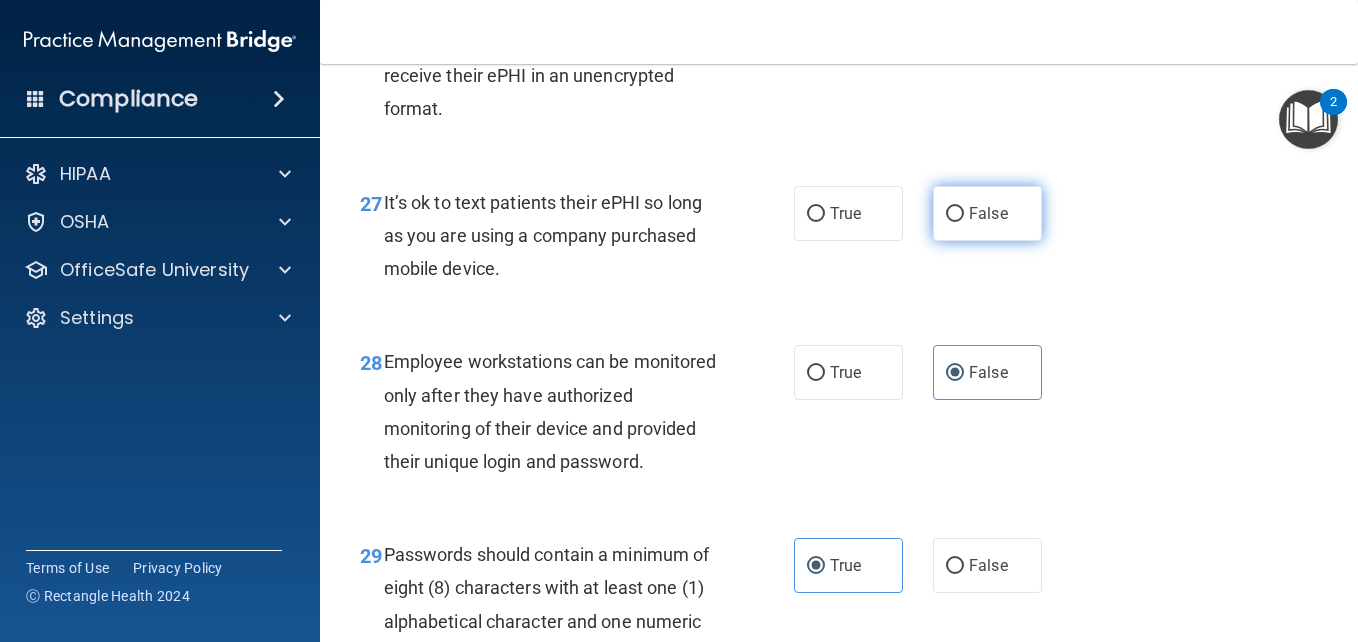 click on "False" at bounding box center [987, 213] 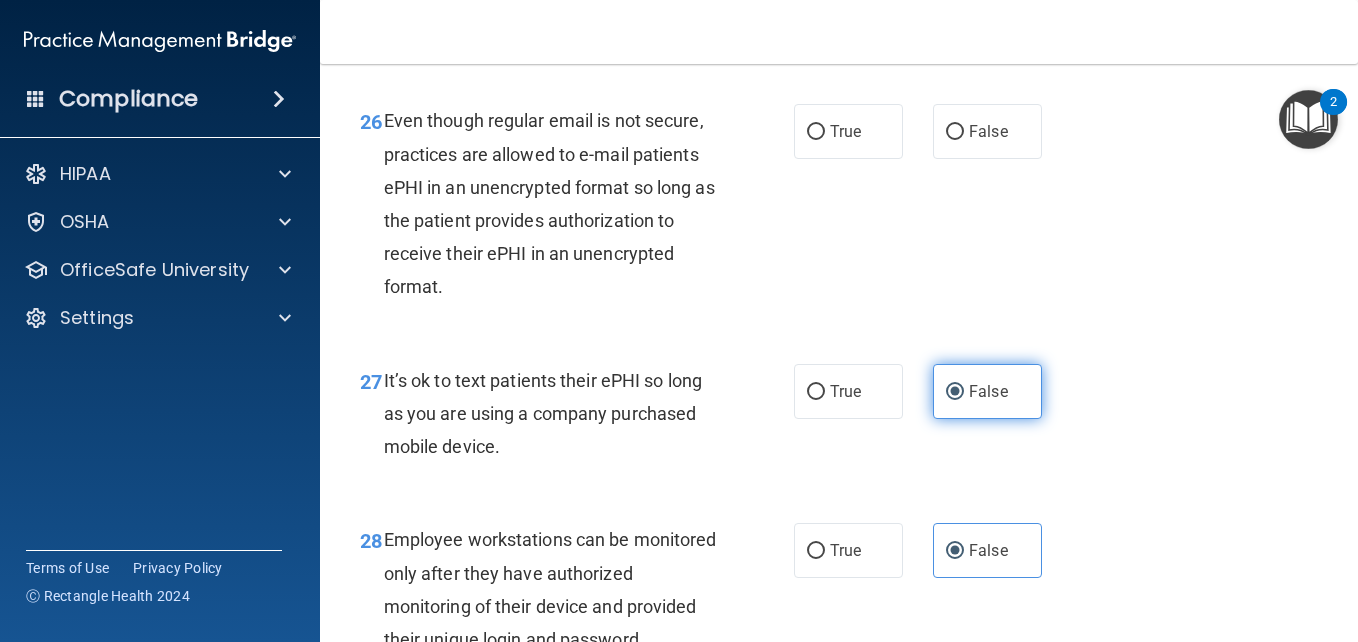 scroll, scrollTop: 5340, scrollLeft: 0, axis: vertical 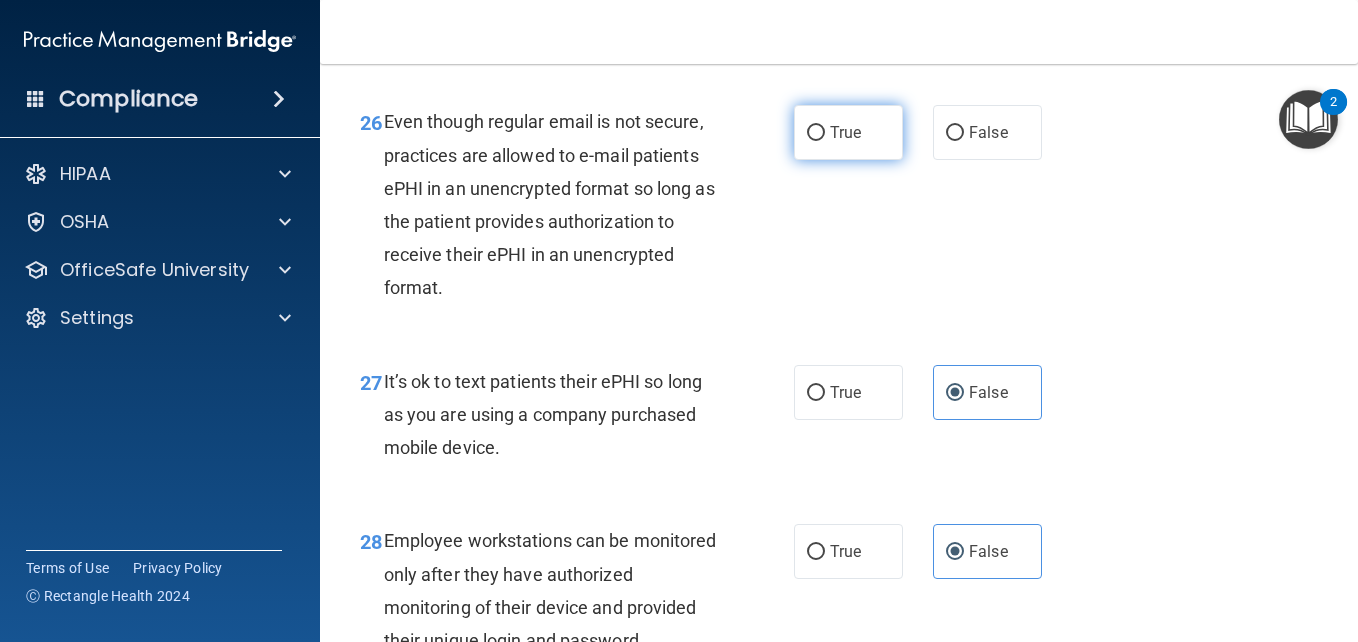 click on "True" at bounding box center [845, 132] 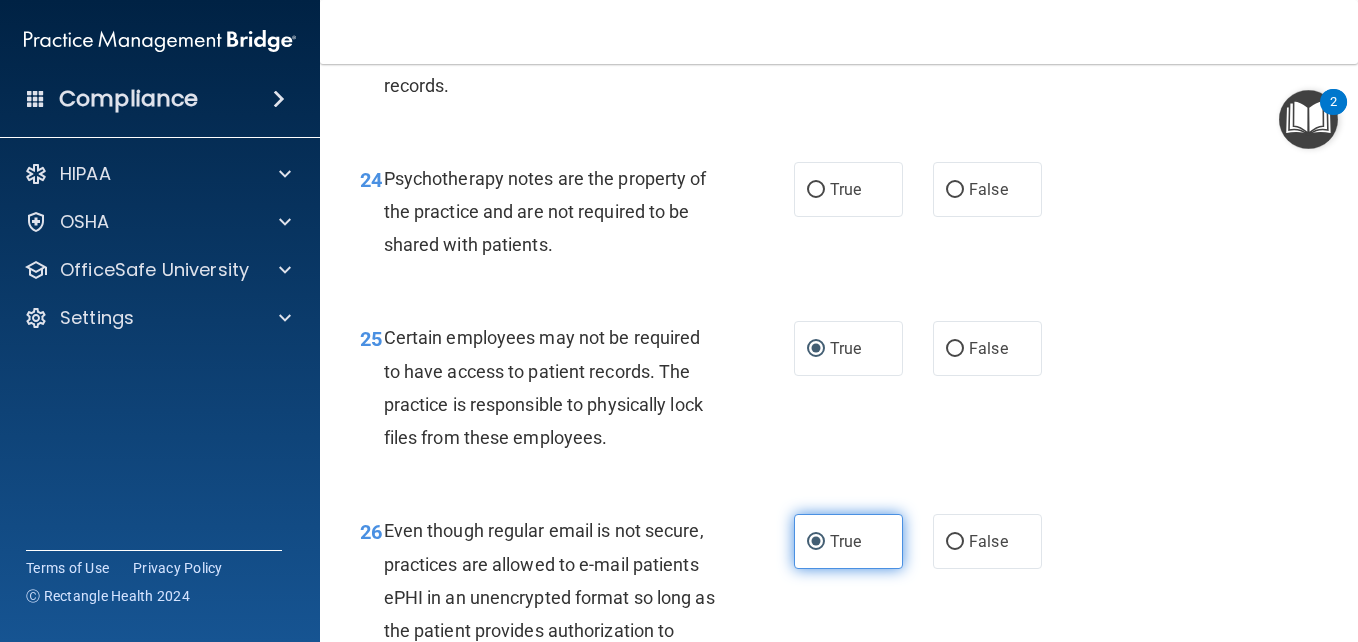 scroll, scrollTop: 4930, scrollLeft: 0, axis: vertical 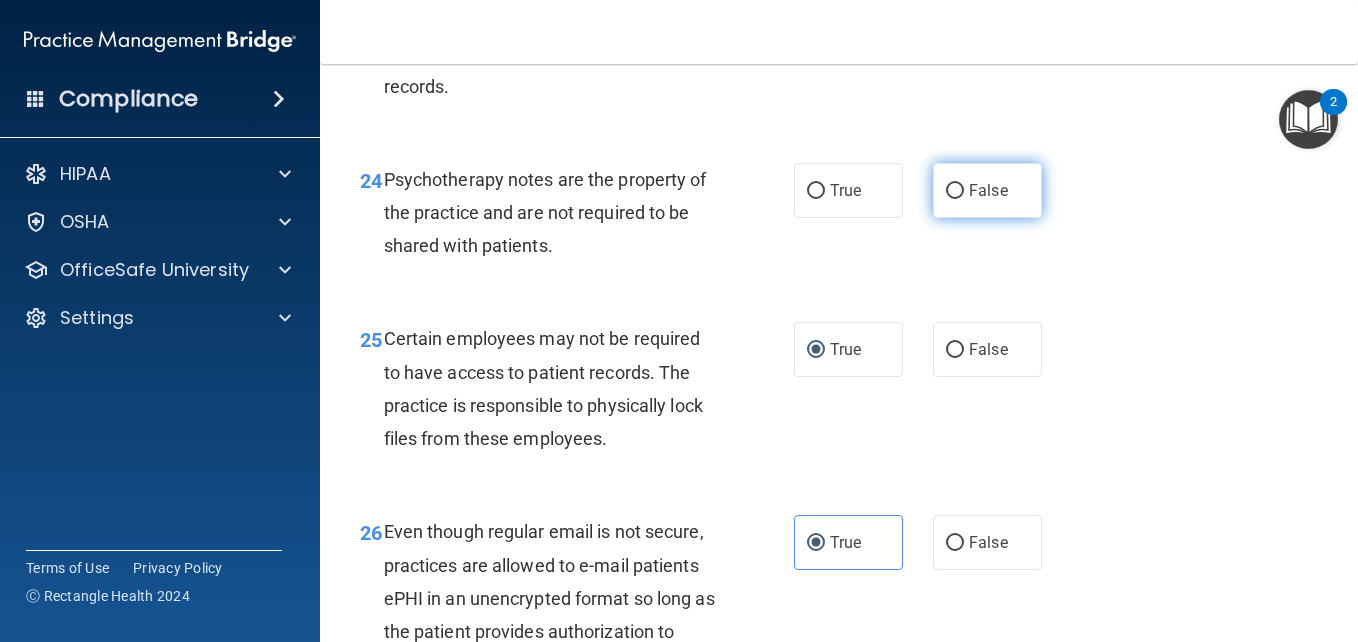 click on "False" at bounding box center (987, 190) 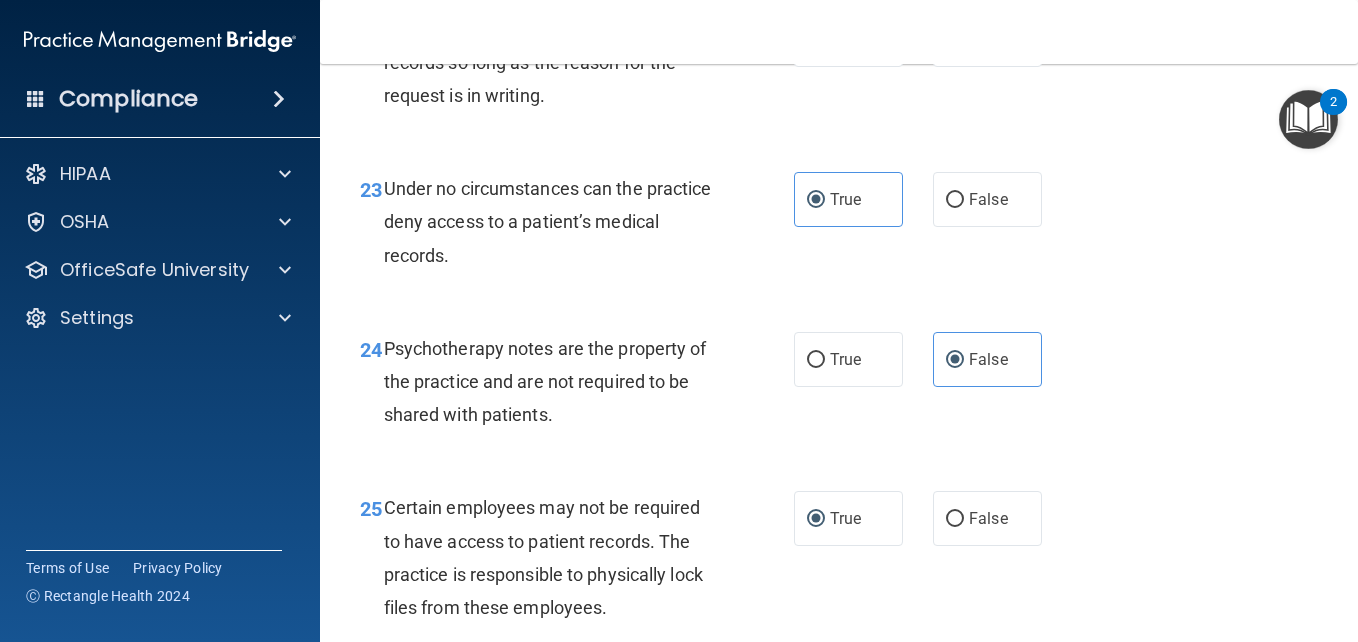 scroll, scrollTop: 4717, scrollLeft: 0, axis: vertical 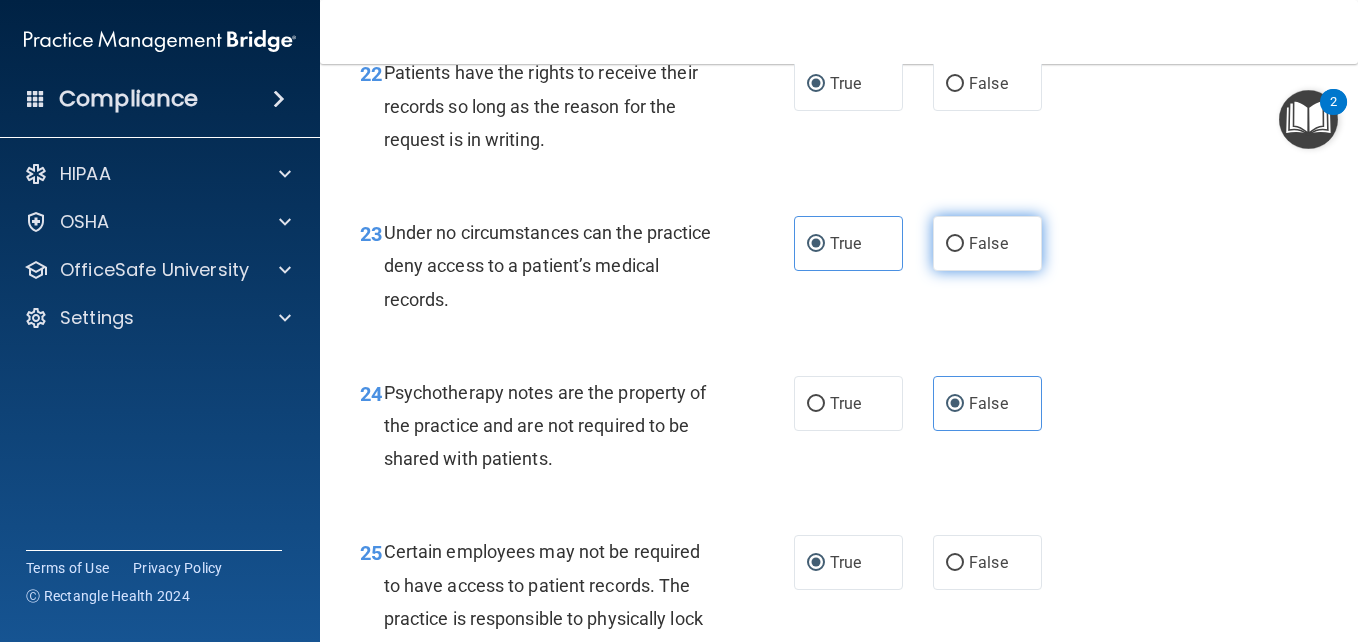 click on "False" at bounding box center [955, 244] 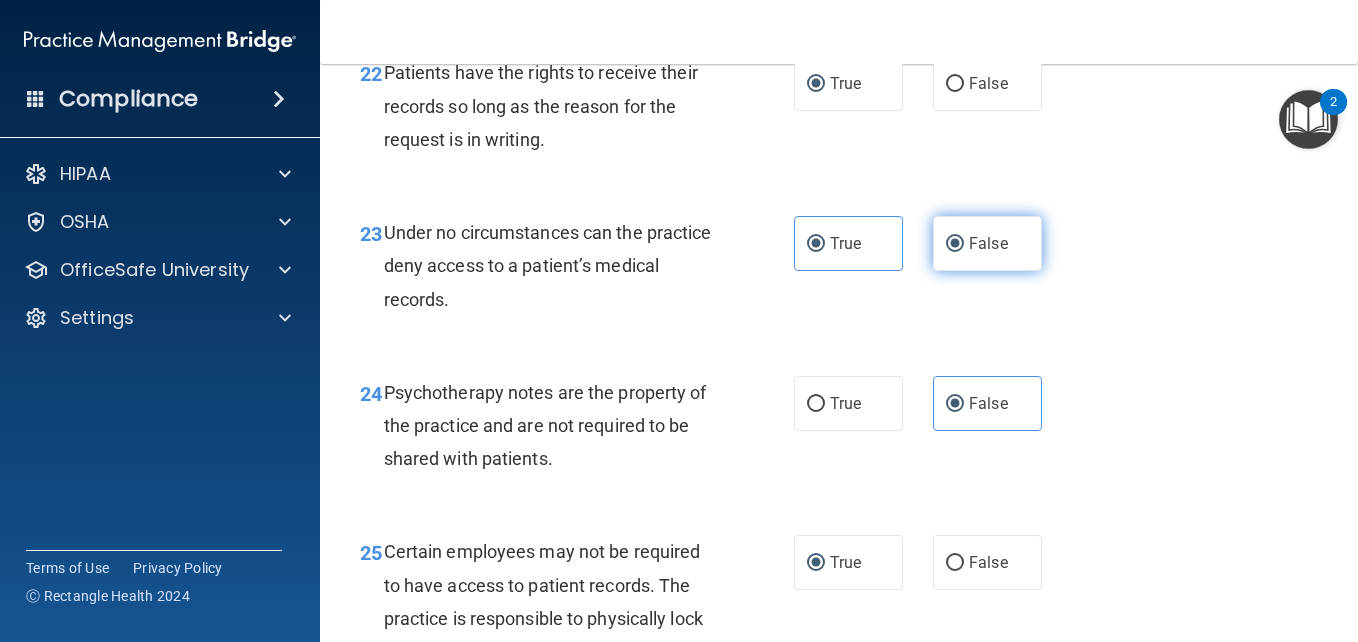 radio on "false" 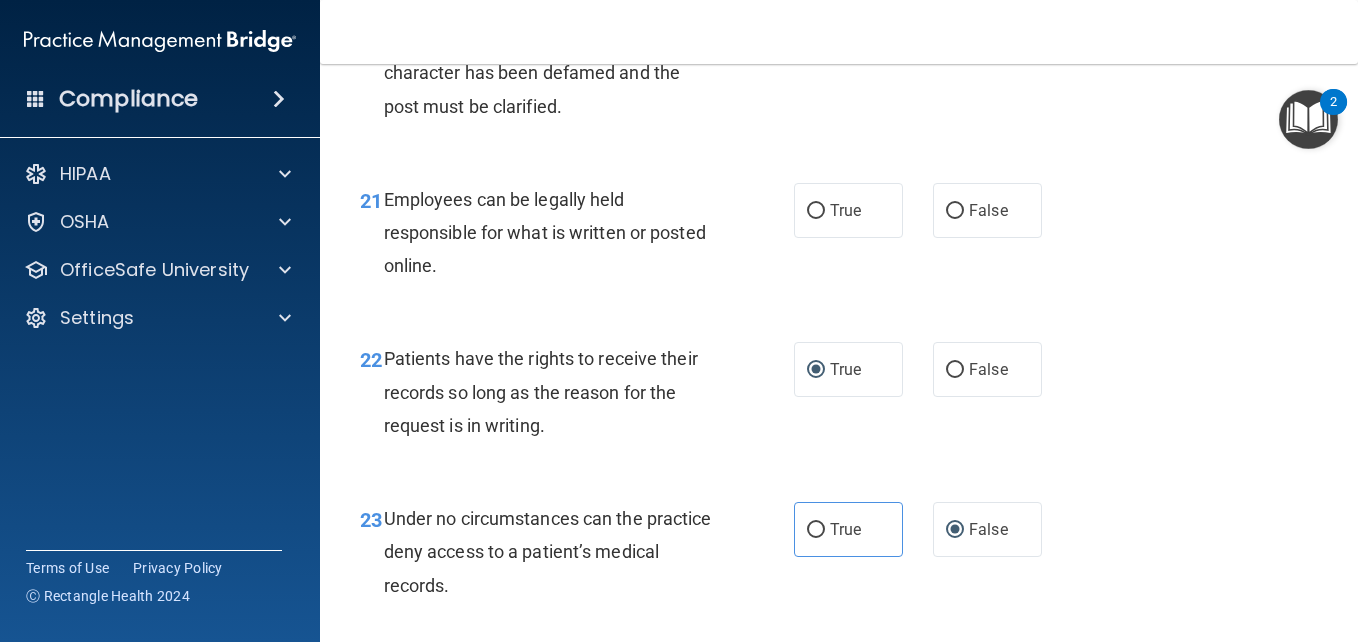 scroll, scrollTop: 4428, scrollLeft: 0, axis: vertical 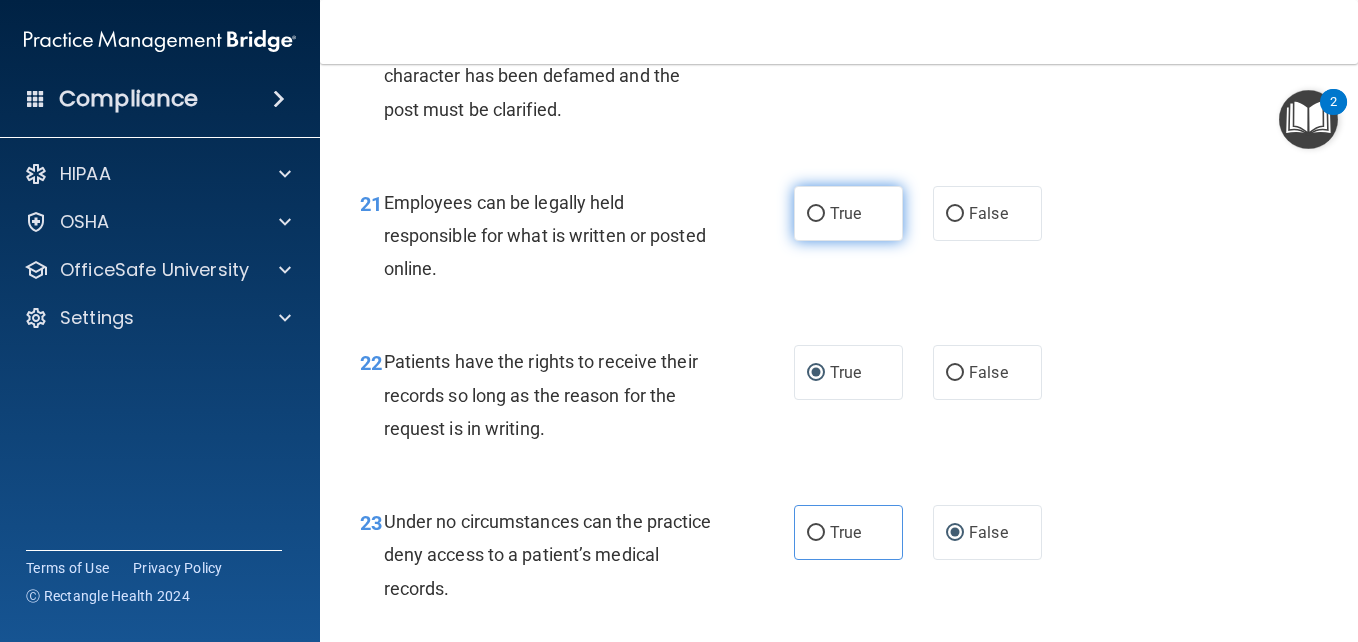 click on "True" at bounding box center (845, 213) 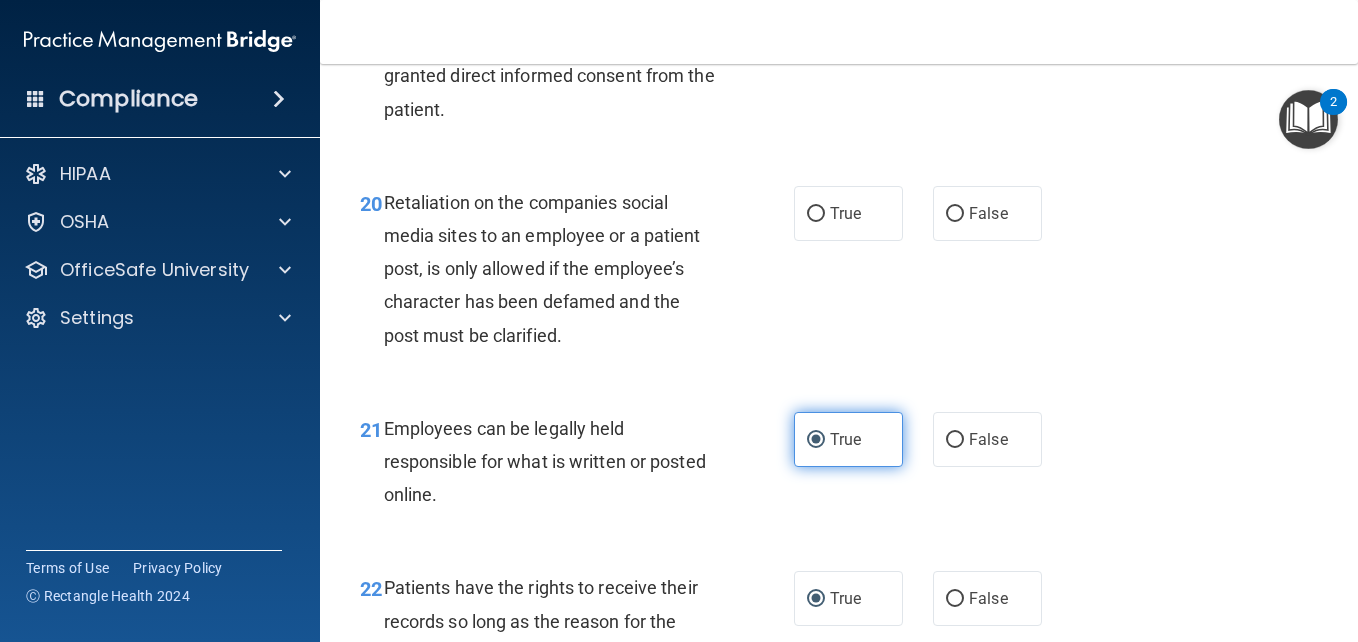 scroll, scrollTop: 4201, scrollLeft: 0, axis: vertical 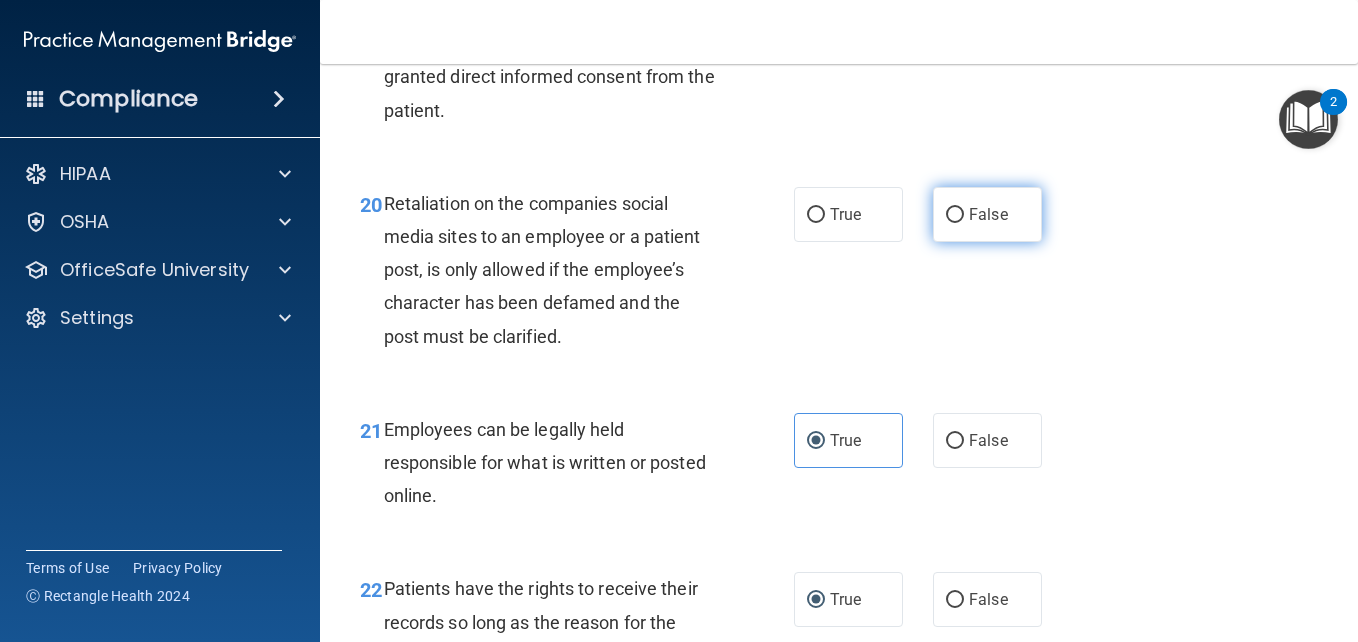 click on "False" at bounding box center (955, 215) 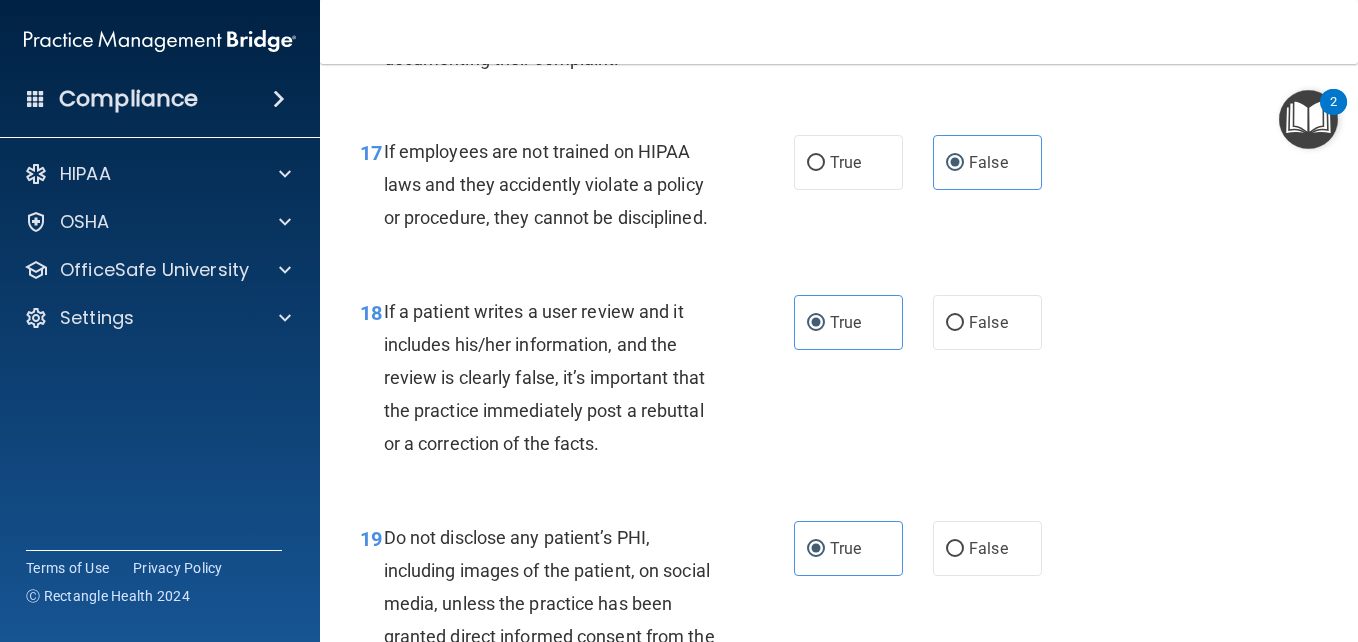 scroll, scrollTop: 3640, scrollLeft: 0, axis: vertical 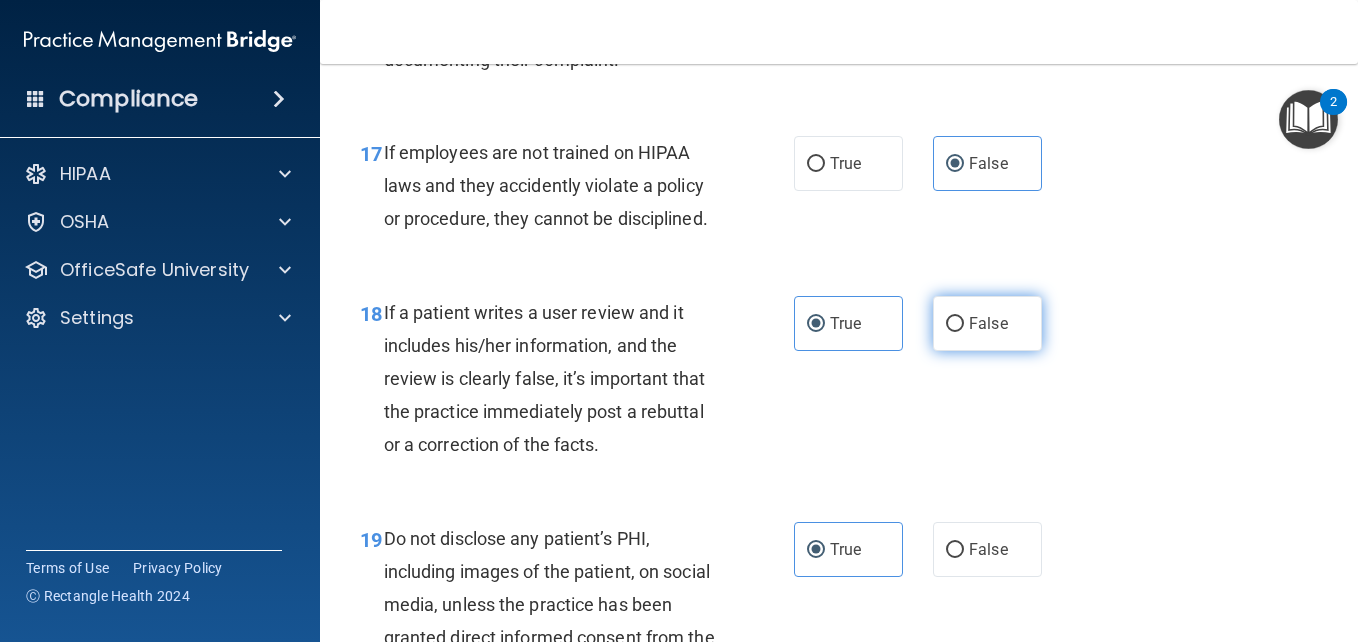 click on "False" at bounding box center [987, 323] 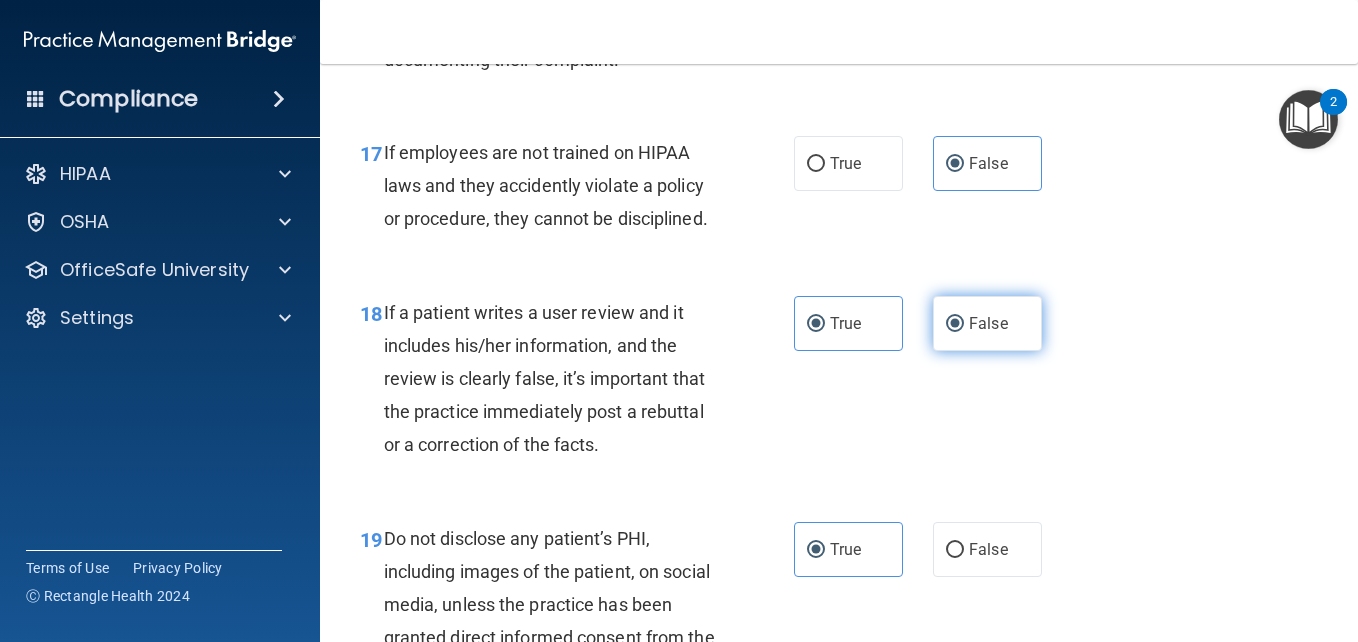 radio on "false" 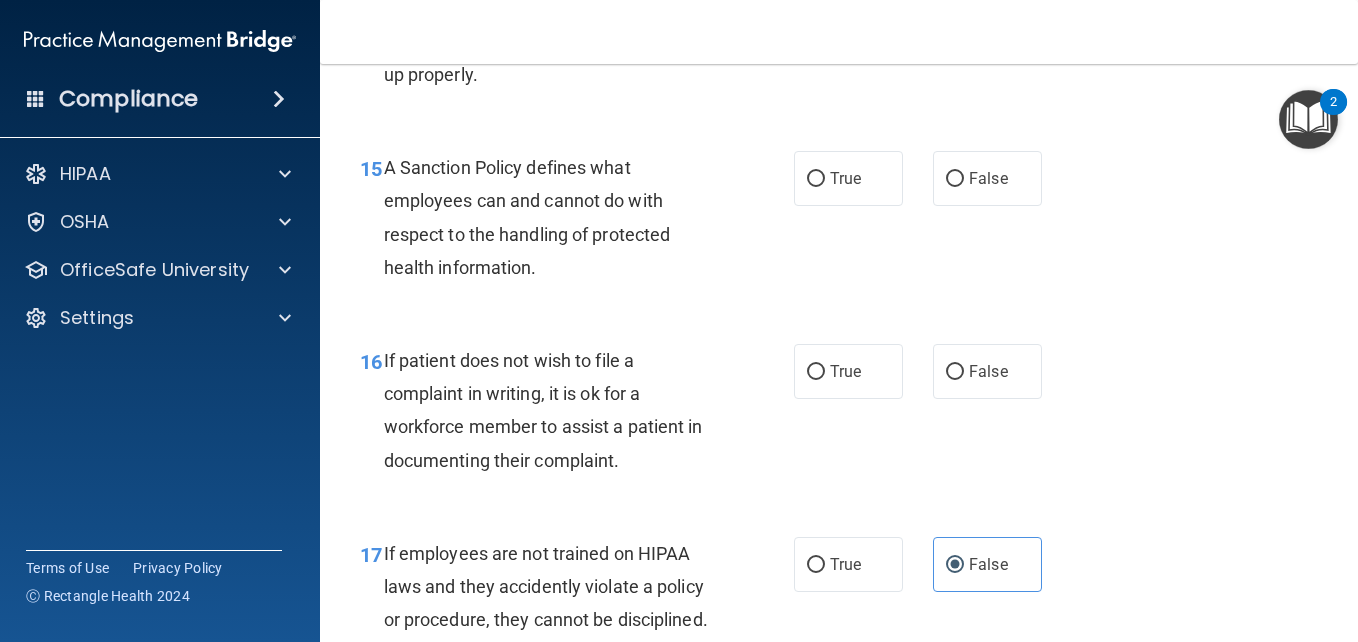 scroll, scrollTop: 3231, scrollLeft: 0, axis: vertical 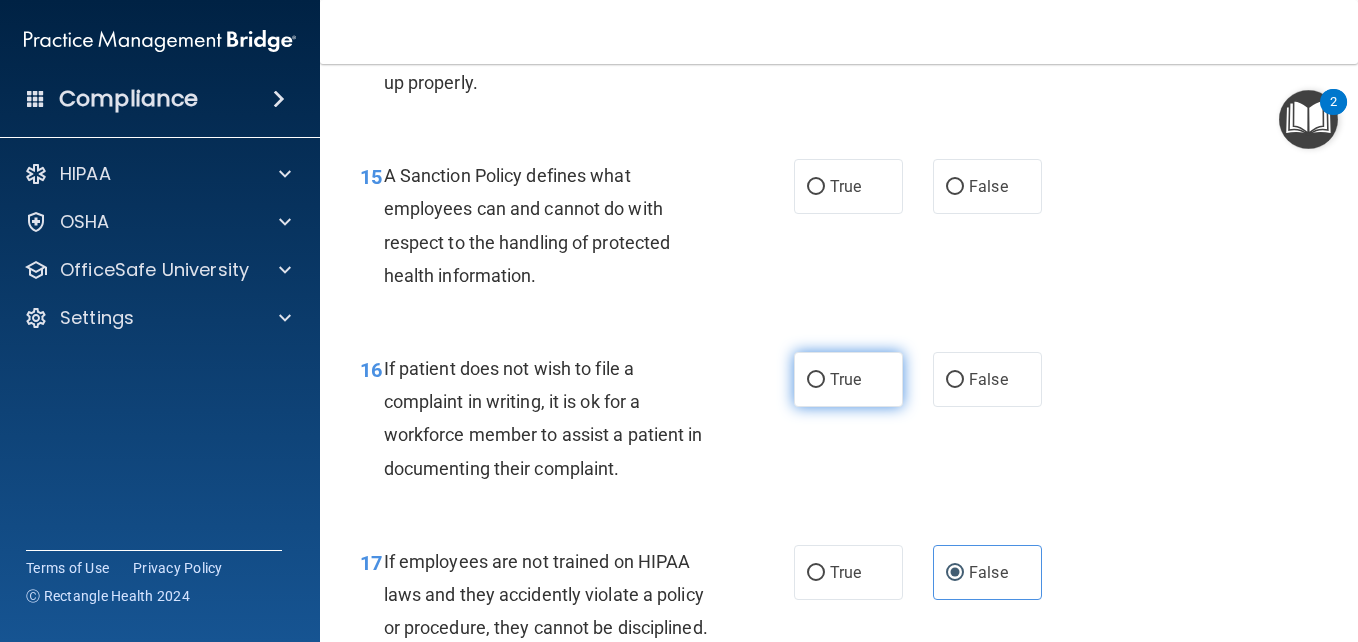 click on "True" at bounding box center (848, 379) 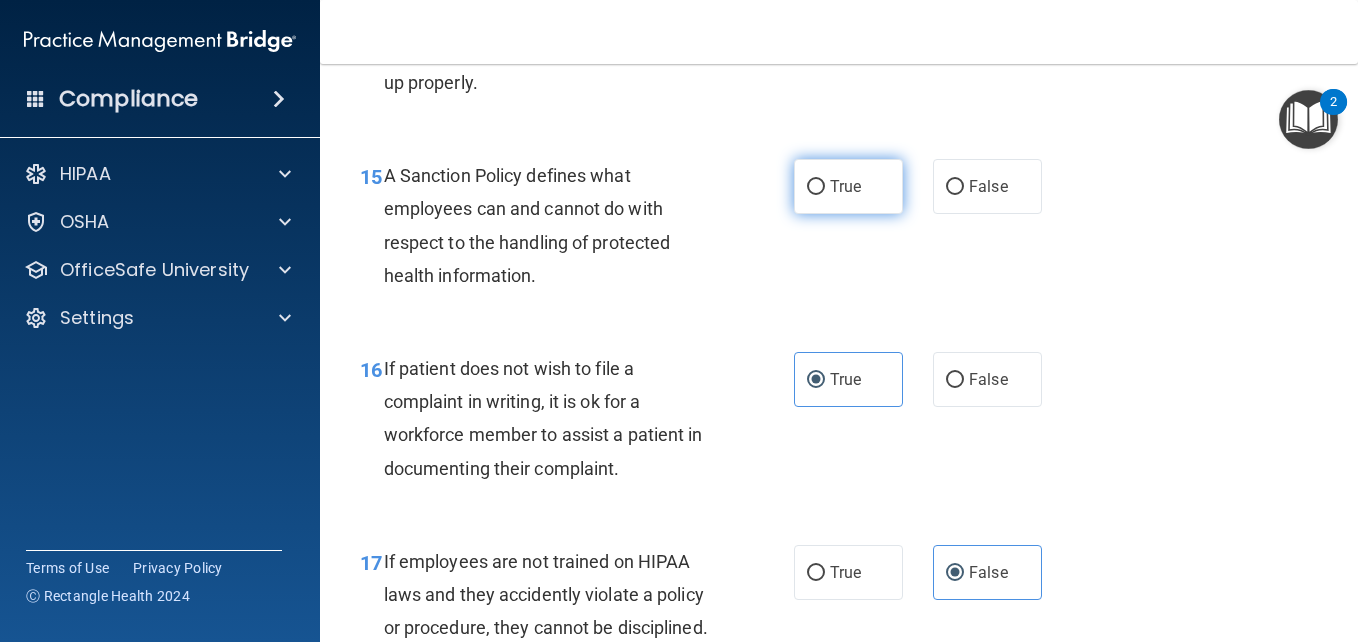 click on "True" at bounding box center [848, 186] 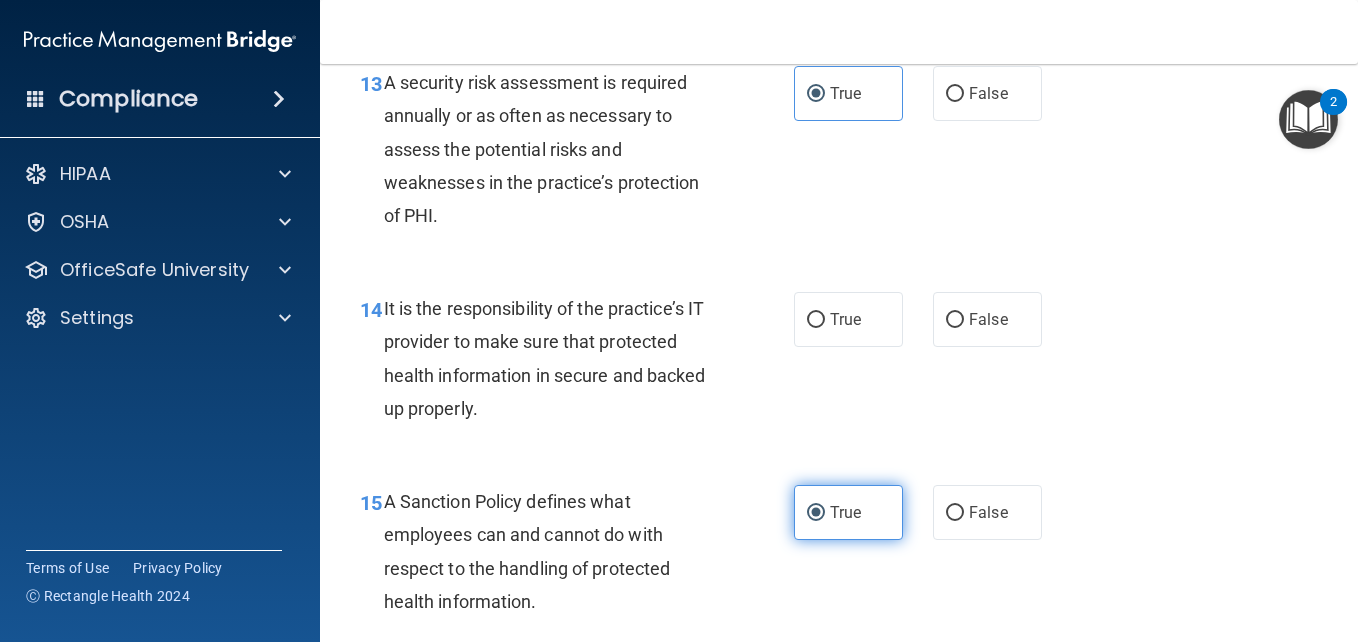 scroll, scrollTop: 2901, scrollLeft: 0, axis: vertical 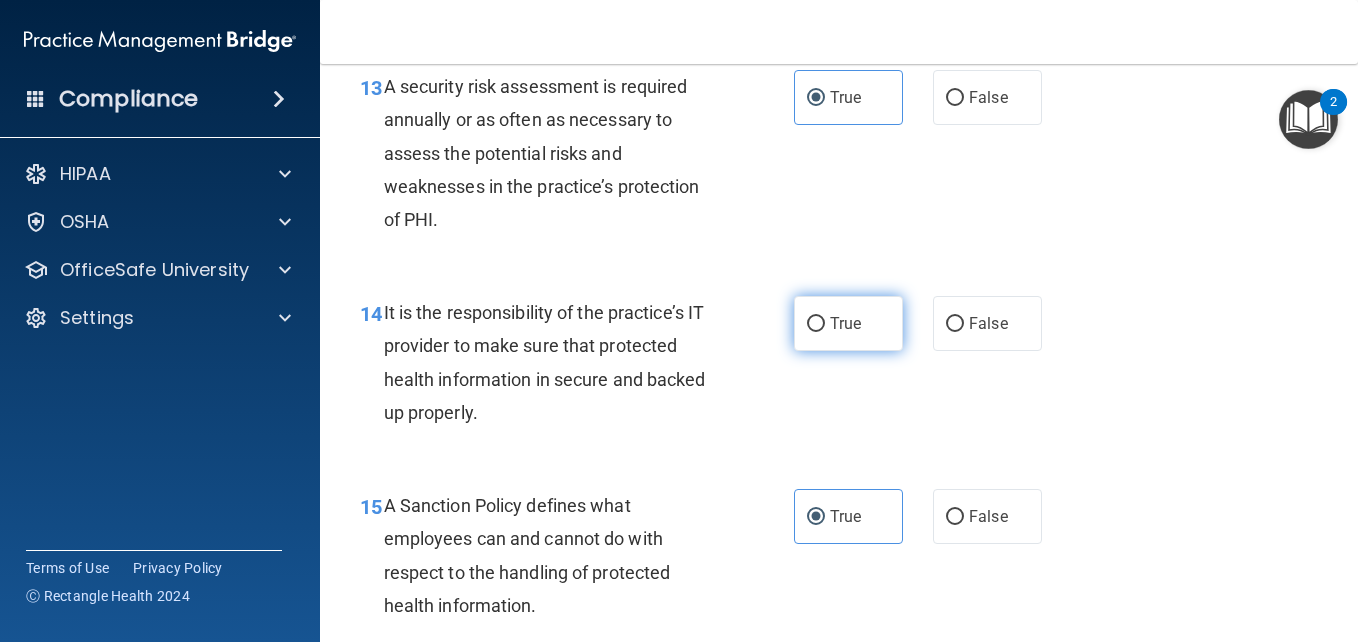 click on "True" at bounding box center [848, 323] 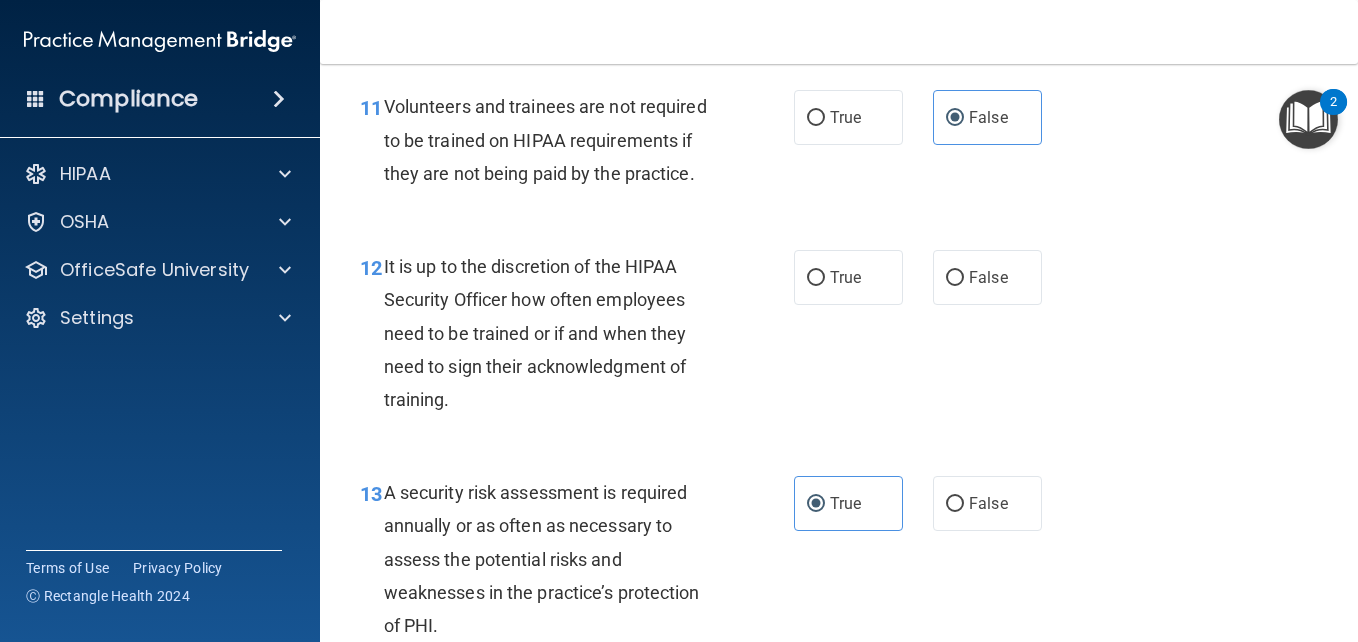 scroll, scrollTop: 2501, scrollLeft: 0, axis: vertical 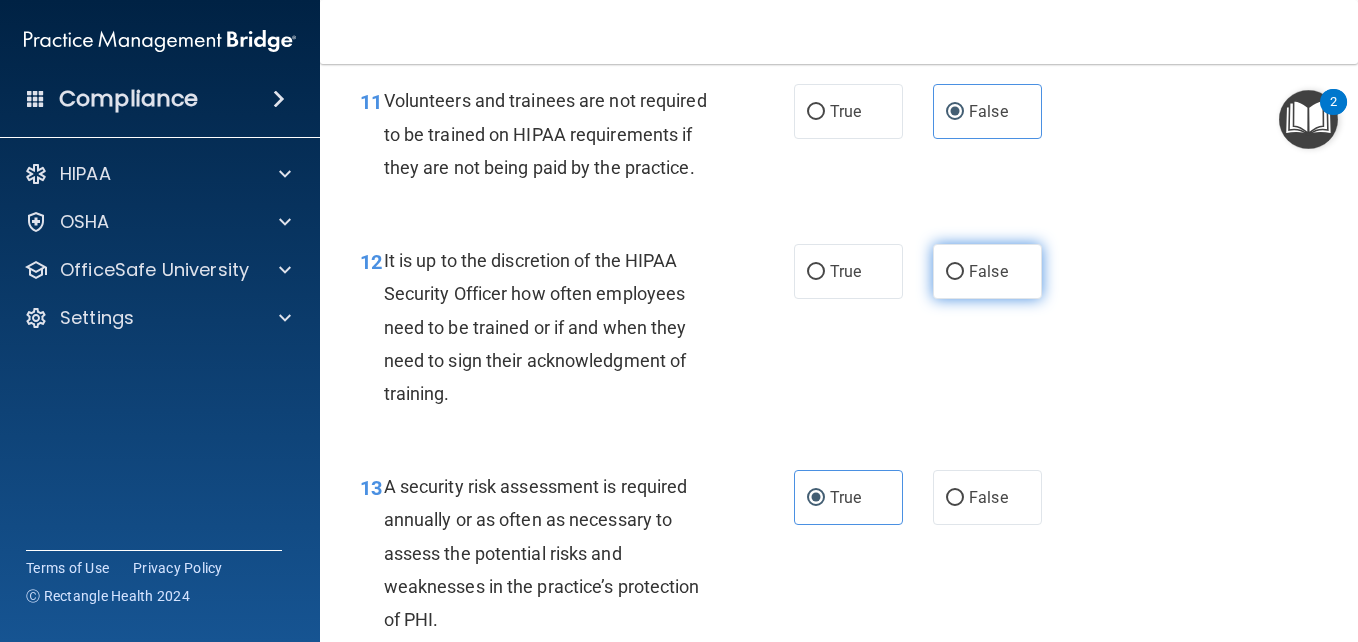 click on "False" at bounding box center (987, 271) 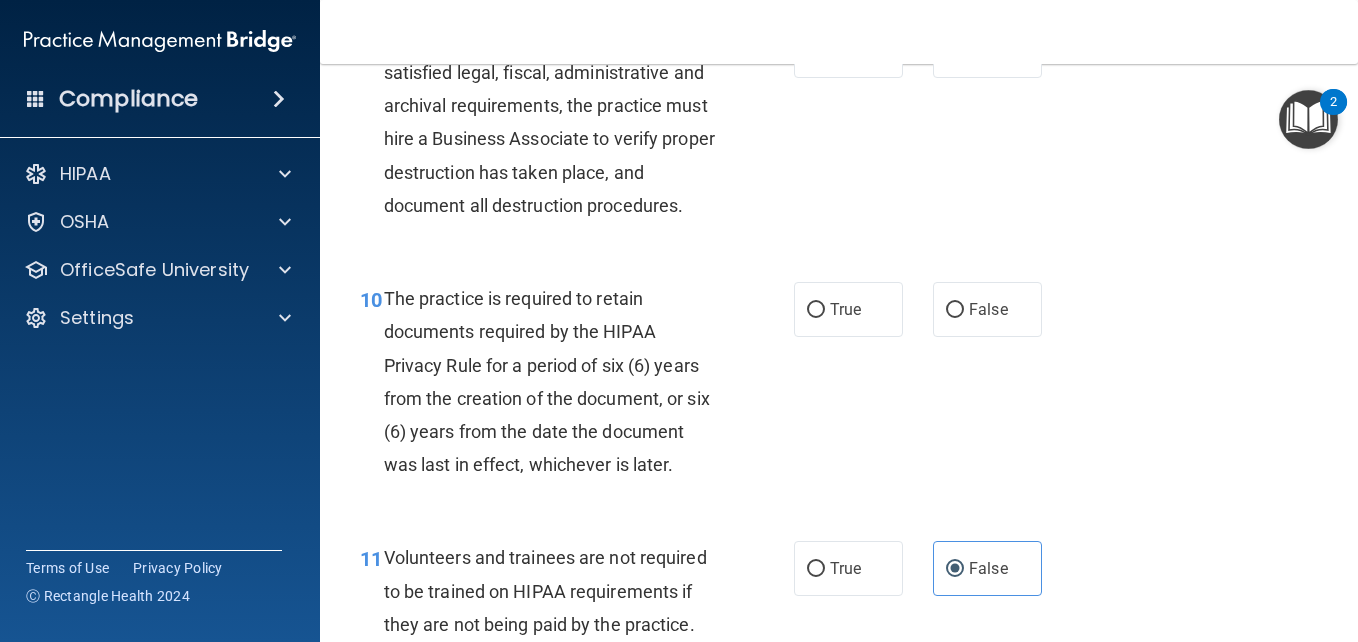 scroll, scrollTop: 2045, scrollLeft: 0, axis: vertical 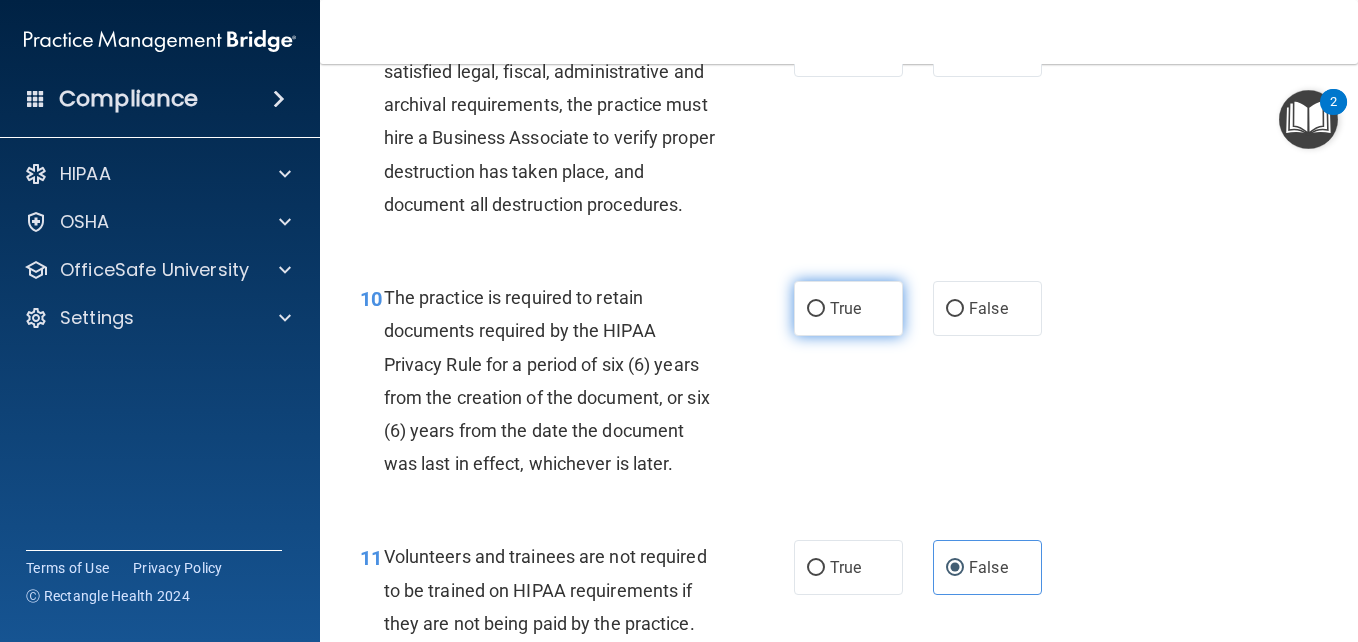 click on "True" at bounding box center (848, 308) 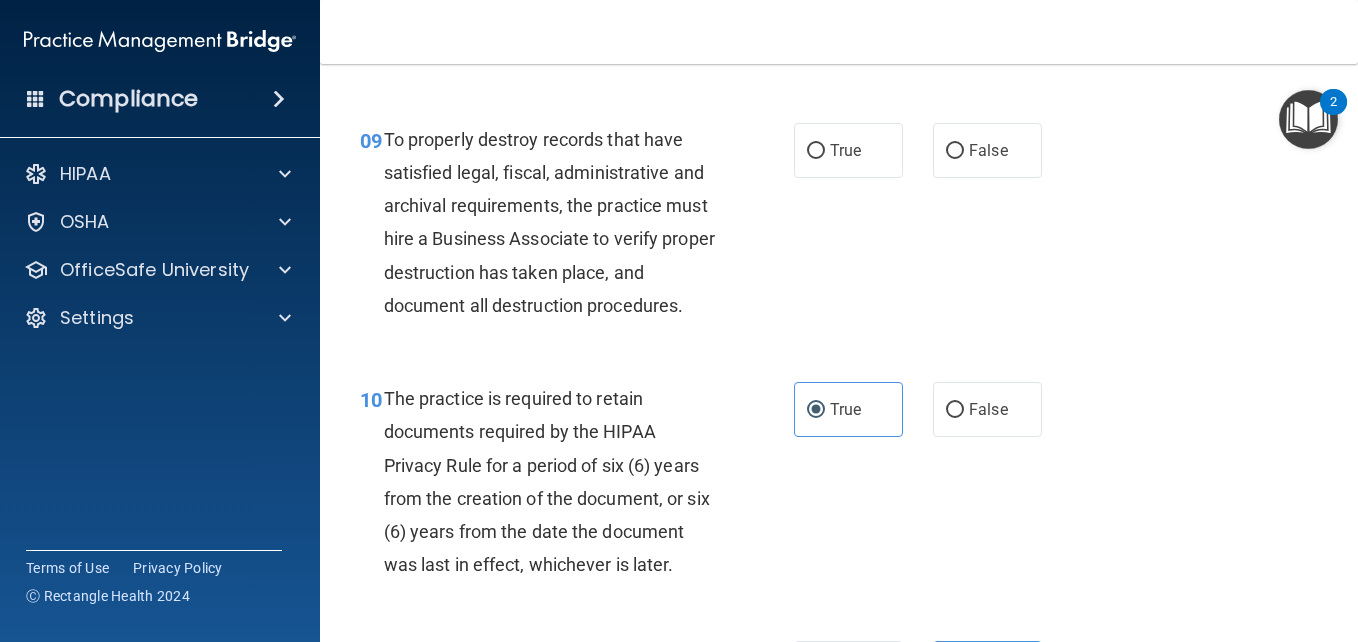 scroll, scrollTop: 1923, scrollLeft: 0, axis: vertical 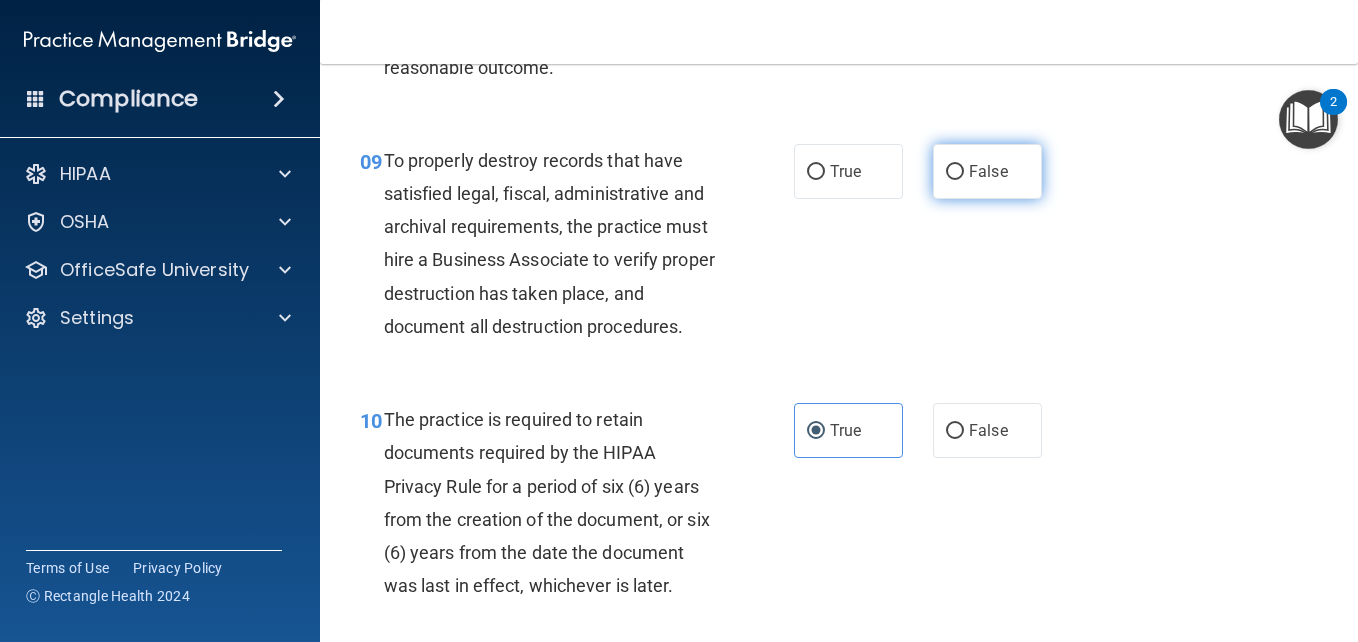 click on "False" at bounding box center [987, 171] 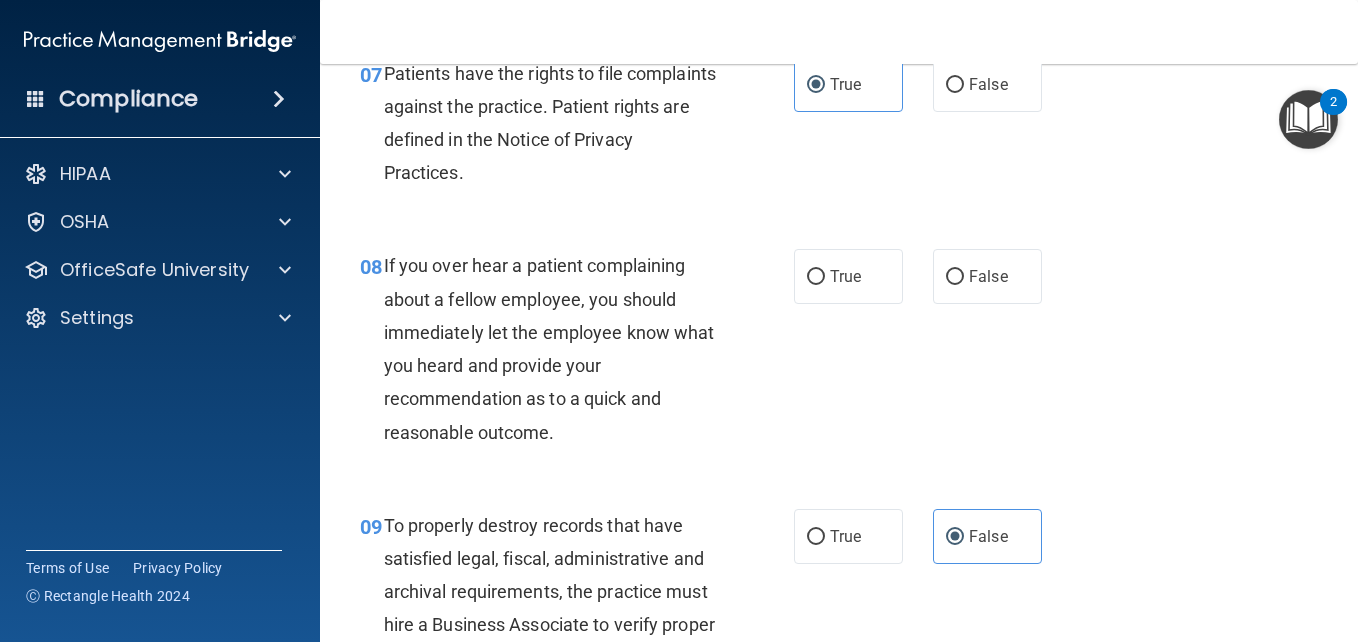 scroll, scrollTop: 1559, scrollLeft: 0, axis: vertical 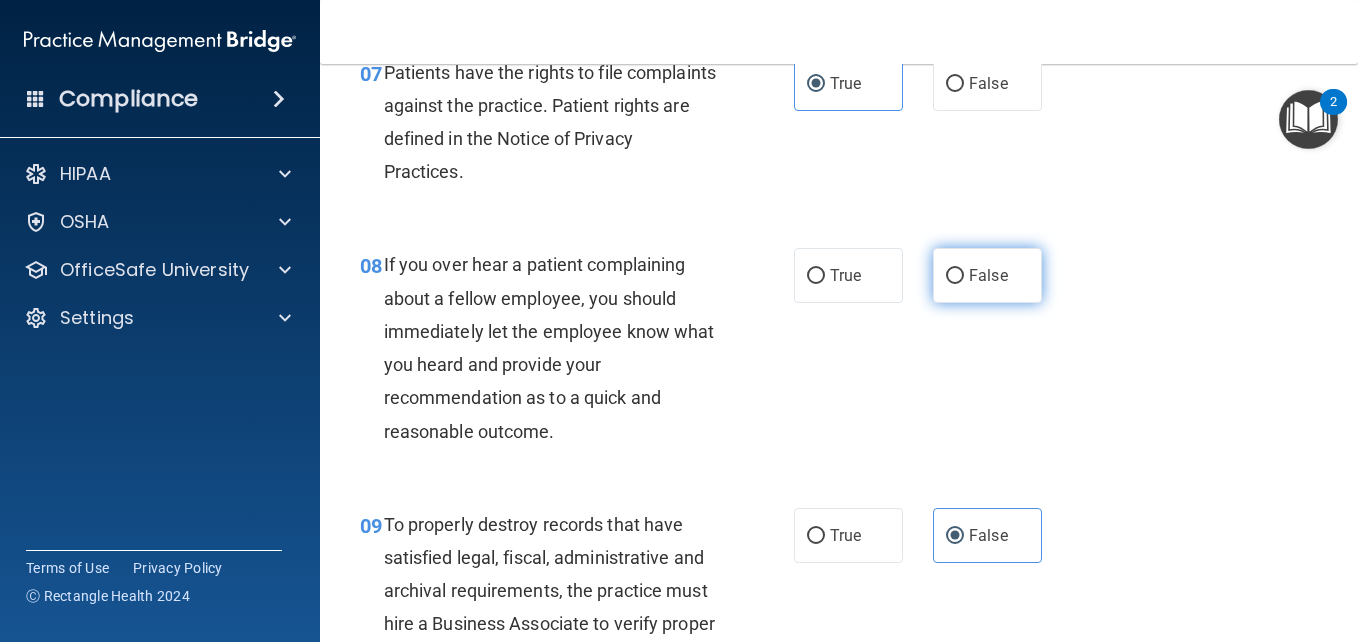 click on "False" at bounding box center [987, 275] 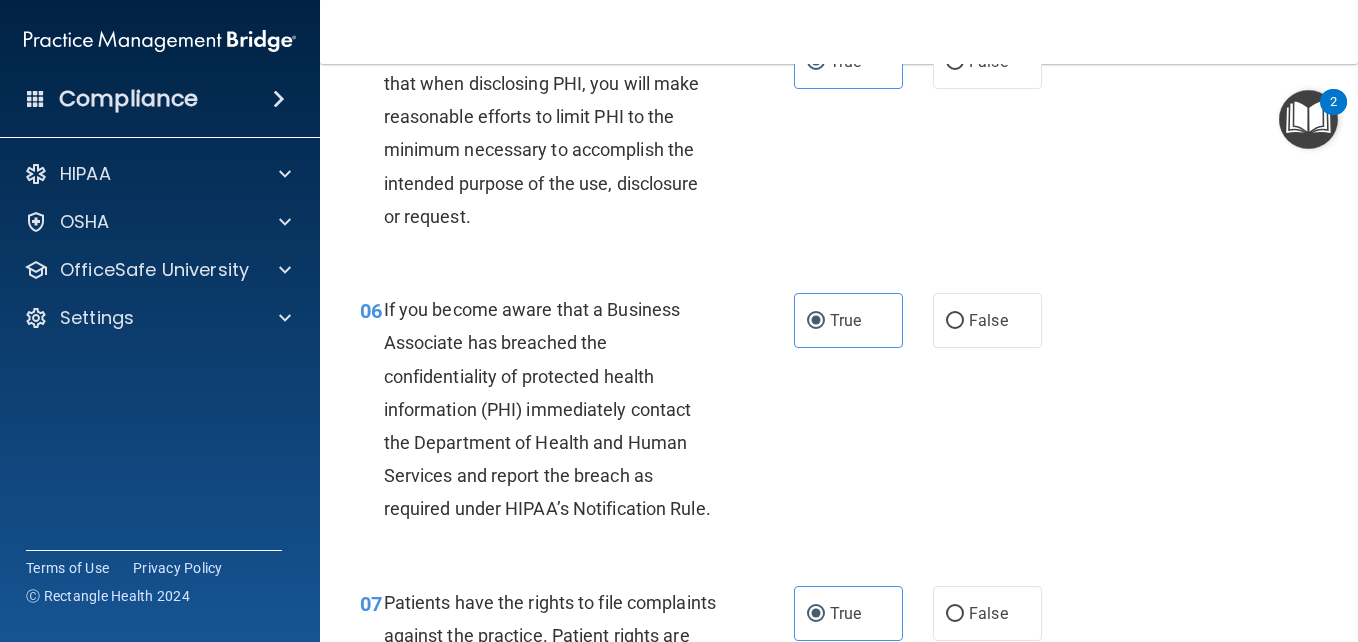 scroll, scrollTop: 1040, scrollLeft: 0, axis: vertical 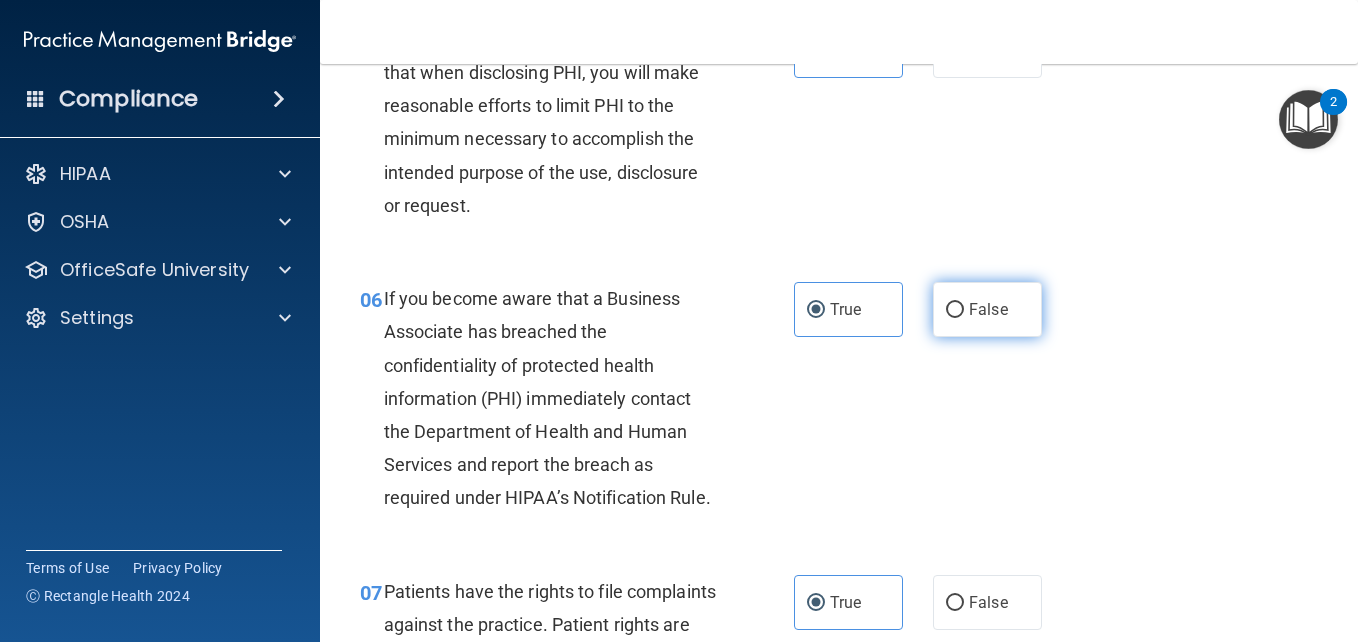 click on "False" at bounding box center [987, 309] 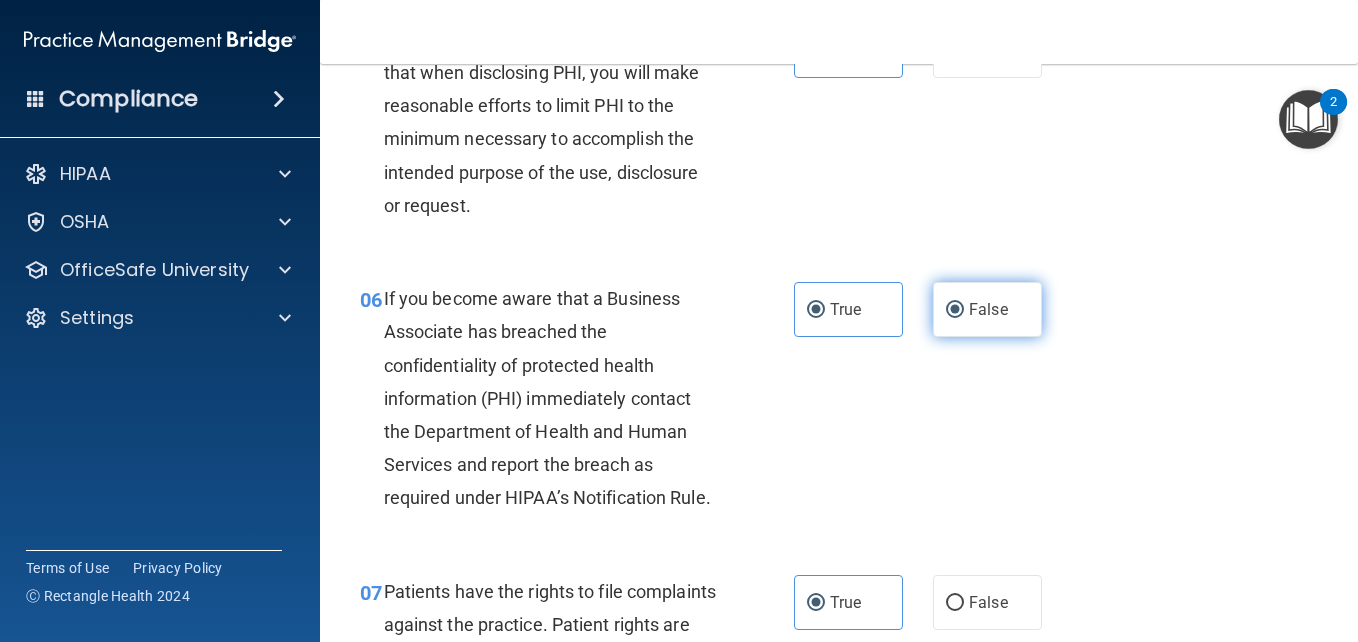 radio on "false" 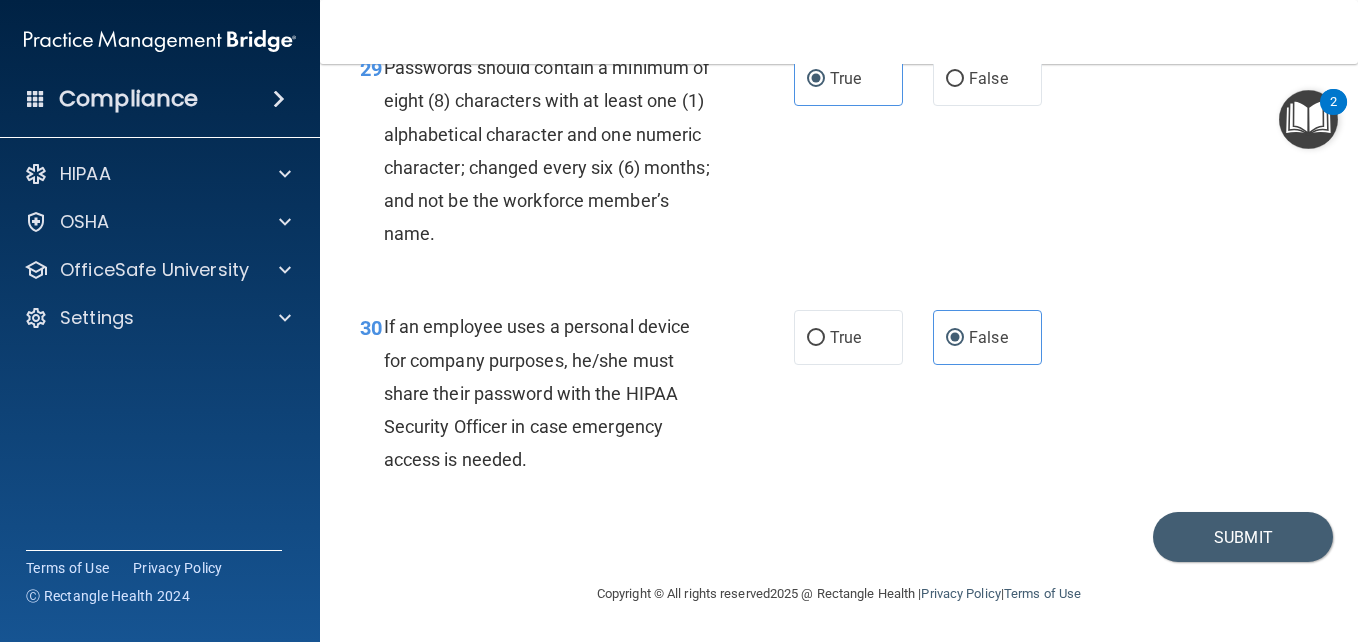 scroll, scrollTop: 6172, scrollLeft: 0, axis: vertical 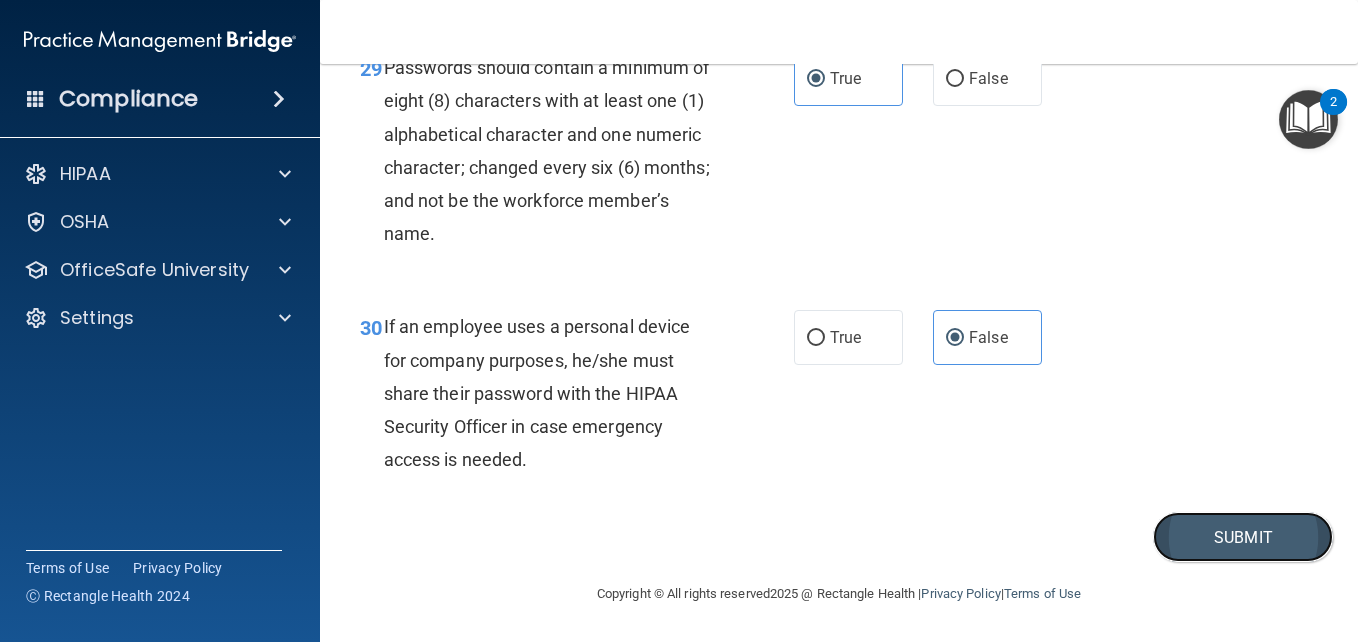 click on "Submit" at bounding box center [1243, 537] 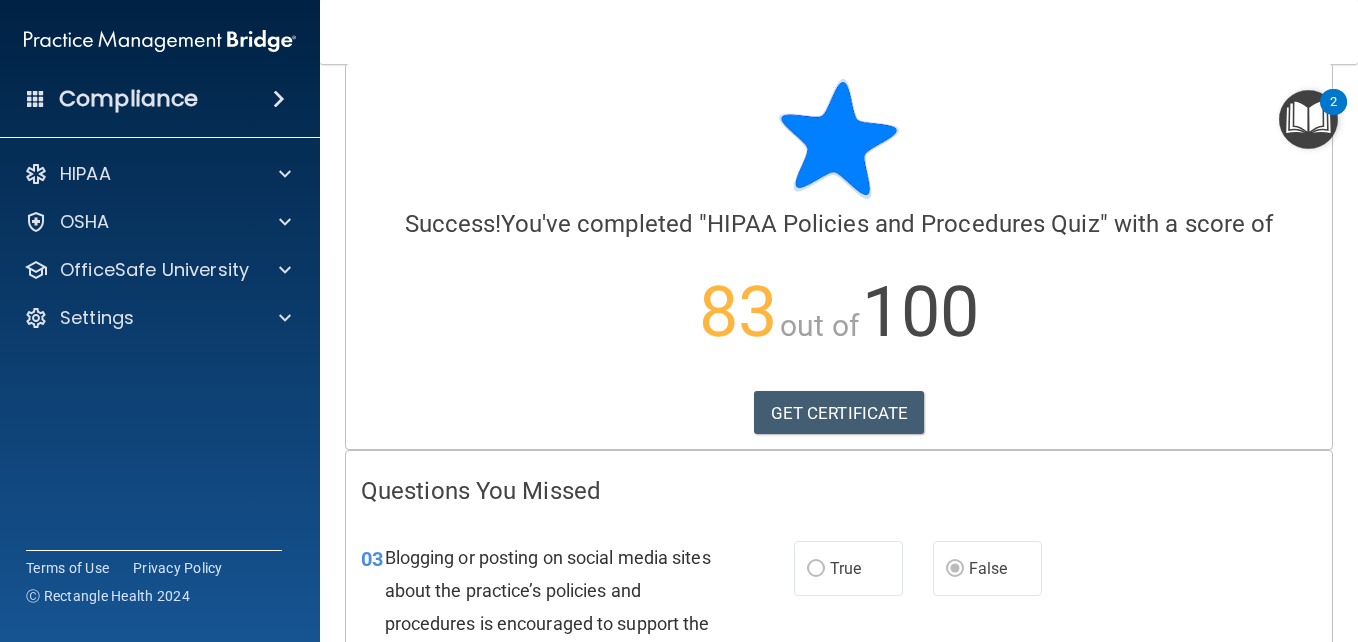 scroll, scrollTop: 20, scrollLeft: 0, axis: vertical 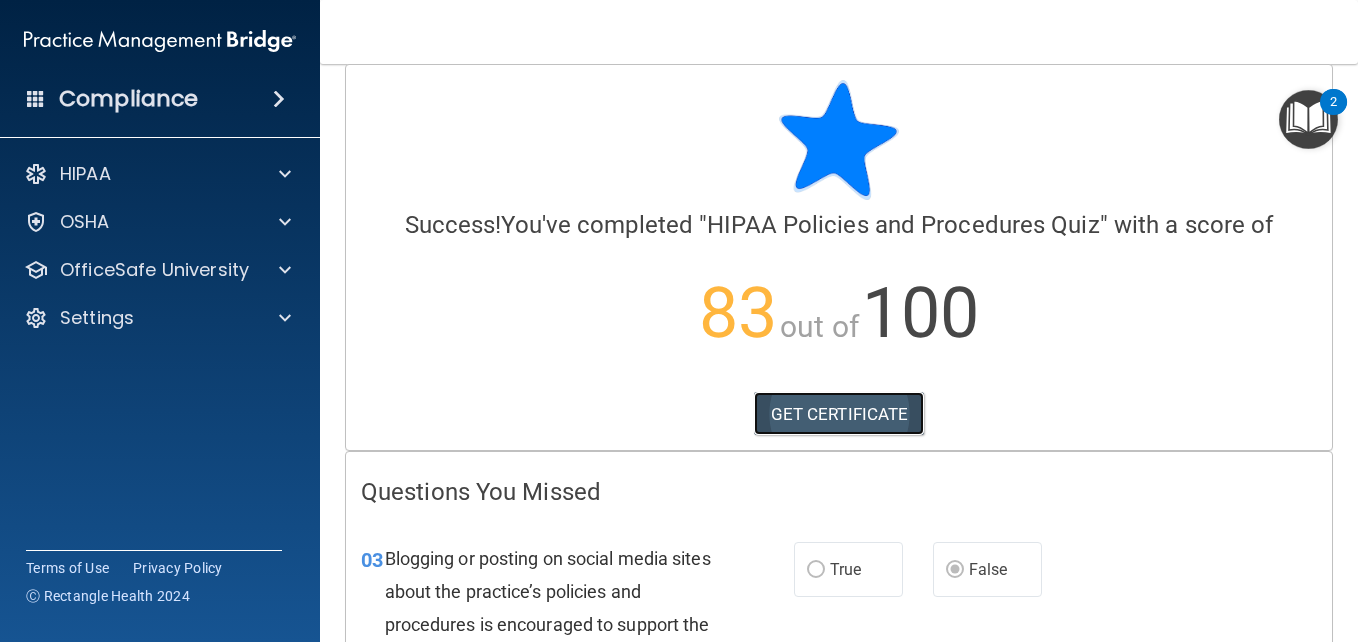 click on "GET CERTIFICATE" at bounding box center (839, 414) 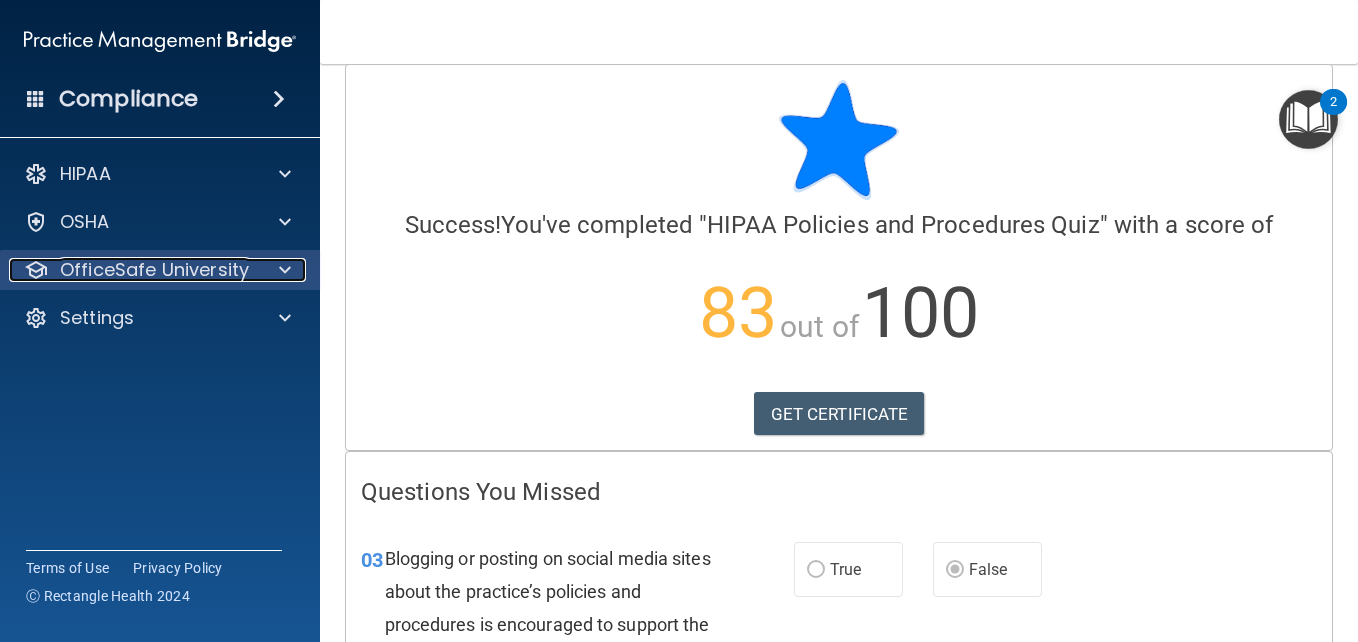 click at bounding box center (285, 270) 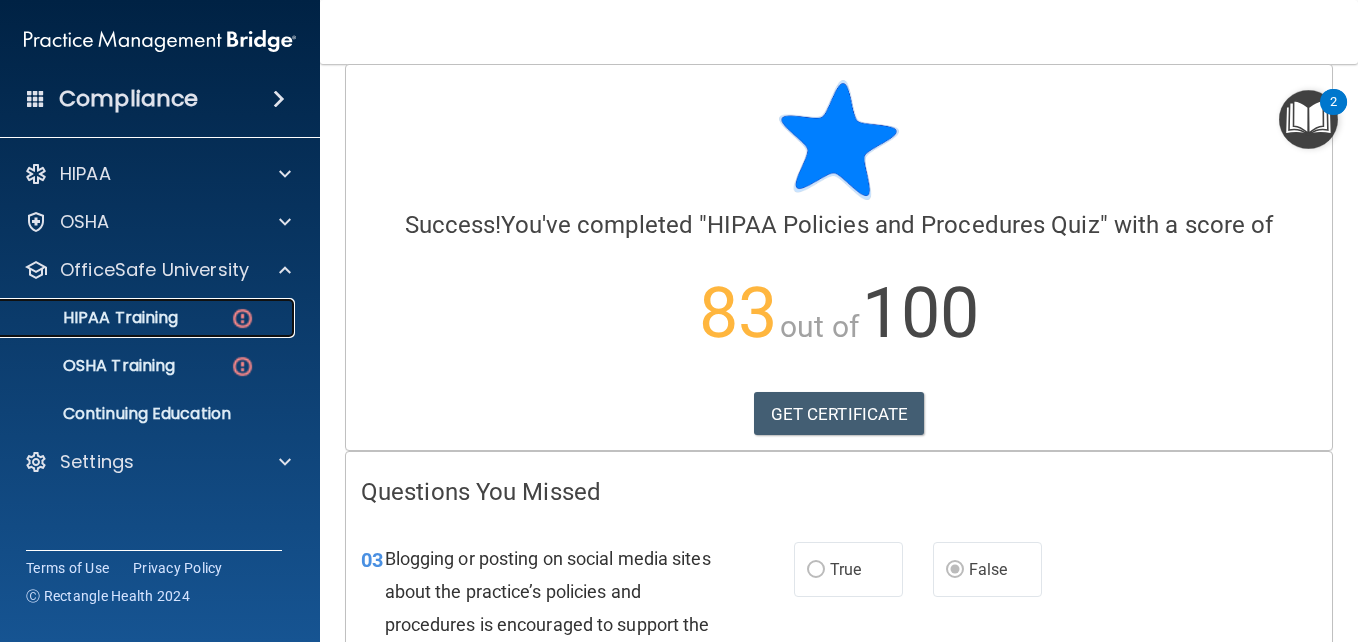 click on "HIPAA Training" at bounding box center [149, 318] 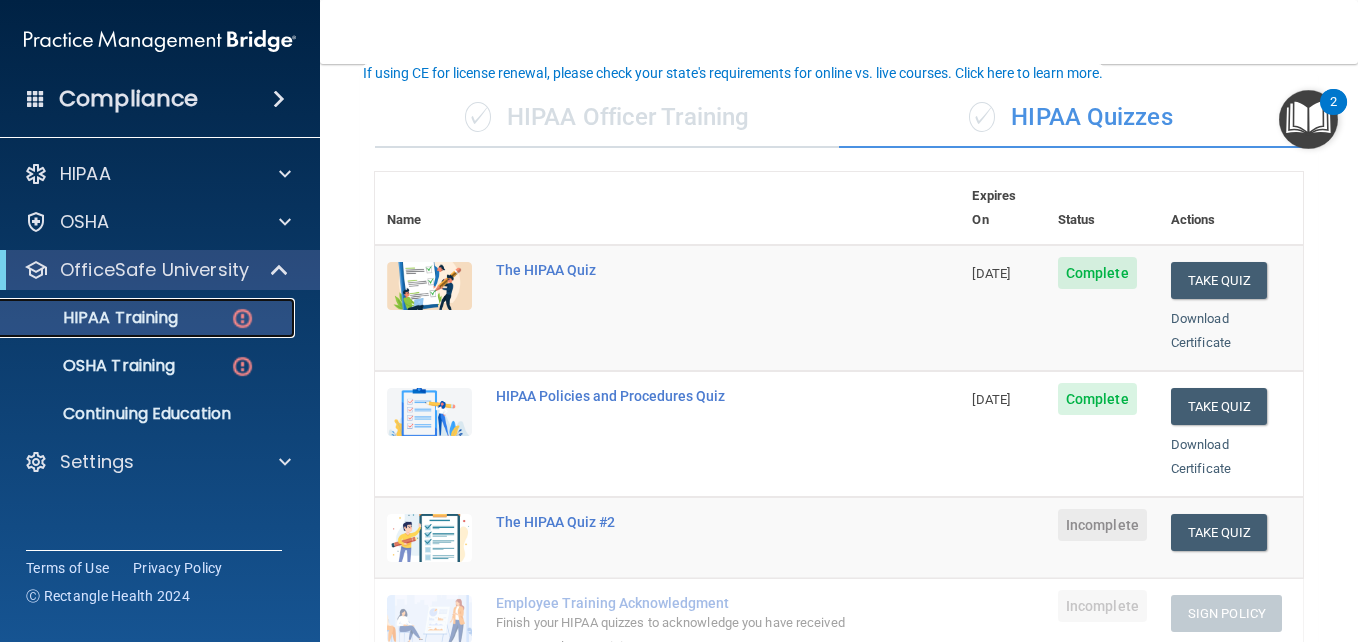 scroll, scrollTop: 143, scrollLeft: 0, axis: vertical 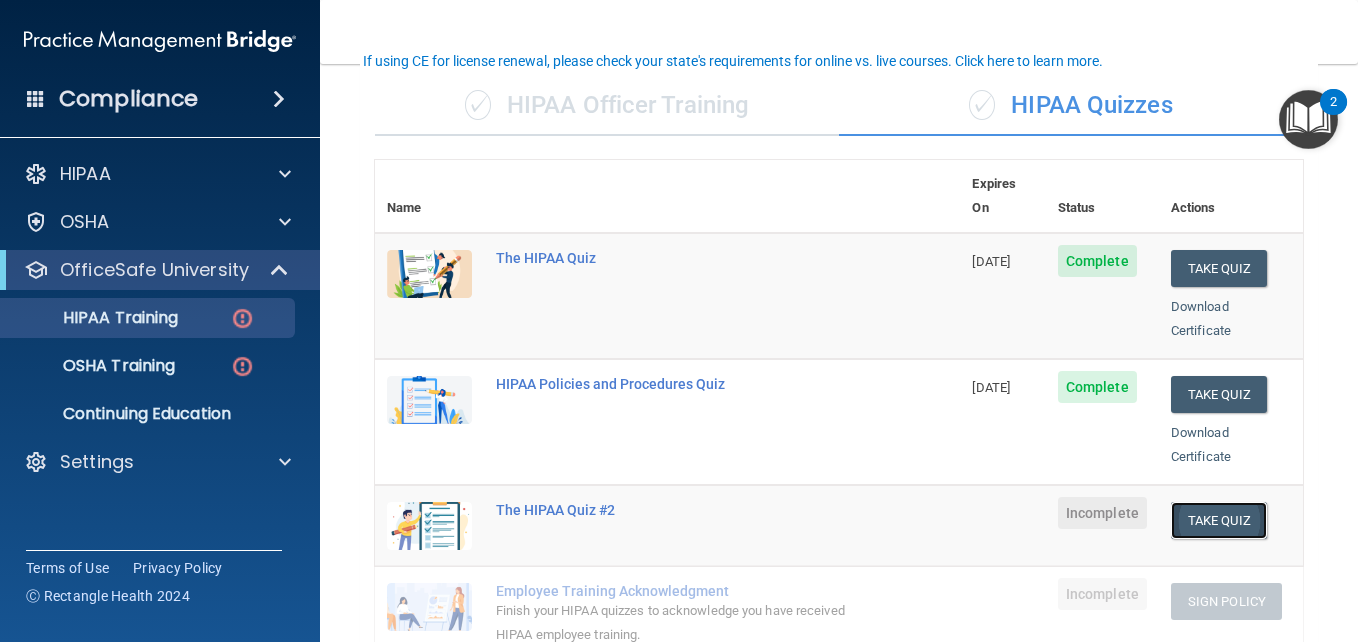 click on "Take Quiz" at bounding box center [1219, 520] 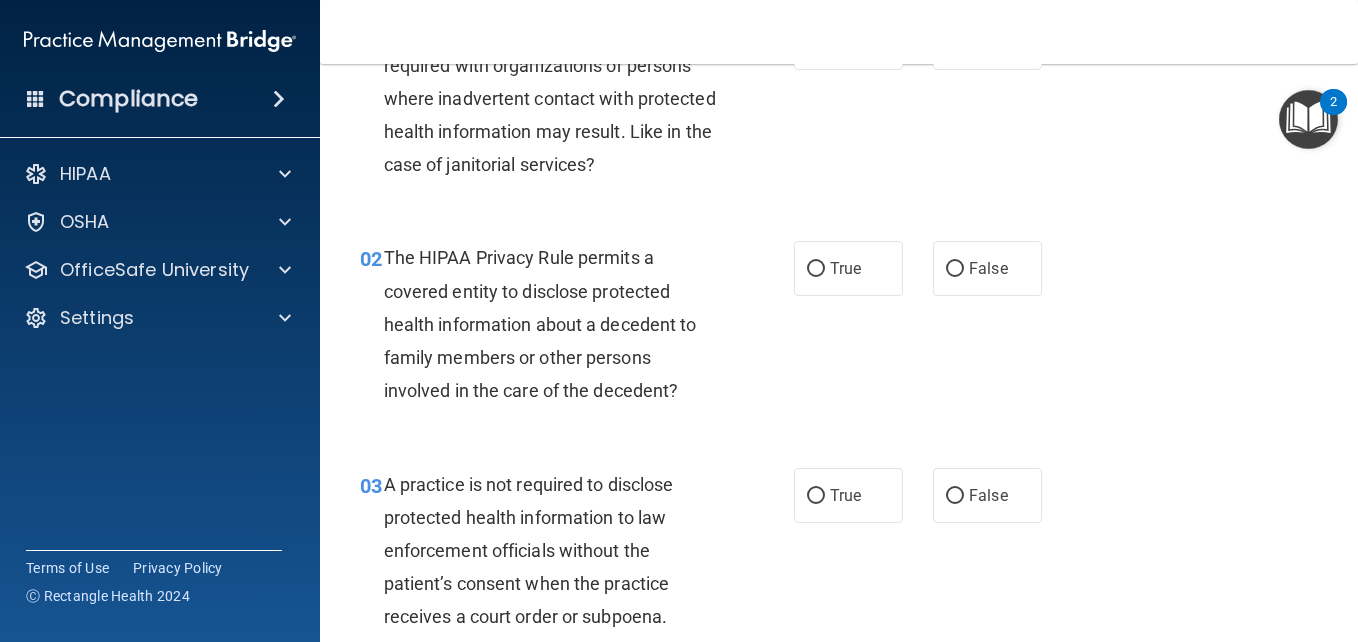 scroll, scrollTop: 0, scrollLeft: 0, axis: both 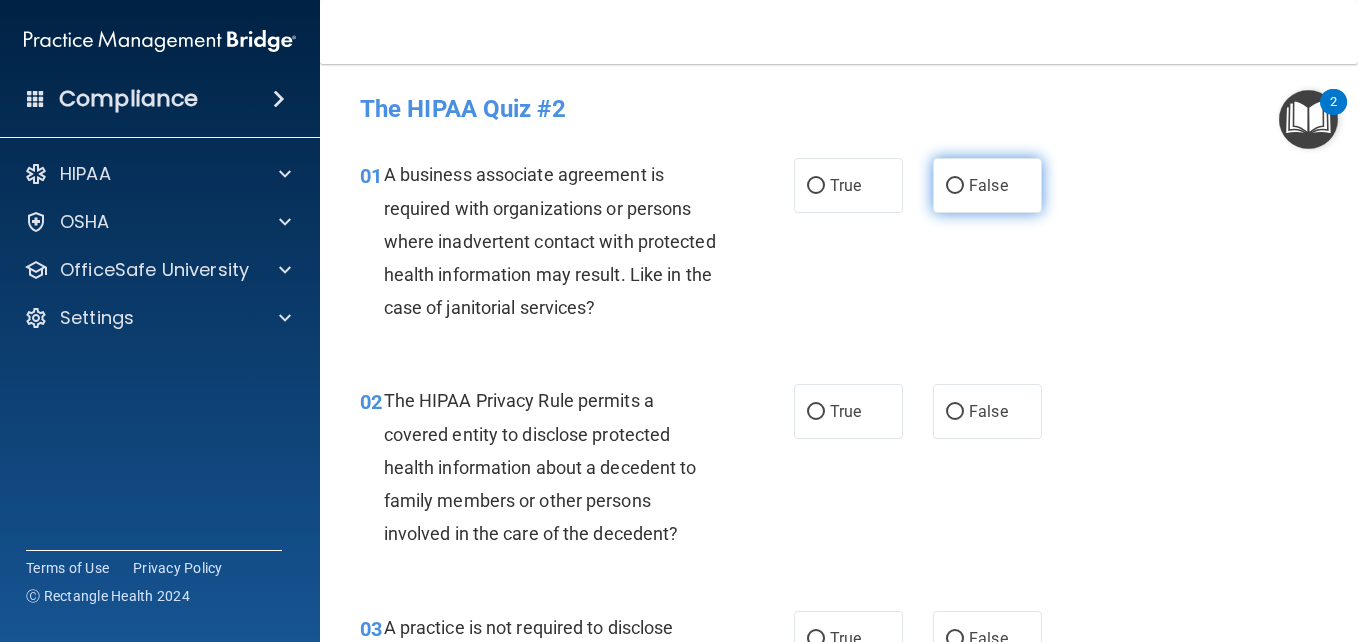 click on "False" at bounding box center (955, 186) 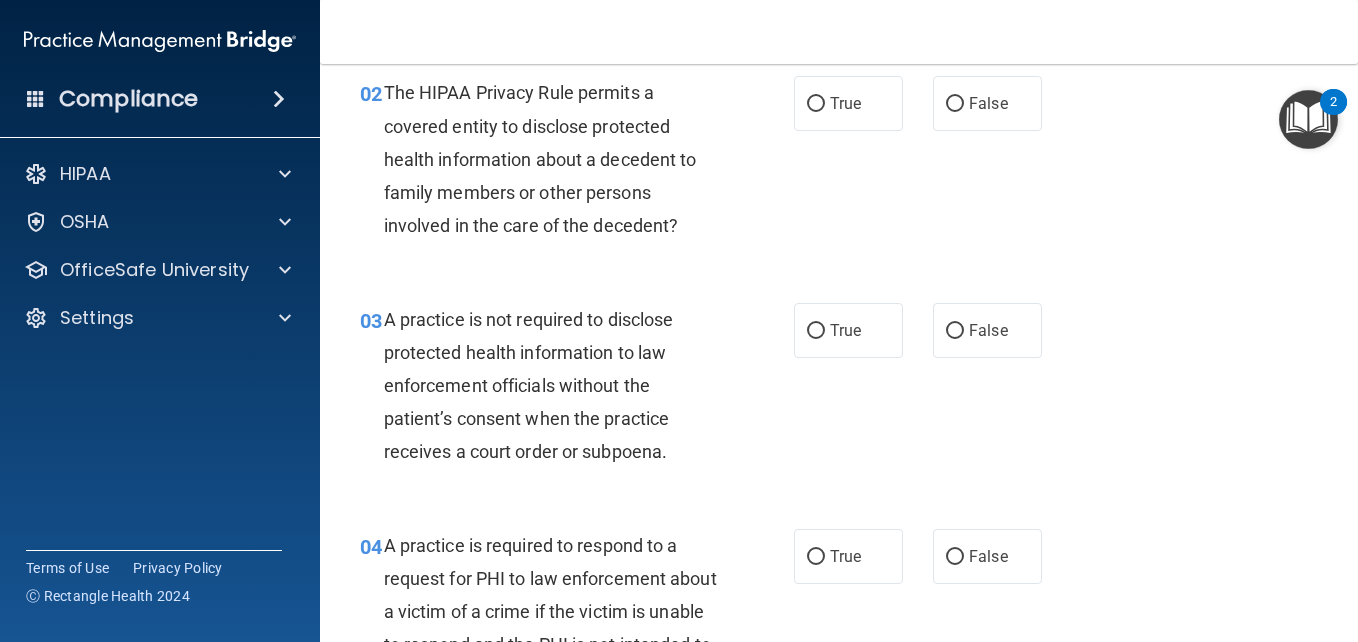 scroll, scrollTop: 309, scrollLeft: 0, axis: vertical 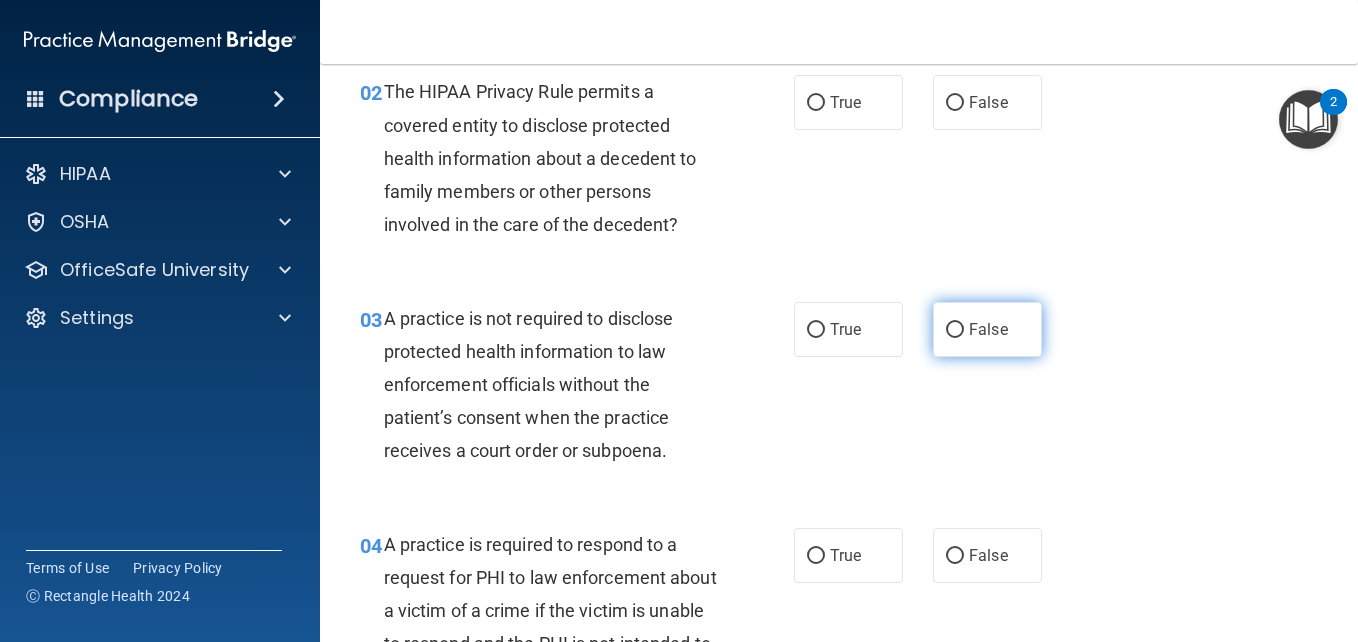 click on "False" at bounding box center (988, 329) 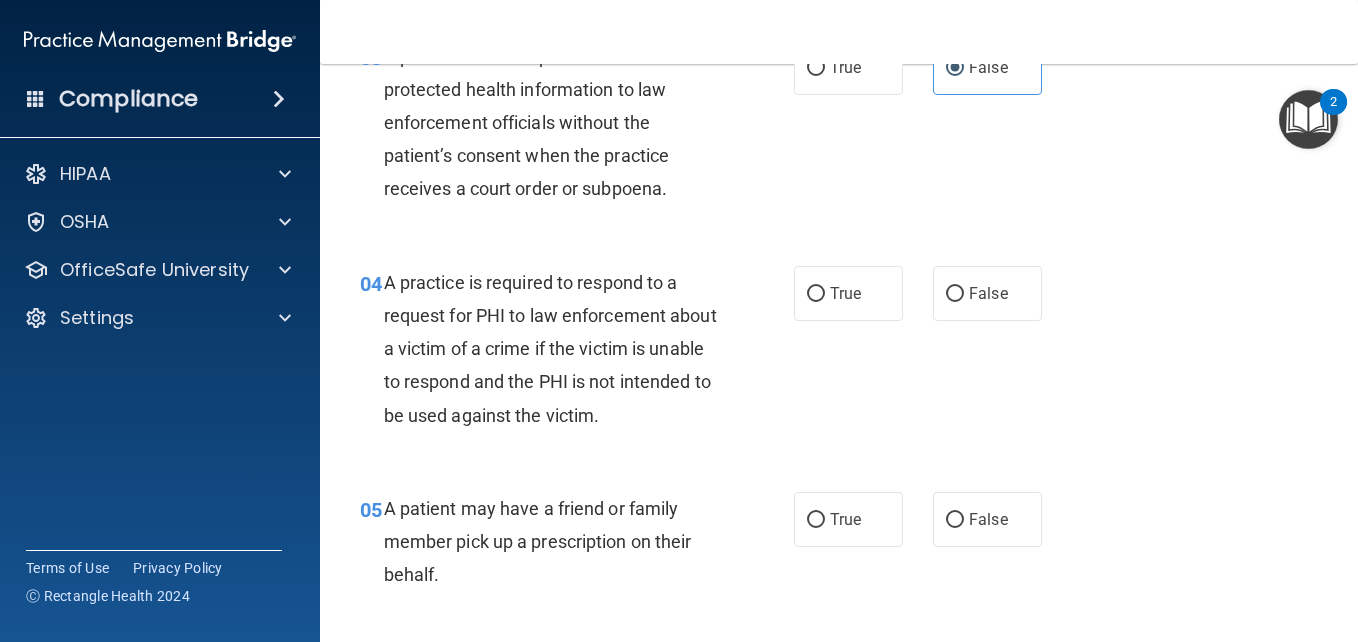 scroll, scrollTop: 575, scrollLeft: 0, axis: vertical 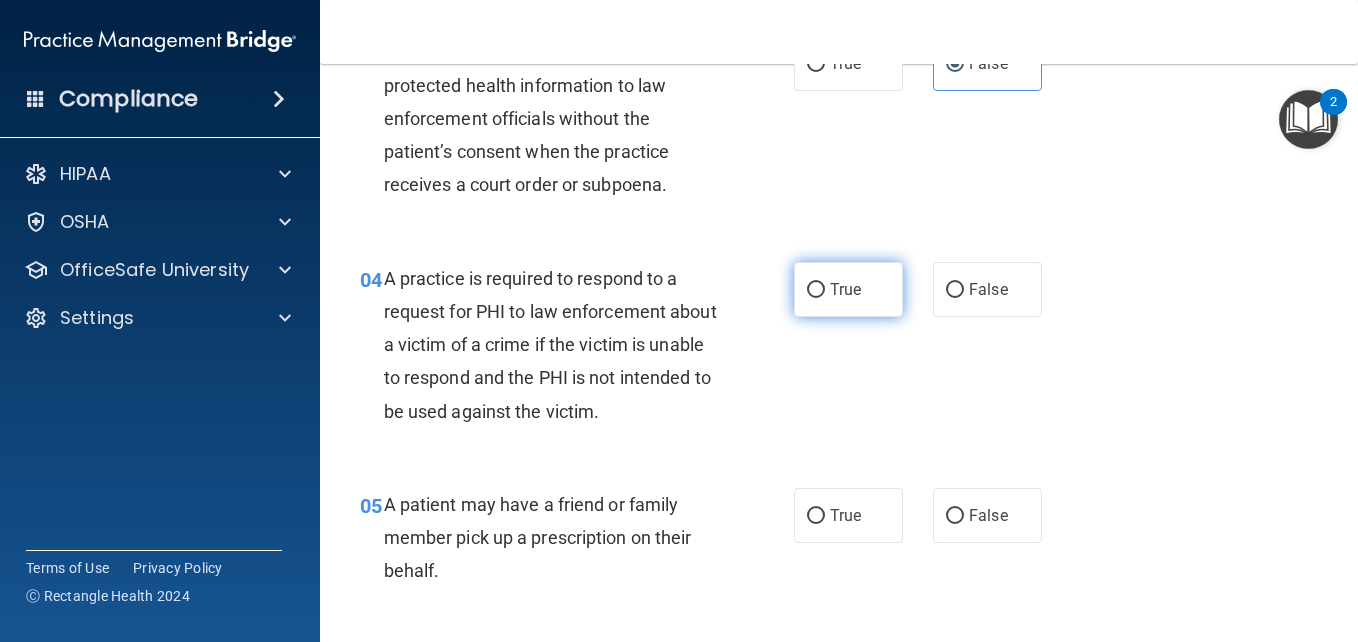 click on "True" at bounding box center [848, 289] 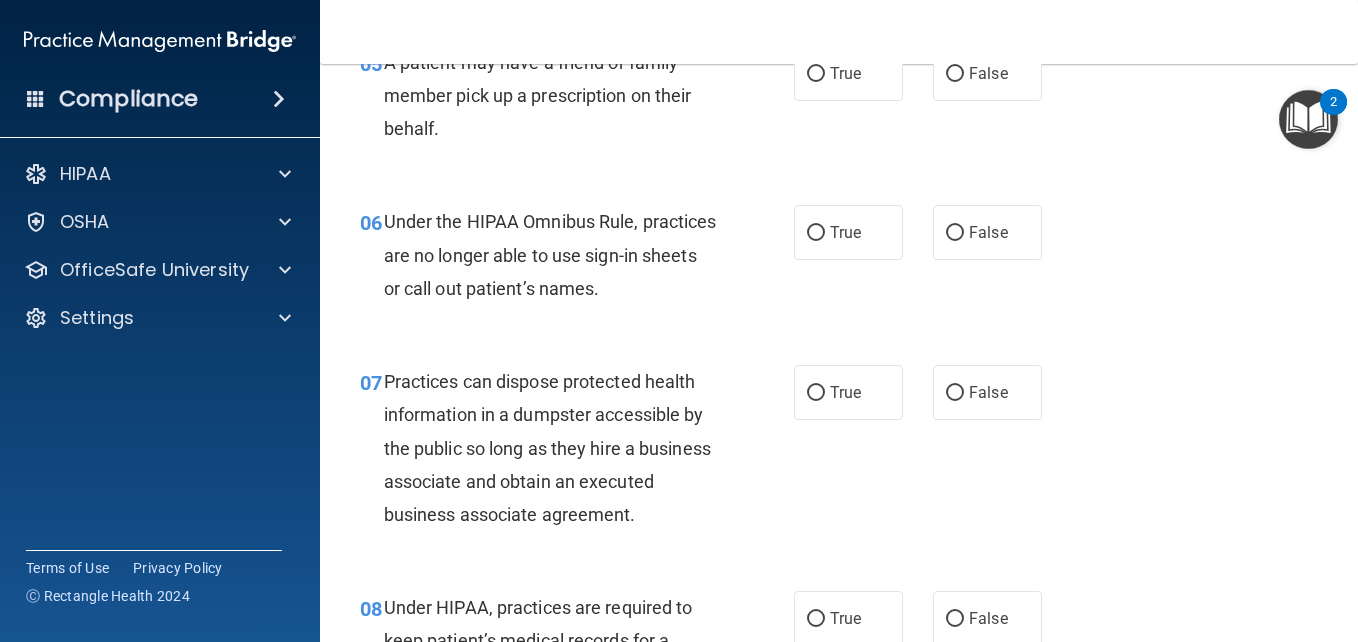 scroll, scrollTop: 1038, scrollLeft: 0, axis: vertical 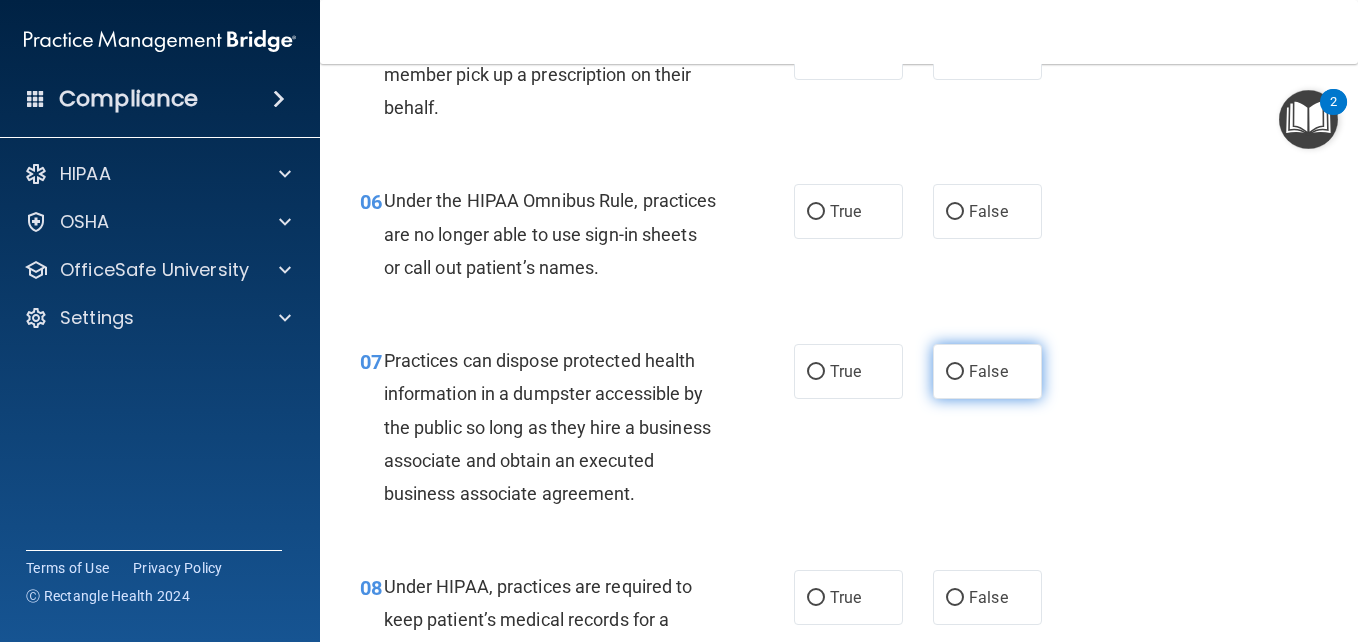 click on "False" at bounding box center [987, 371] 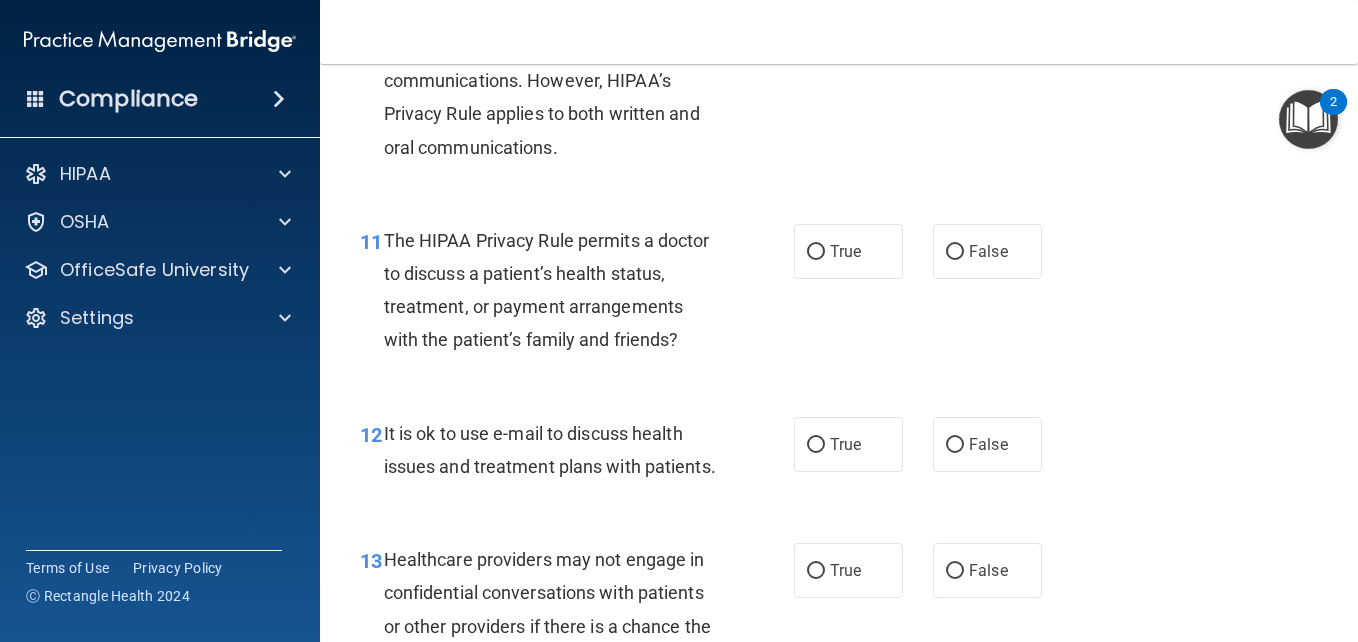 scroll, scrollTop: 1964, scrollLeft: 0, axis: vertical 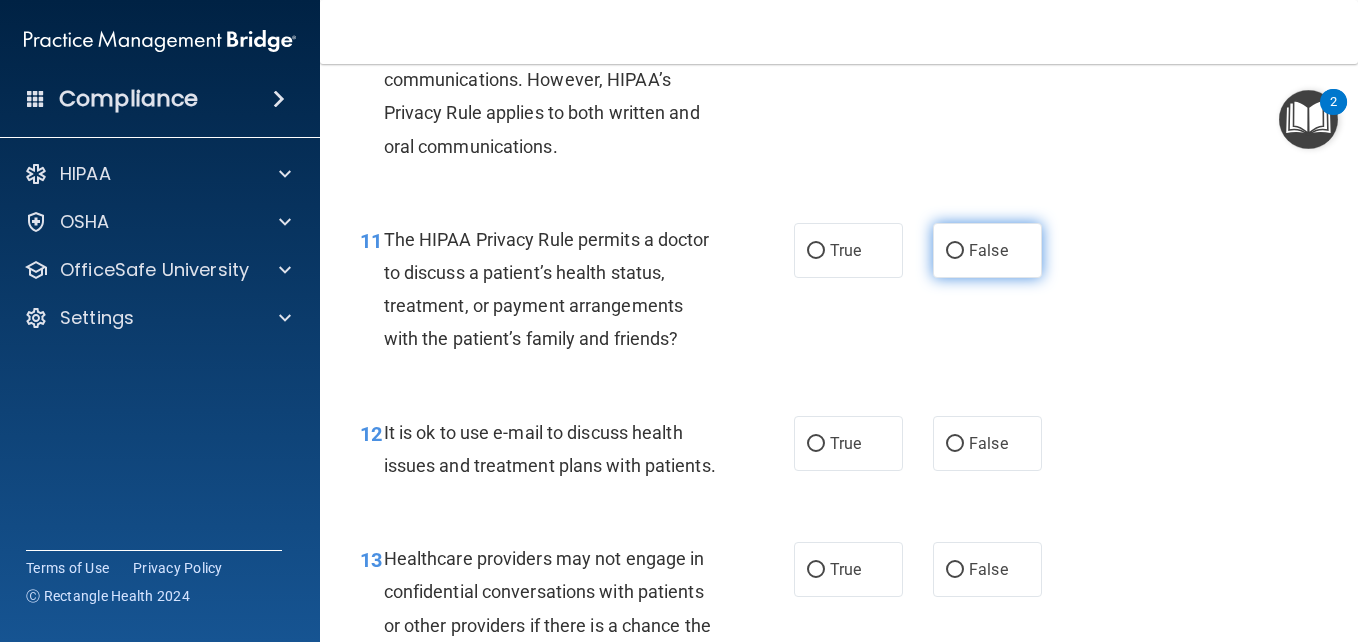 click on "False" at bounding box center [987, 250] 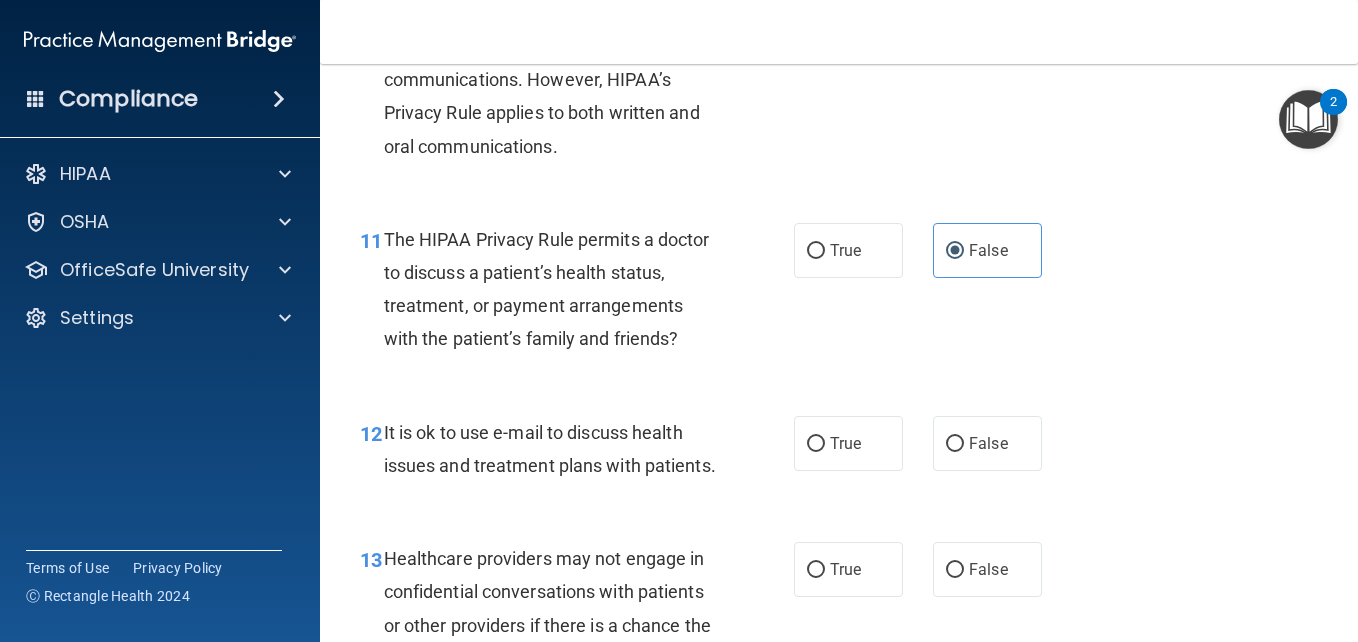 scroll, scrollTop: 2076, scrollLeft: 0, axis: vertical 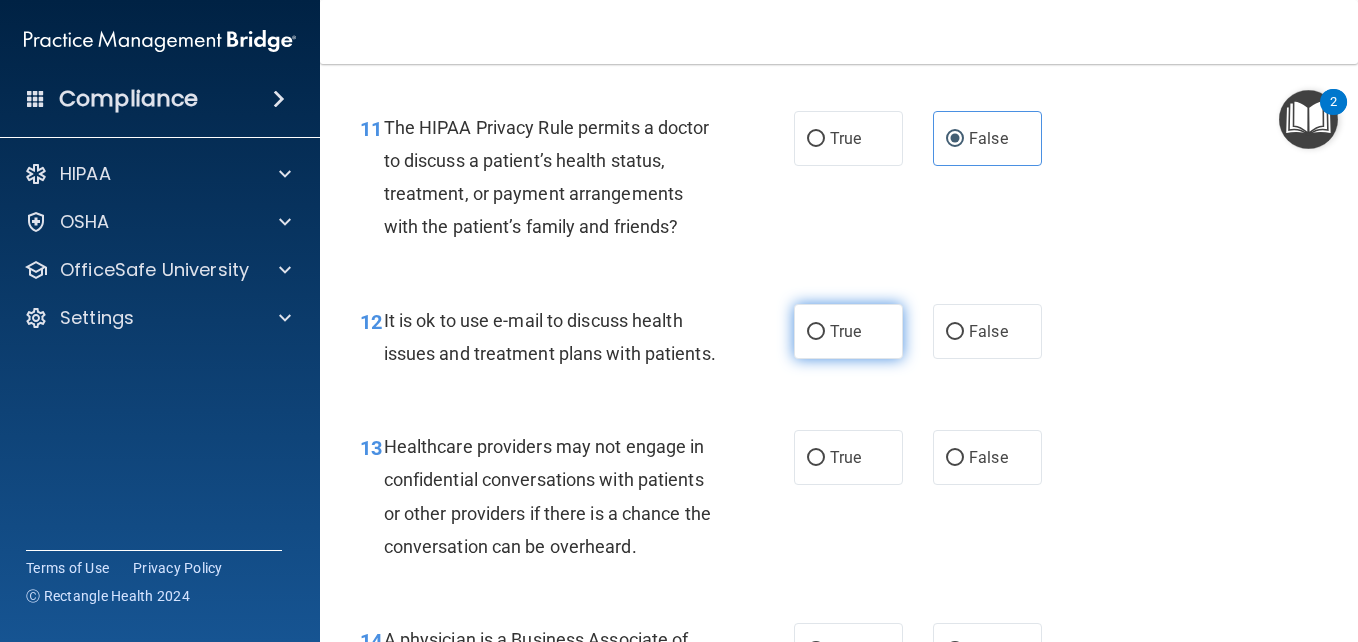click on "True" at bounding box center [816, 332] 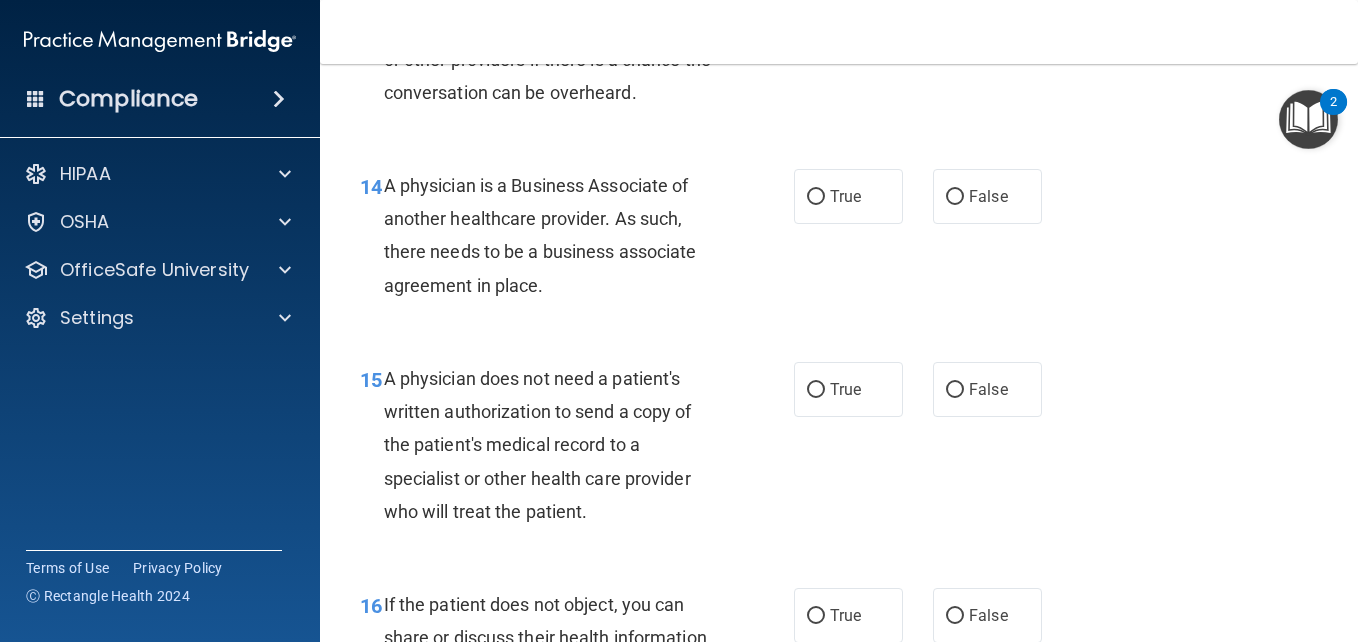 scroll, scrollTop: 2543, scrollLeft: 0, axis: vertical 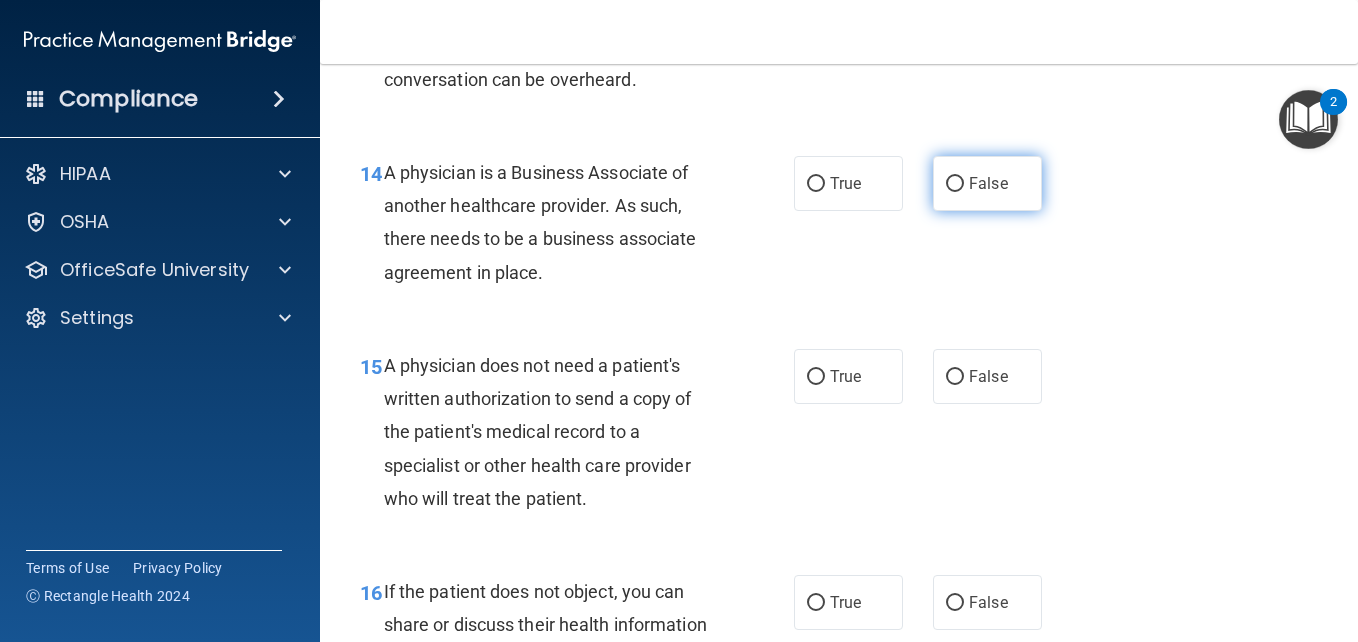 click on "False" at bounding box center [987, 183] 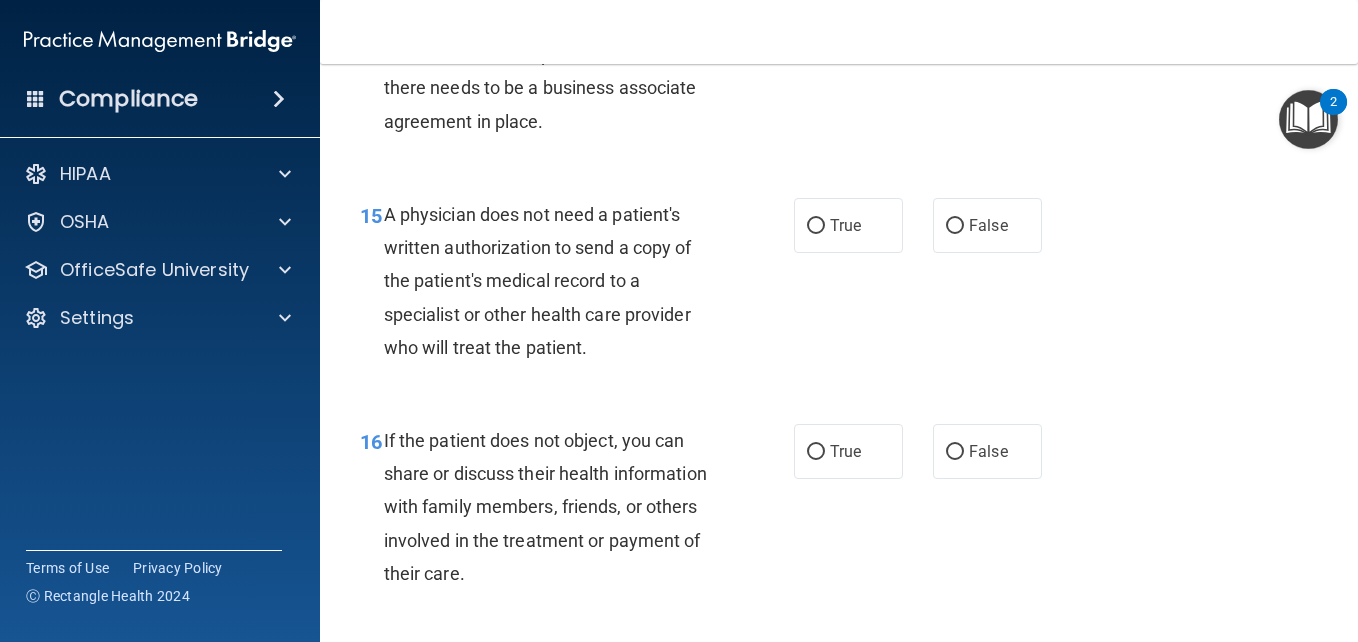 scroll, scrollTop: 2696, scrollLeft: 0, axis: vertical 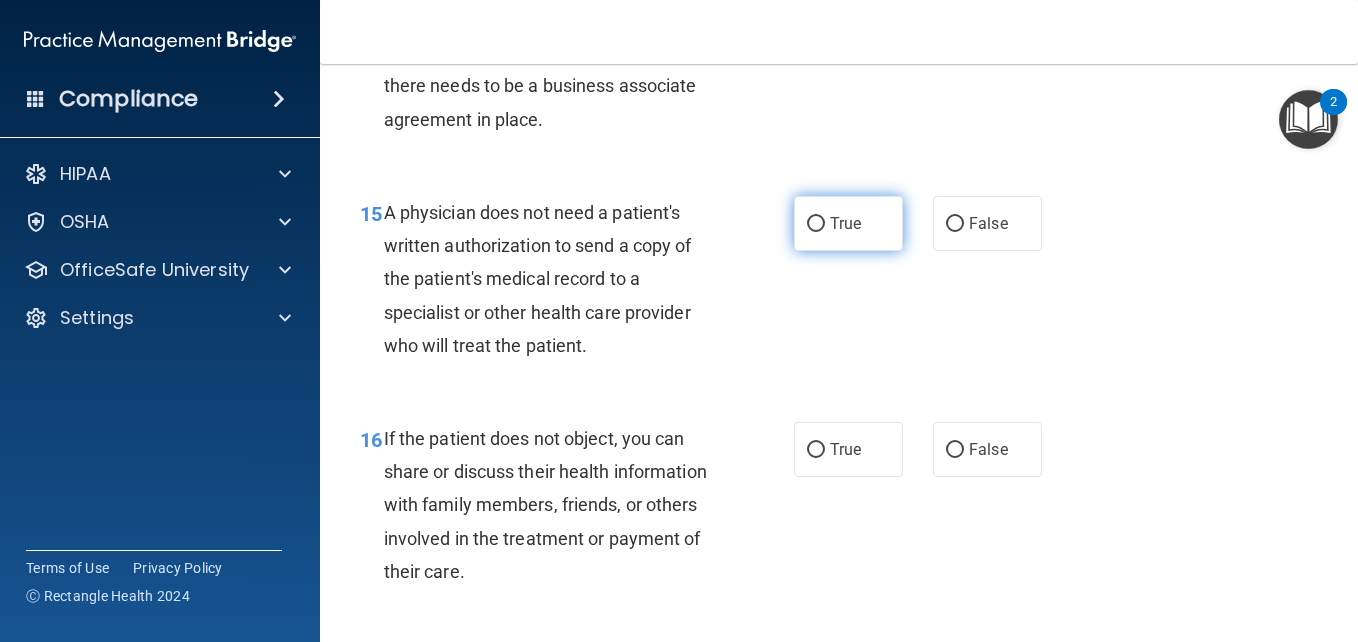 click on "True" at bounding box center [848, 223] 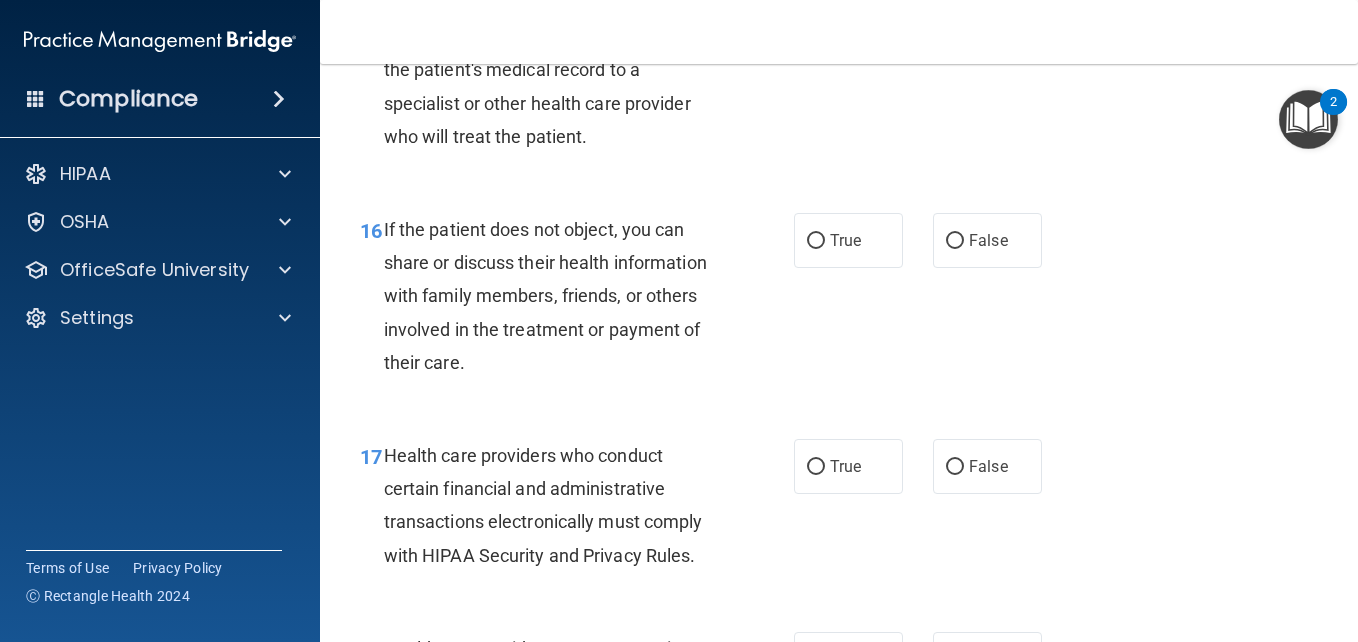 scroll, scrollTop: 2906, scrollLeft: 0, axis: vertical 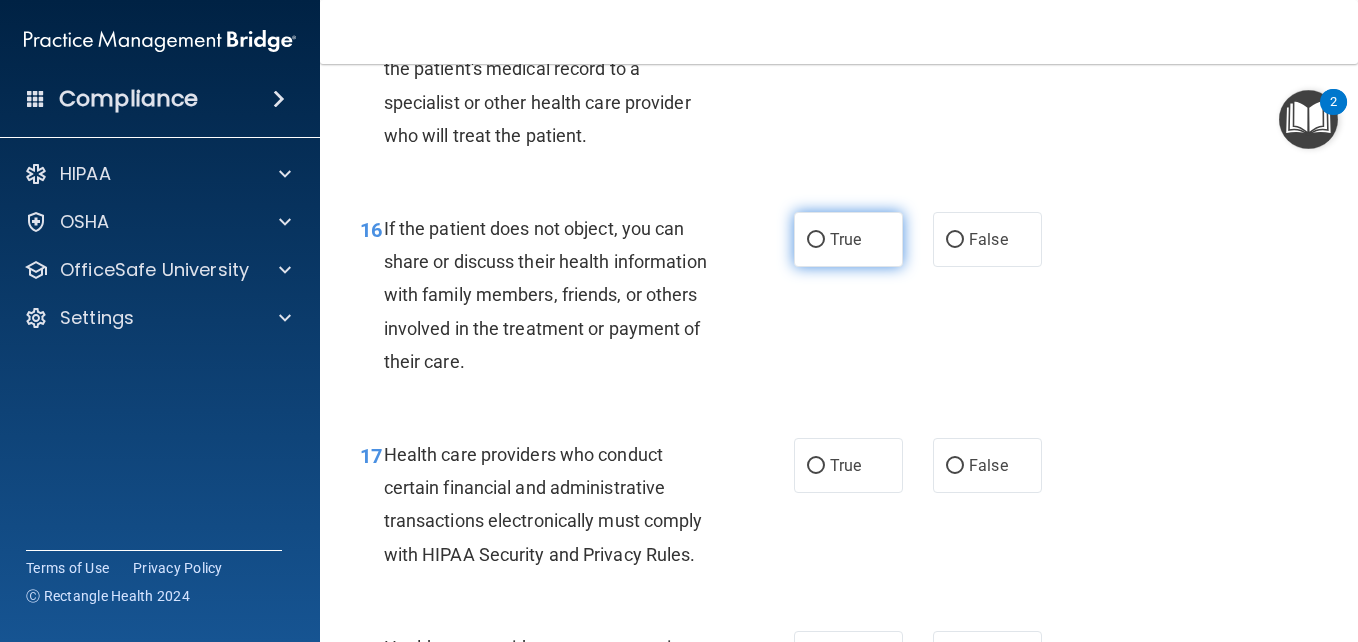click on "True" at bounding box center [848, 239] 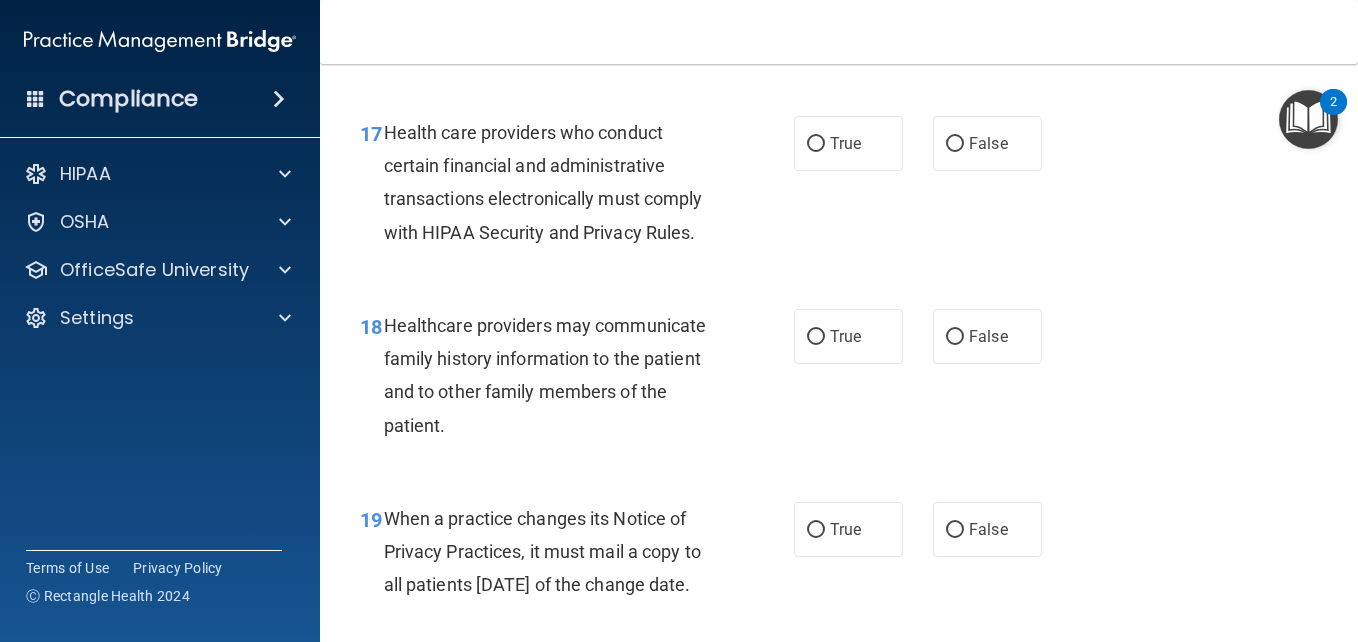 scroll, scrollTop: 3294, scrollLeft: 0, axis: vertical 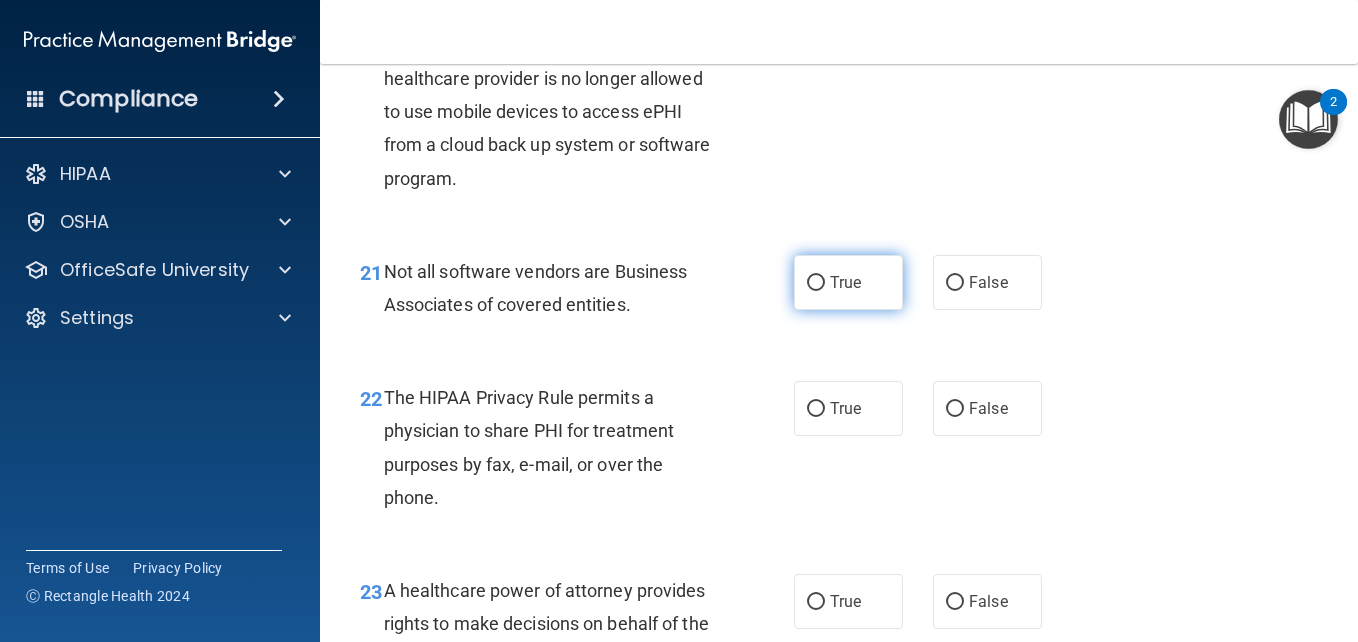 click on "True" at bounding box center [845, 282] 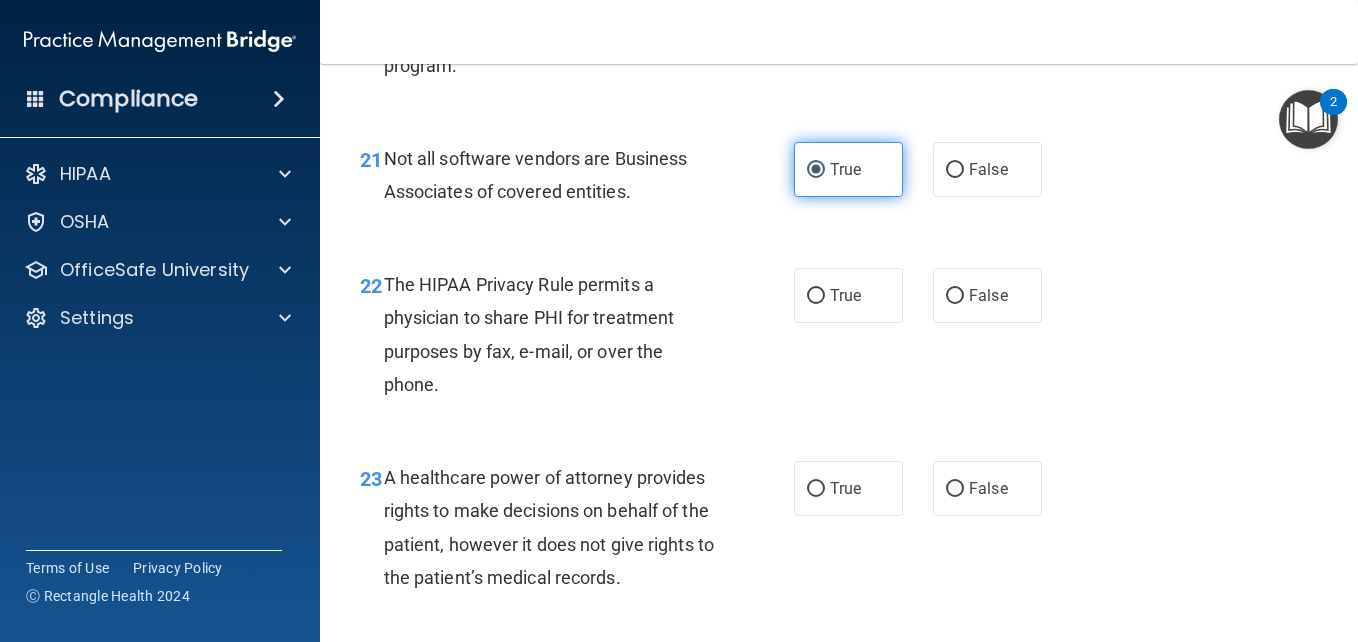 scroll, scrollTop: 4009, scrollLeft: 0, axis: vertical 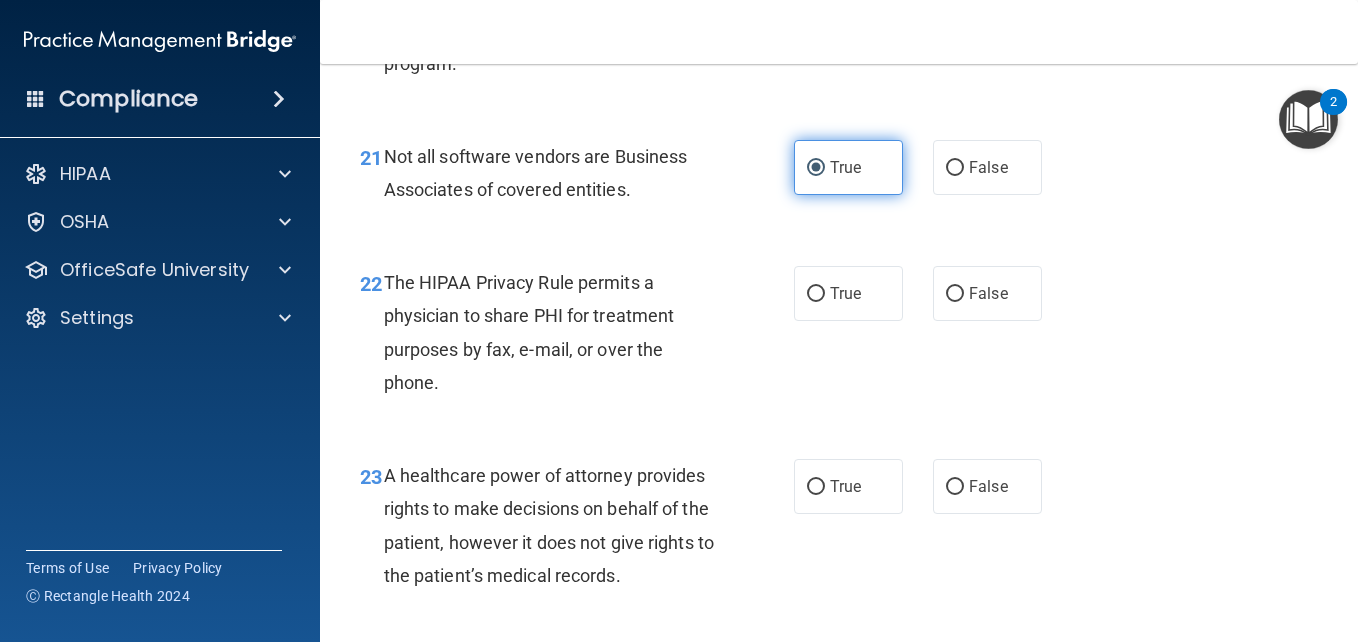 click on "True" at bounding box center (845, 293) 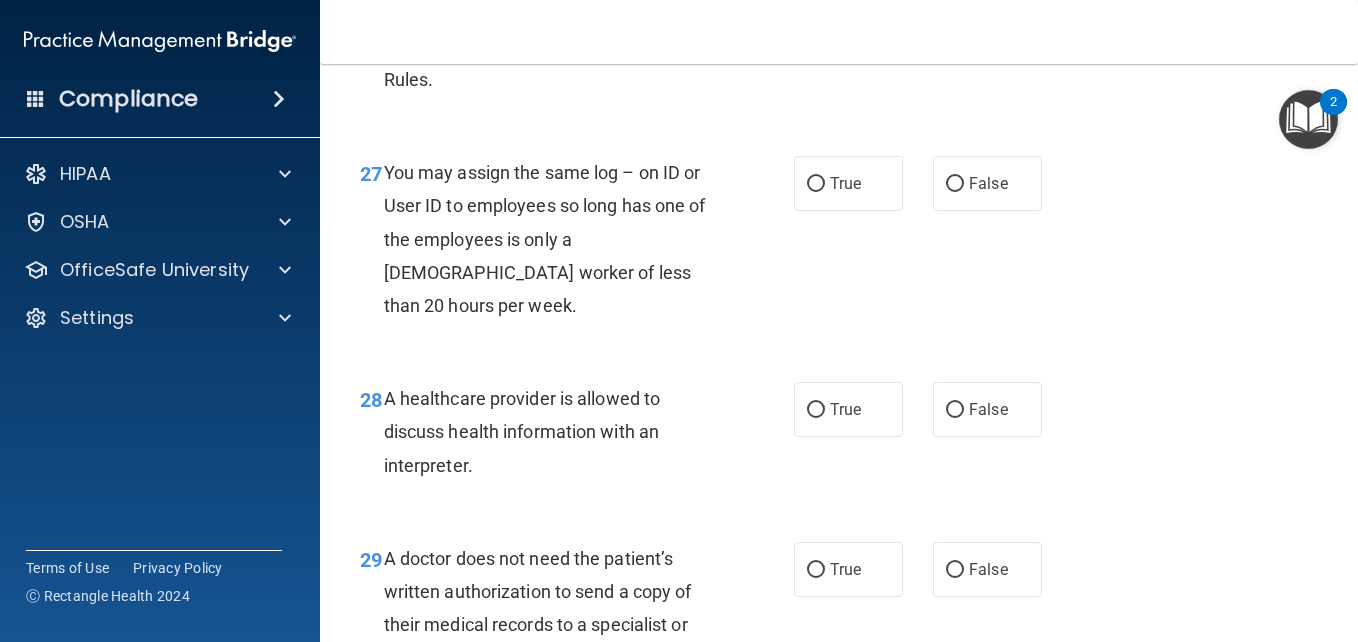 scroll, scrollTop: 5018, scrollLeft: 0, axis: vertical 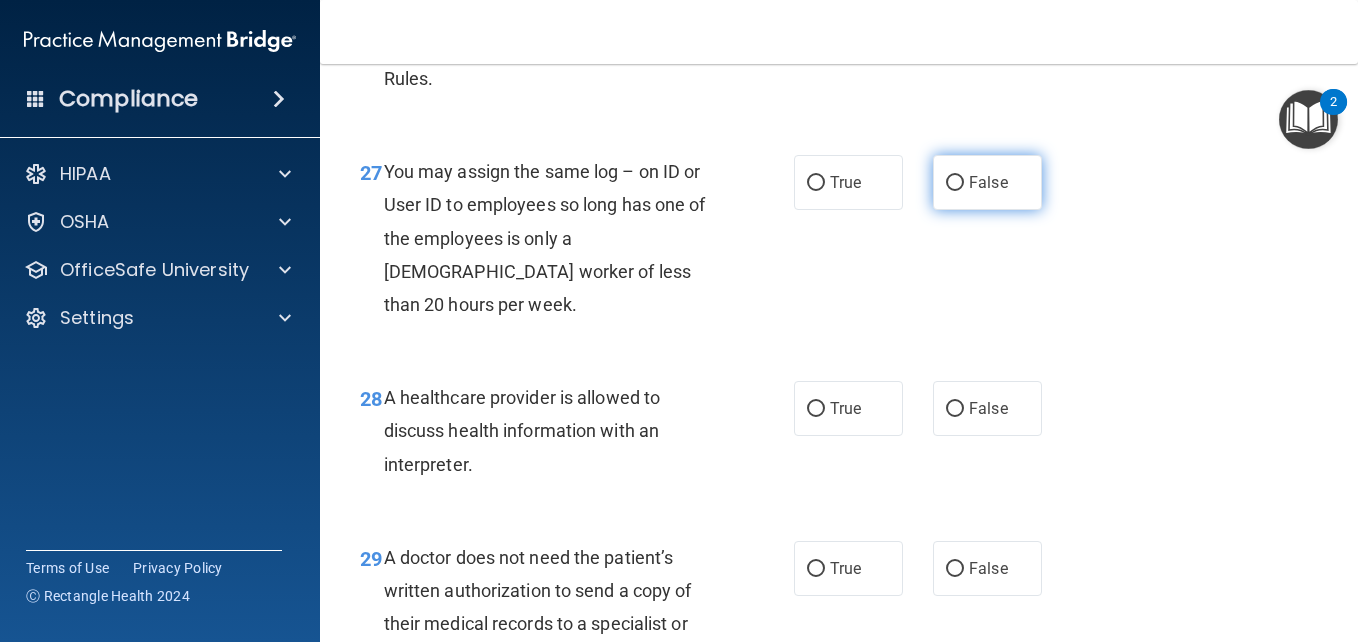 click on "False" at bounding box center (987, 182) 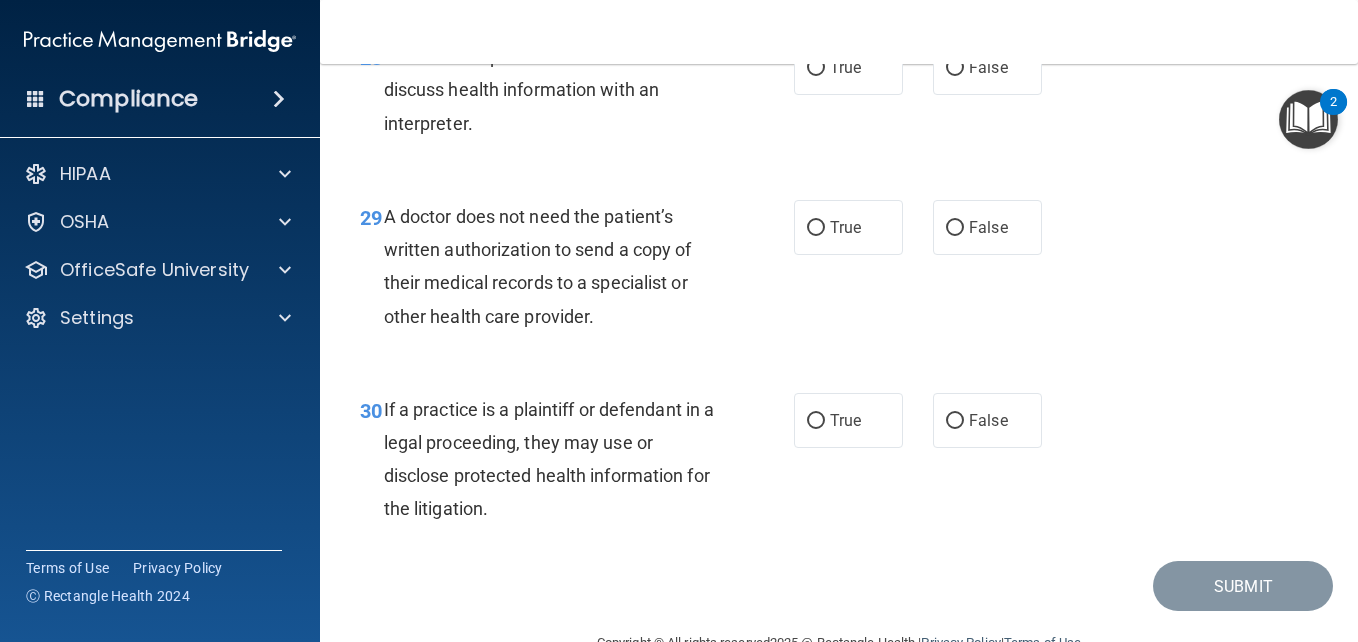 scroll, scrollTop: 5360, scrollLeft: 0, axis: vertical 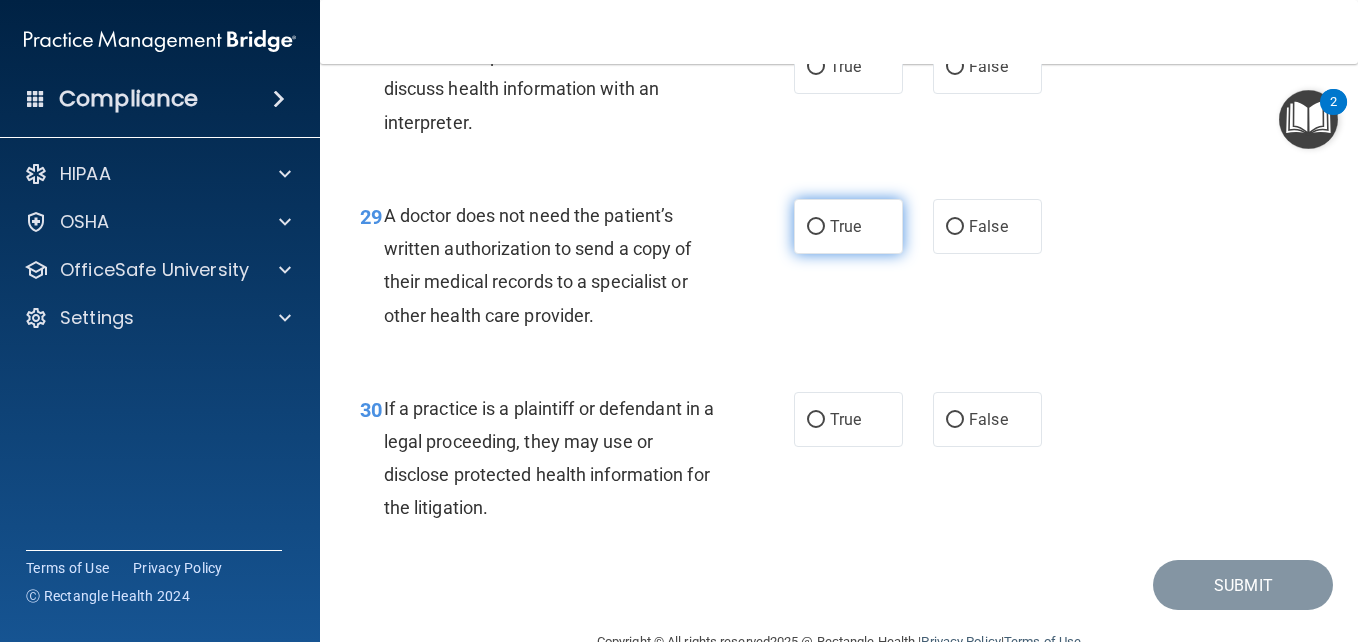 click on "True" at bounding box center [848, 226] 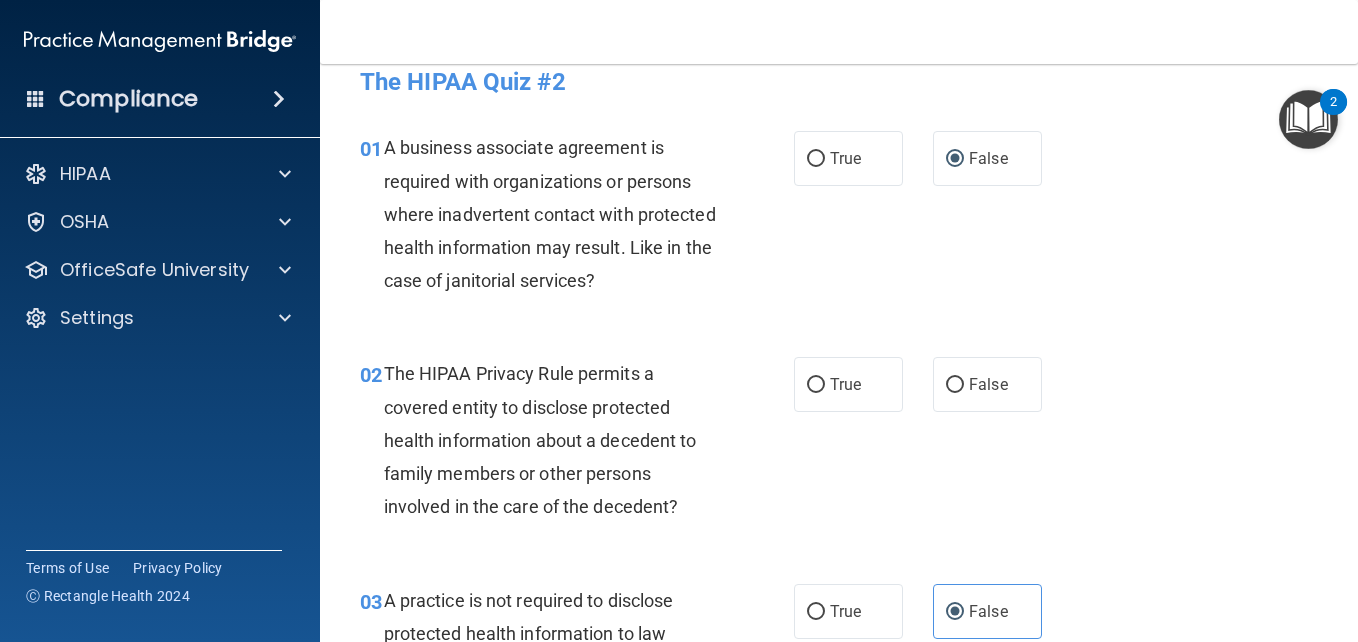 scroll, scrollTop: 0, scrollLeft: 0, axis: both 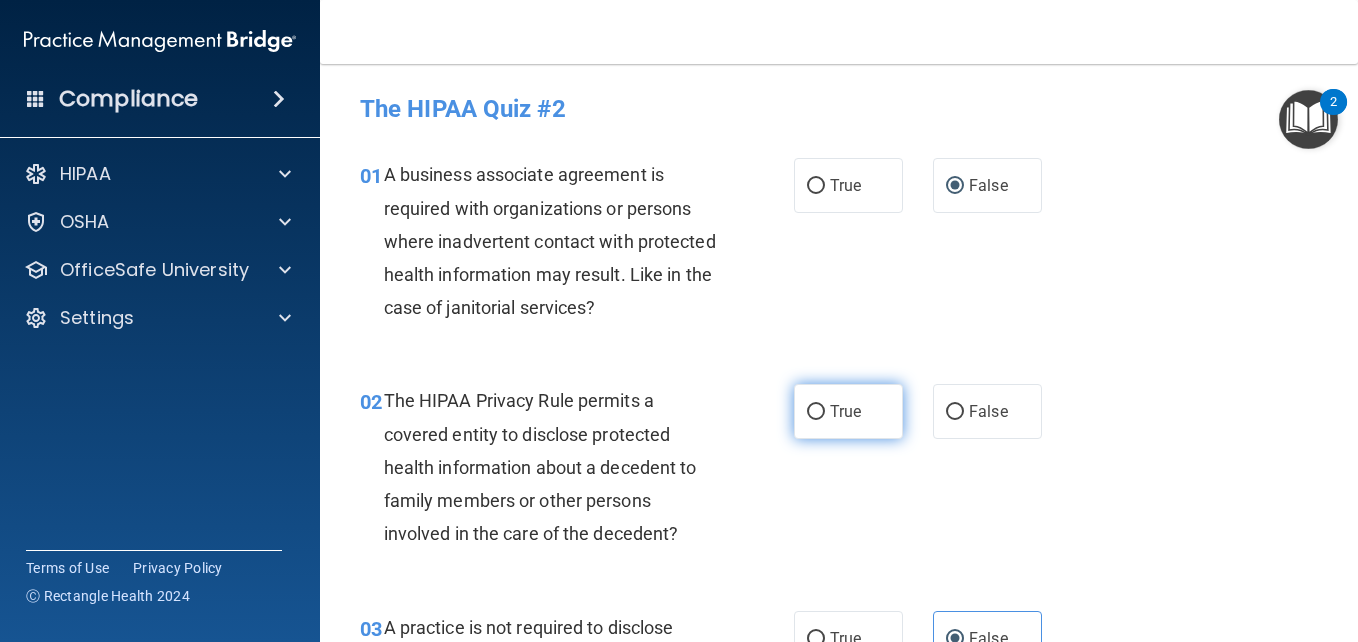 click on "True" at bounding box center (845, 411) 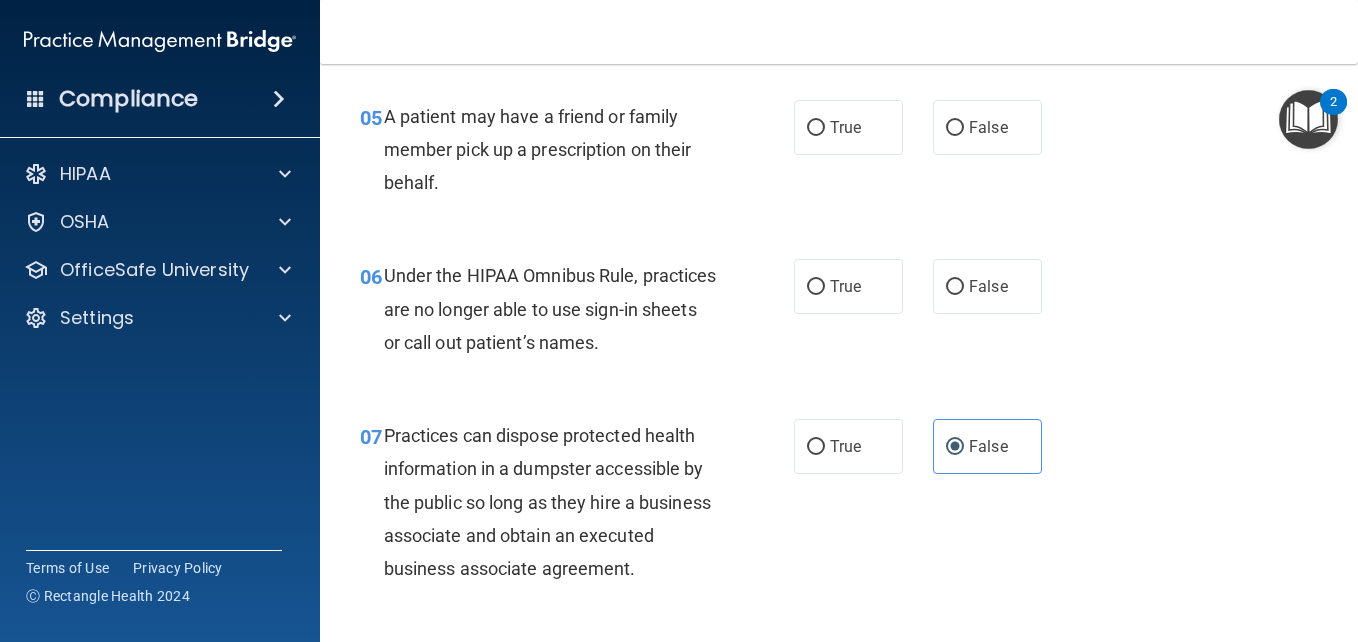 scroll, scrollTop: 964, scrollLeft: 0, axis: vertical 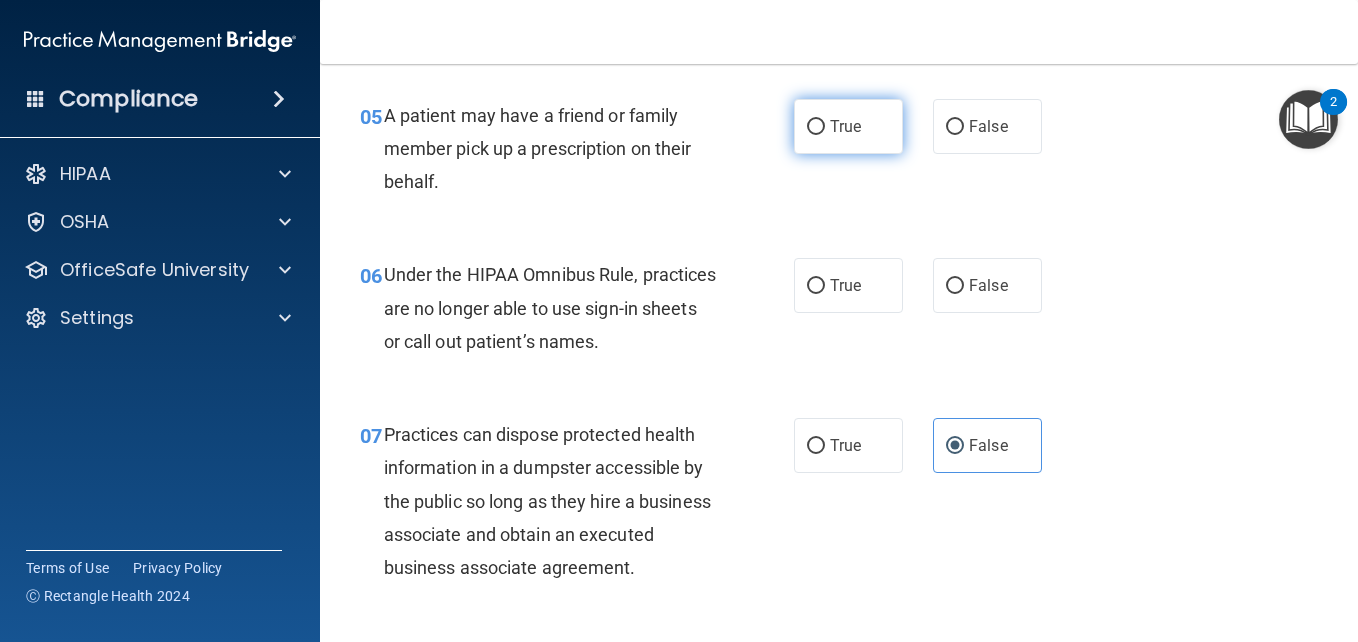 click on "True" at bounding box center [848, 126] 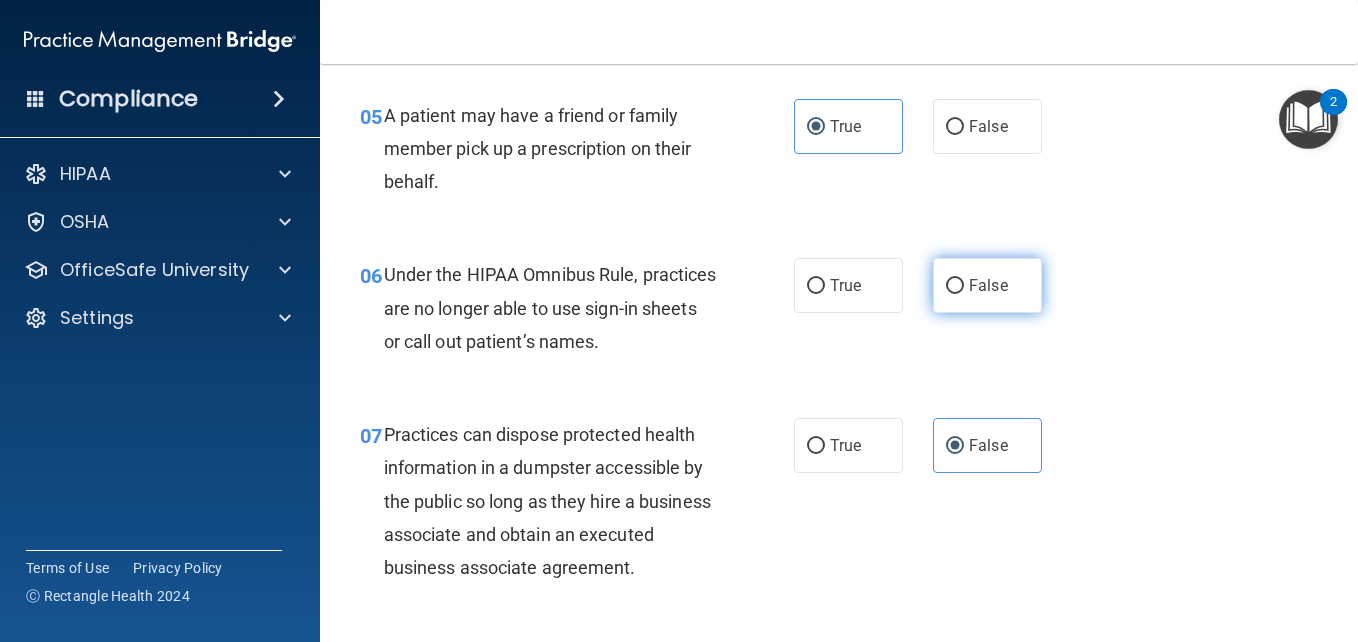 click on "False" at bounding box center [988, 285] 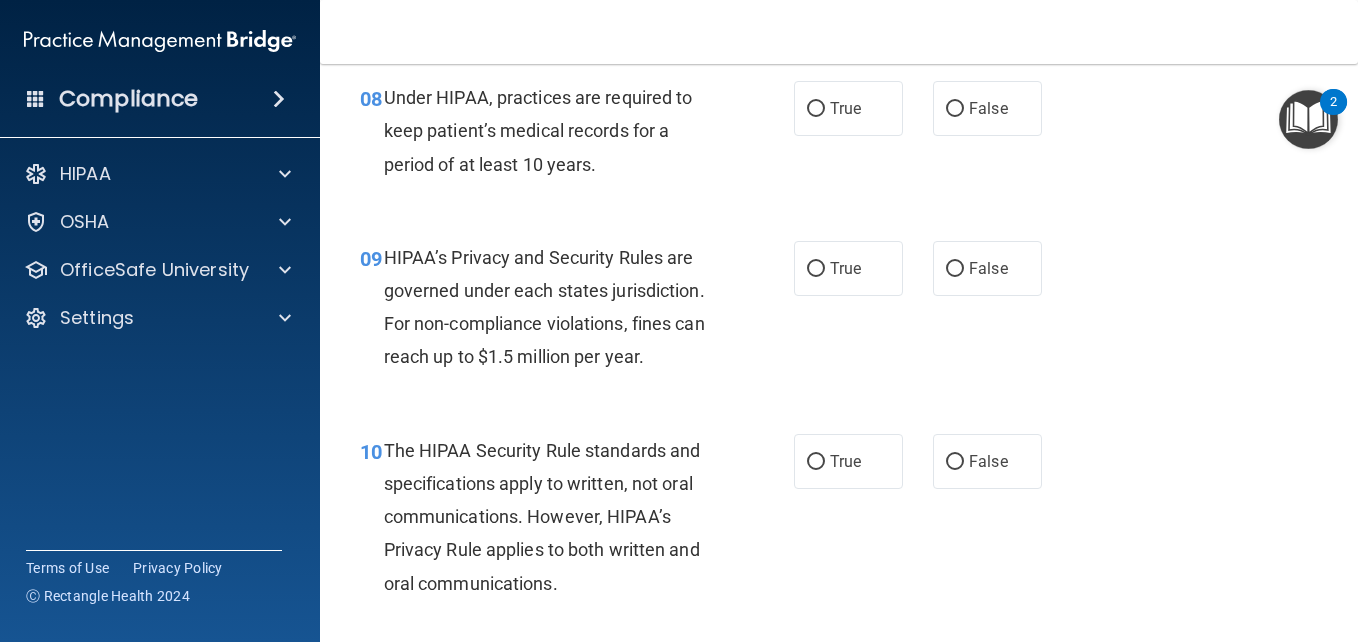 scroll, scrollTop: 1553, scrollLeft: 0, axis: vertical 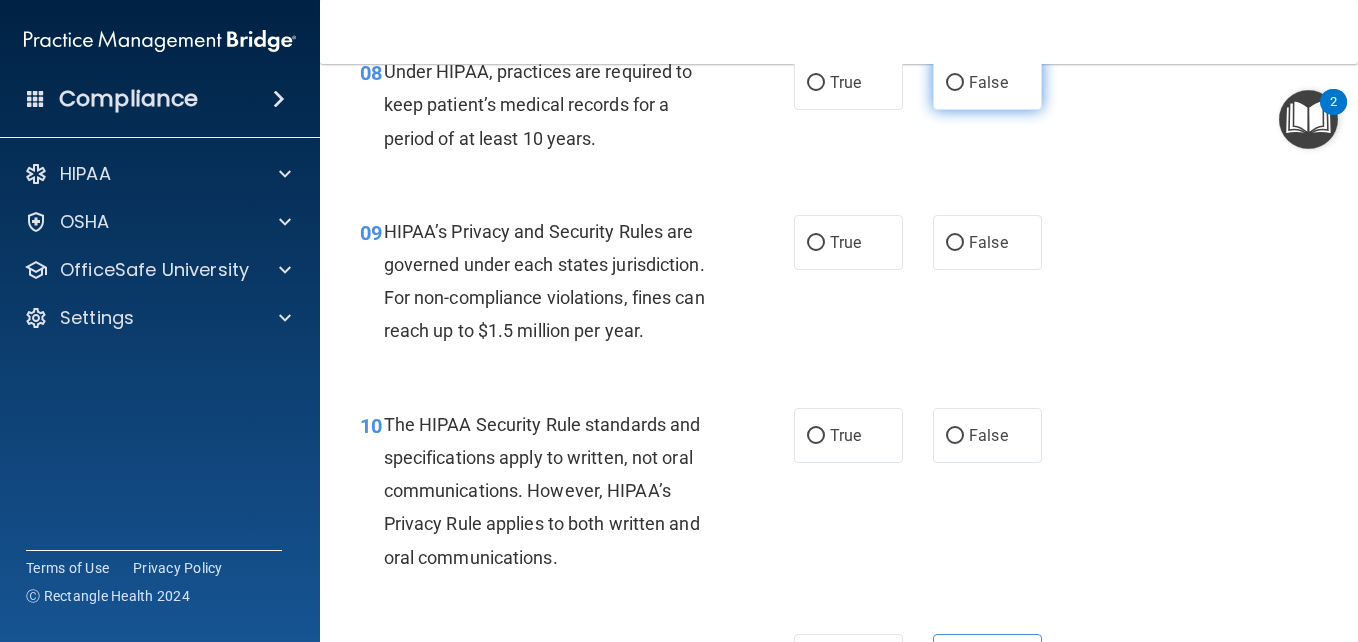 click on "False" at bounding box center (987, 82) 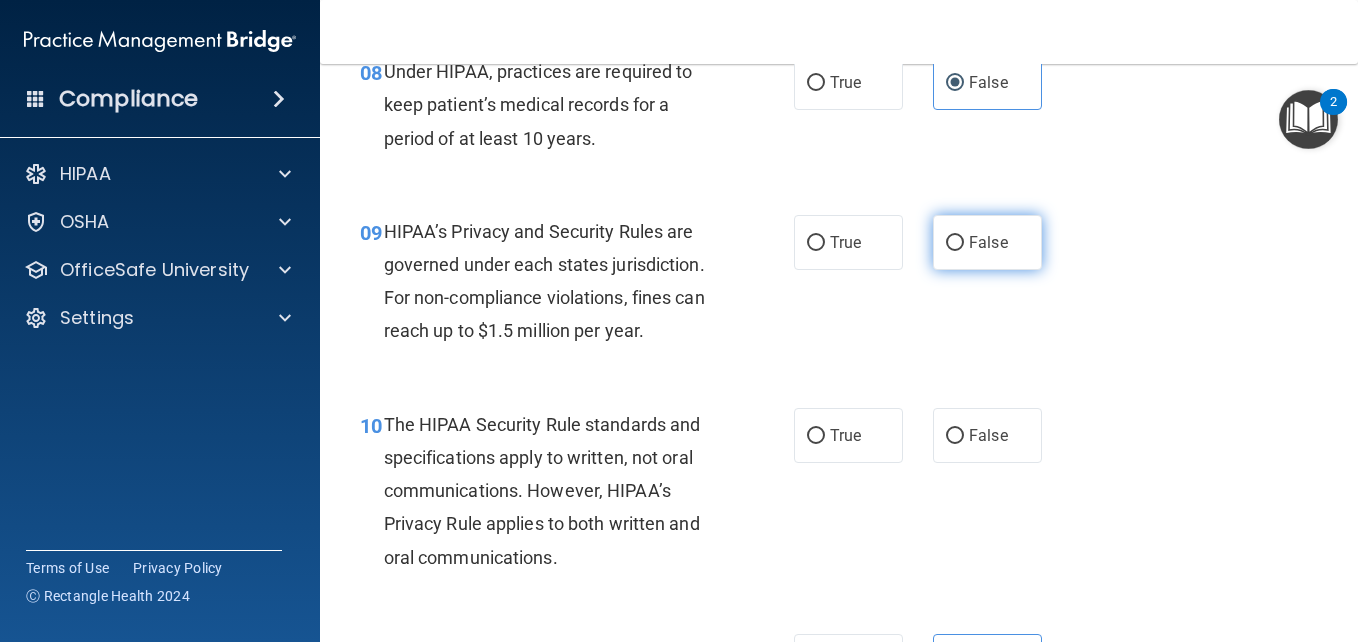 click on "False" at bounding box center [988, 242] 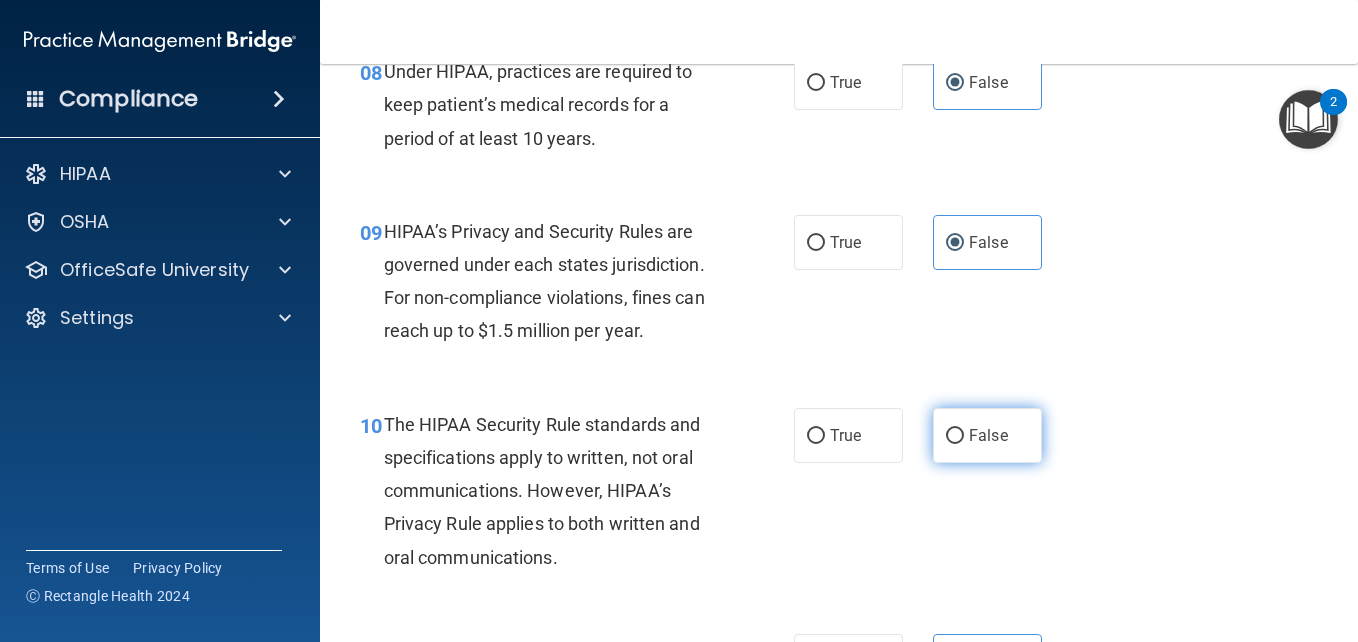 click on "False" at bounding box center (987, 435) 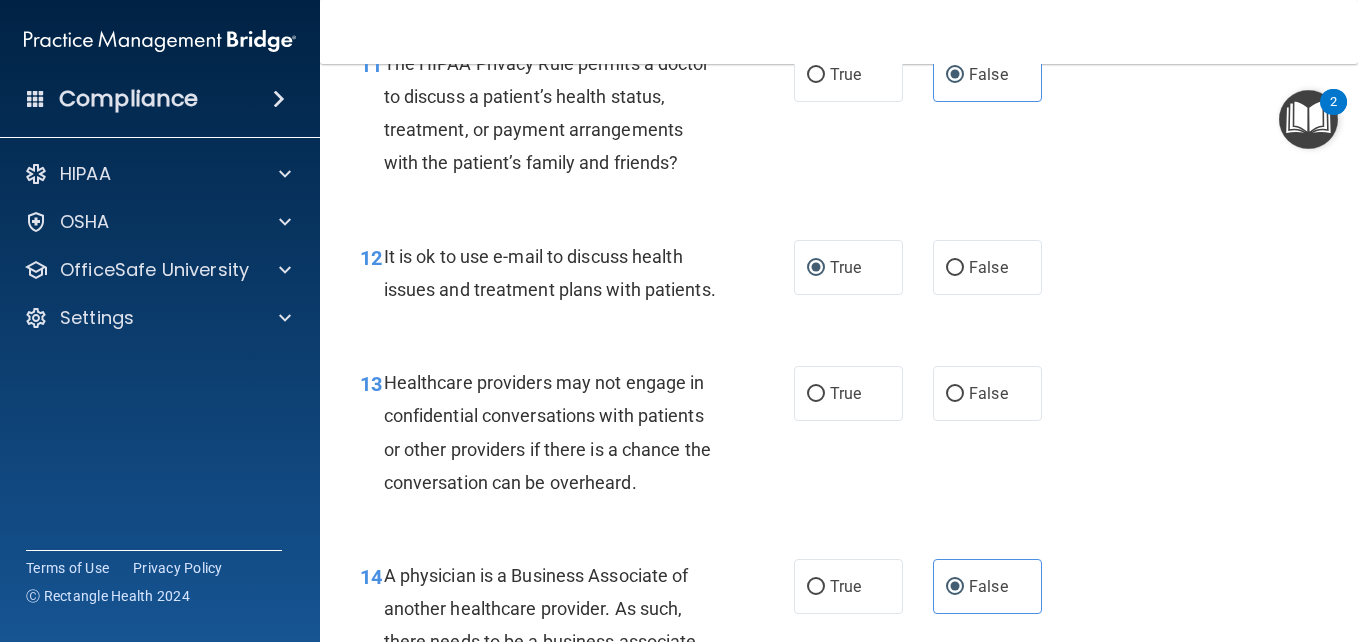 scroll, scrollTop: 2141, scrollLeft: 0, axis: vertical 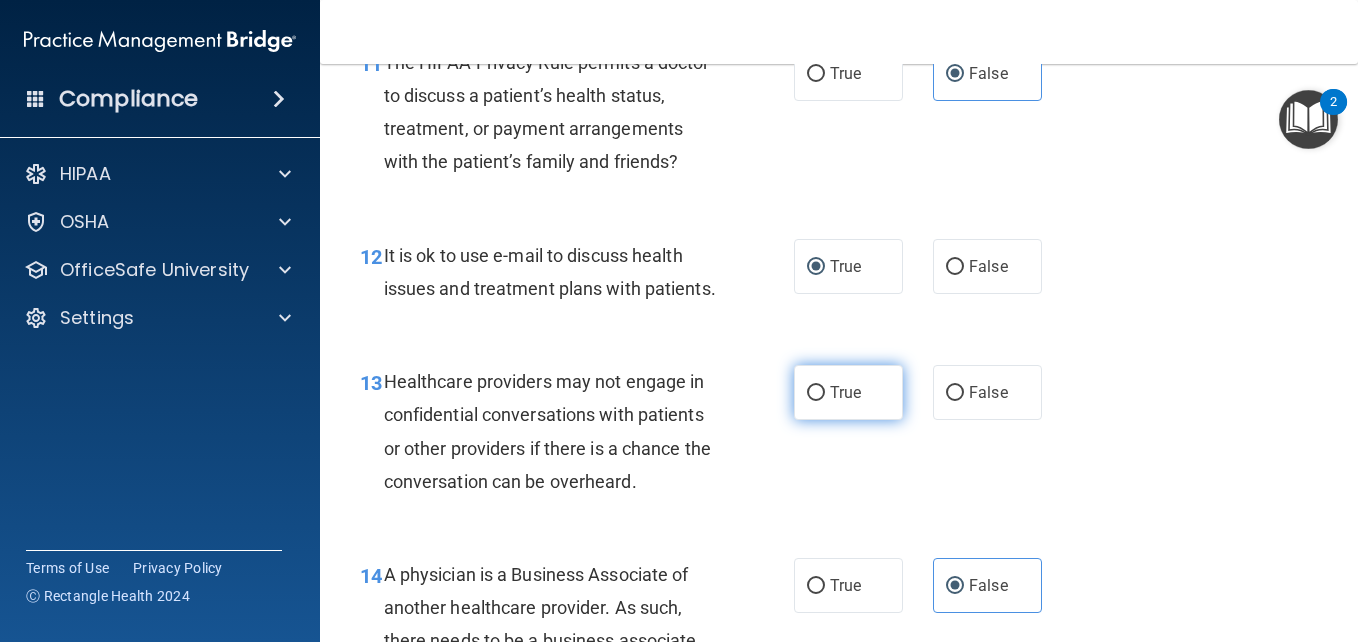 click on "True" at bounding box center (848, 392) 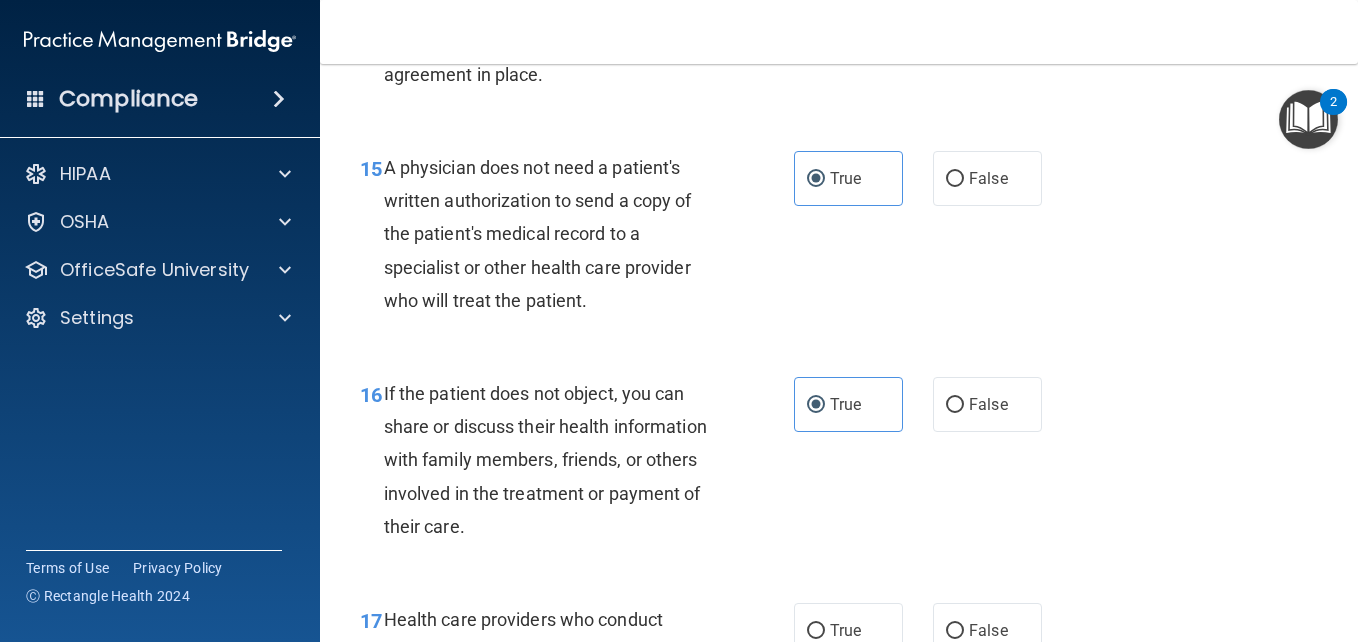 scroll, scrollTop: 2738, scrollLeft: 0, axis: vertical 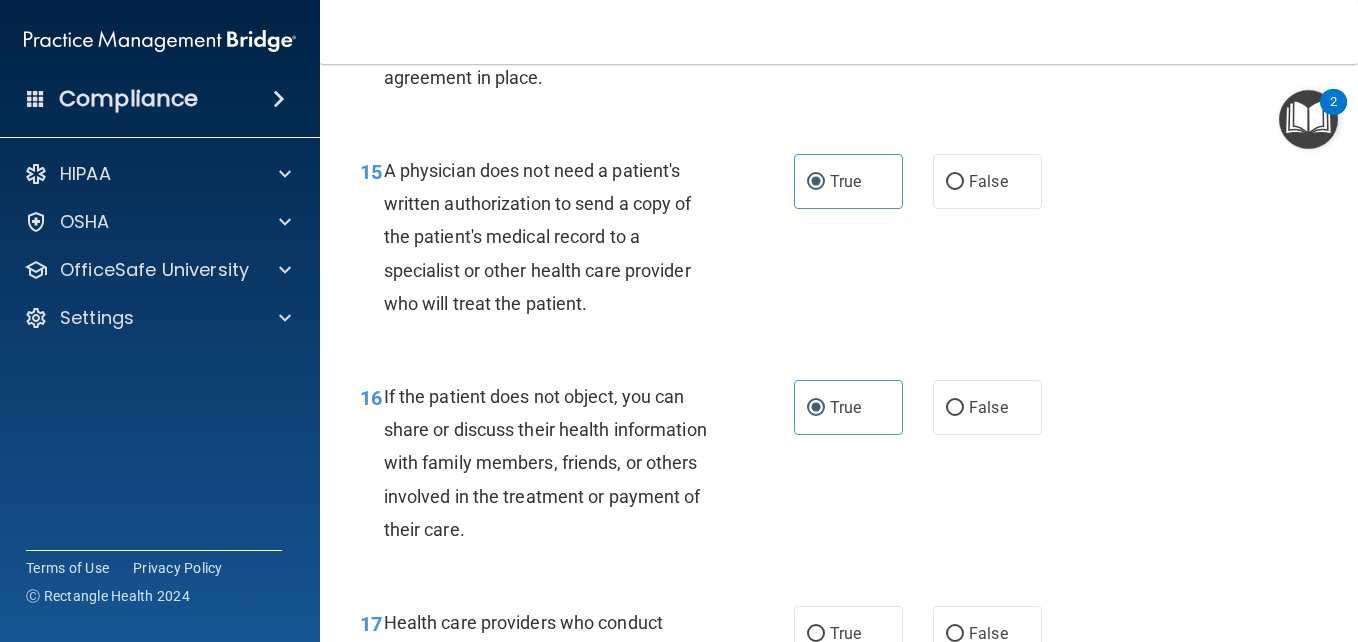 click on "True" at bounding box center (845, -12) 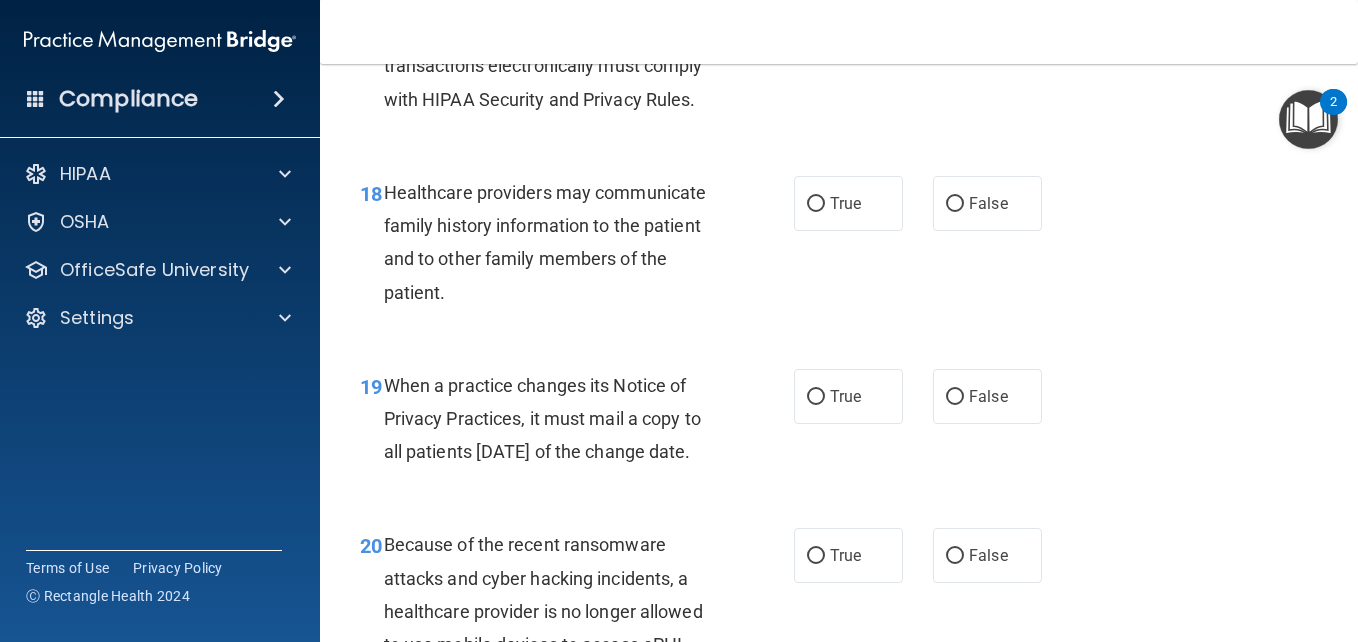 scroll, scrollTop: 3362, scrollLeft: 0, axis: vertical 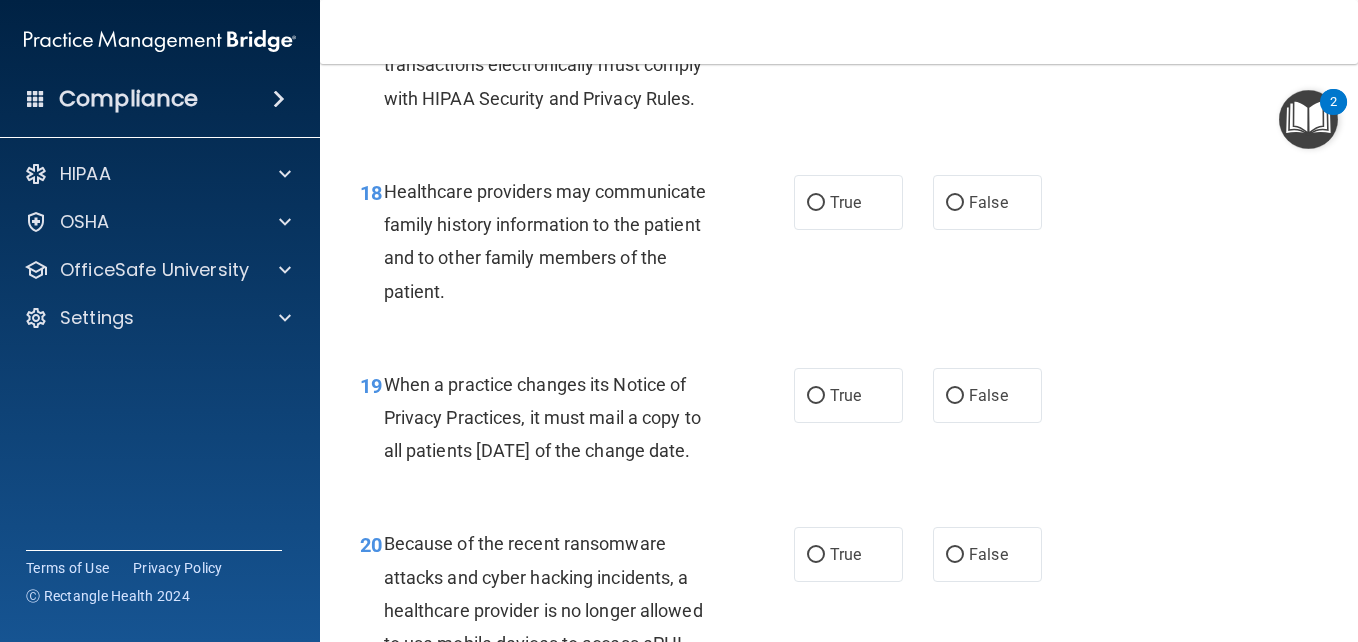 click on "True" at bounding box center [848, 9] 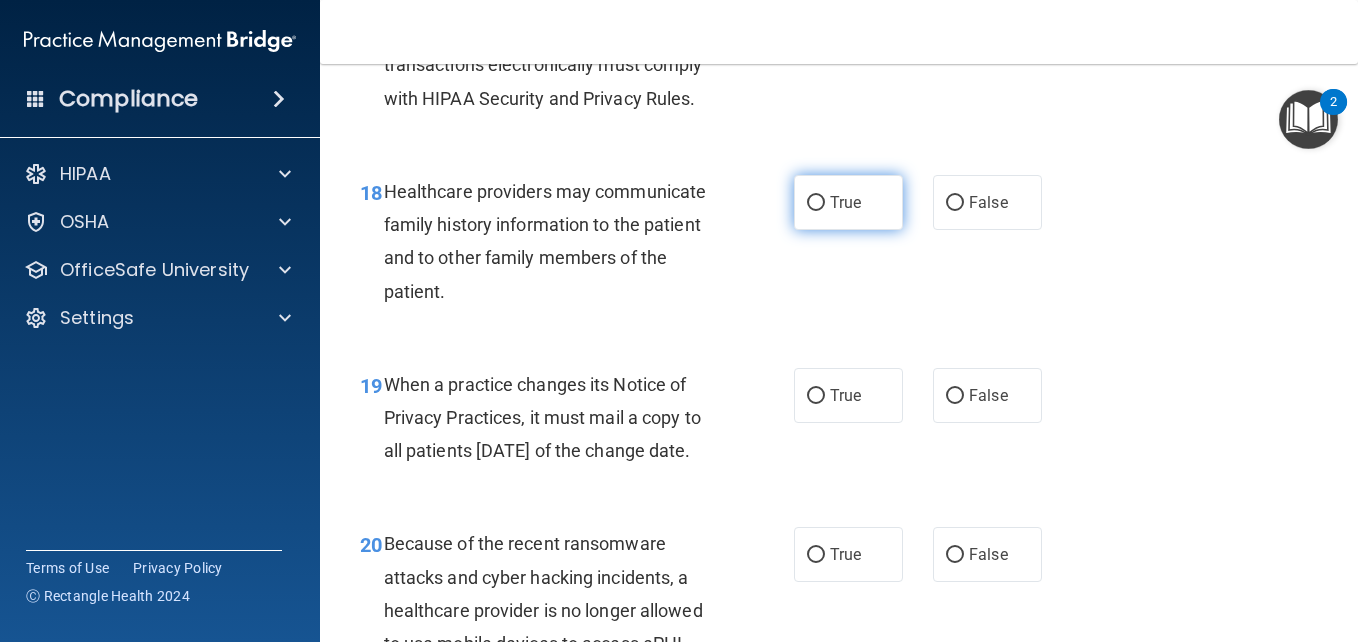 click on "True" at bounding box center (848, 202) 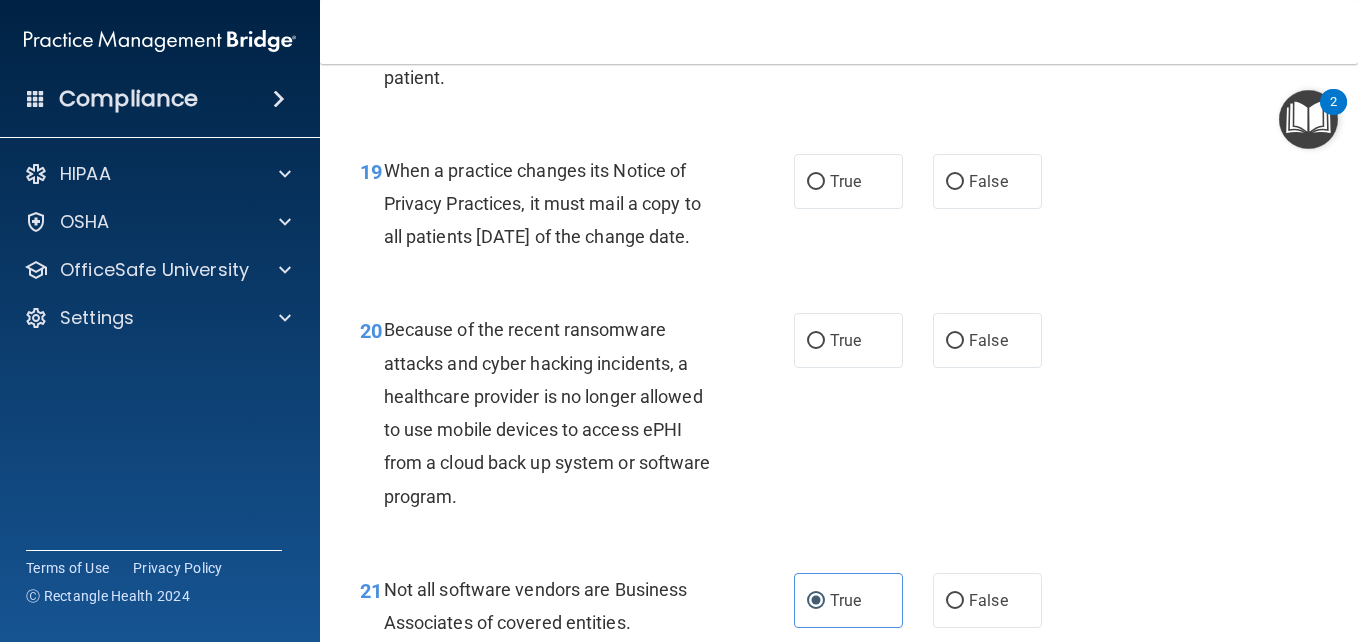 scroll, scrollTop: 3577, scrollLeft: 0, axis: vertical 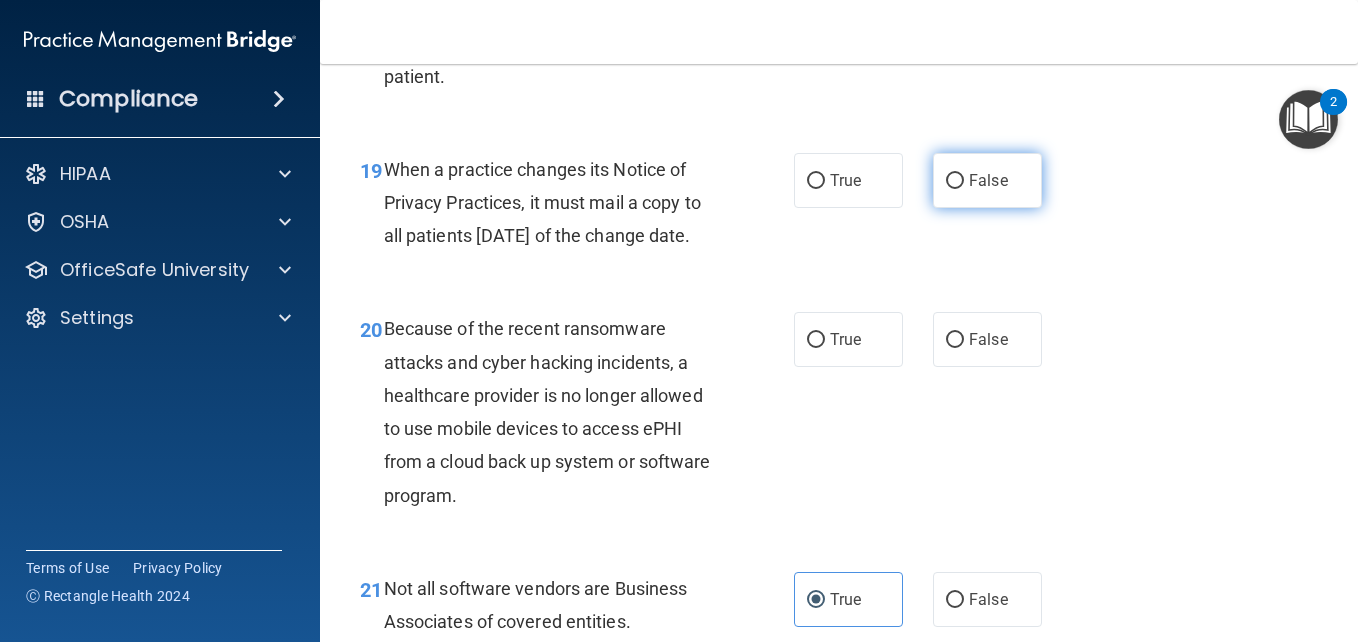 click on "False" at bounding box center [988, 180] 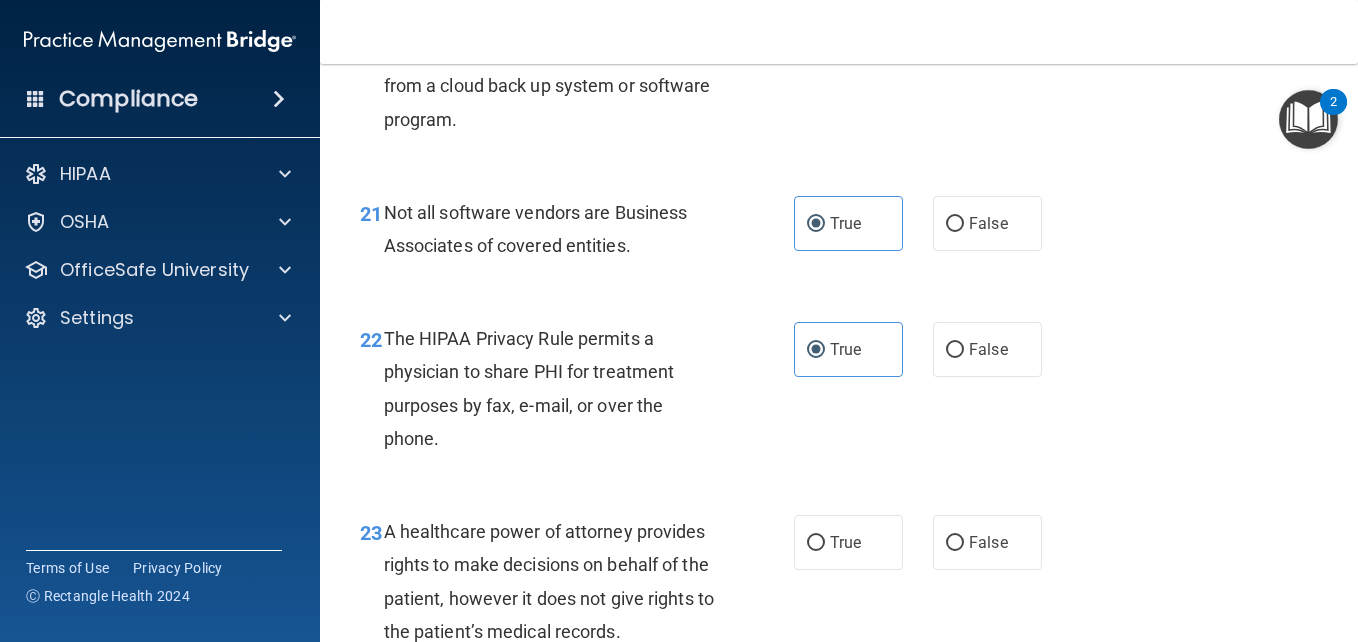 scroll, scrollTop: 3941, scrollLeft: 0, axis: vertical 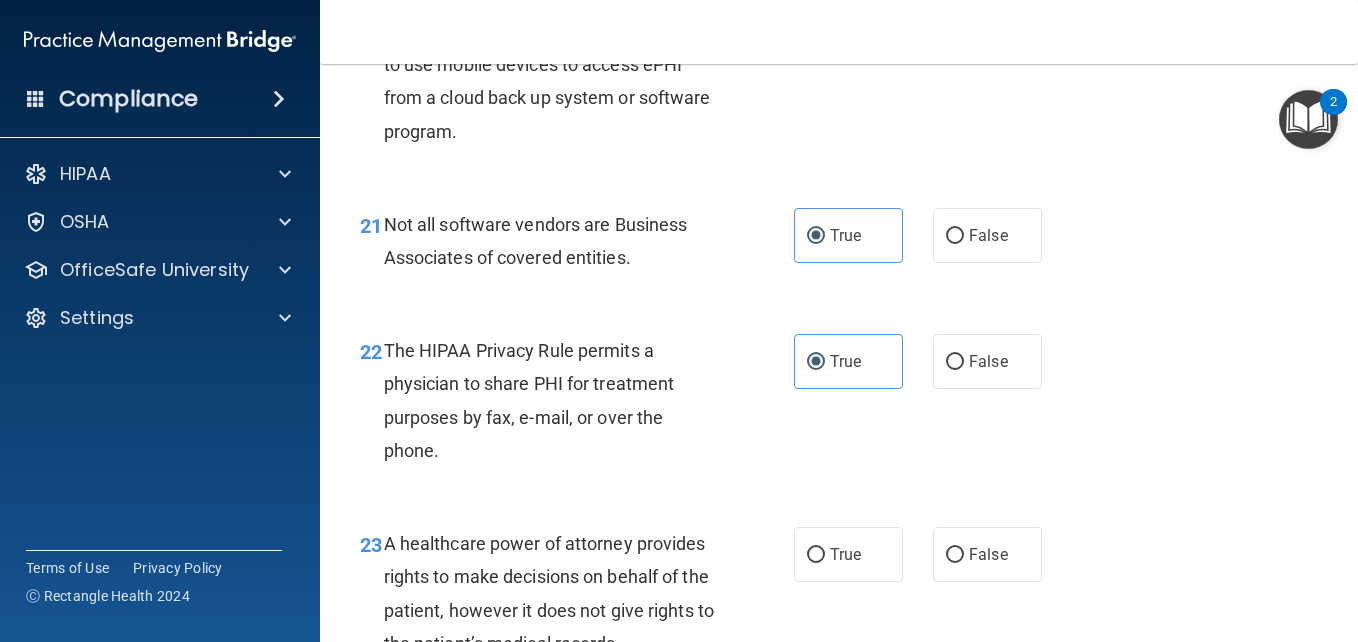 click on "False" at bounding box center (987, -25) 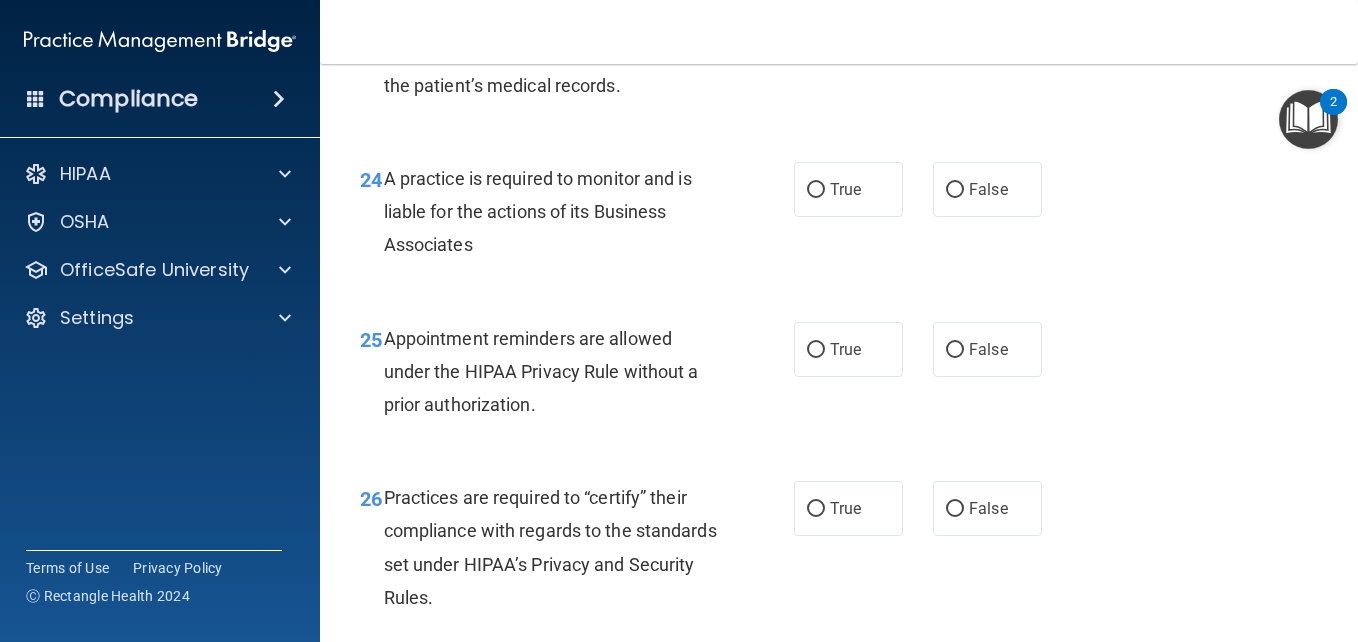 scroll, scrollTop: 4500, scrollLeft: 0, axis: vertical 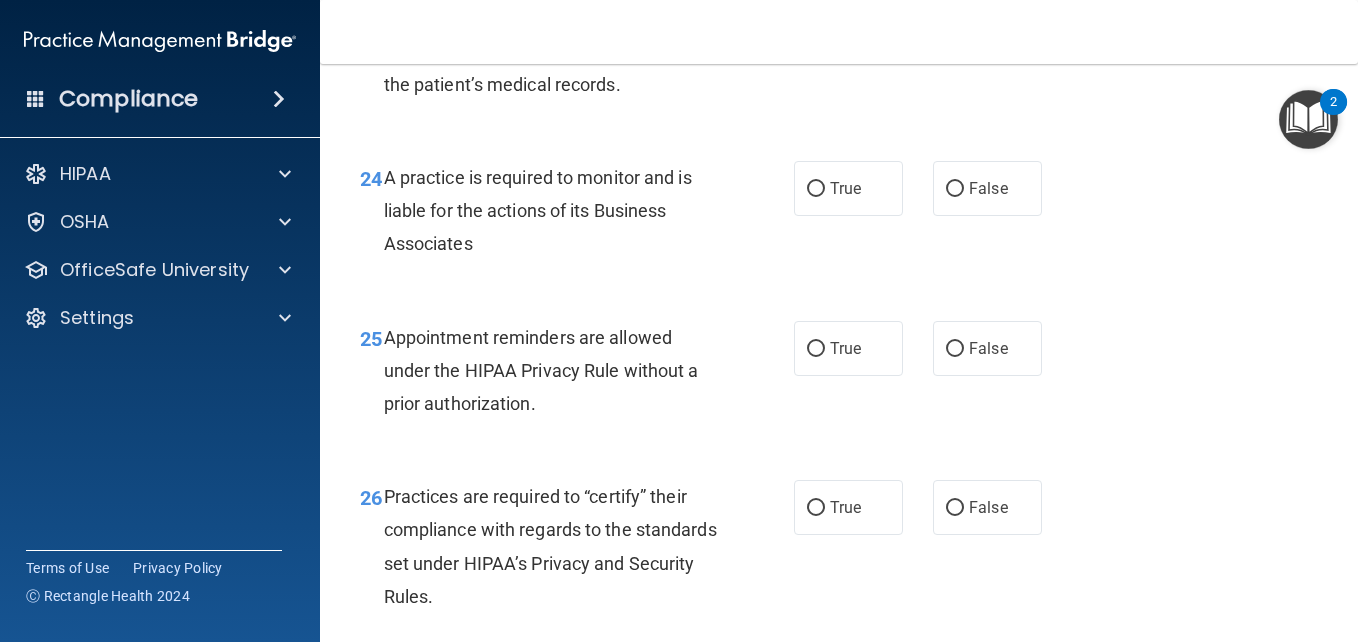 click on "False" at bounding box center [987, -5] 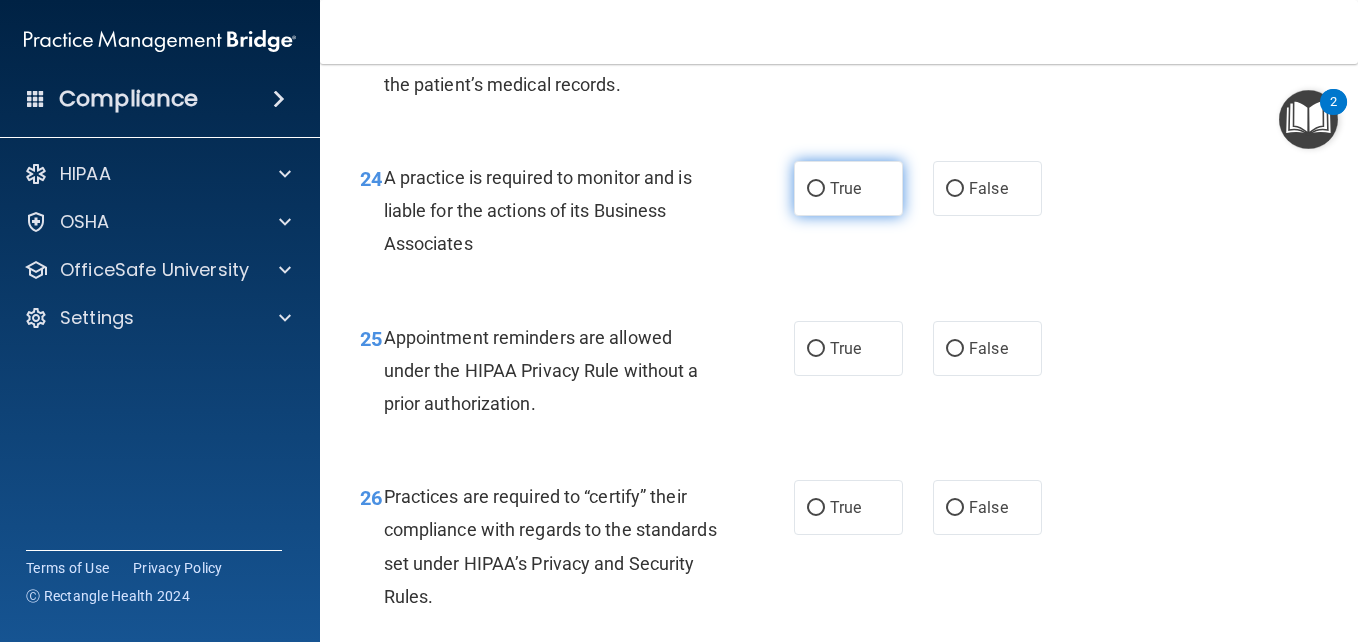 click on "True" at bounding box center [848, 188] 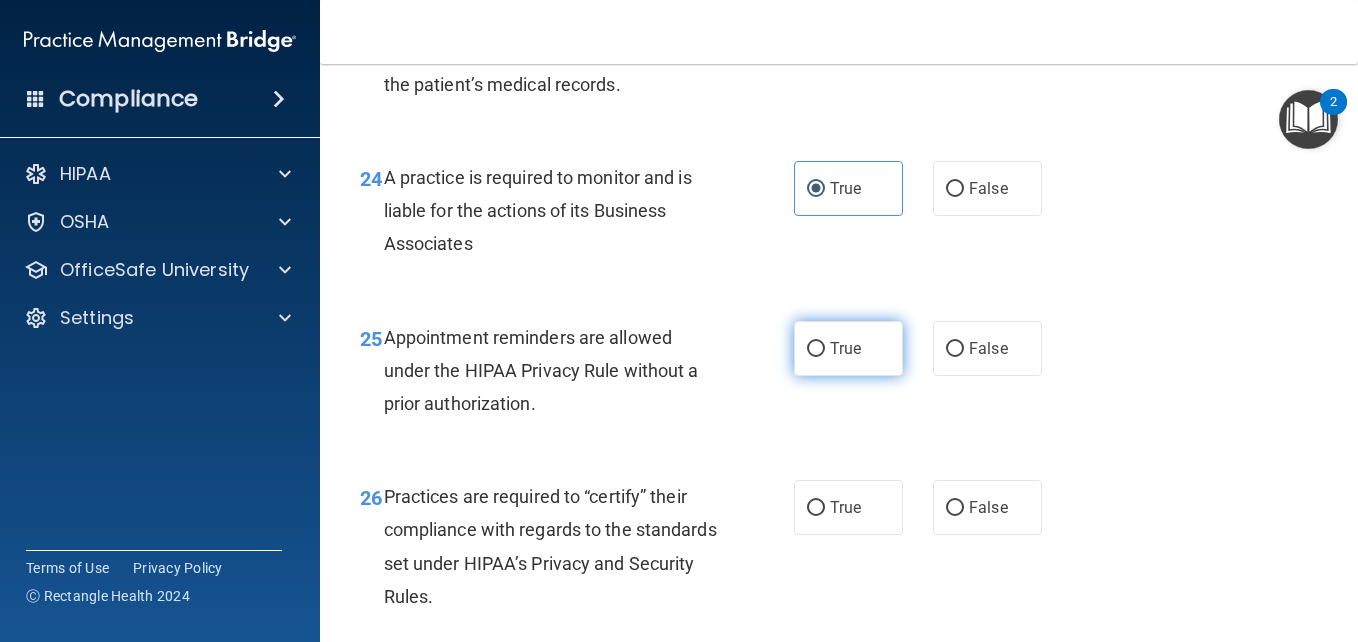 click on "True" at bounding box center [845, 348] 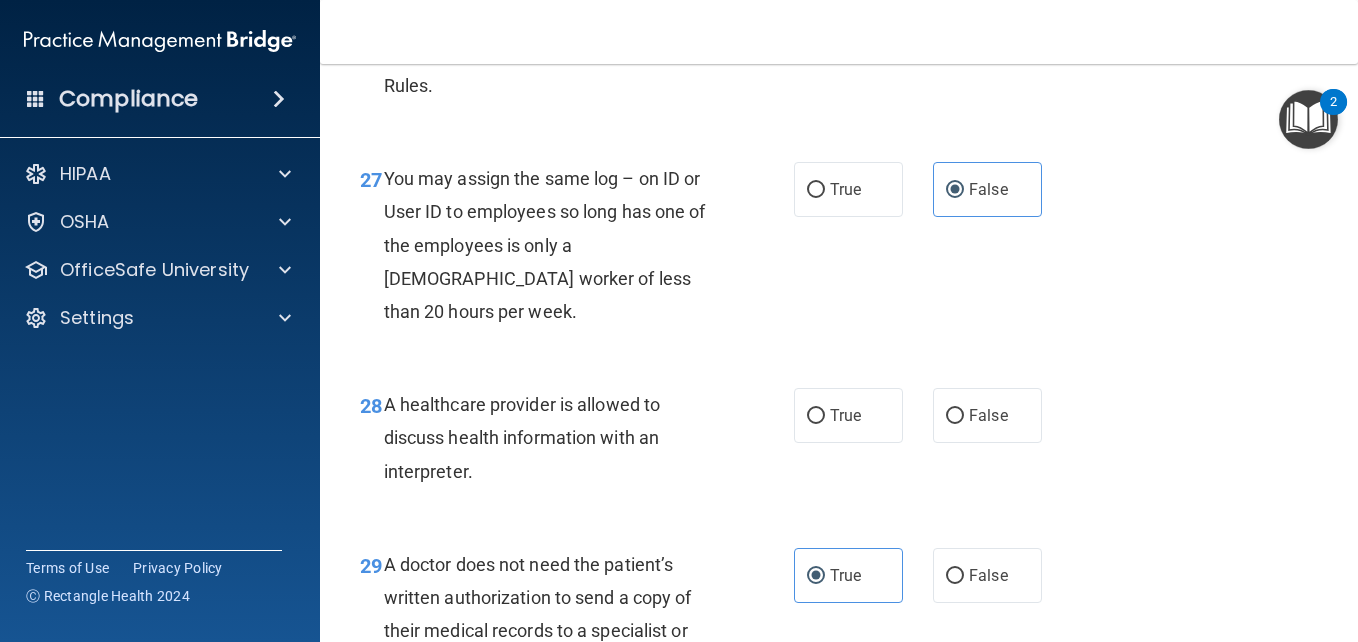 scroll, scrollTop: 5012, scrollLeft: 0, axis: vertical 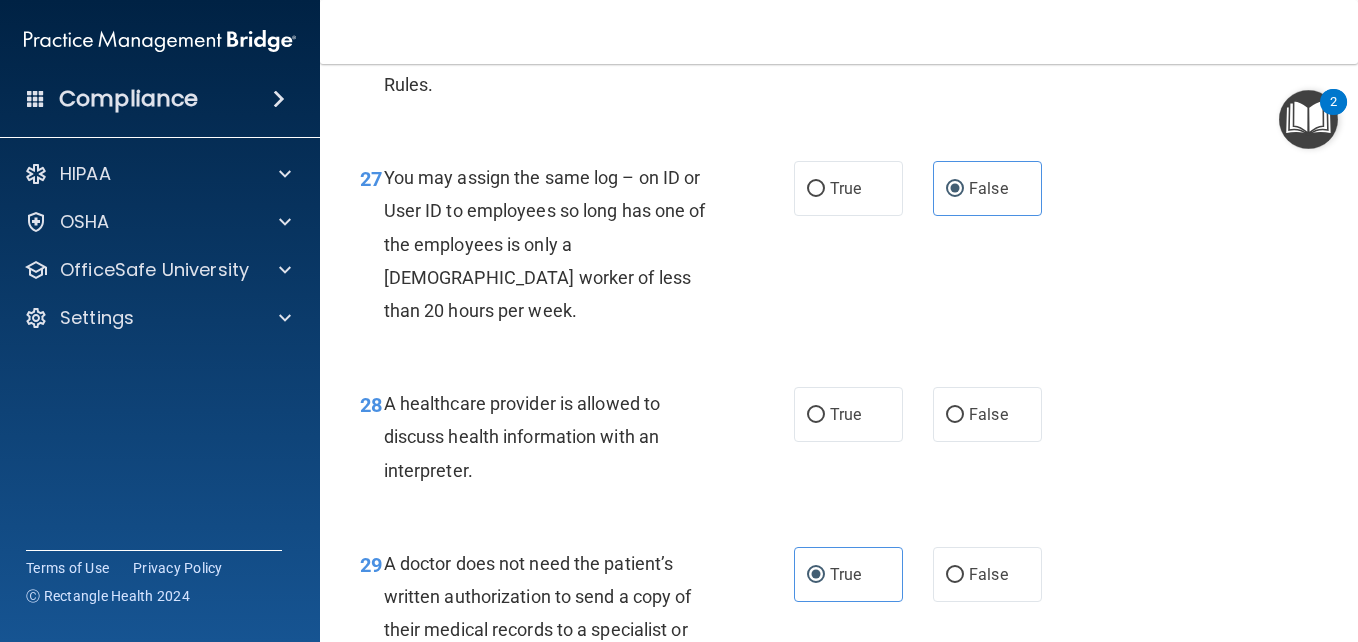 click on "True" at bounding box center (845, -5) 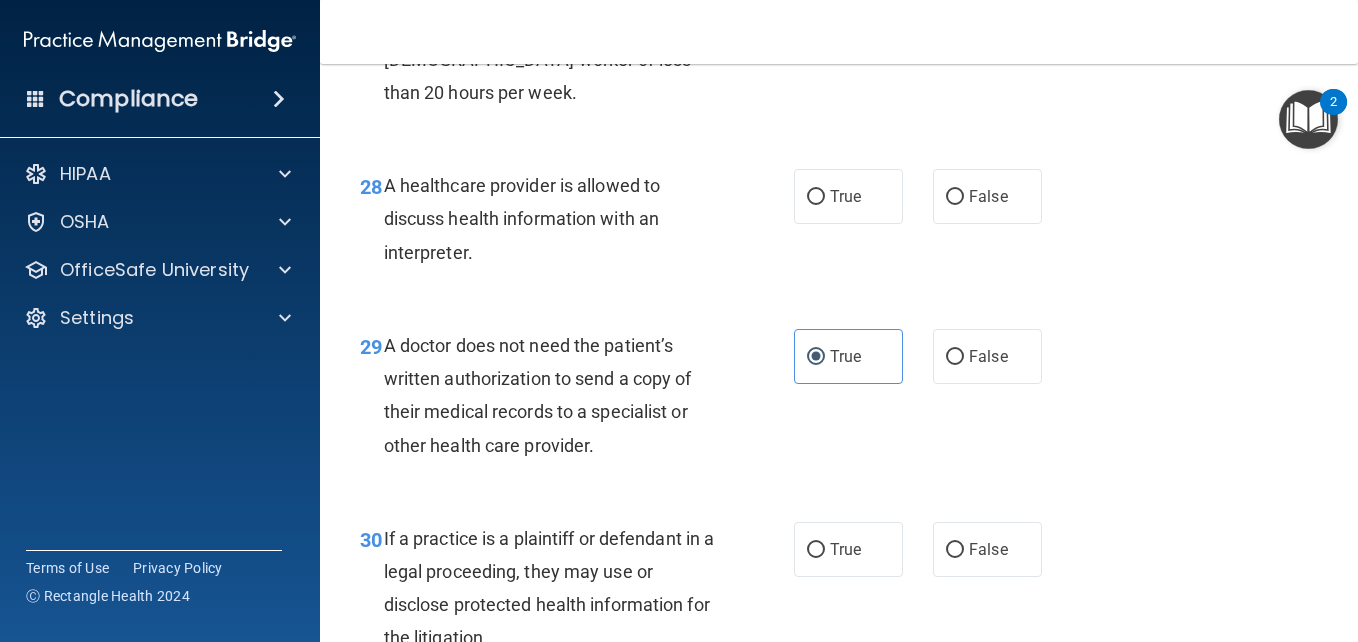 scroll, scrollTop: 5245, scrollLeft: 0, axis: vertical 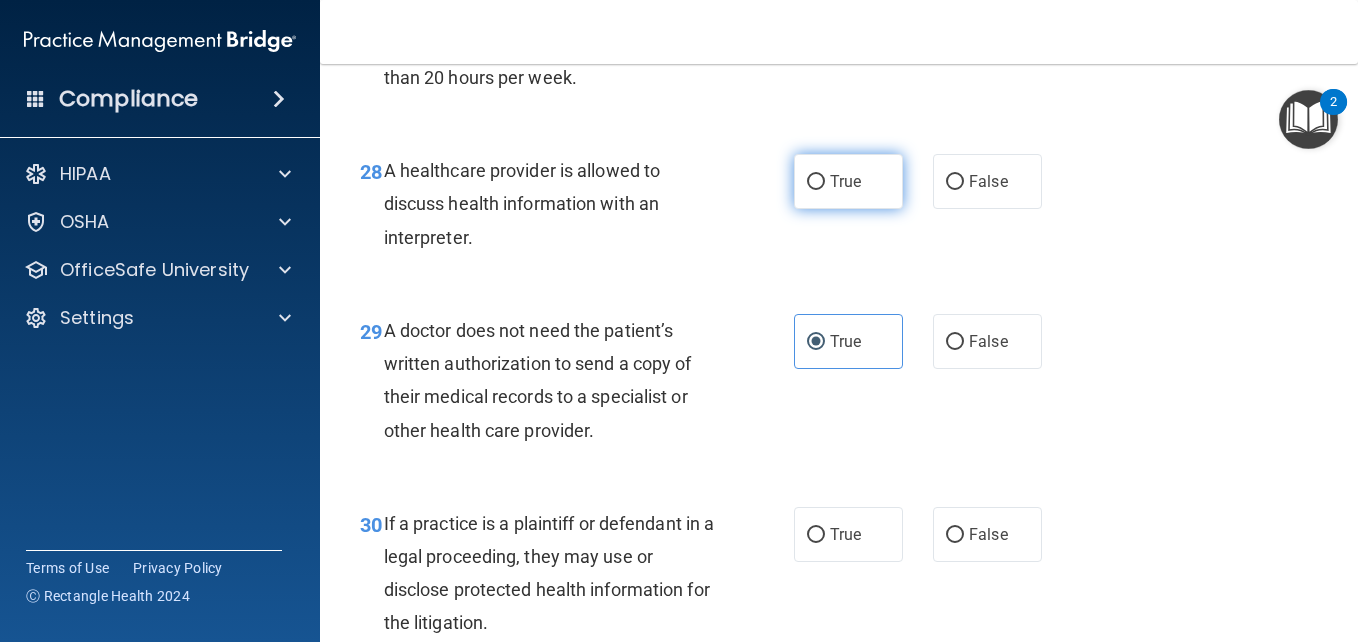 click on "True" at bounding box center (848, 181) 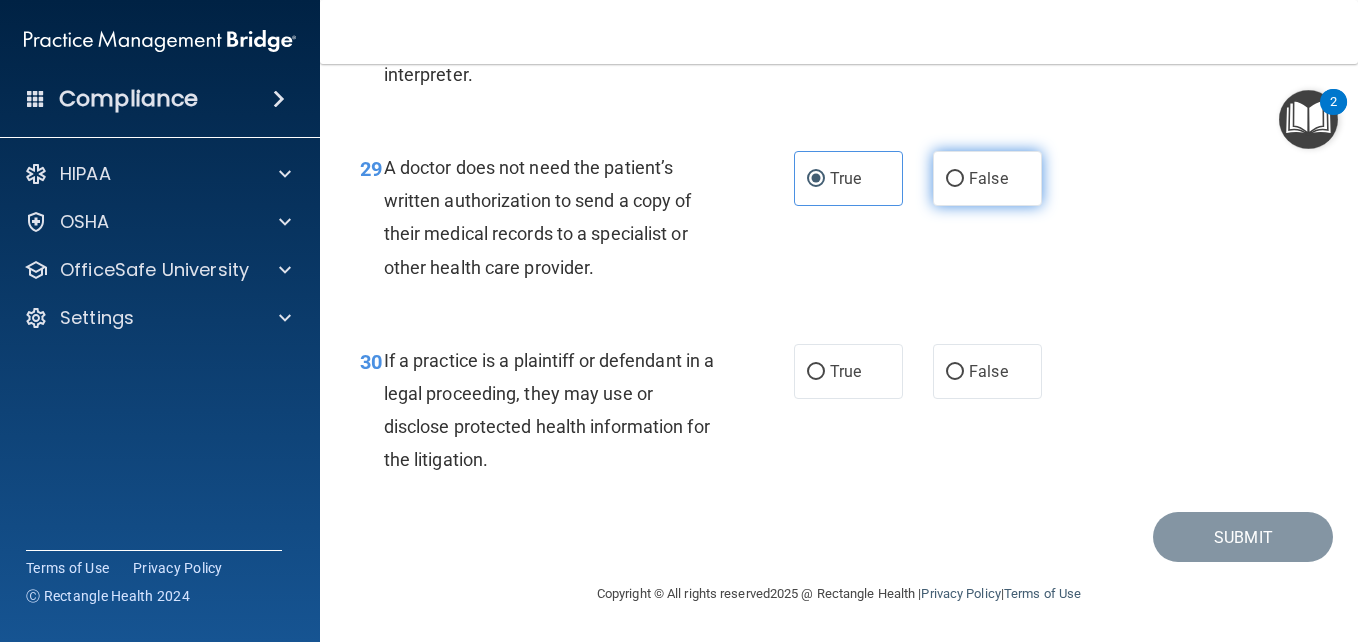 scroll, scrollTop: 5496, scrollLeft: 0, axis: vertical 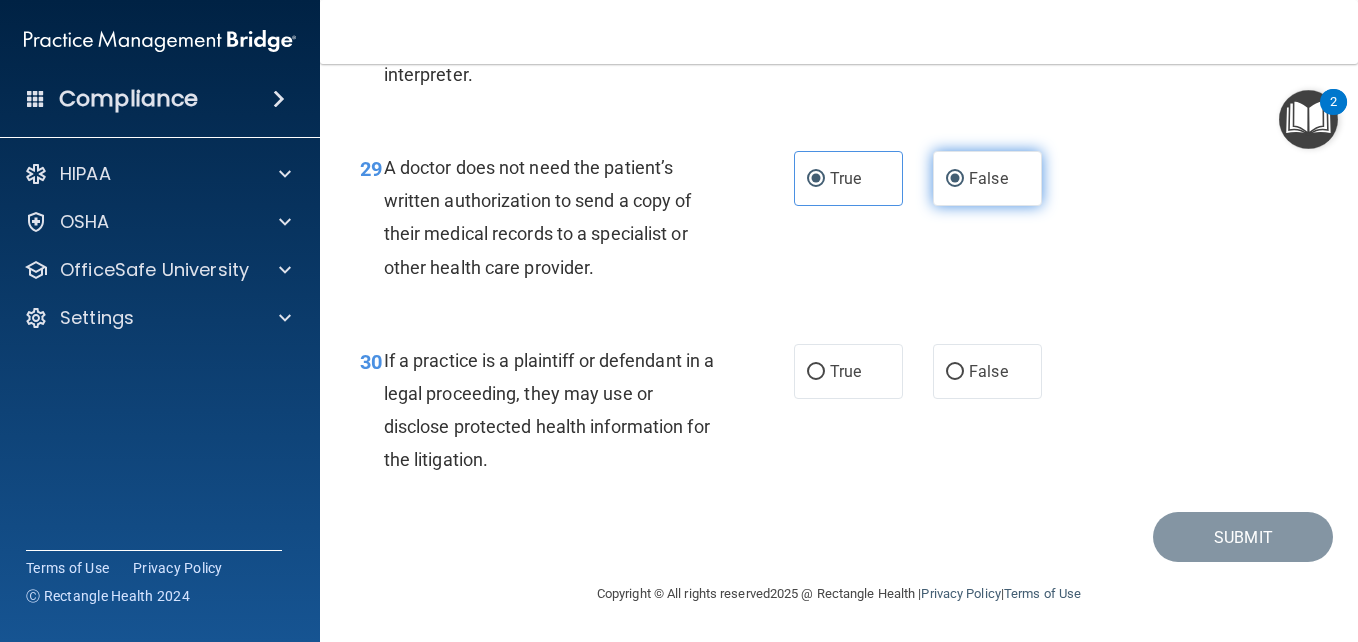 radio on "false" 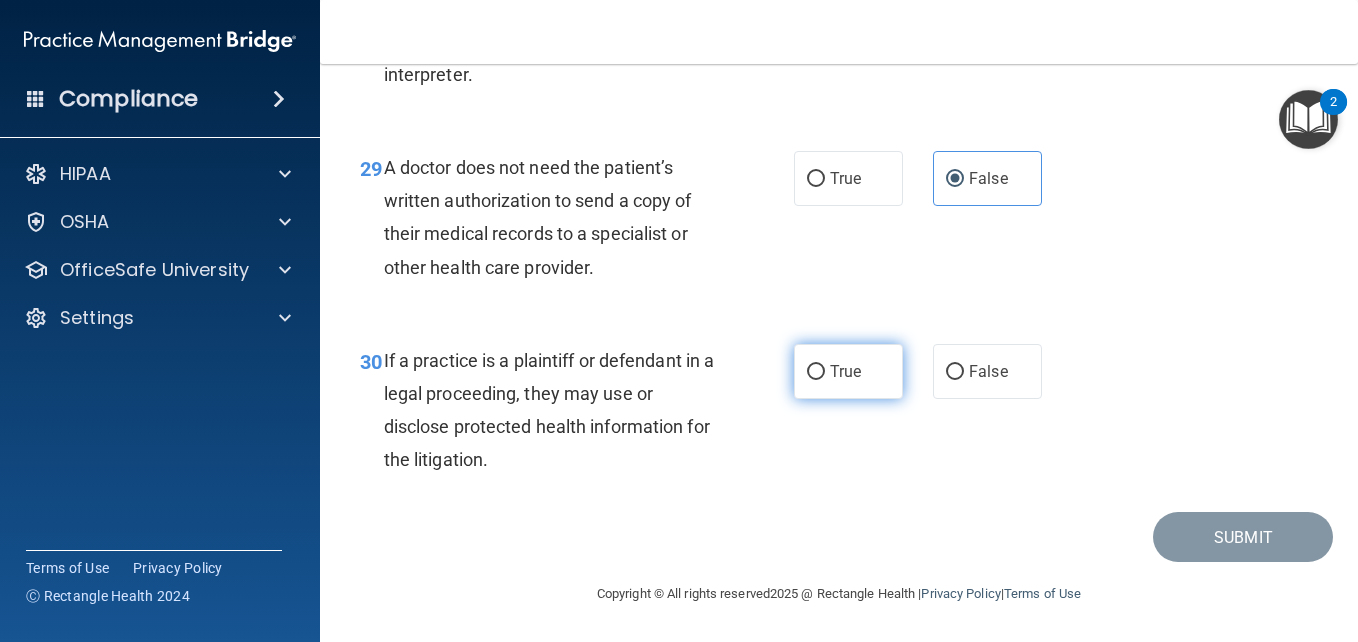 click on "True" at bounding box center [848, 371] 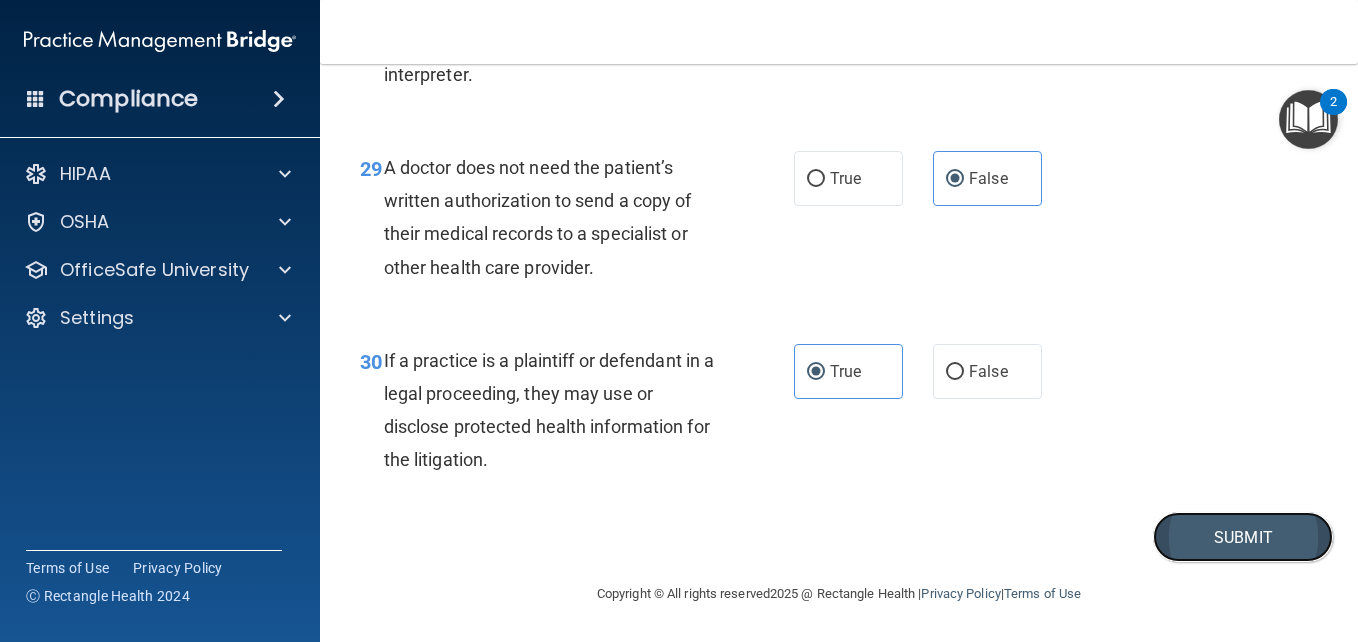 click on "Submit" at bounding box center [1243, 537] 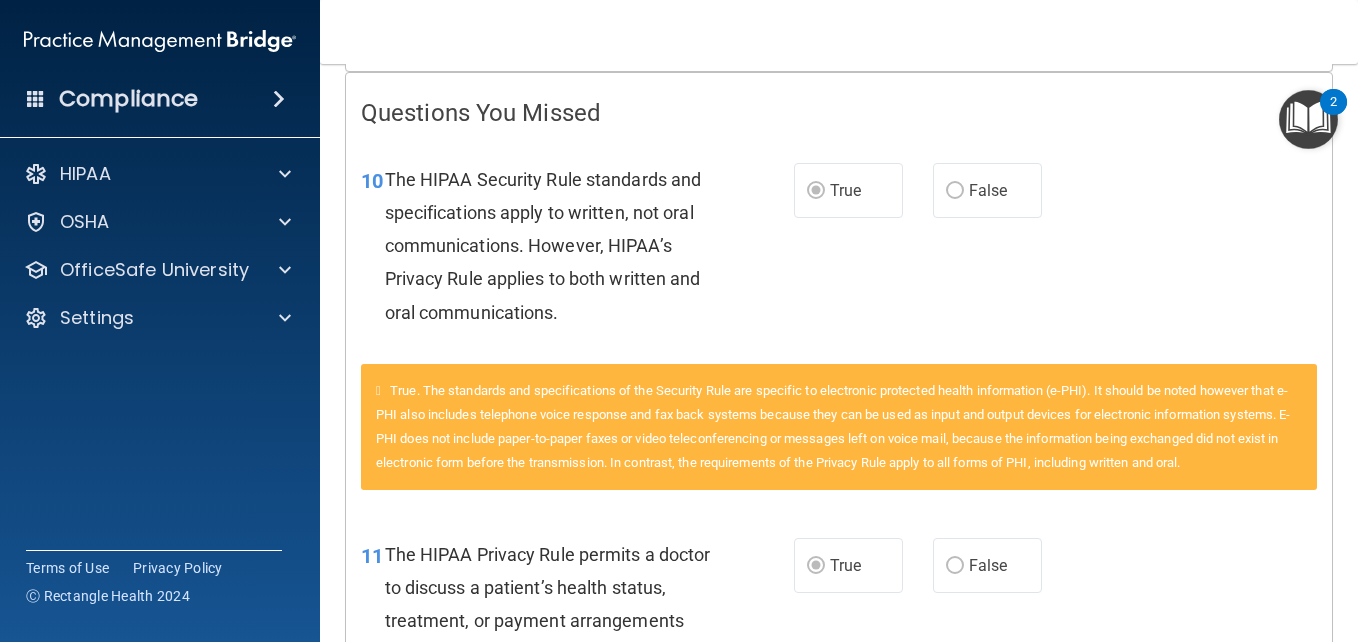 scroll, scrollTop: 0, scrollLeft: 0, axis: both 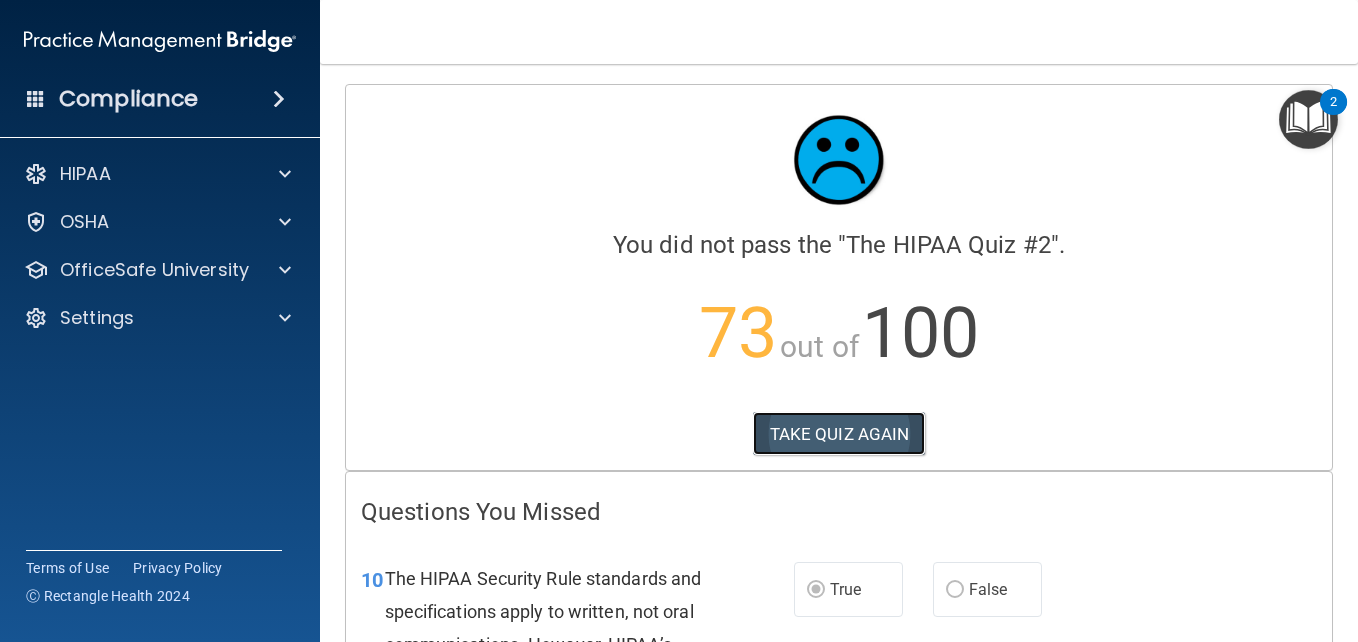 click on "TAKE QUIZ AGAIN" at bounding box center [839, 434] 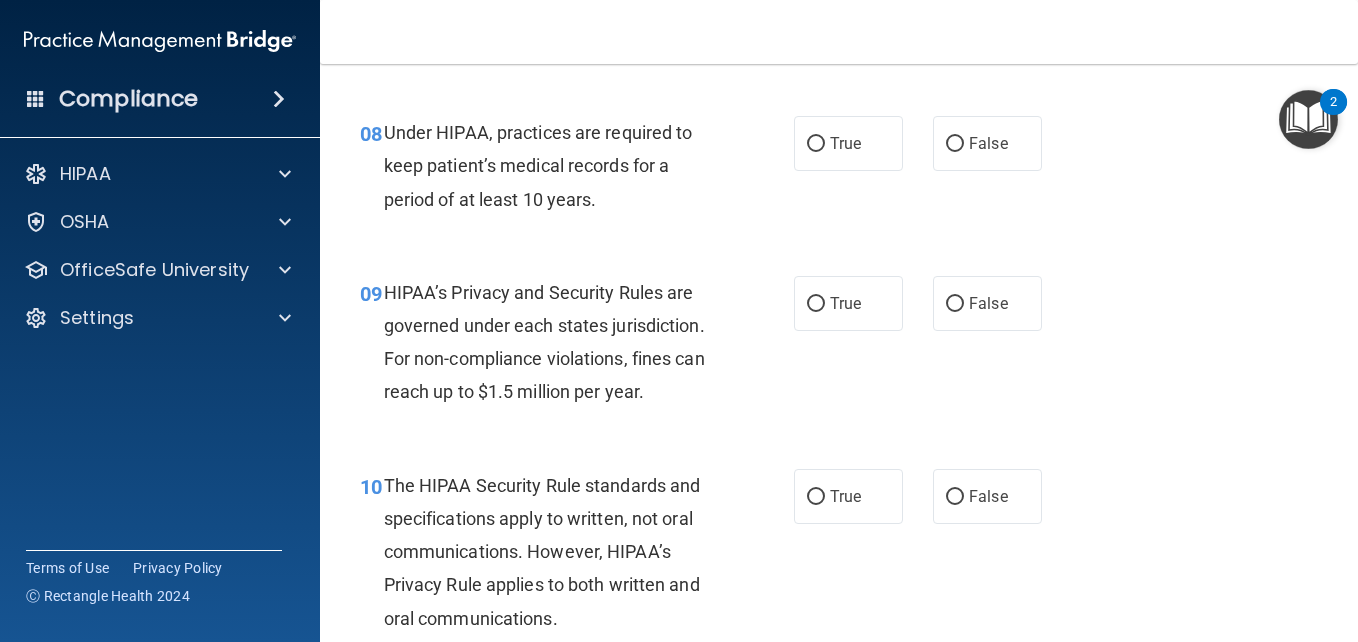 scroll, scrollTop: 1626, scrollLeft: 0, axis: vertical 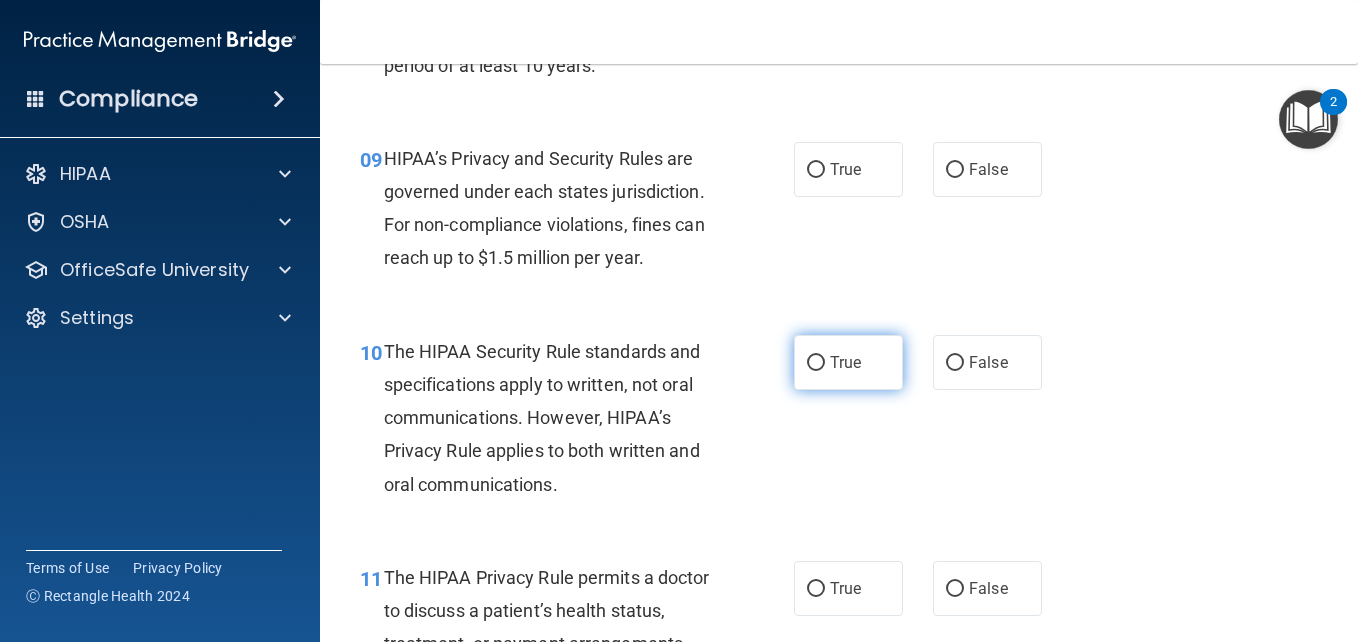 click on "True" at bounding box center (845, 362) 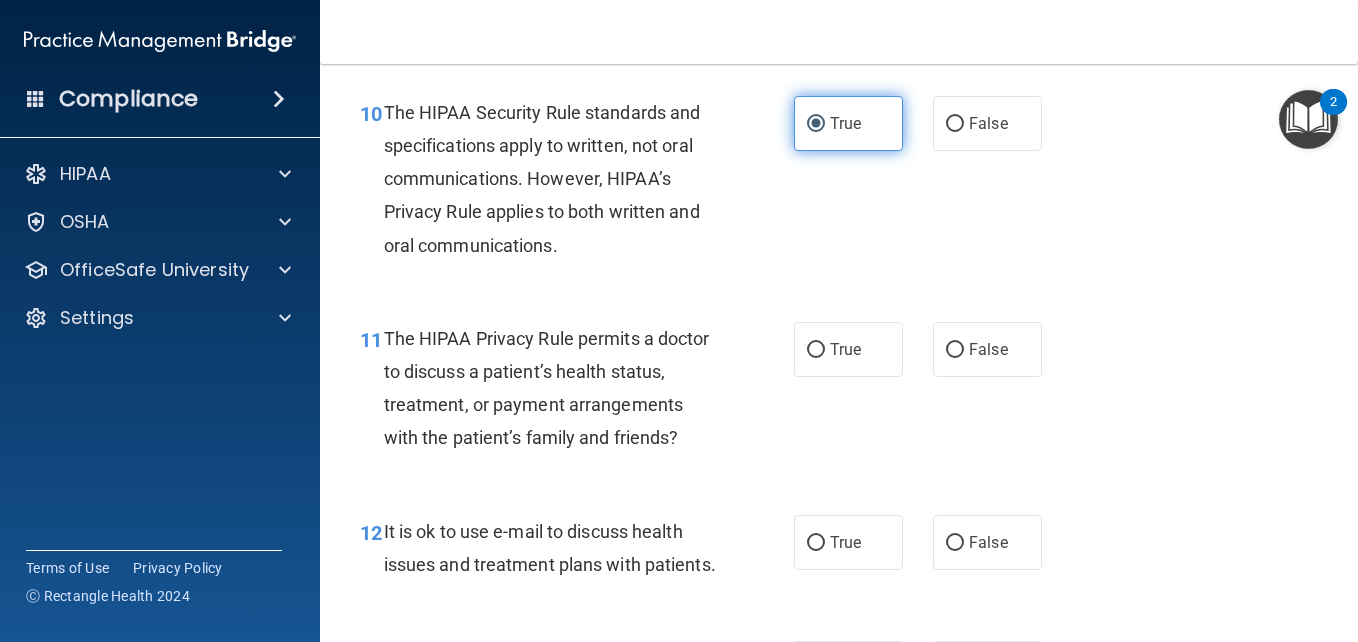scroll, scrollTop: 1866, scrollLeft: 0, axis: vertical 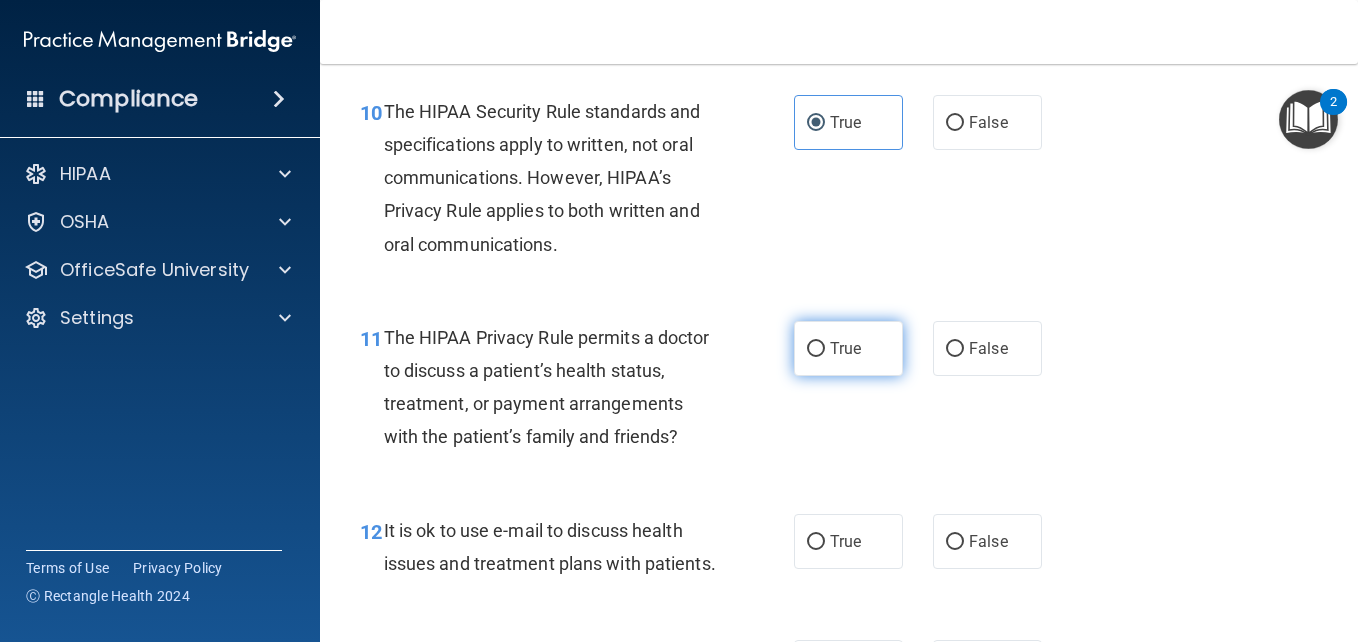 click on "True" at bounding box center [848, 348] 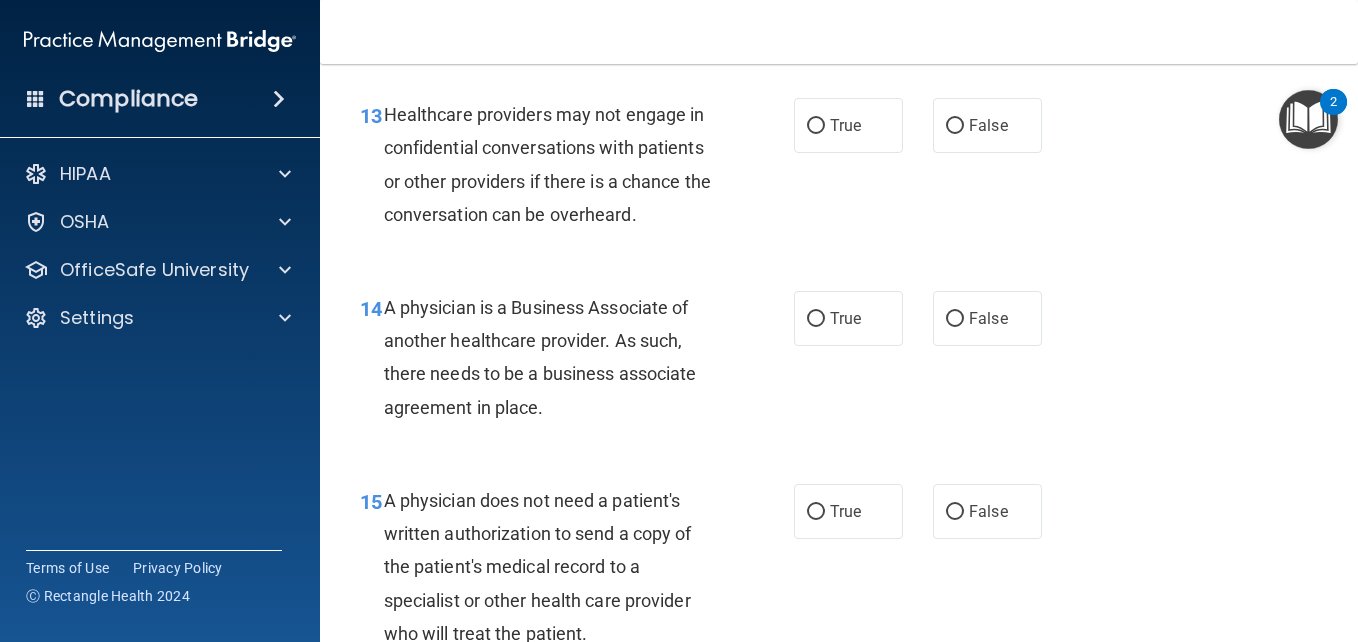 scroll, scrollTop: 2409, scrollLeft: 0, axis: vertical 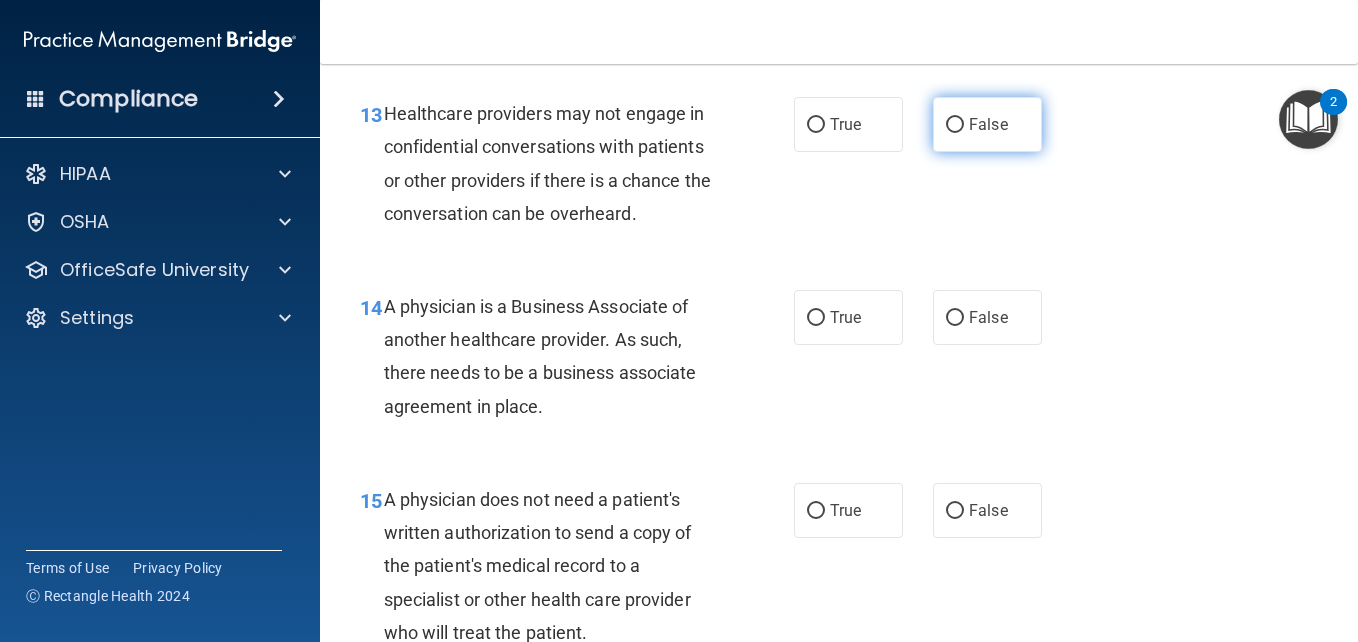 click on "False" at bounding box center [955, 125] 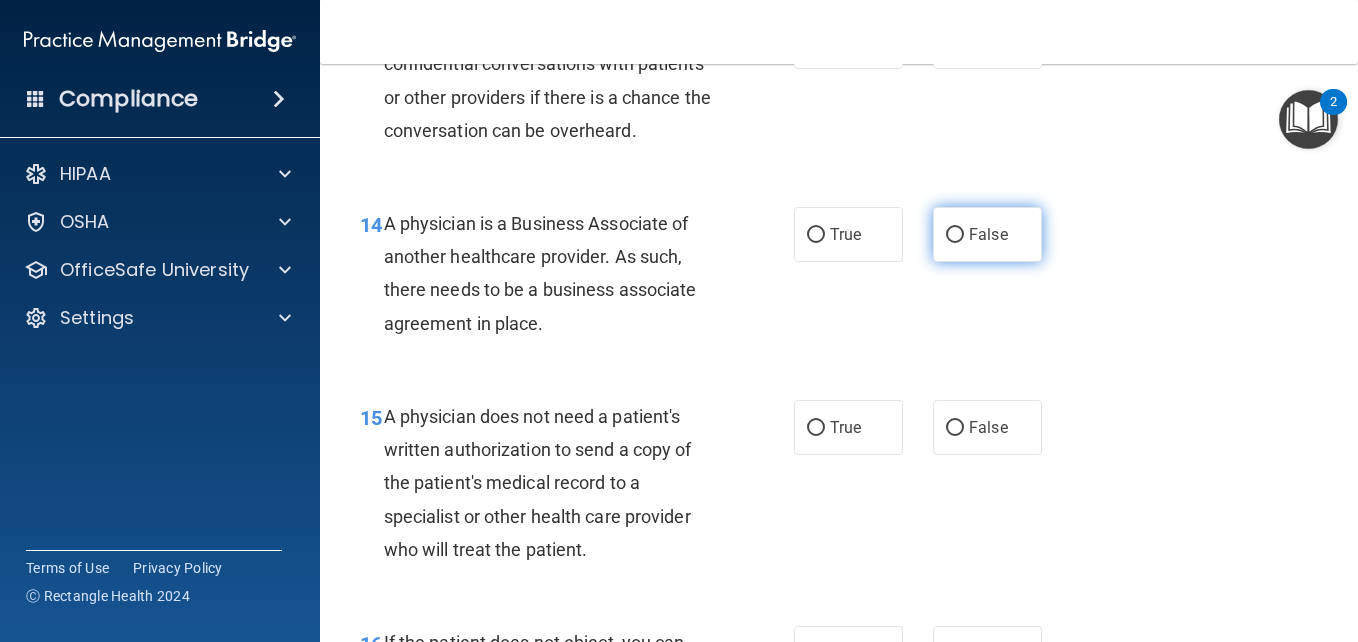 scroll, scrollTop: 2504, scrollLeft: 0, axis: vertical 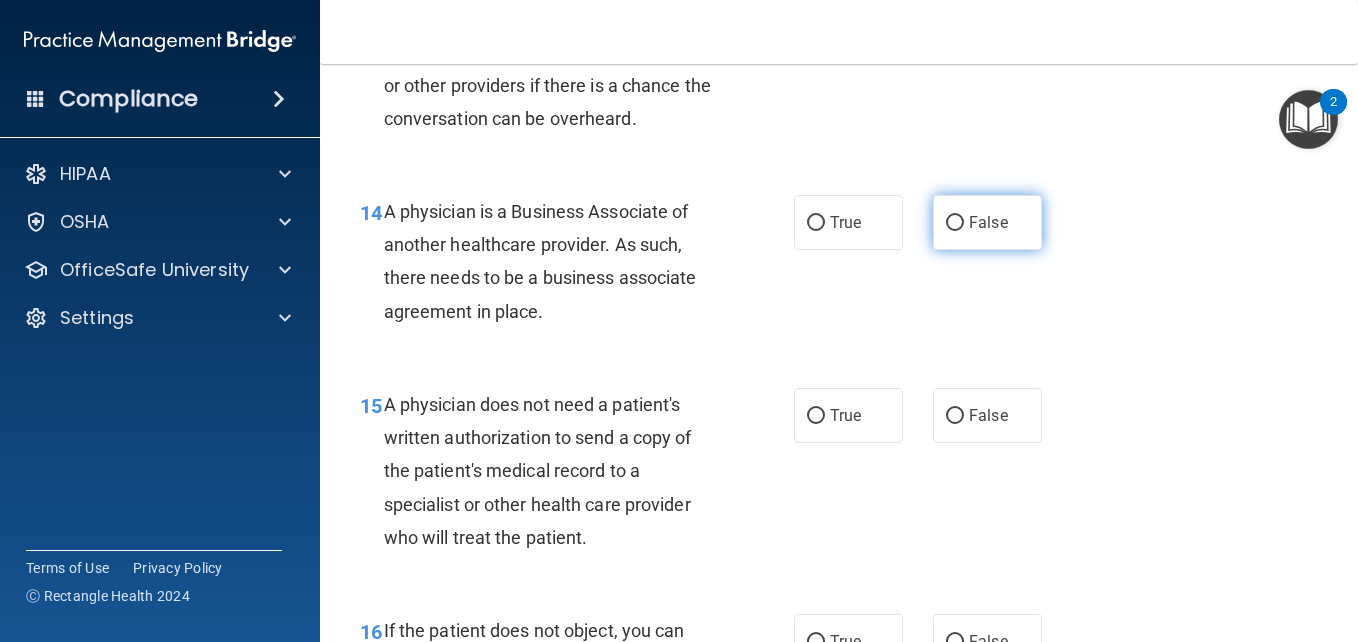 click on "False" at bounding box center (987, 222) 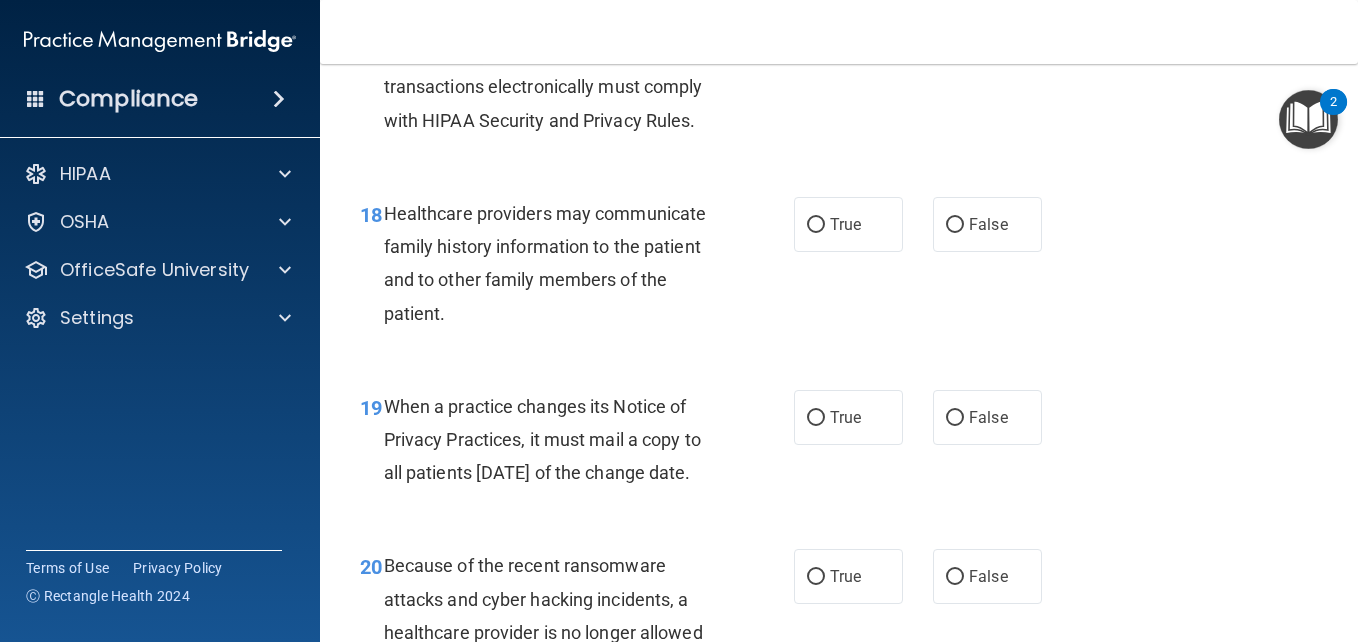 scroll, scrollTop: 3342, scrollLeft: 0, axis: vertical 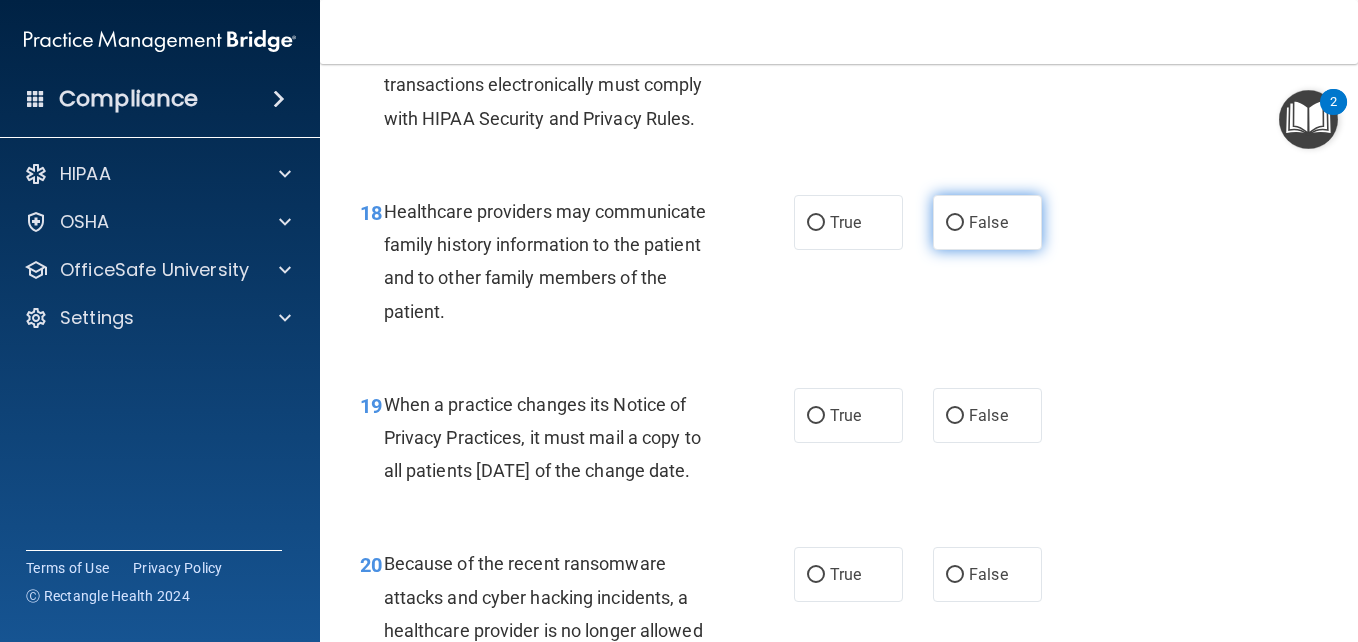 click on "False" at bounding box center [987, 222] 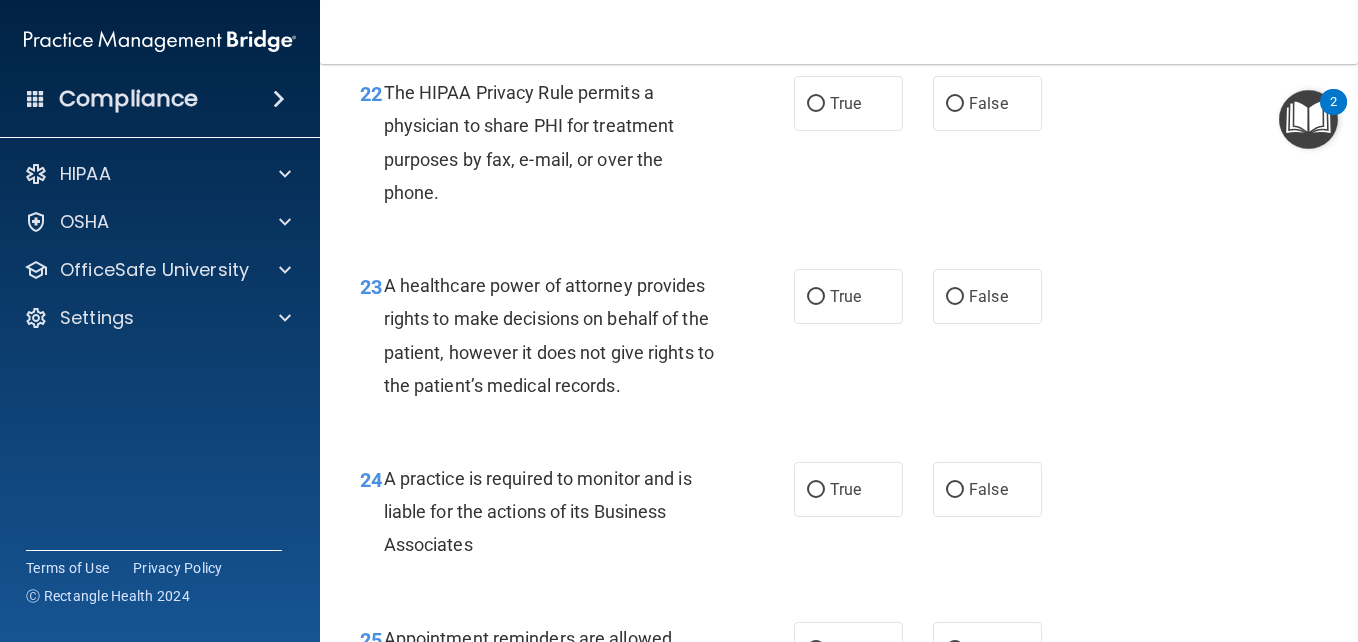 scroll, scrollTop: 4200, scrollLeft: 0, axis: vertical 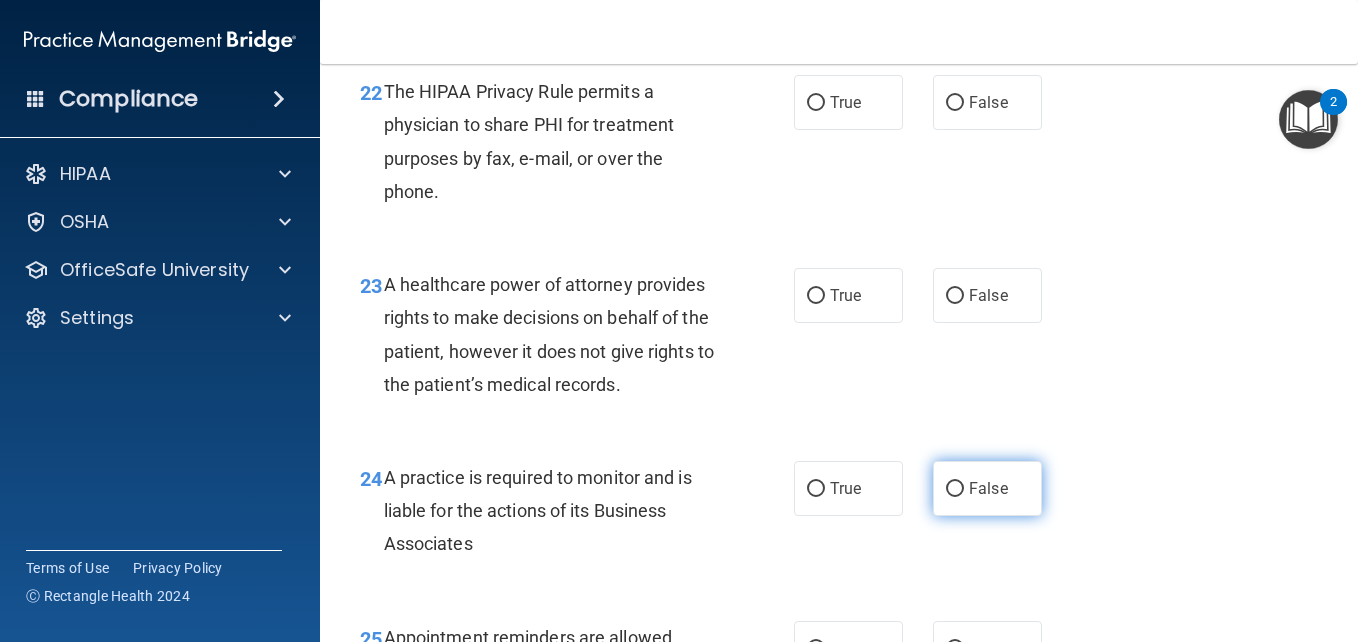 click on "False" at bounding box center (987, 488) 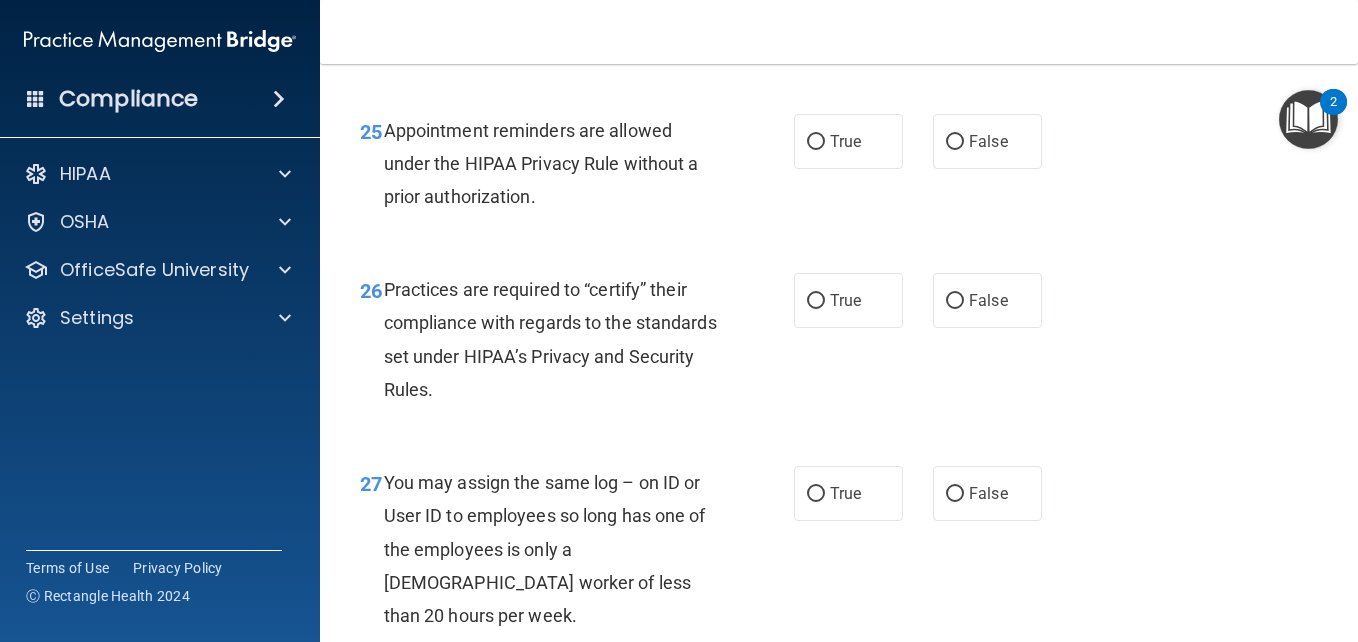 scroll, scrollTop: 4708, scrollLeft: 0, axis: vertical 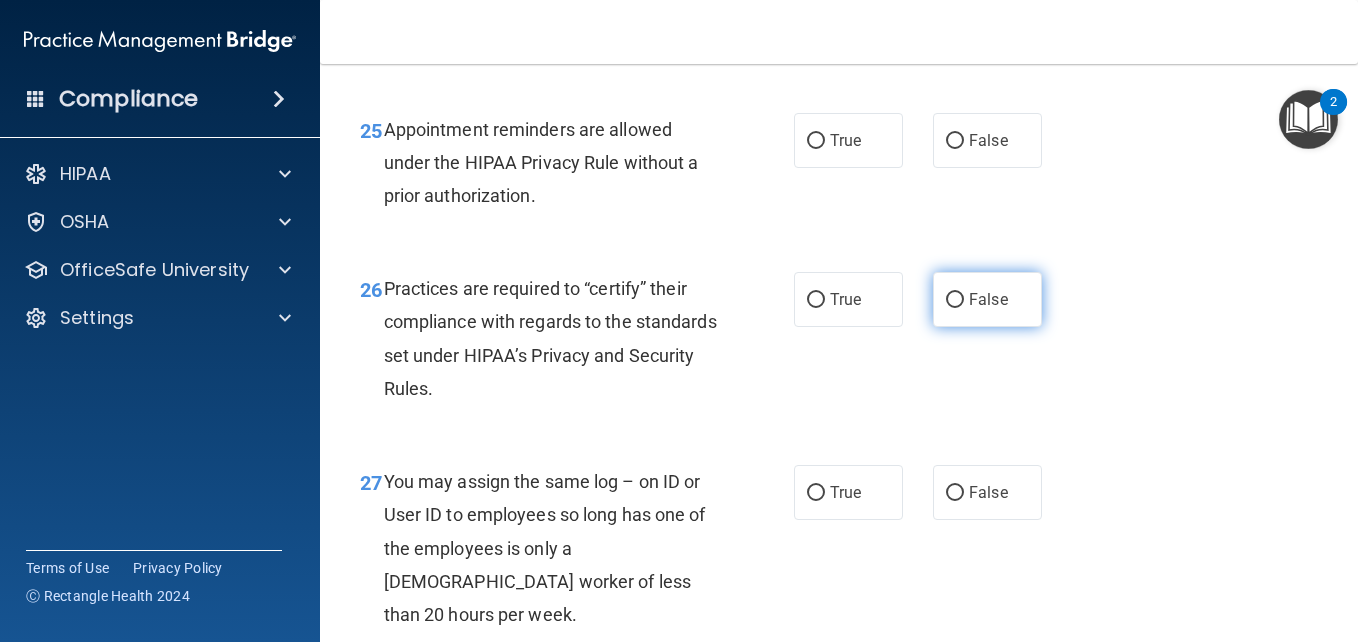 click on "False" at bounding box center [987, 299] 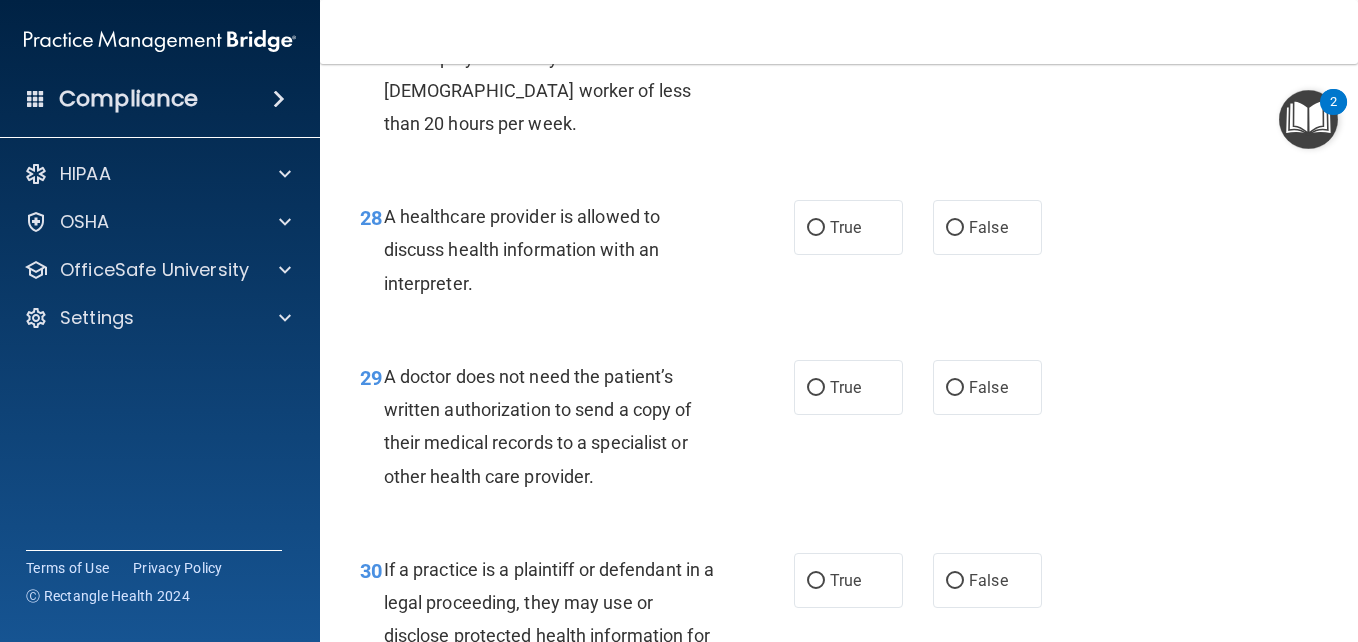 scroll, scrollTop: 5200, scrollLeft: 0, axis: vertical 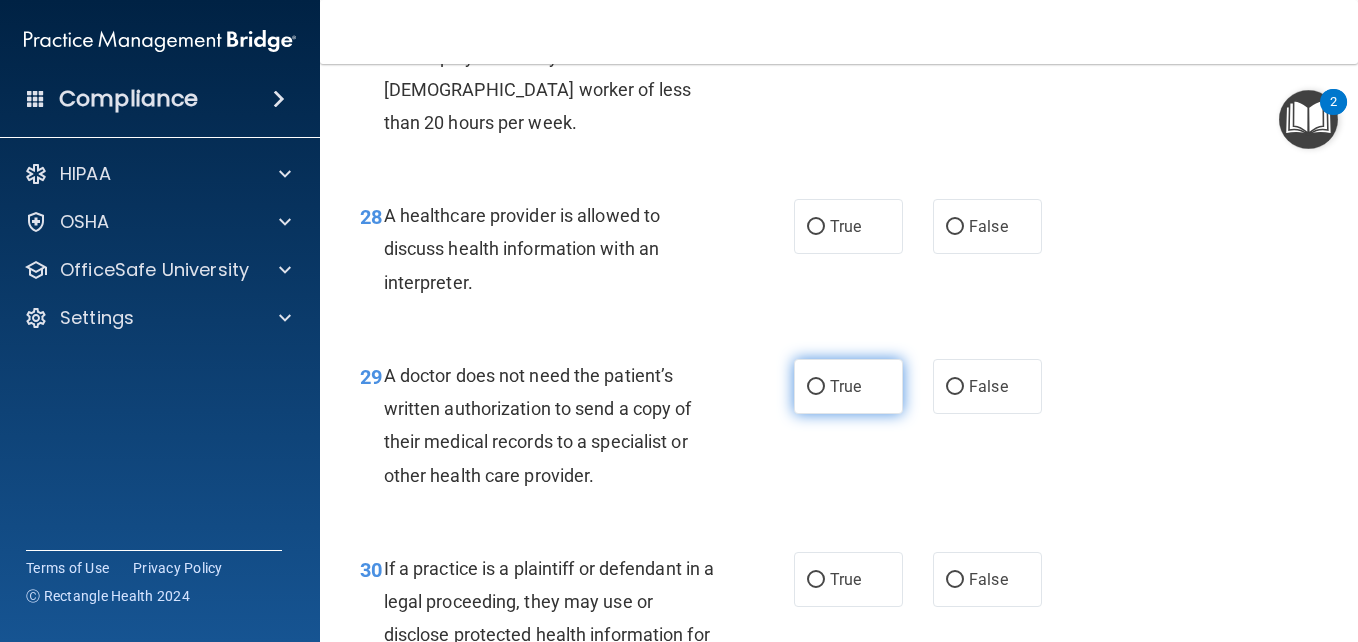 click on "True" at bounding box center [848, 386] 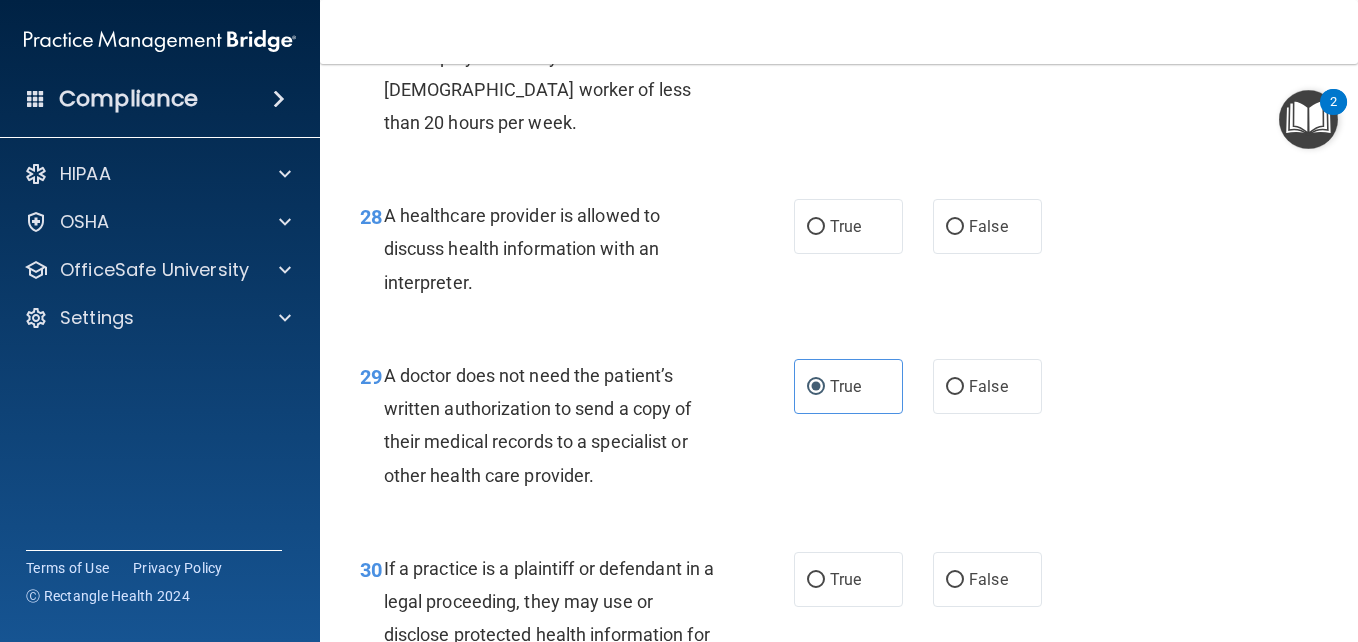 scroll, scrollTop: 5508, scrollLeft: 0, axis: vertical 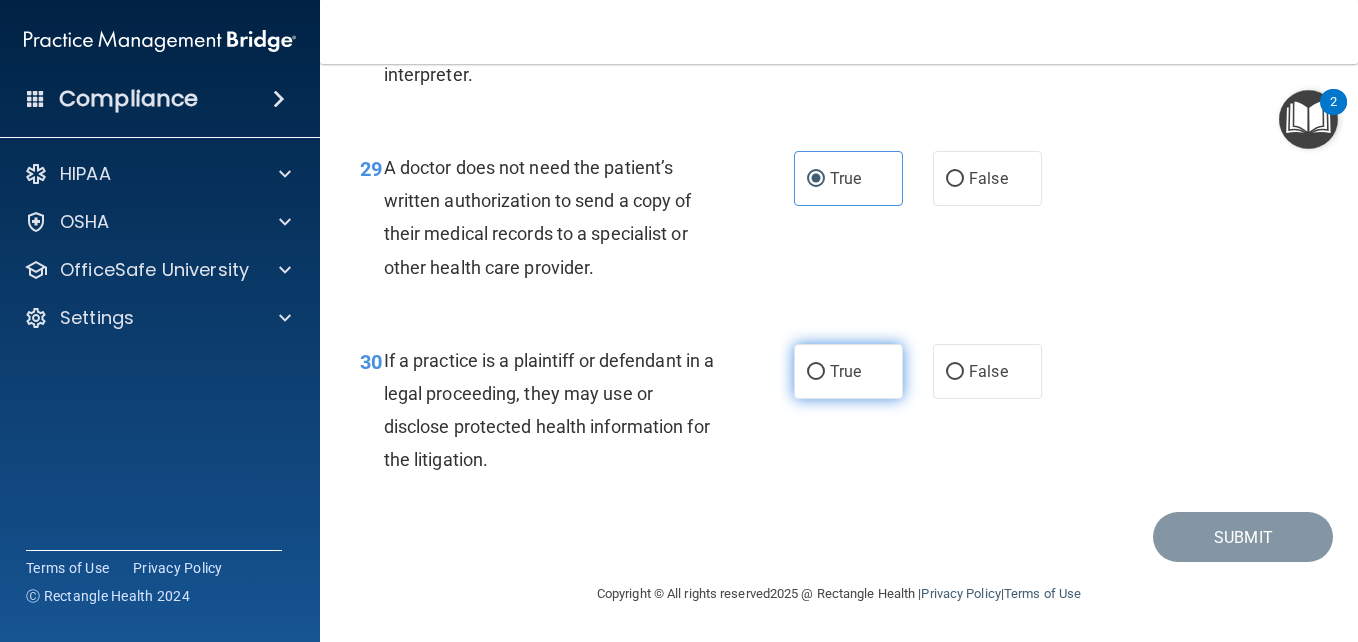click on "True" at bounding box center [845, 371] 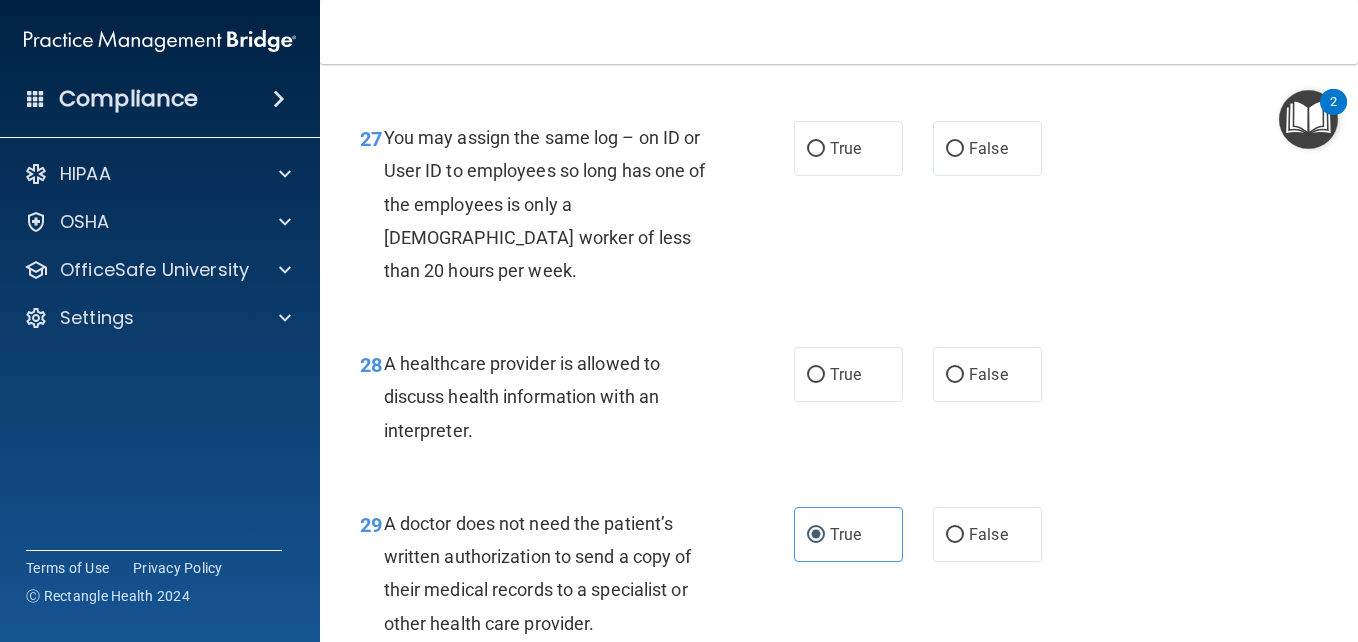 scroll, scrollTop: 5050, scrollLeft: 0, axis: vertical 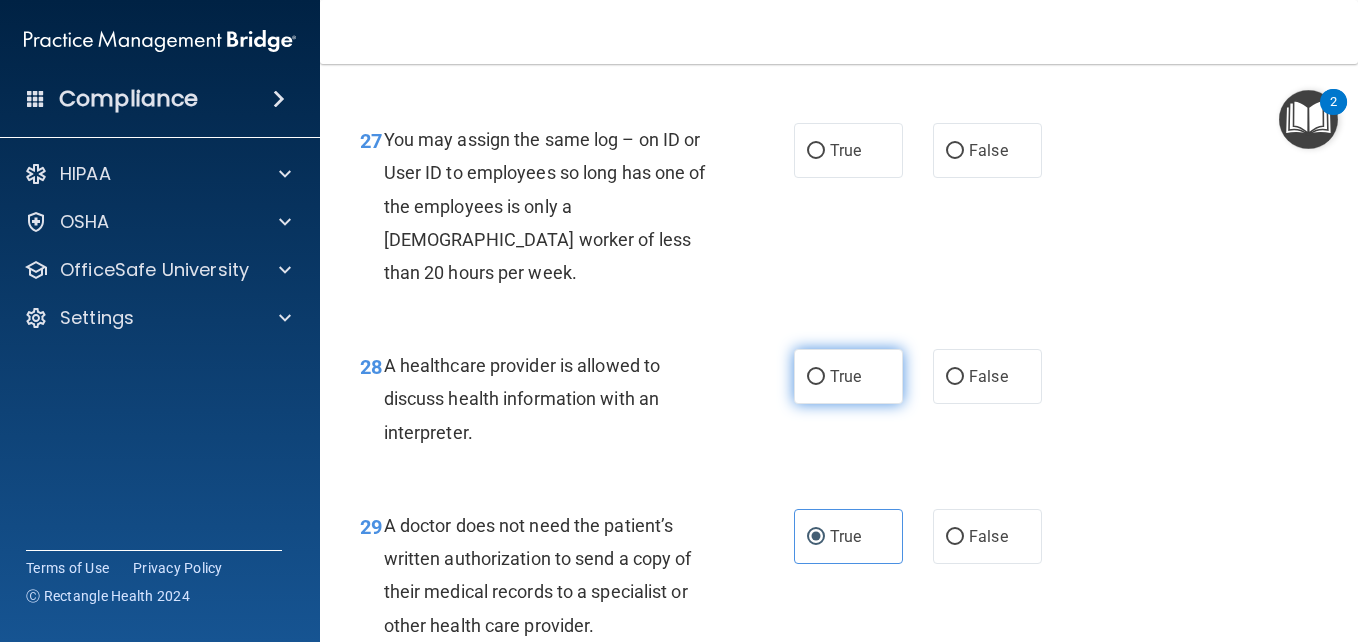 click on "True" at bounding box center (816, 377) 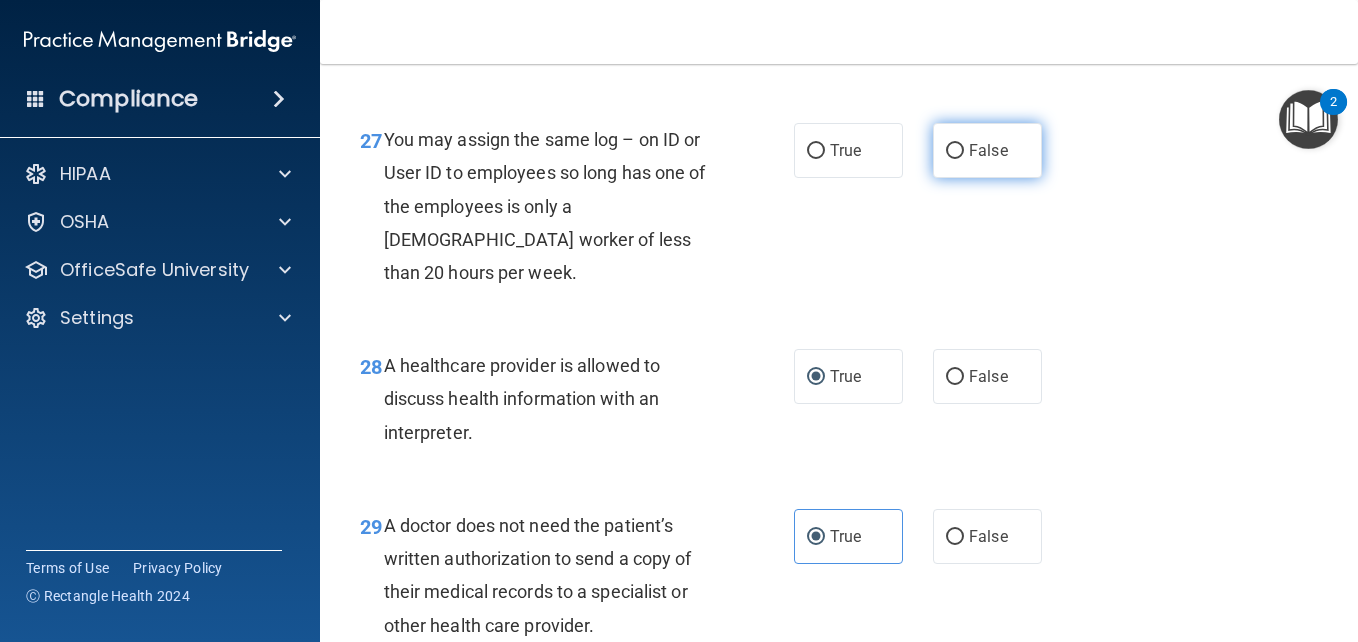 click on "False" at bounding box center (987, 150) 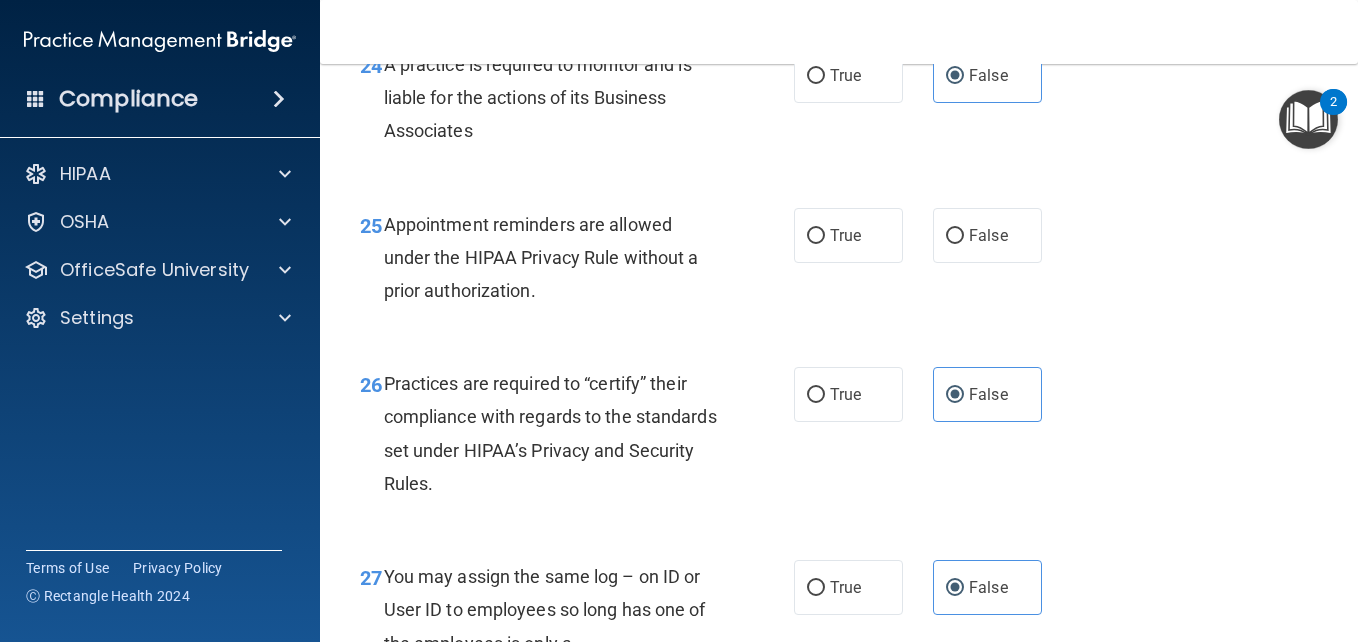 scroll, scrollTop: 4612, scrollLeft: 0, axis: vertical 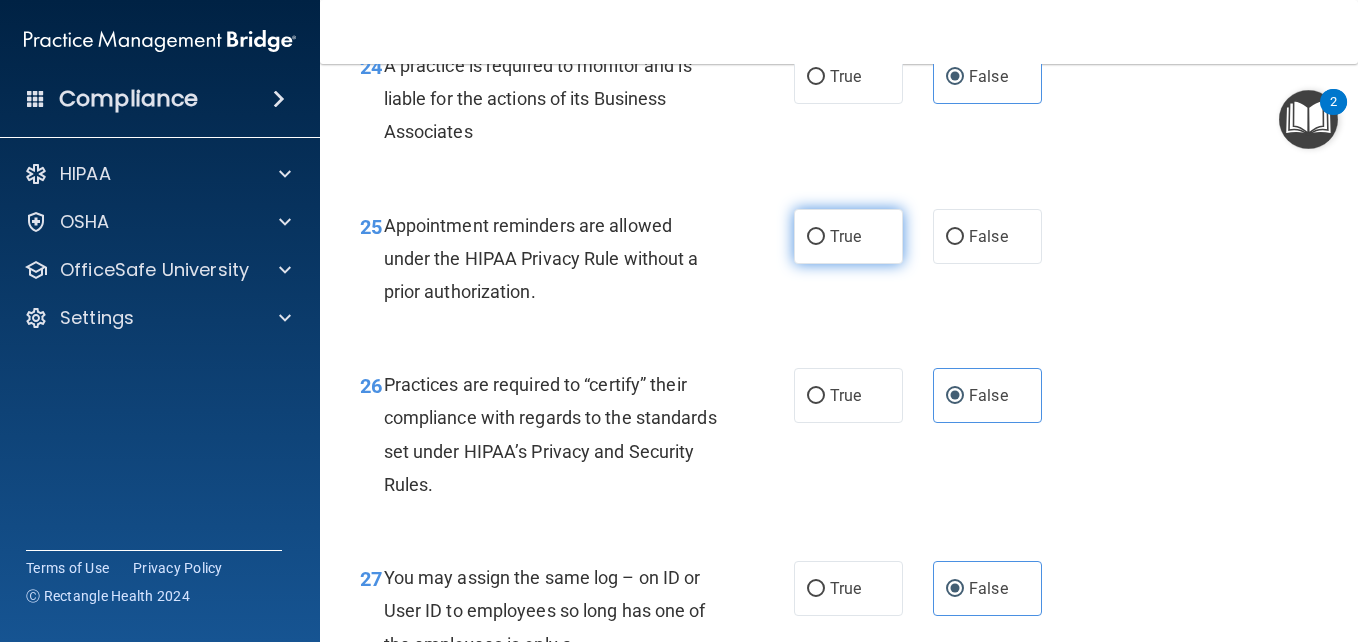 click on "True" at bounding box center (845, 236) 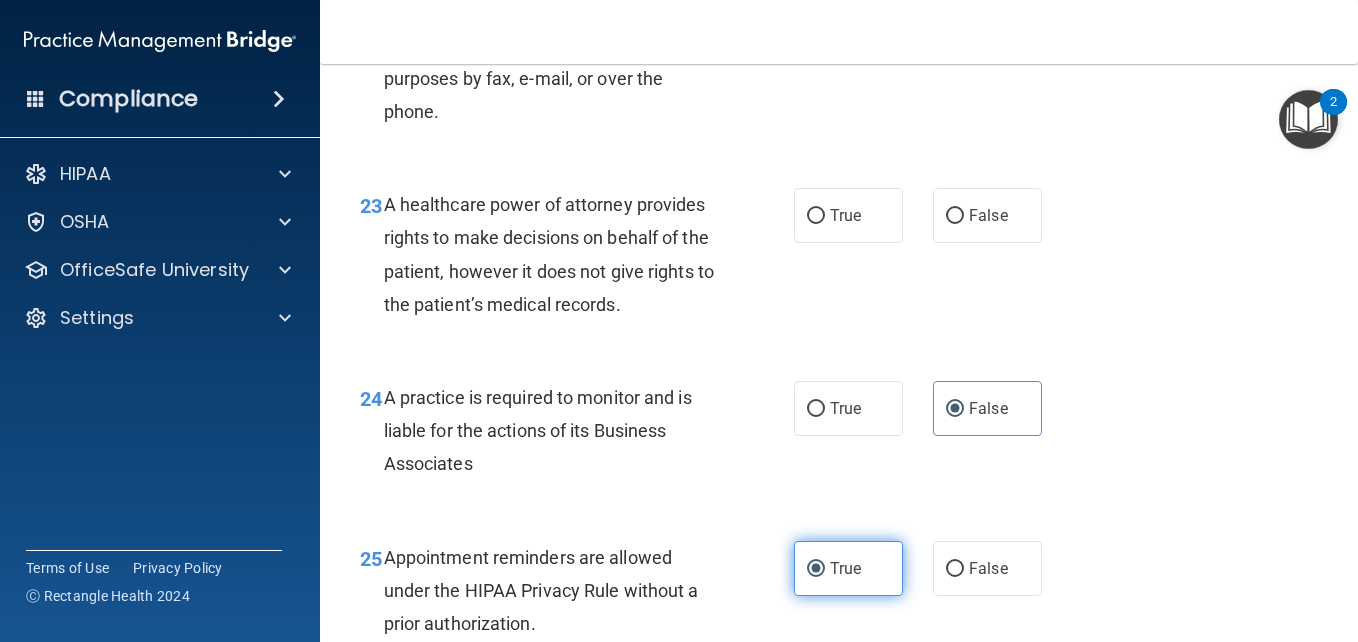 scroll, scrollTop: 4262, scrollLeft: 0, axis: vertical 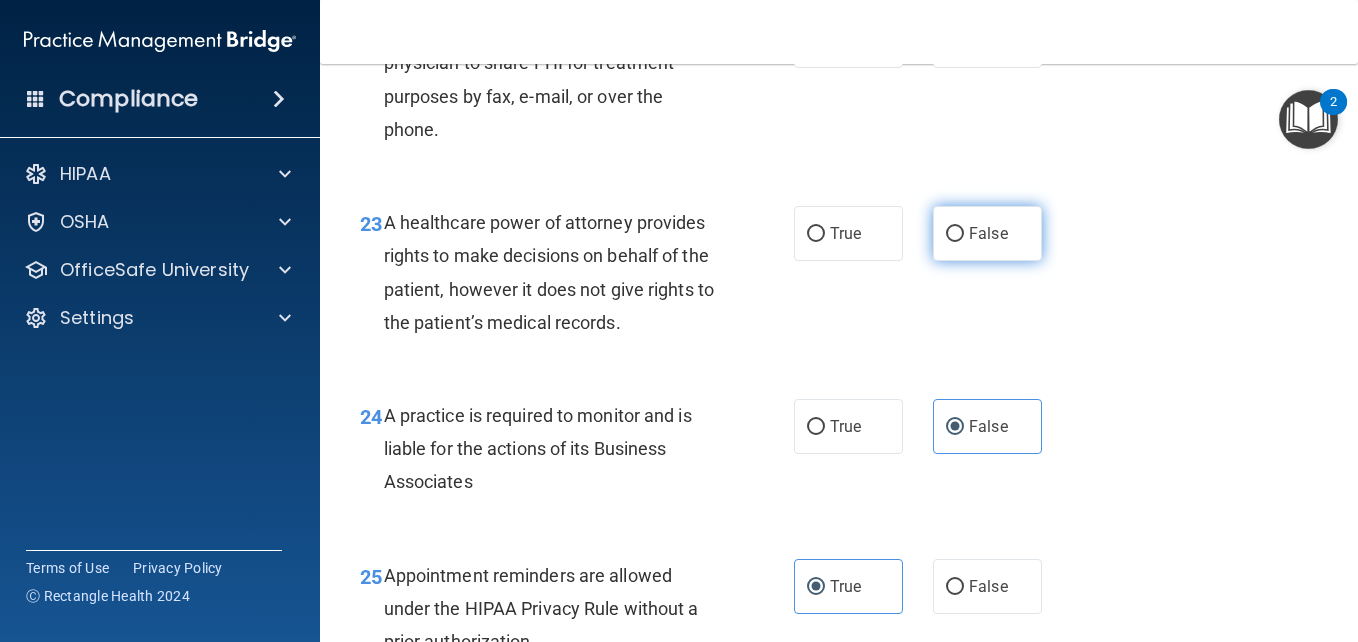 click on "False" at bounding box center (987, 233) 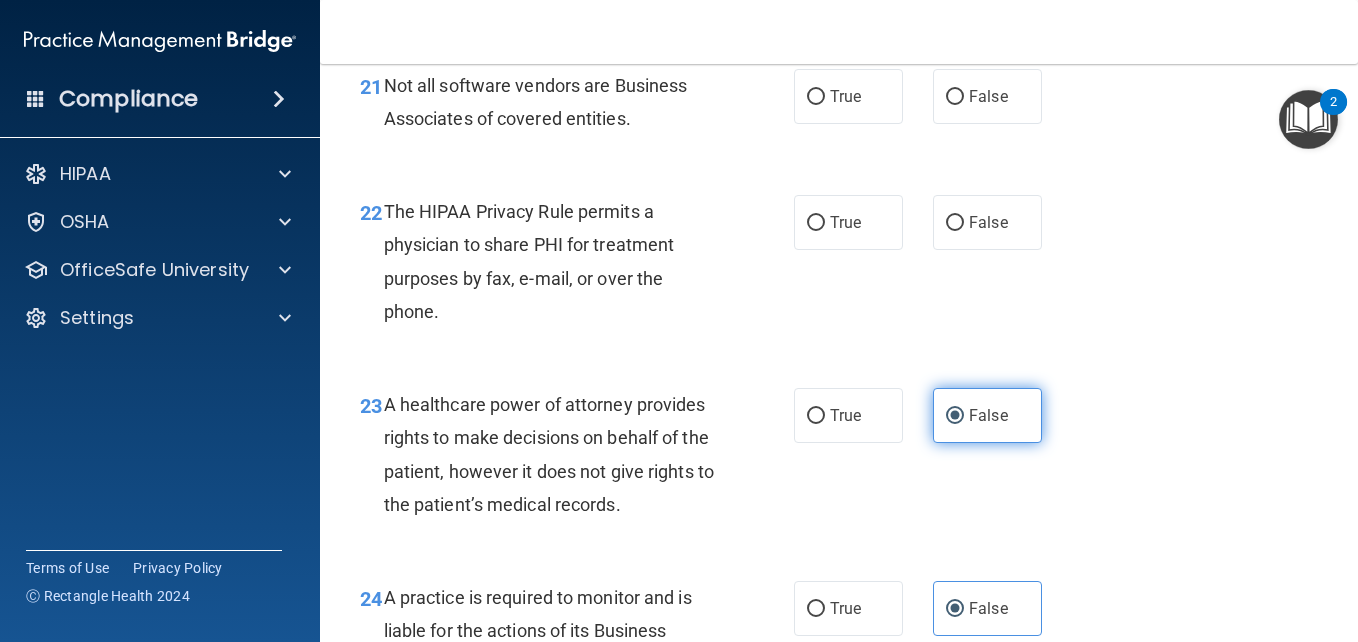 scroll, scrollTop: 4077, scrollLeft: 0, axis: vertical 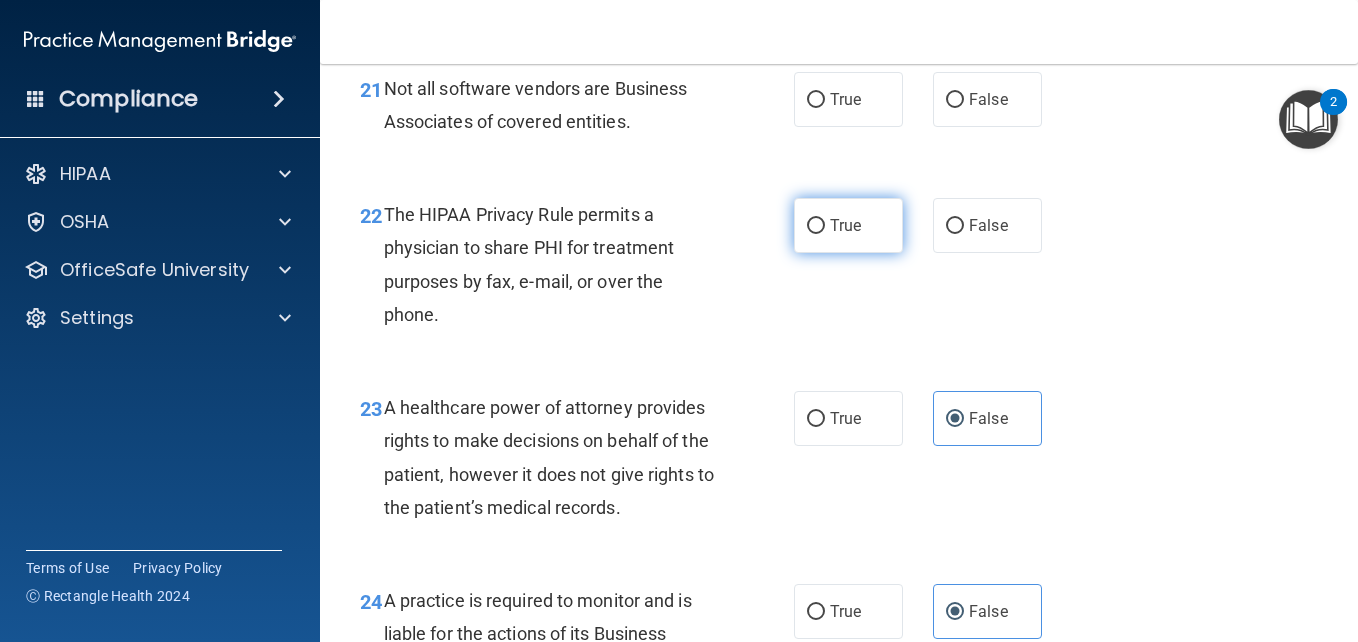 click on "True" at bounding box center [848, 225] 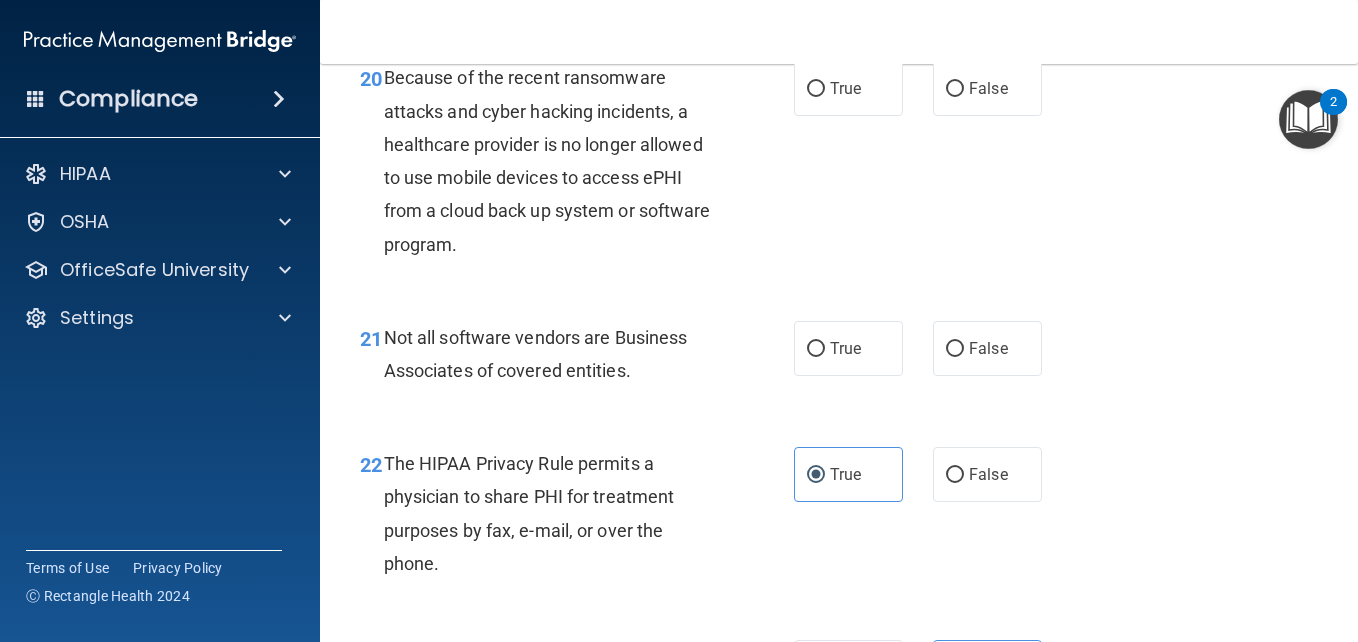 scroll, scrollTop: 3827, scrollLeft: 0, axis: vertical 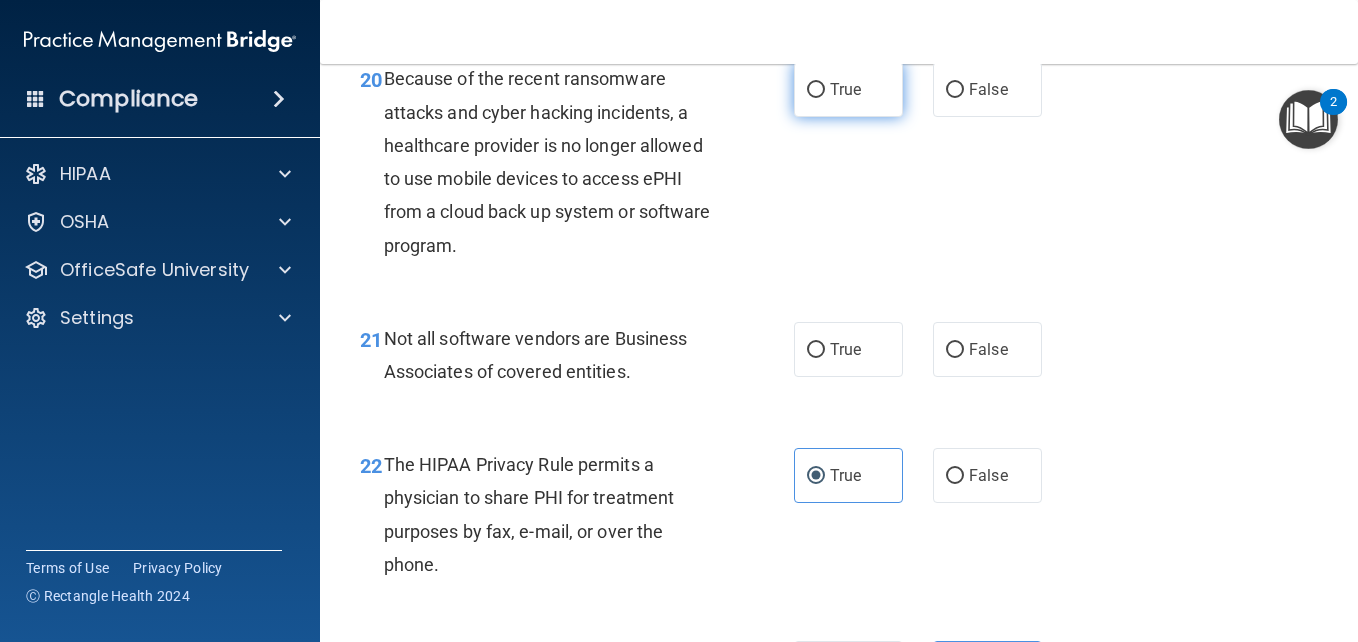 click on "True" at bounding box center [848, 89] 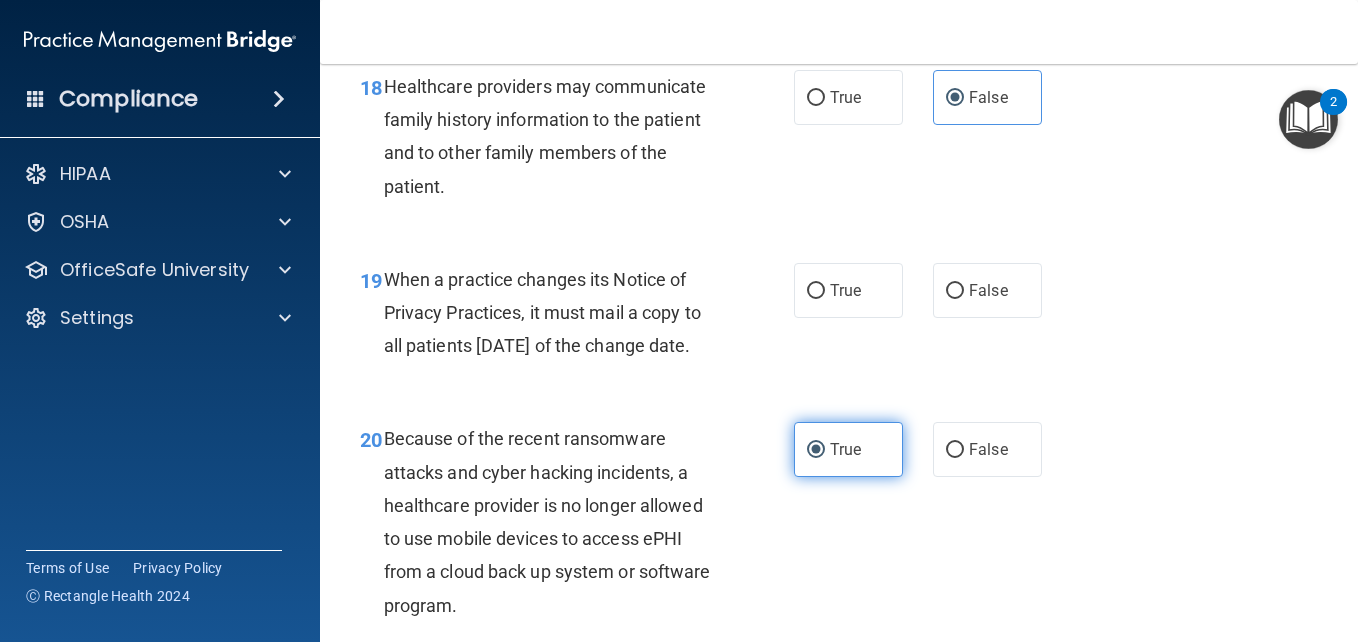scroll, scrollTop: 3462, scrollLeft: 0, axis: vertical 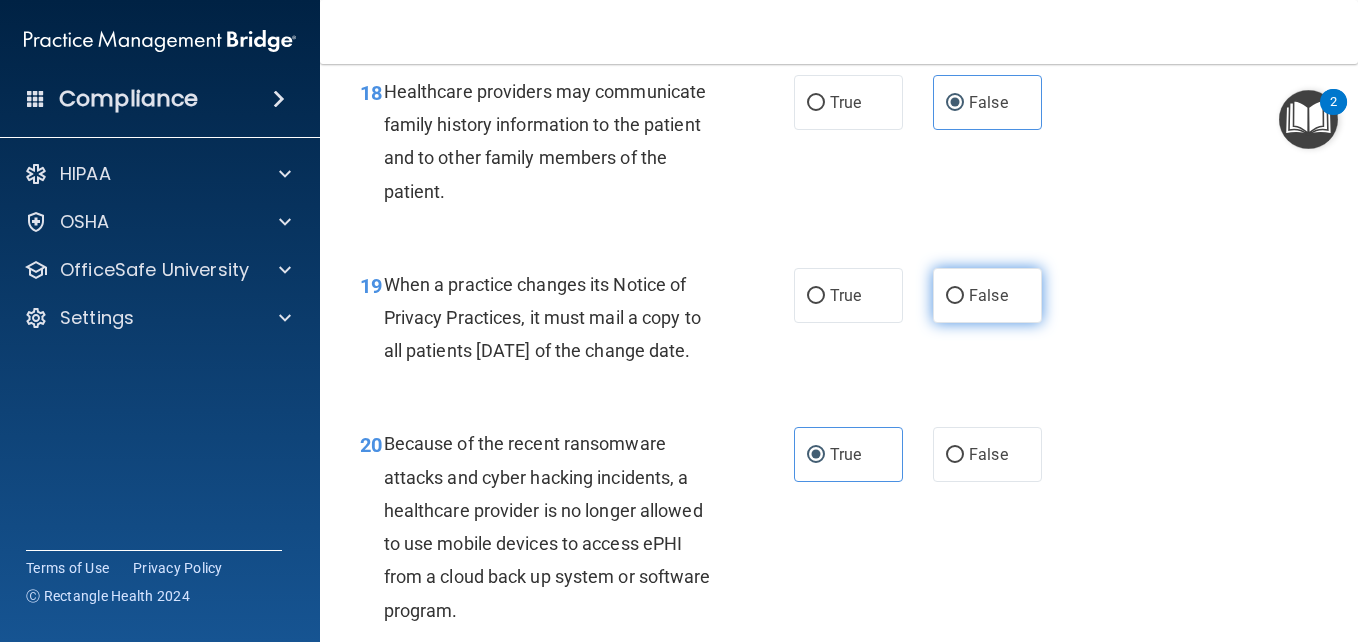 click on "False" at bounding box center [987, 295] 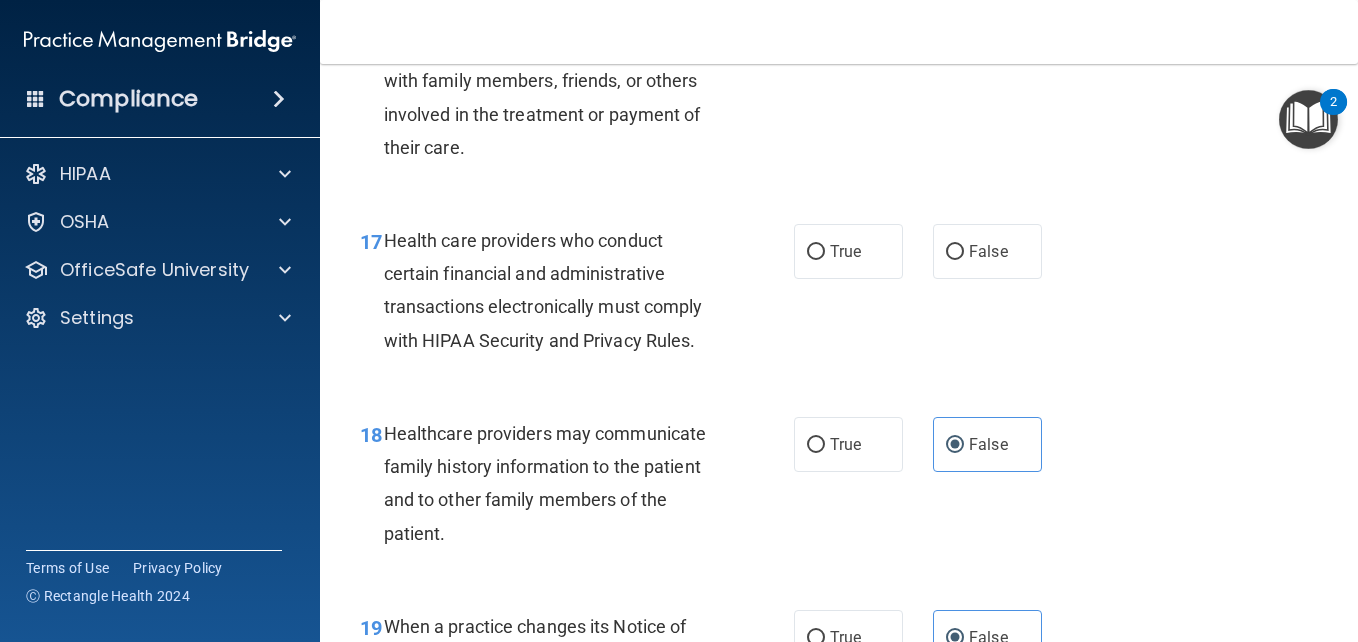 scroll, scrollTop: 3119, scrollLeft: 0, axis: vertical 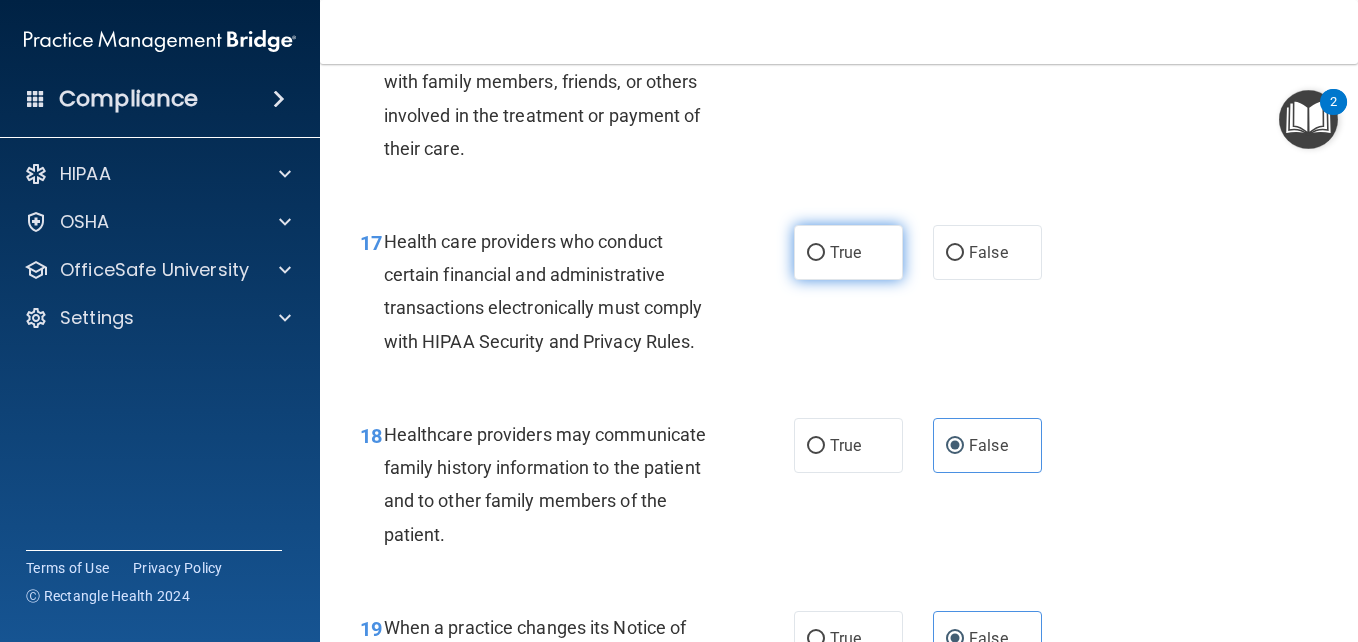 click on "True" at bounding box center [816, 253] 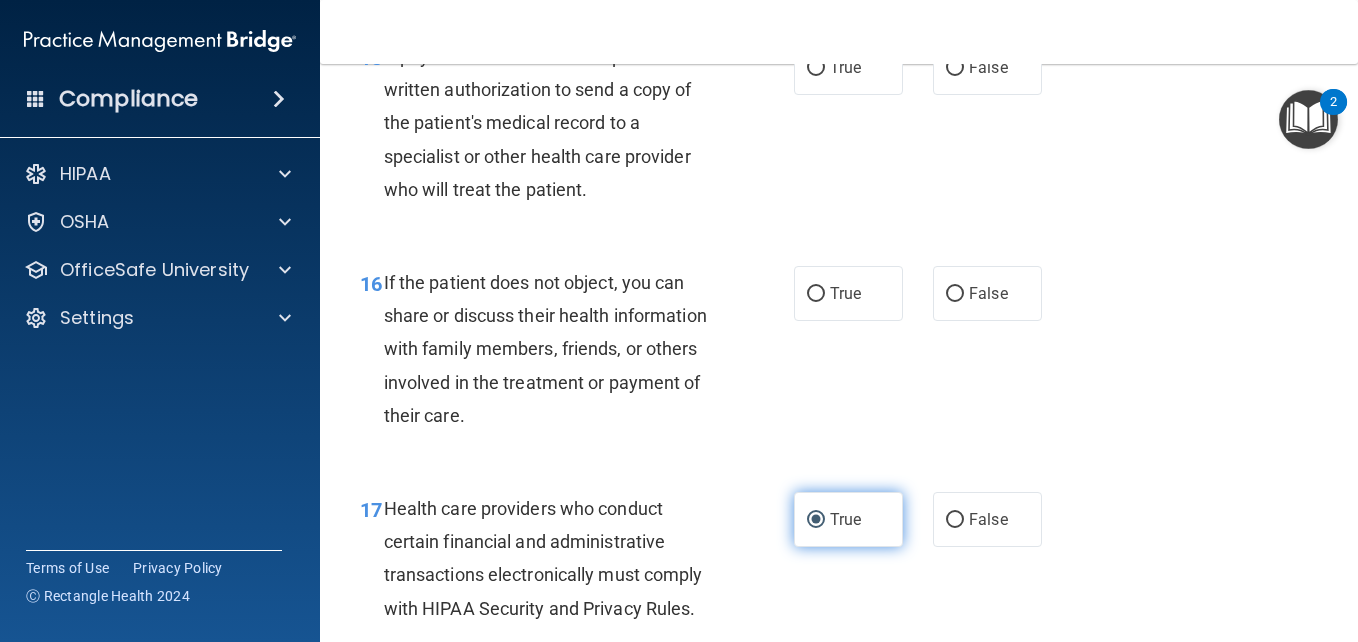 scroll, scrollTop: 2851, scrollLeft: 0, axis: vertical 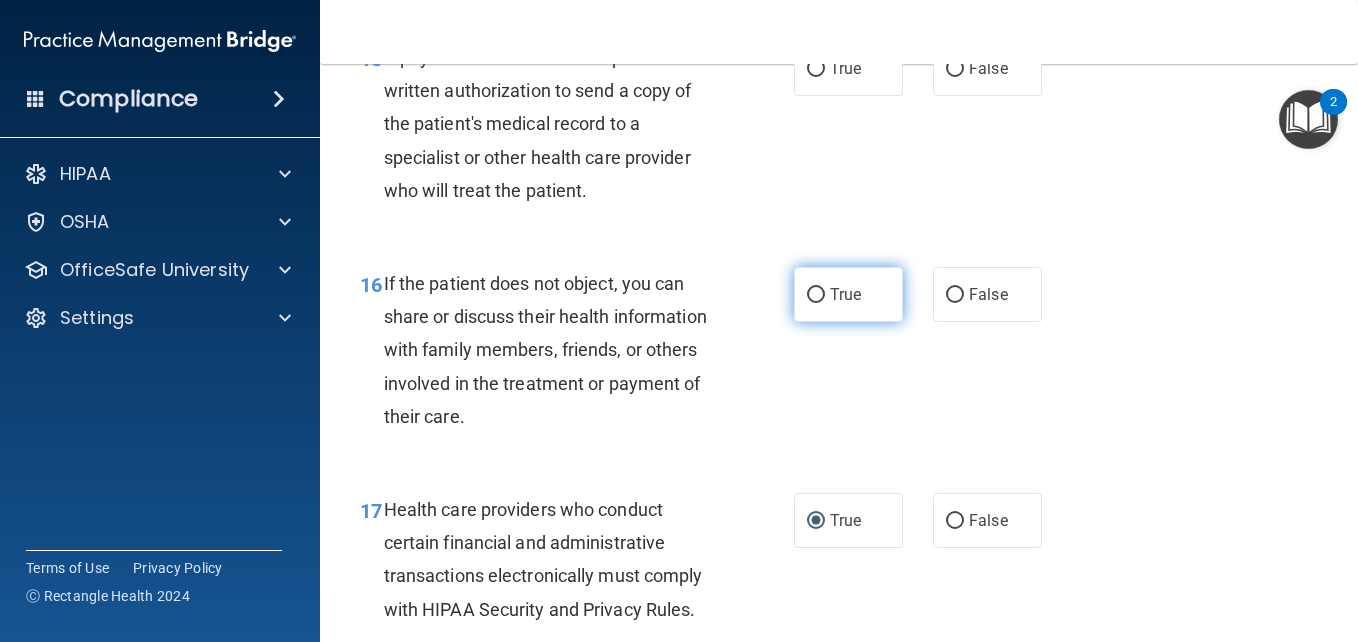click on "True" at bounding box center [845, 294] 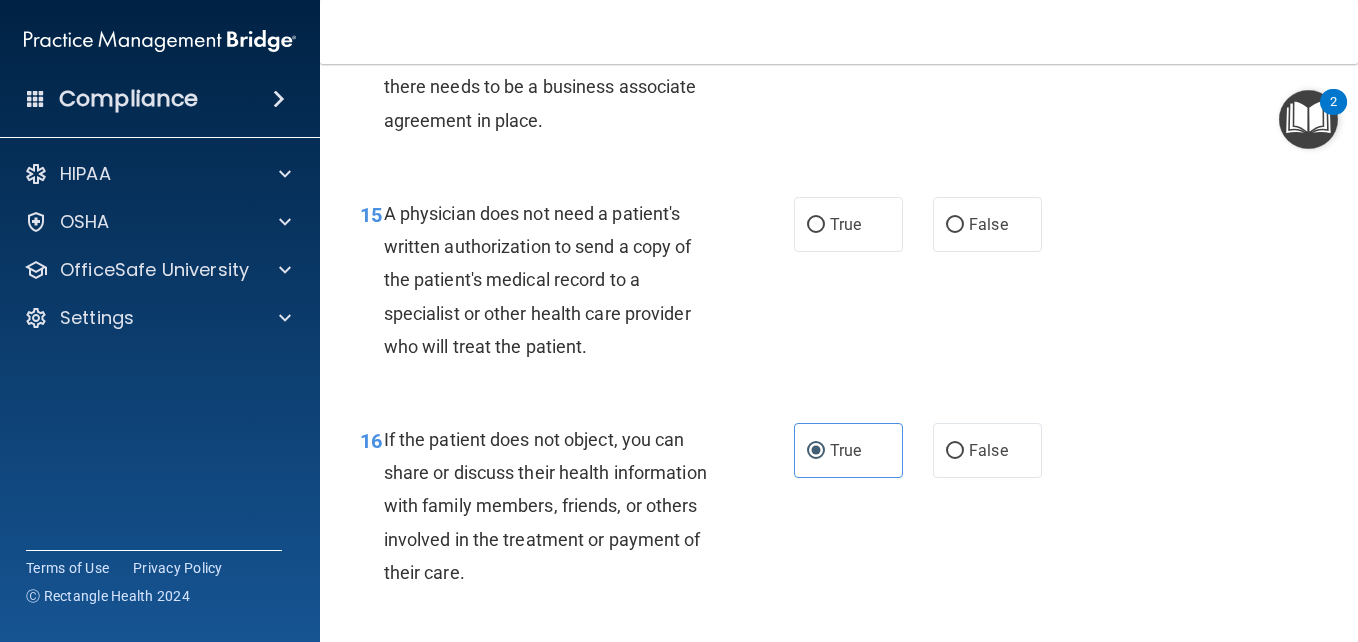 scroll, scrollTop: 2694, scrollLeft: 0, axis: vertical 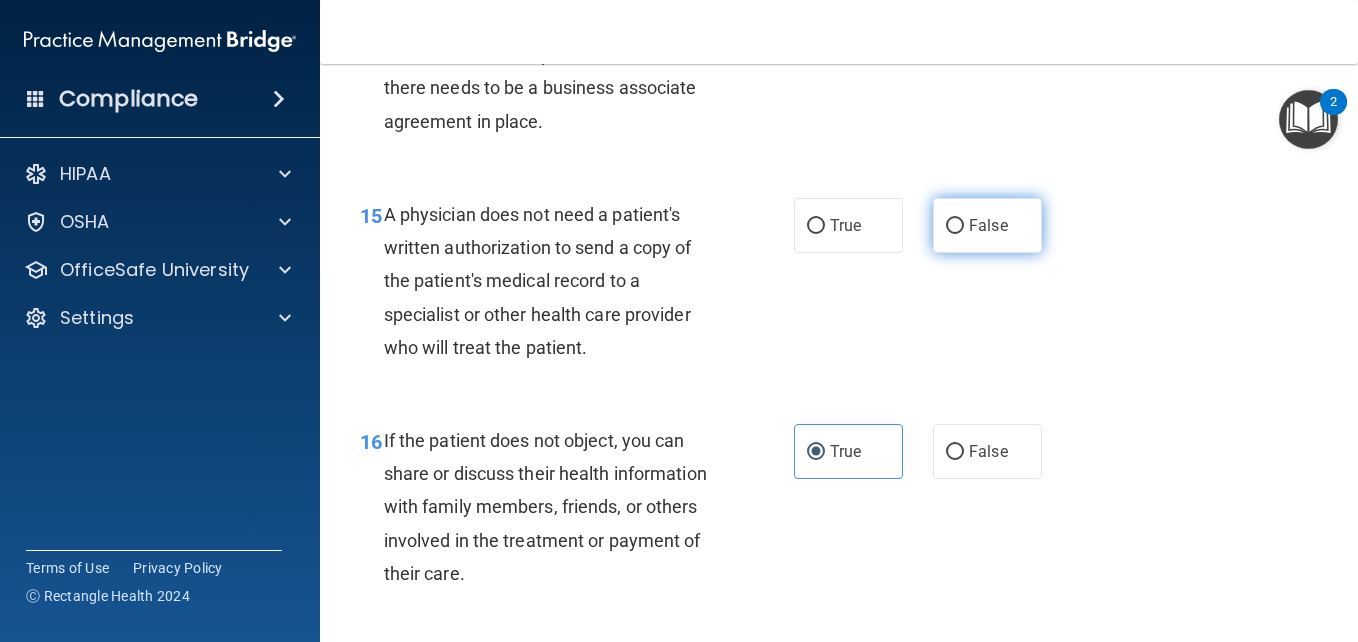 click on "False" at bounding box center (987, 225) 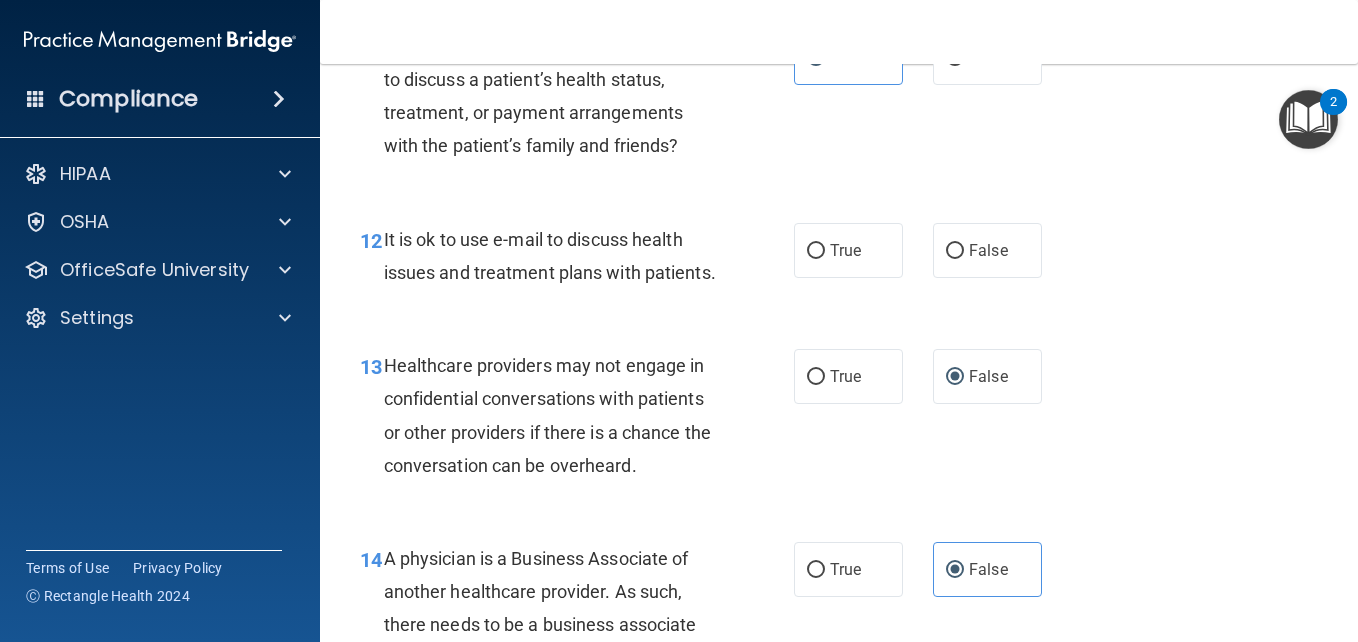 scroll, scrollTop: 2150, scrollLeft: 0, axis: vertical 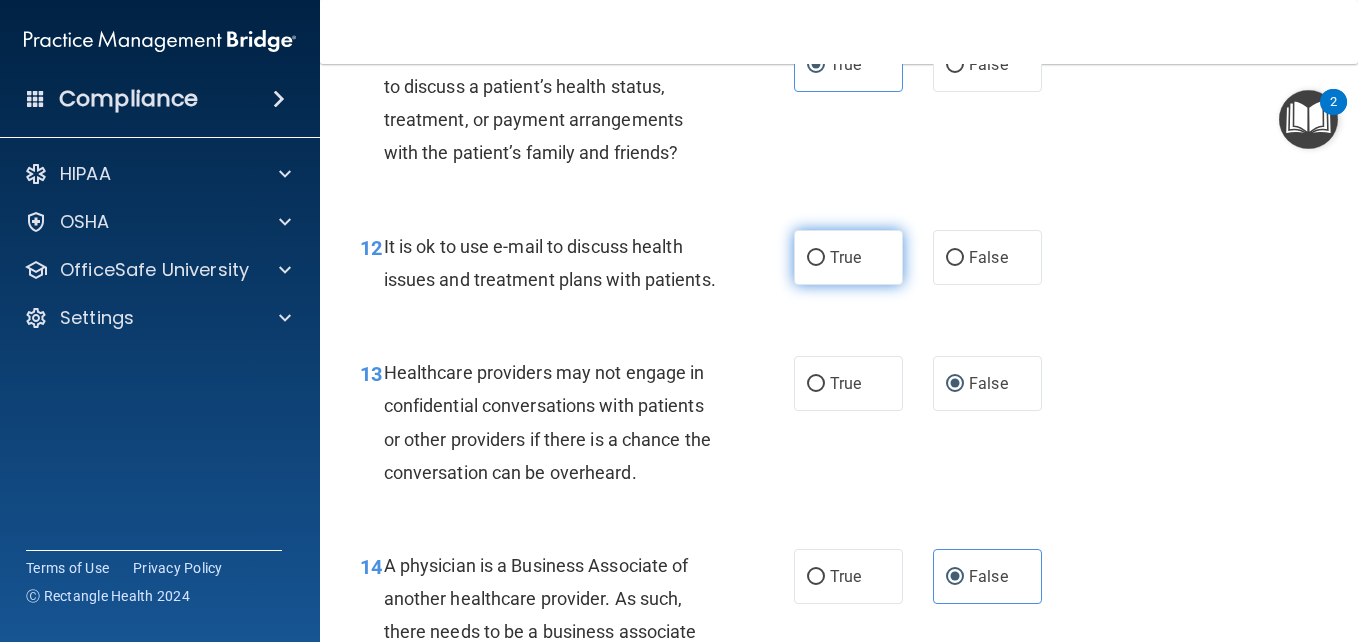 click on "True" at bounding box center (845, 257) 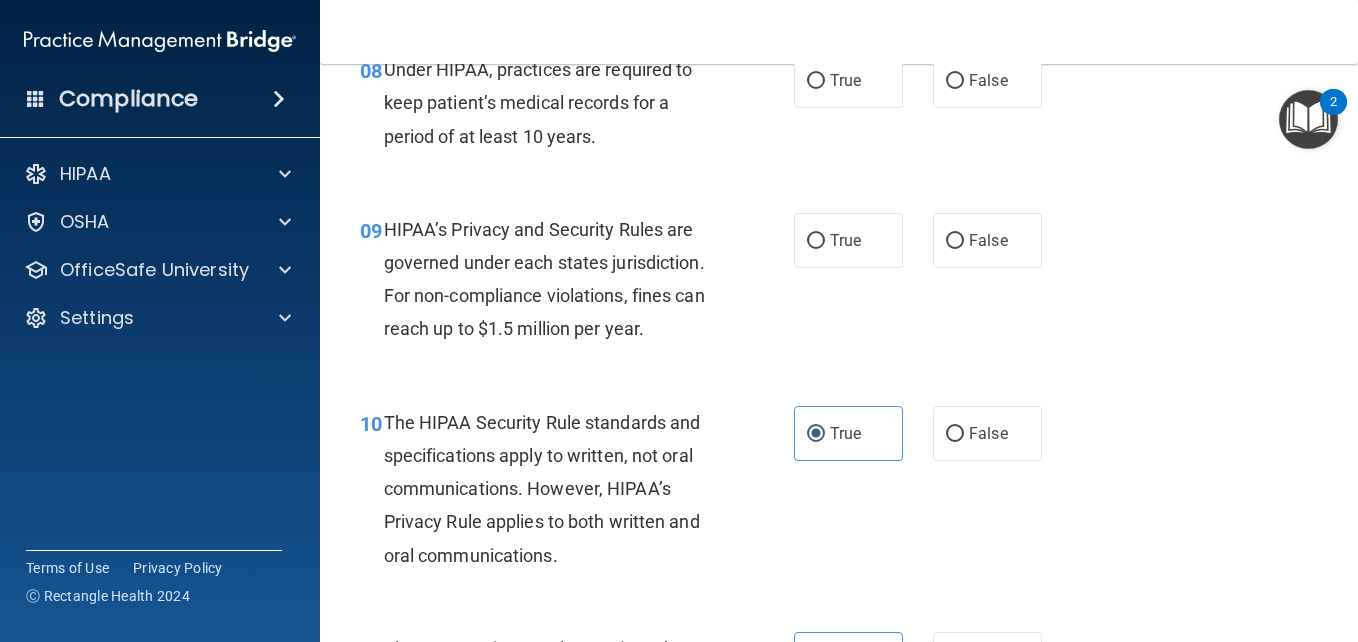 scroll, scrollTop: 1554, scrollLeft: 0, axis: vertical 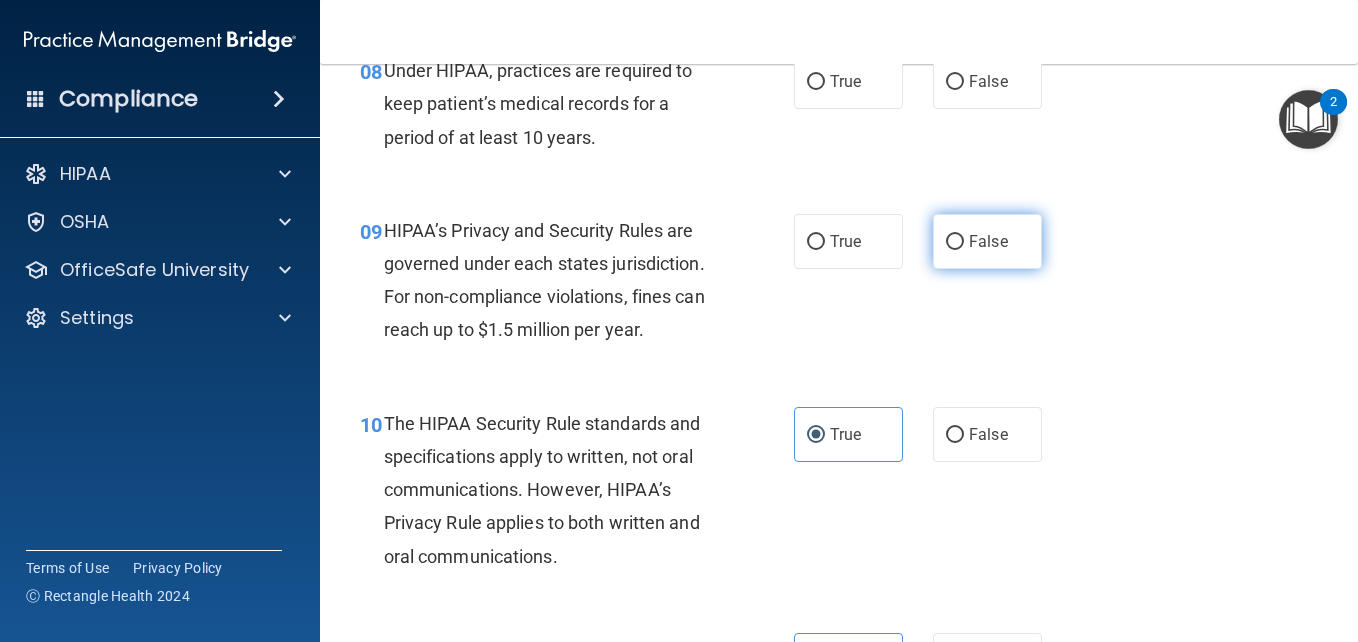 click on "False" at bounding box center [987, 241] 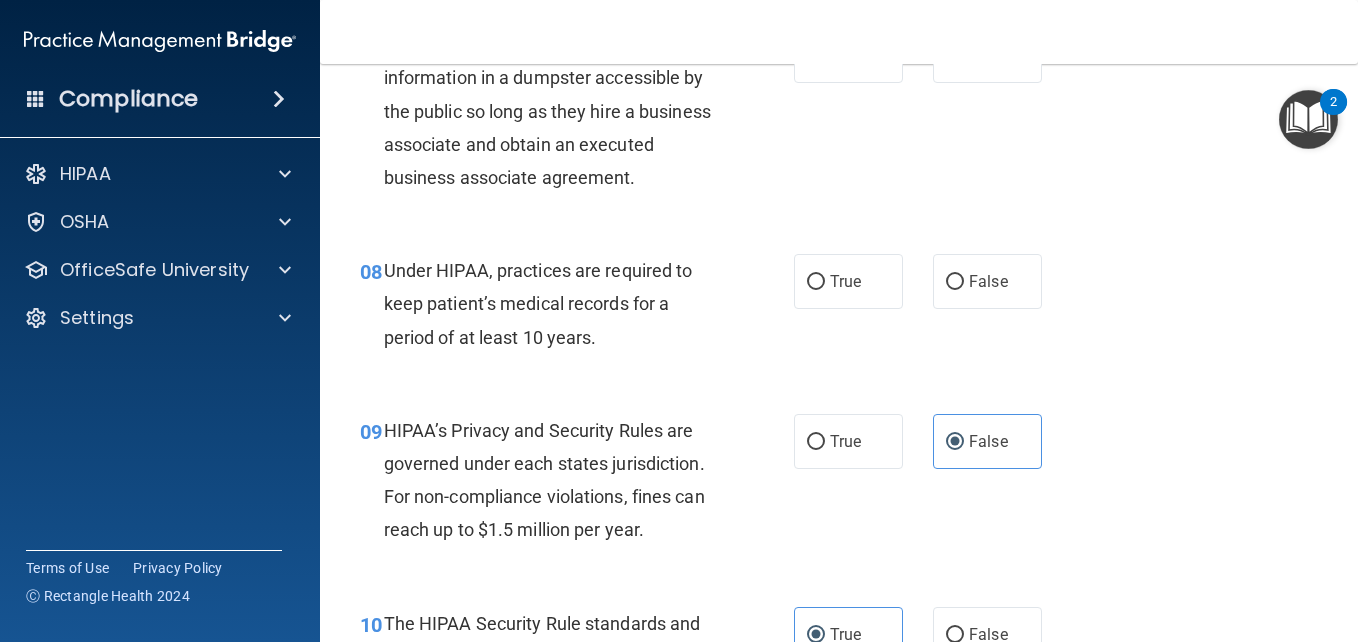 scroll, scrollTop: 1293, scrollLeft: 0, axis: vertical 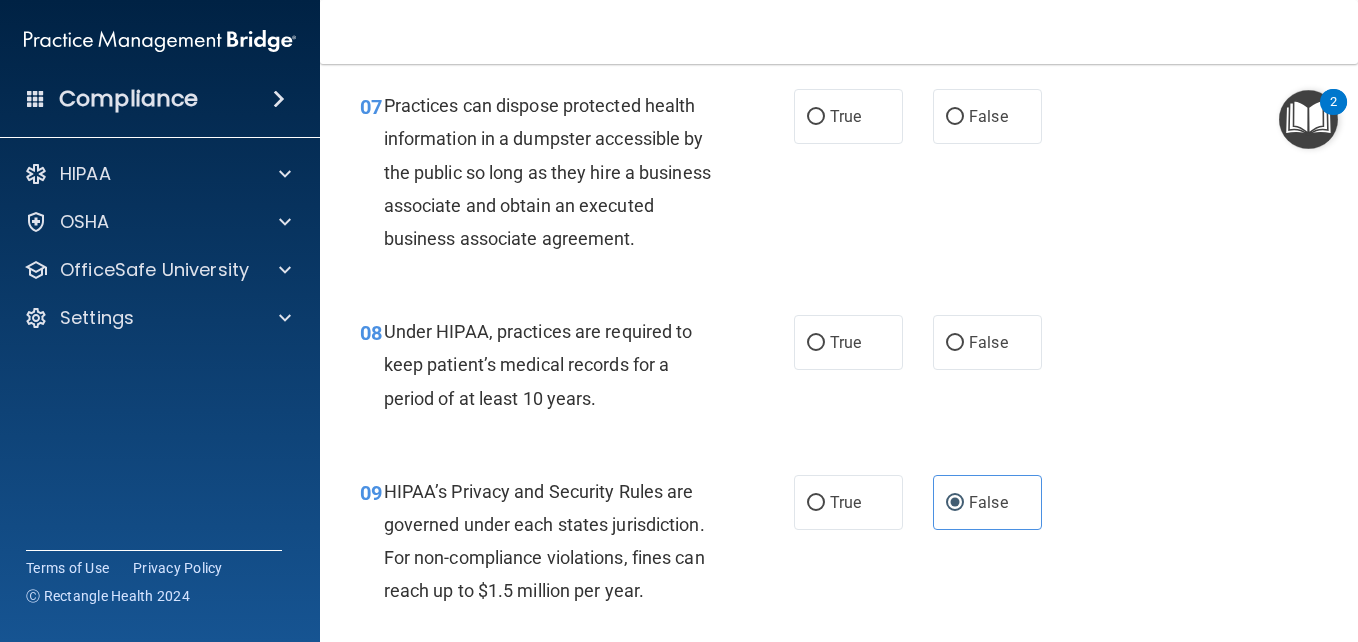 click on "True           False" at bounding box center (925, 342) 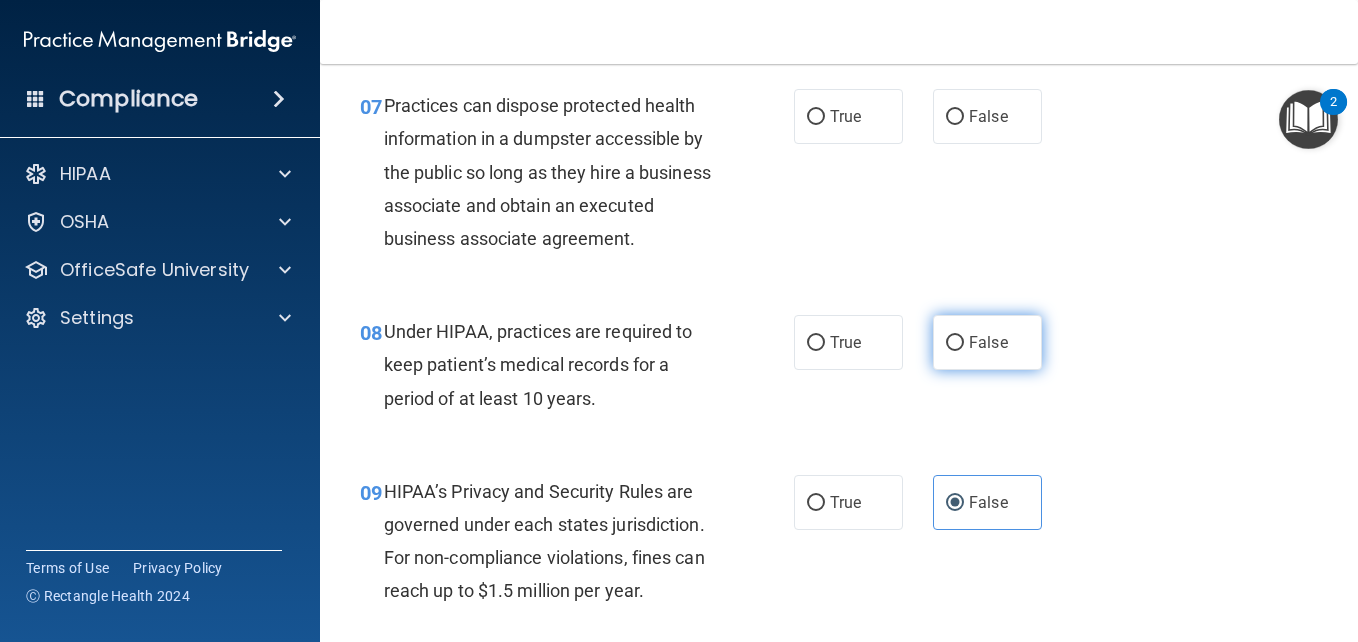 click on "False" at bounding box center (987, 342) 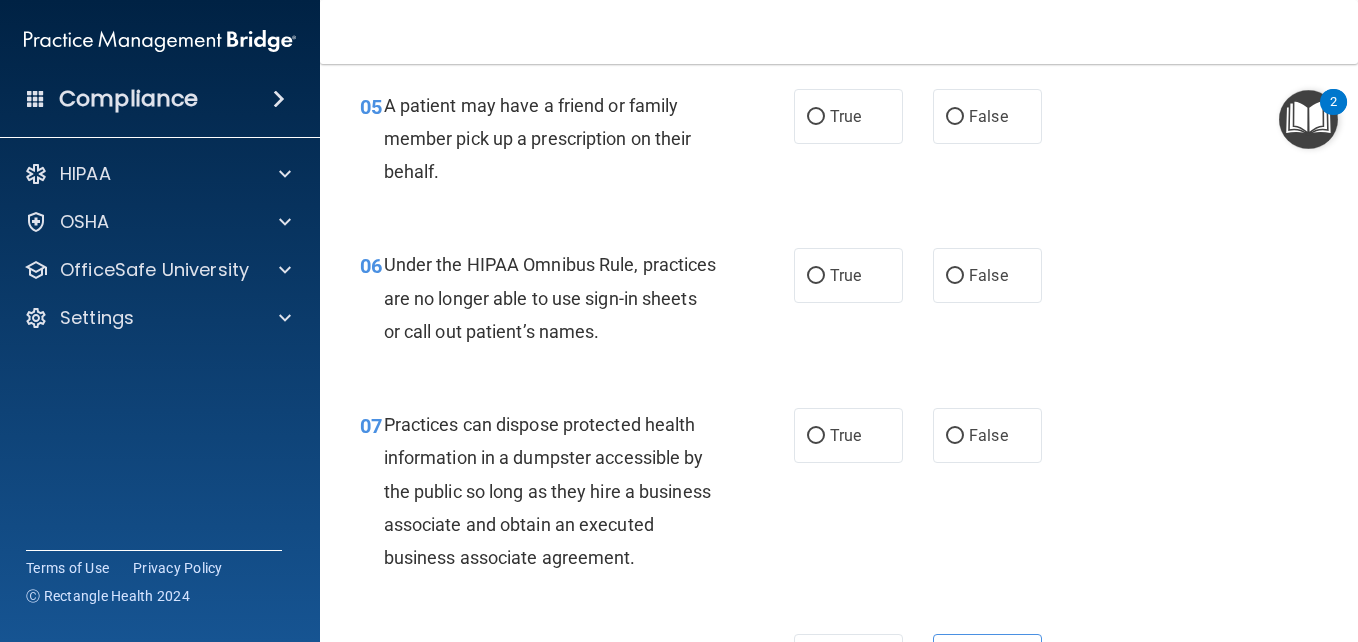 scroll, scrollTop: 972, scrollLeft: 0, axis: vertical 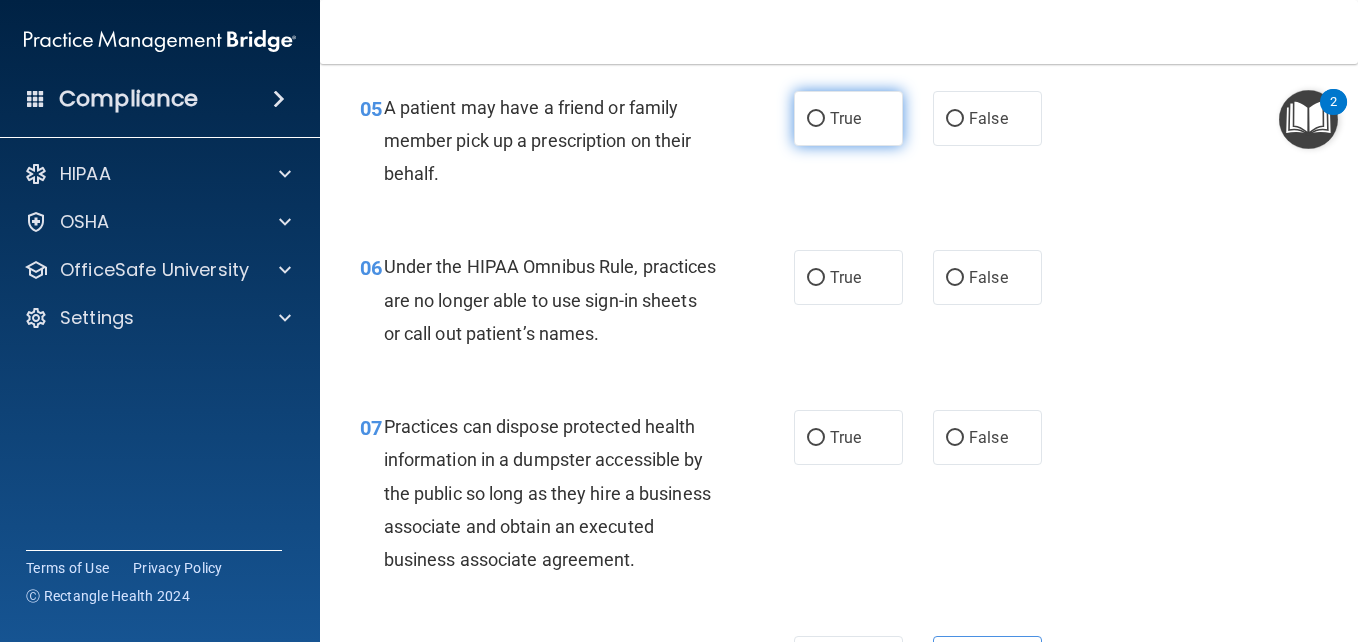 click on "True" at bounding box center [848, 118] 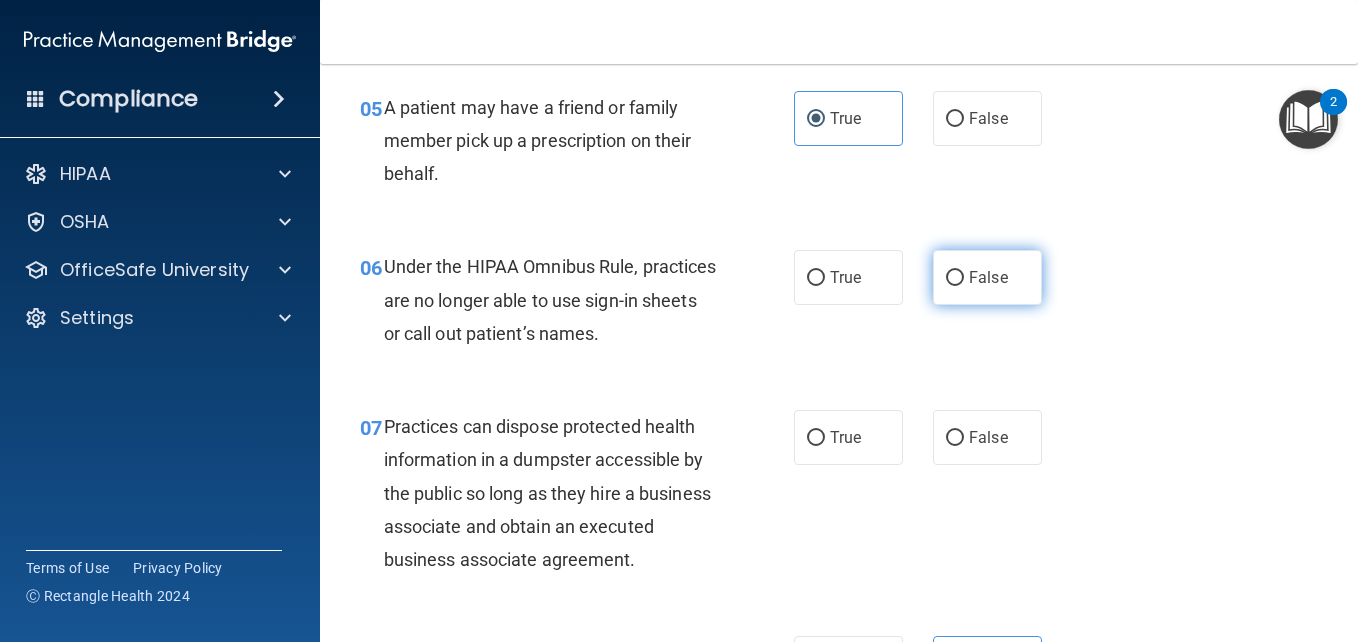 click on "False" at bounding box center [987, 277] 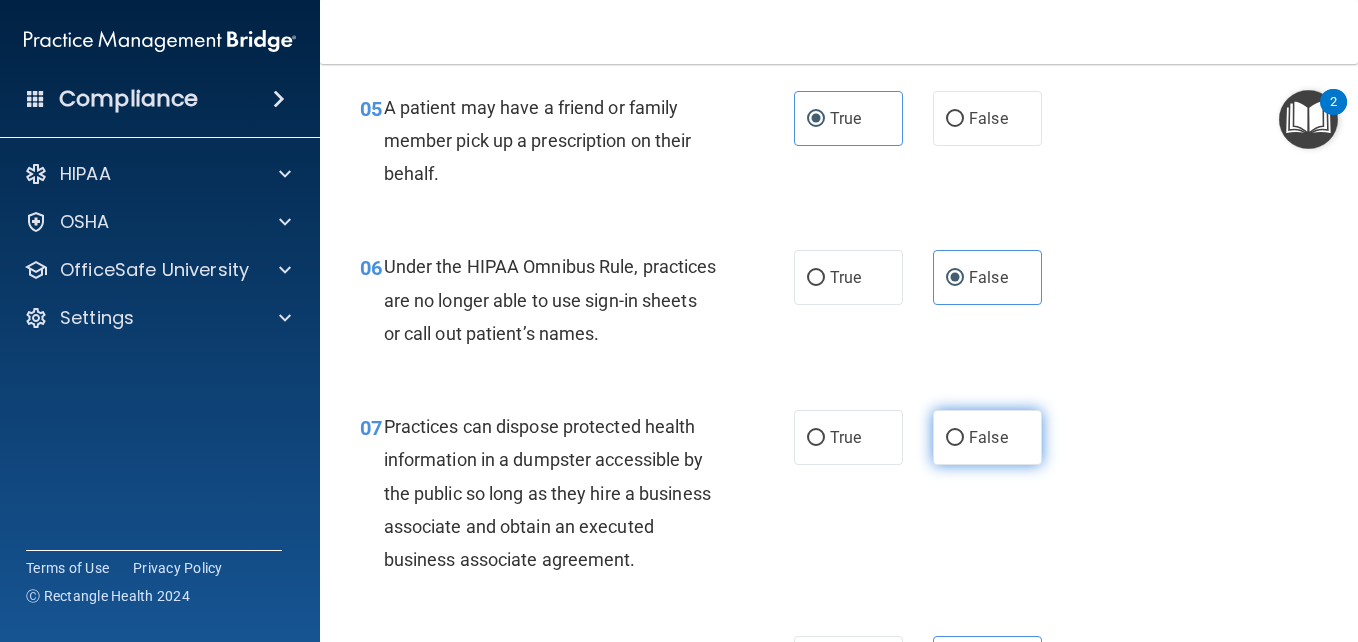 click on "False" at bounding box center (988, 437) 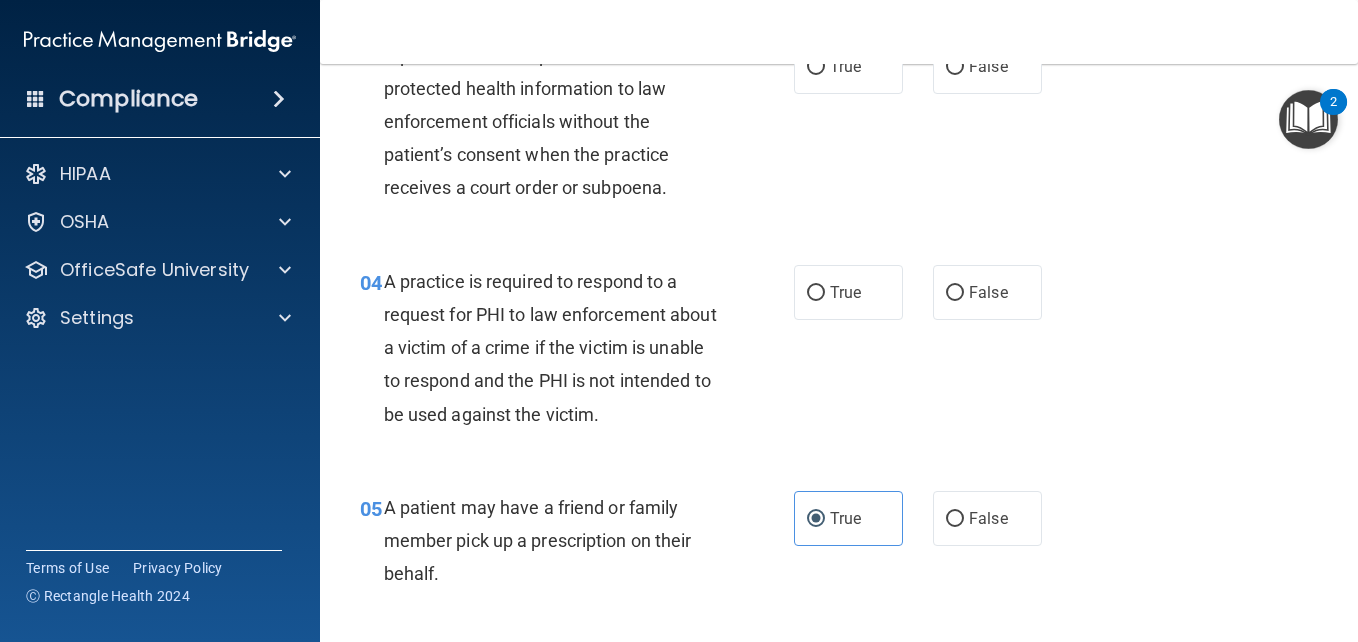 scroll, scrollTop: 509, scrollLeft: 0, axis: vertical 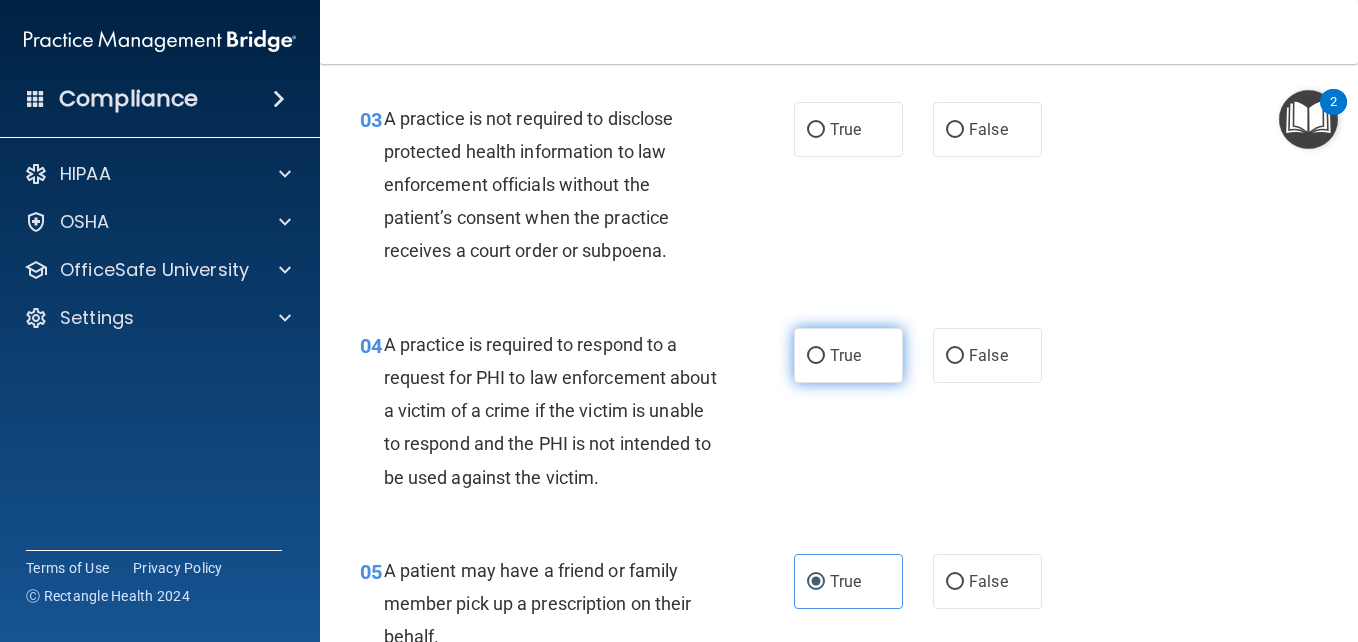 click on "True" at bounding box center [848, 355] 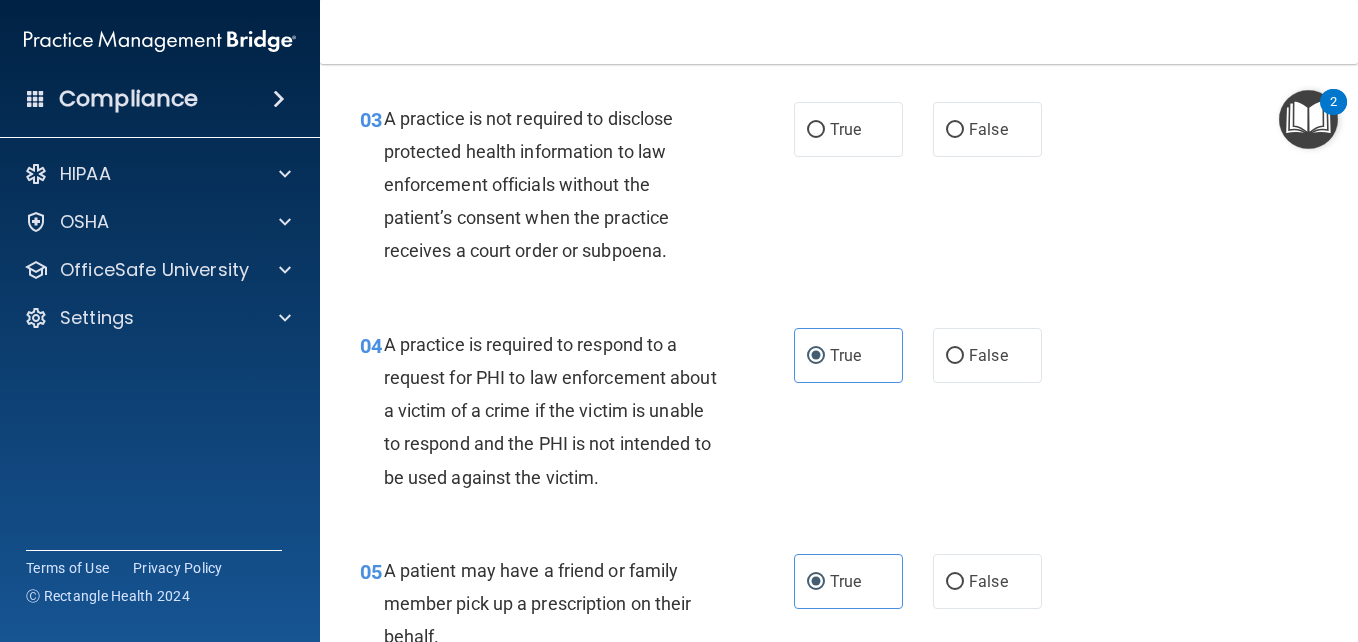 scroll, scrollTop: 318, scrollLeft: 0, axis: vertical 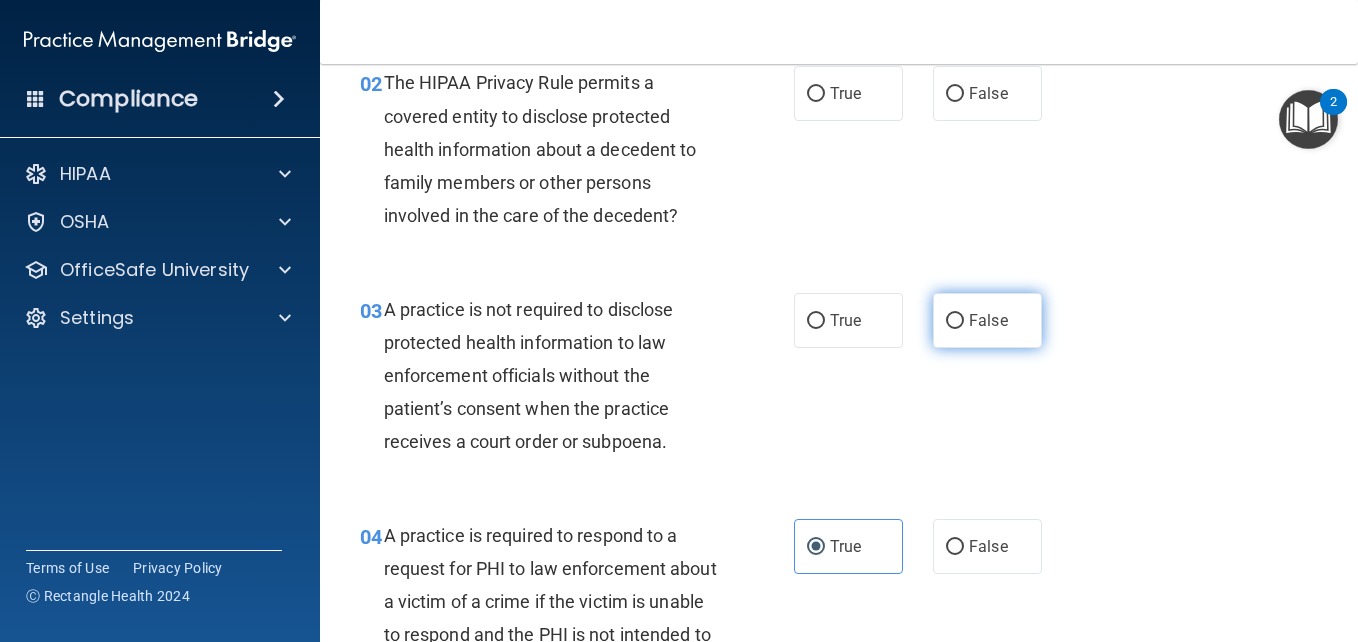 click on "False" at bounding box center [987, 320] 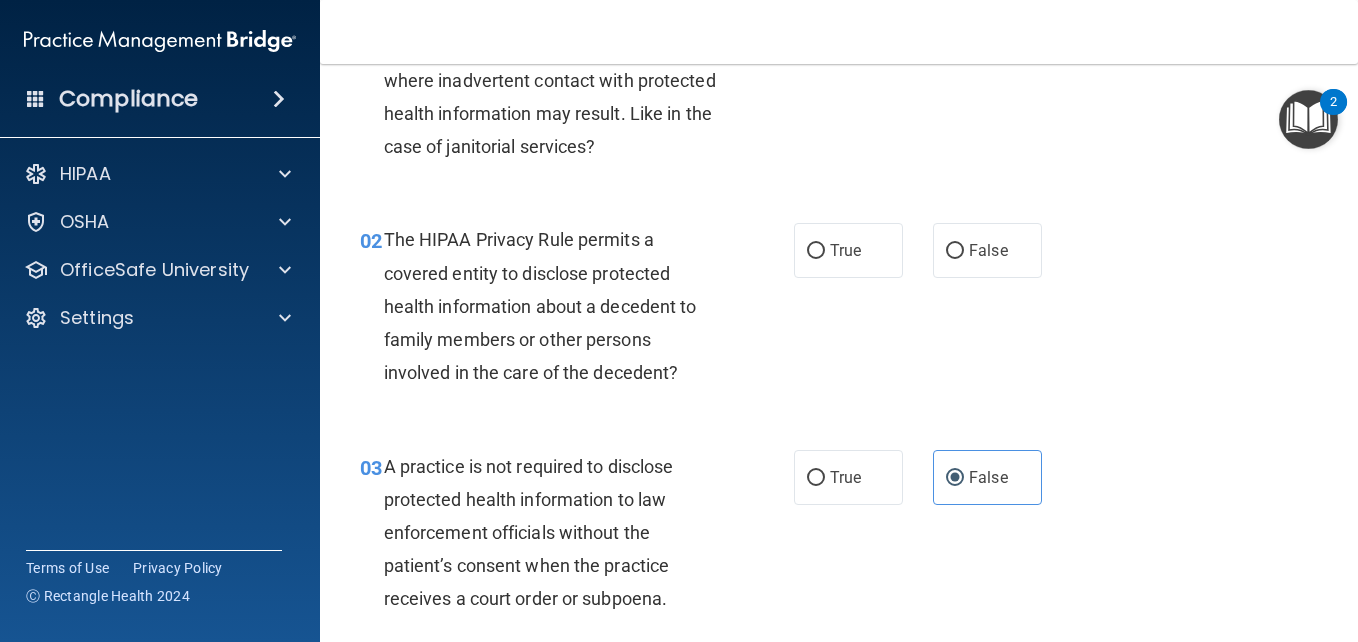 scroll, scrollTop: 123, scrollLeft: 0, axis: vertical 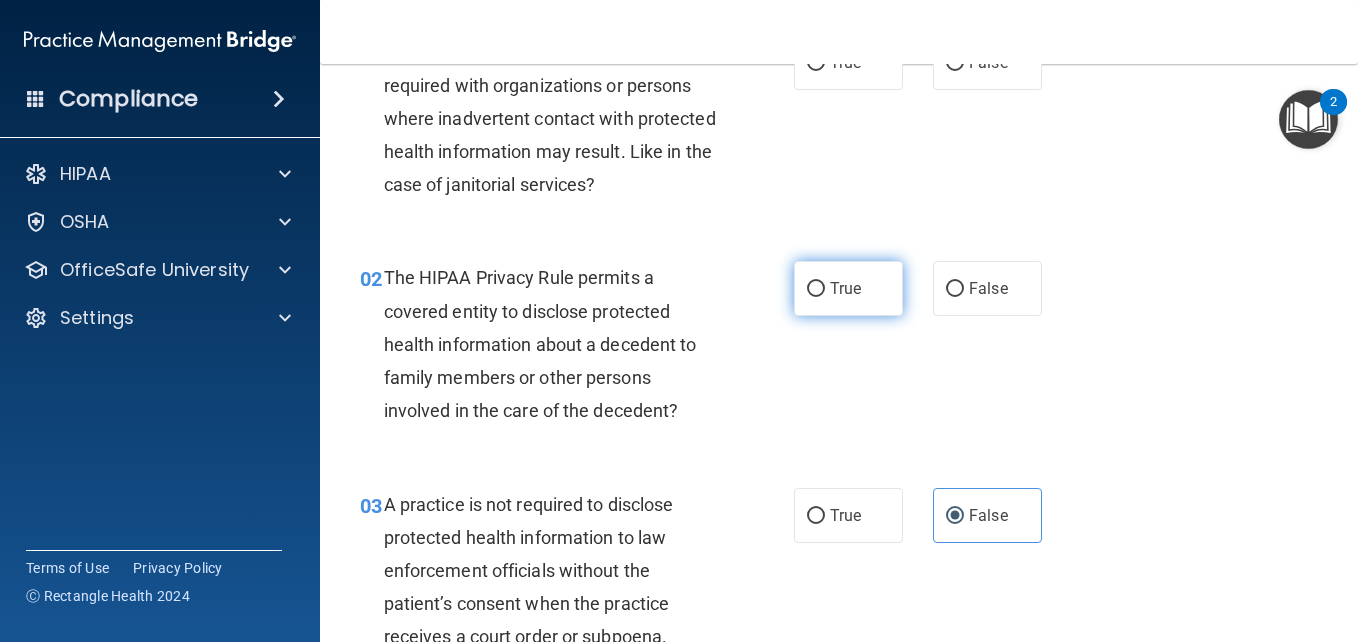 click on "True" at bounding box center (845, 288) 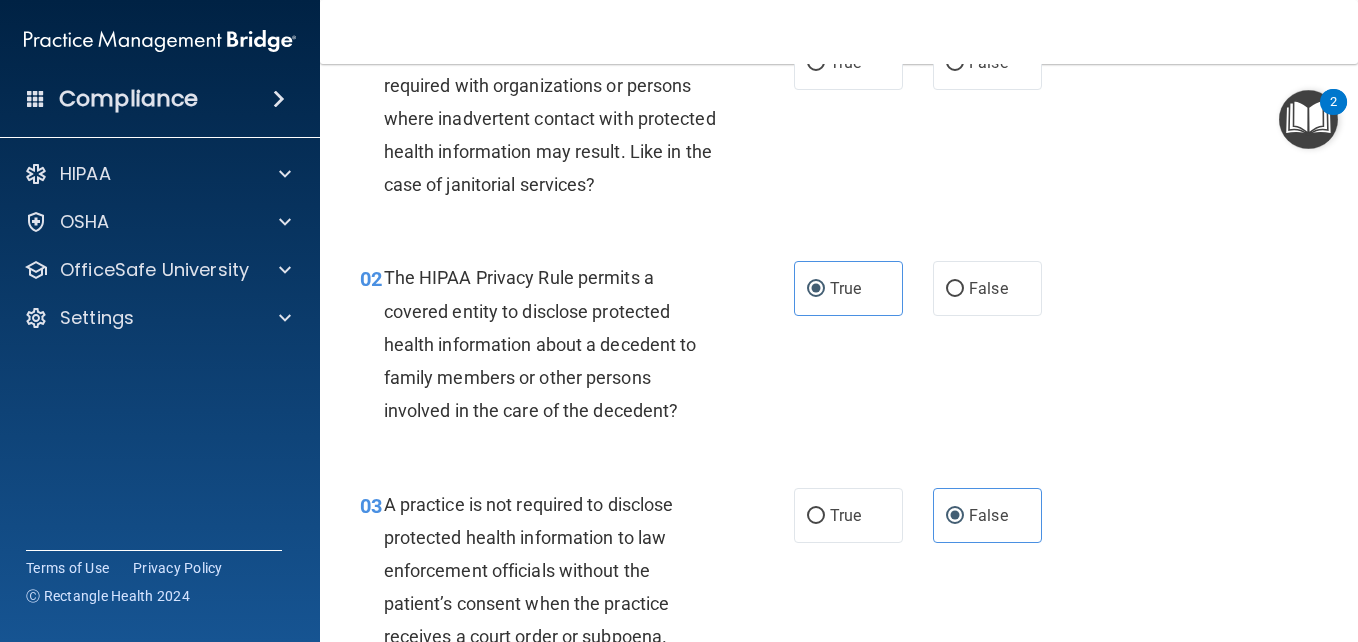 scroll, scrollTop: 0, scrollLeft: 0, axis: both 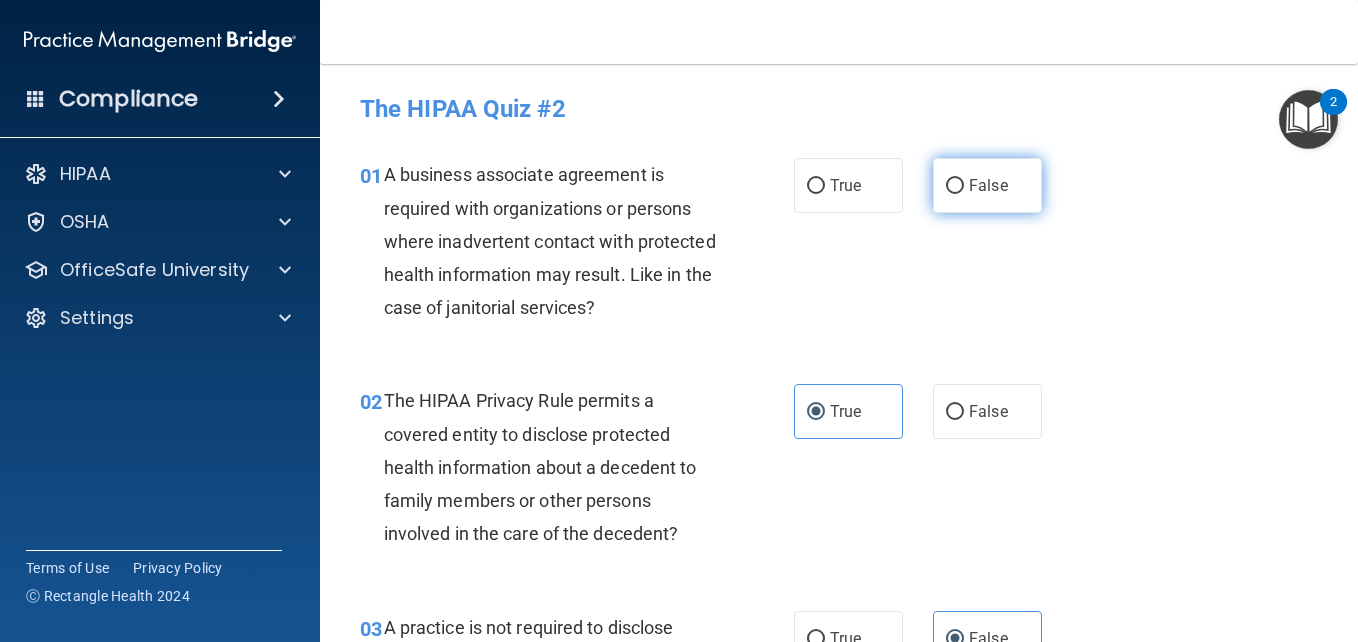 click on "False" at bounding box center (987, 185) 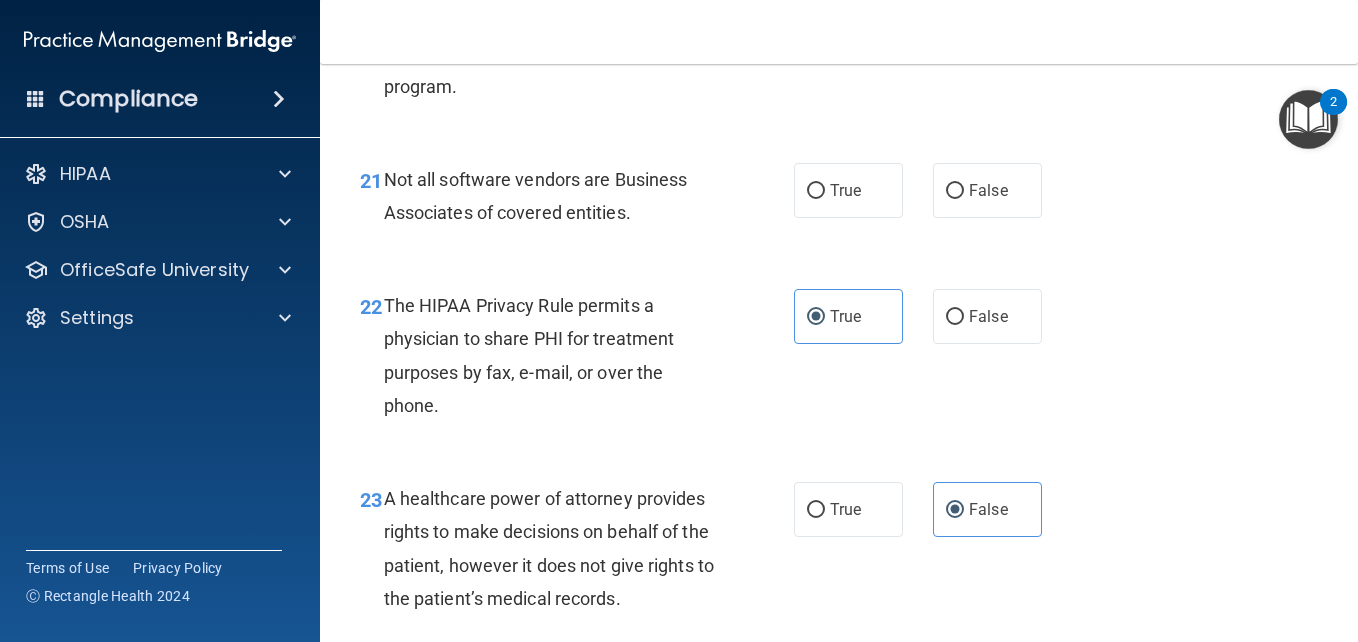 scroll, scrollTop: 3963, scrollLeft: 0, axis: vertical 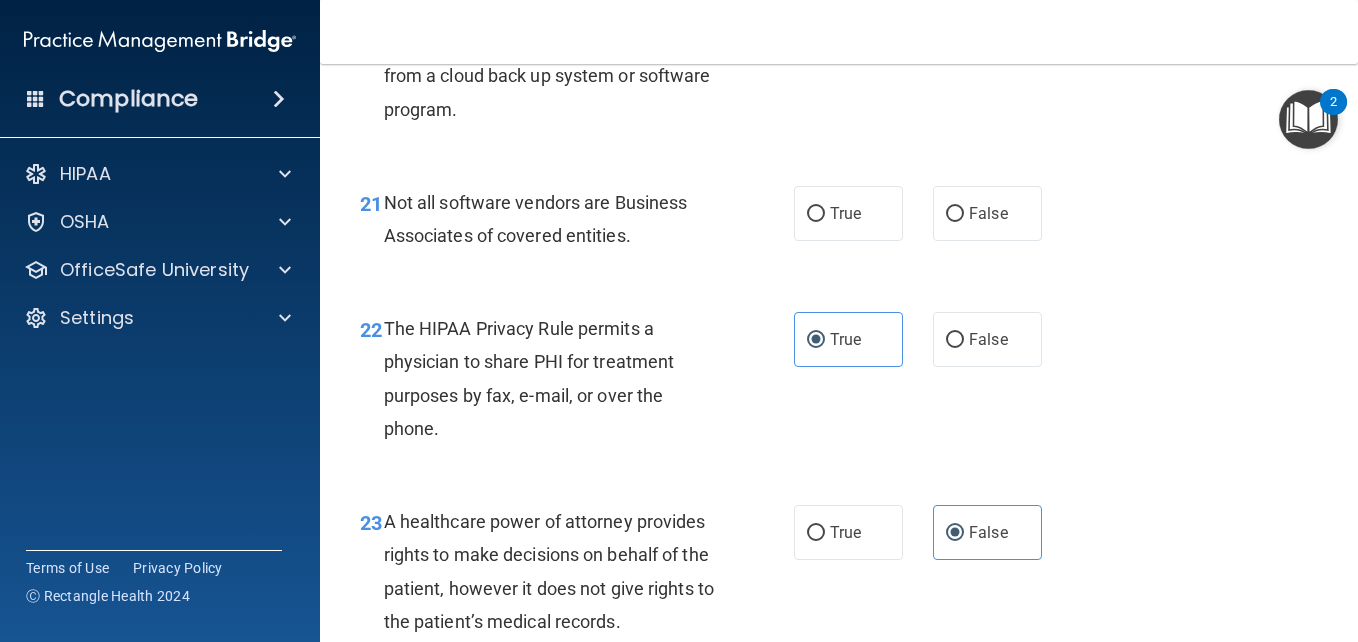 click on "False" at bounding box center [987, -47] 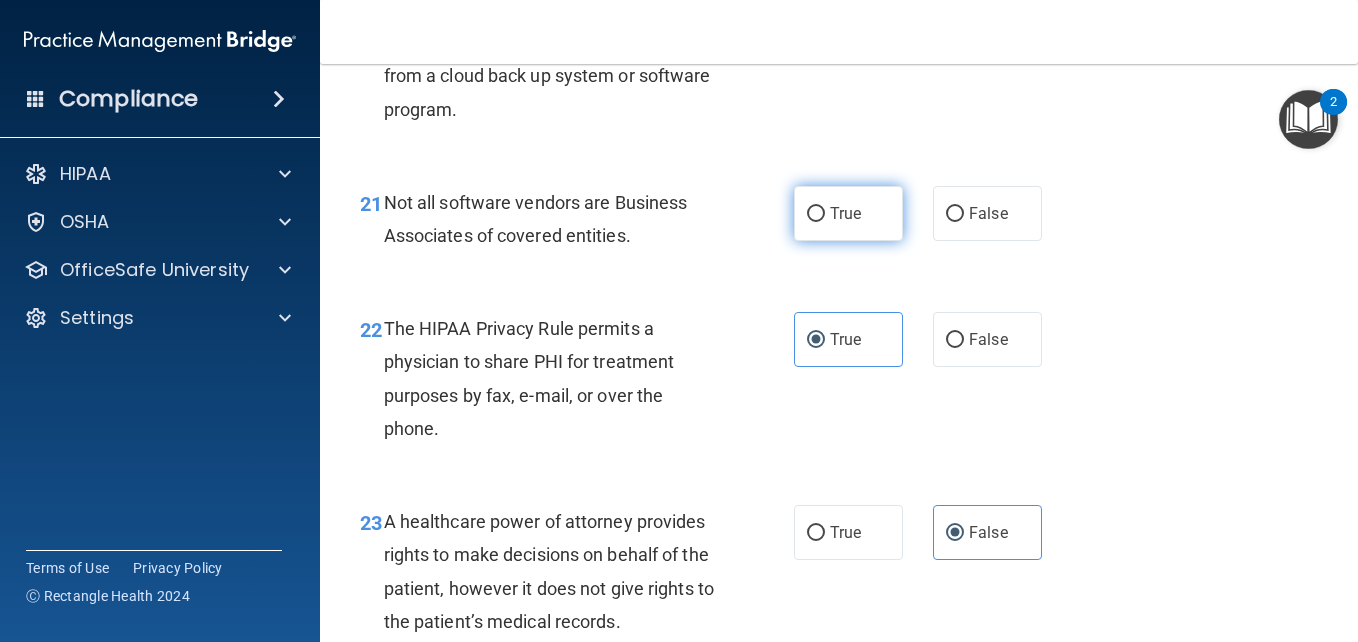 click on "True" at bounding box center (848, 213) 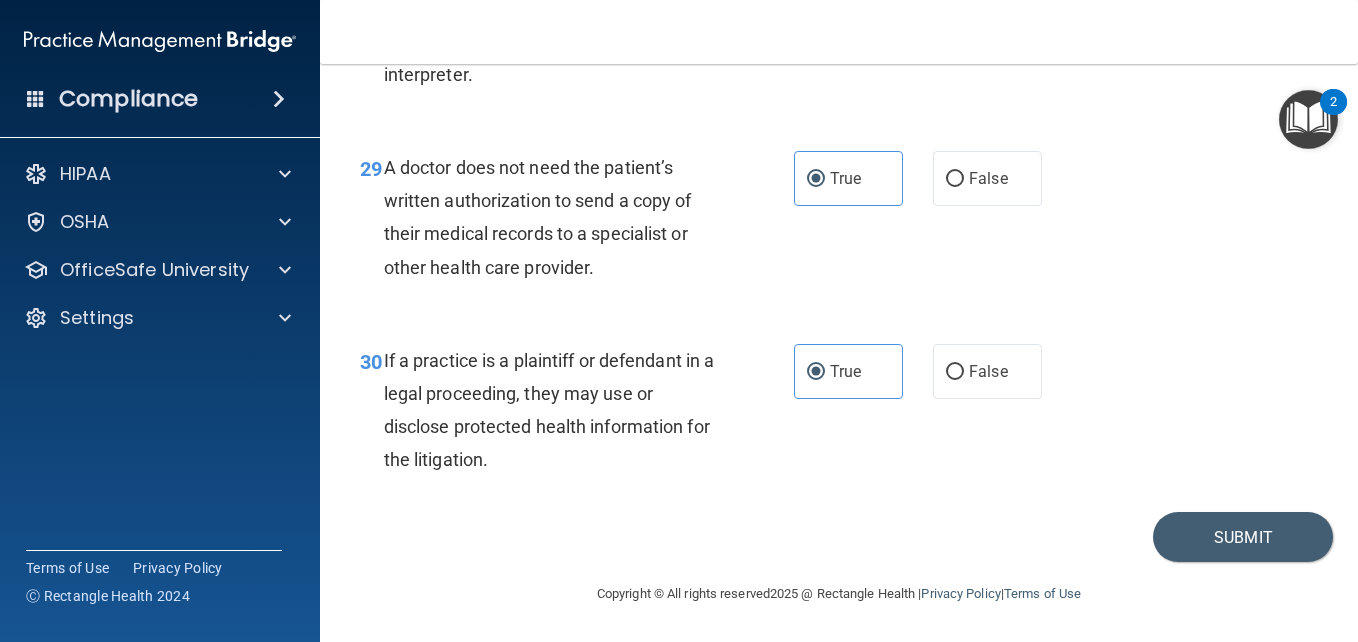 scroll, scrollTop: 5508, scrollLeft: 0, axis: vertical 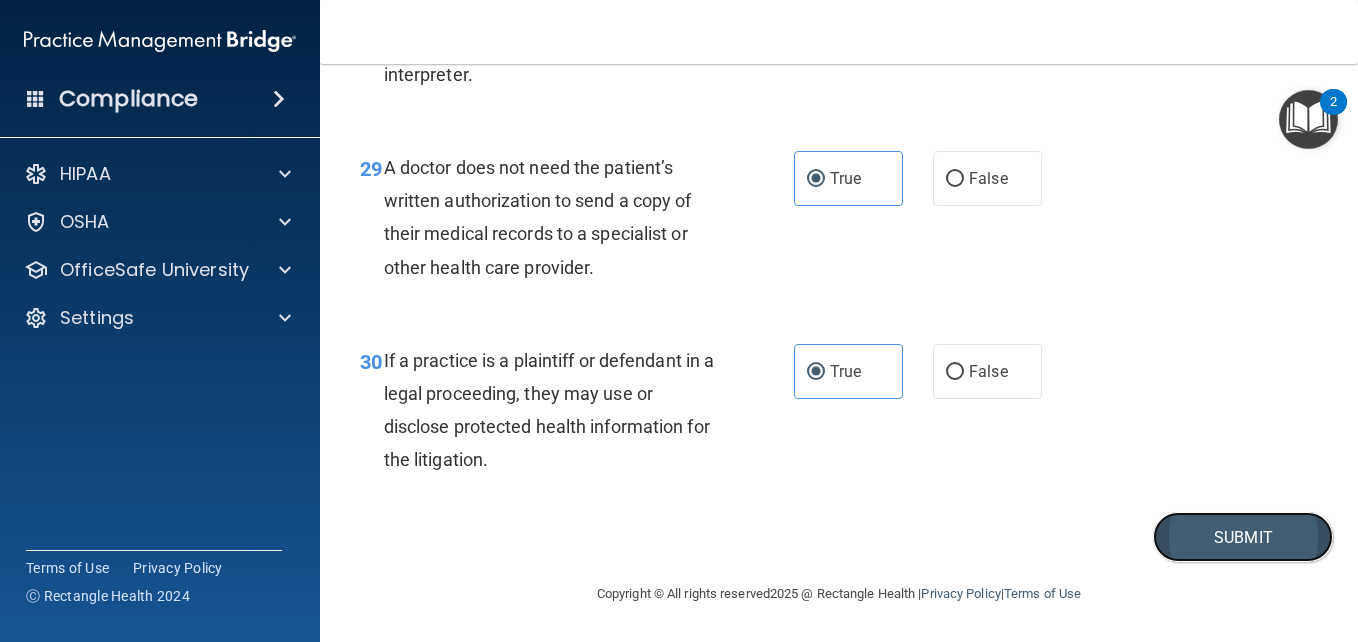 click on "Submit" at bounding box center [1243, 537] 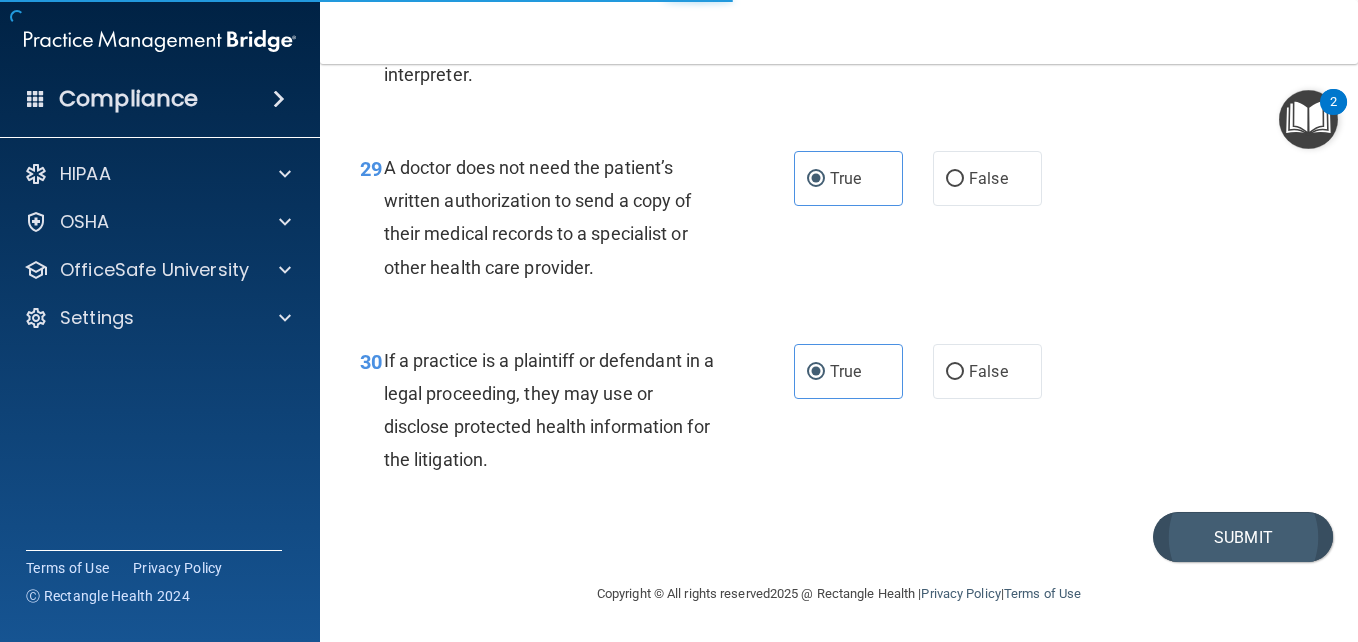 scroll, scrollTop: 0, scrollLeft: 0, axis: both 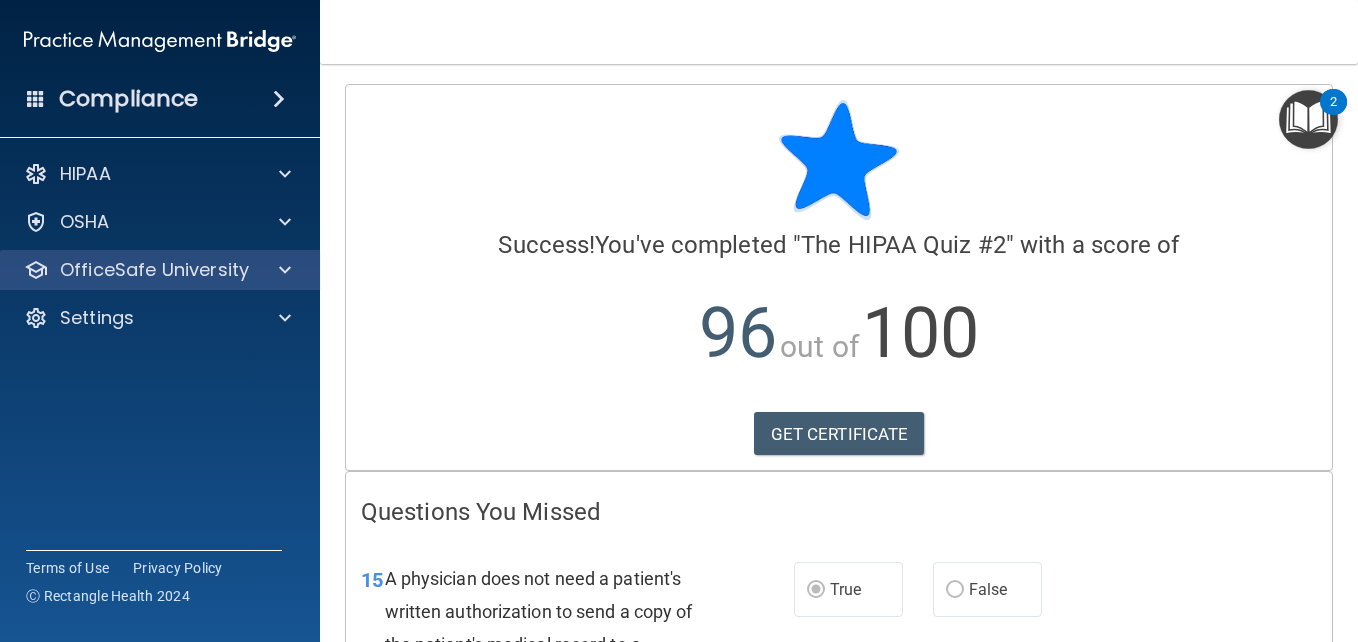 click on "OfficeSafe University" at bounding box center [160, 270] 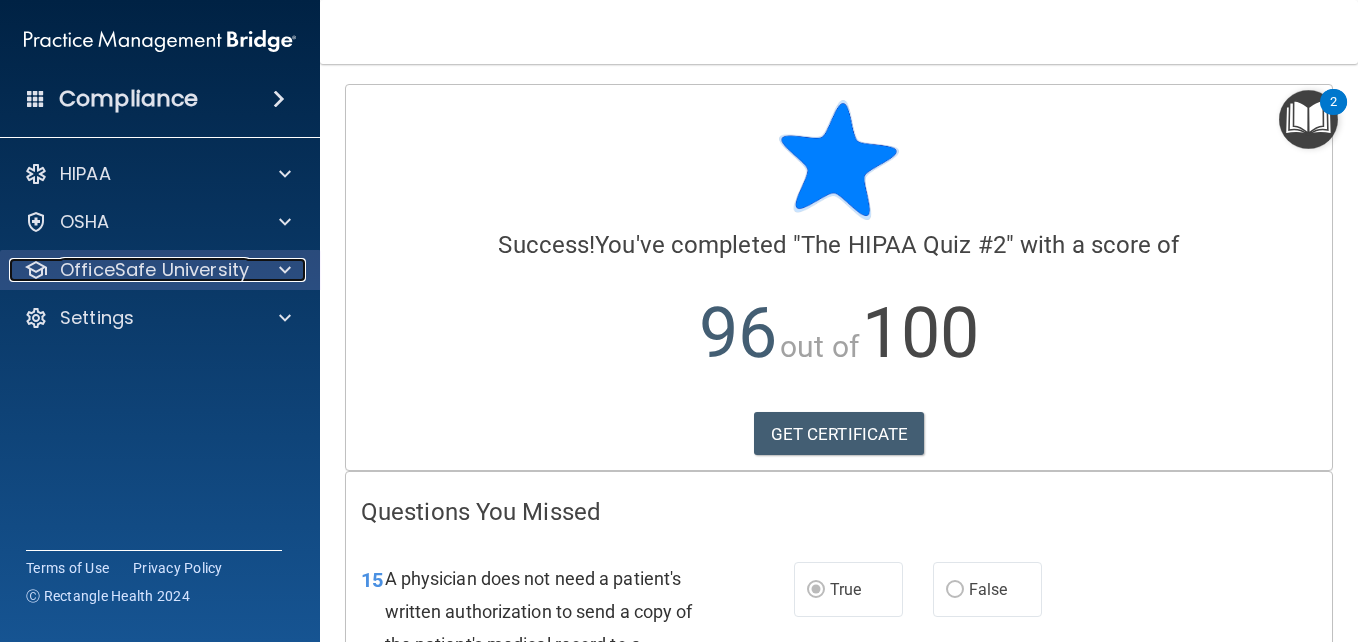 click at bounding box center (285, 270) 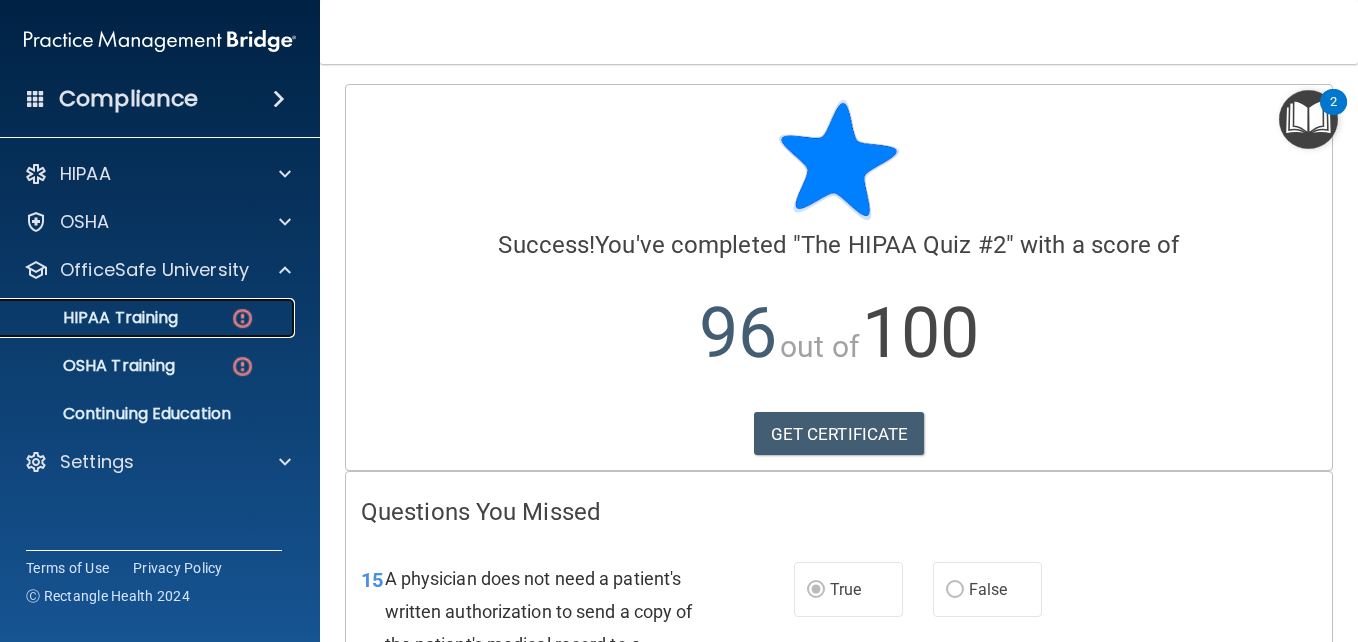 click on "HIPAA Training" at bounding box center (149, 318) 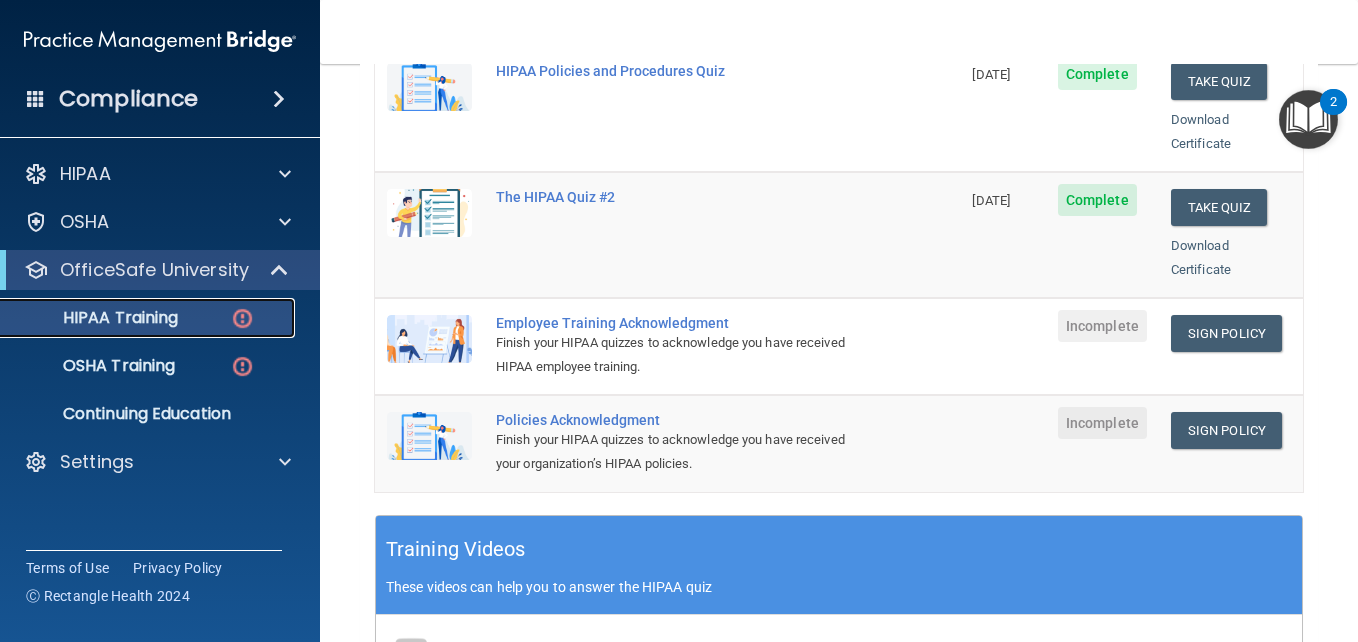 scroll, scrollTop: 453, scrollLeft: 0, axis: vertical 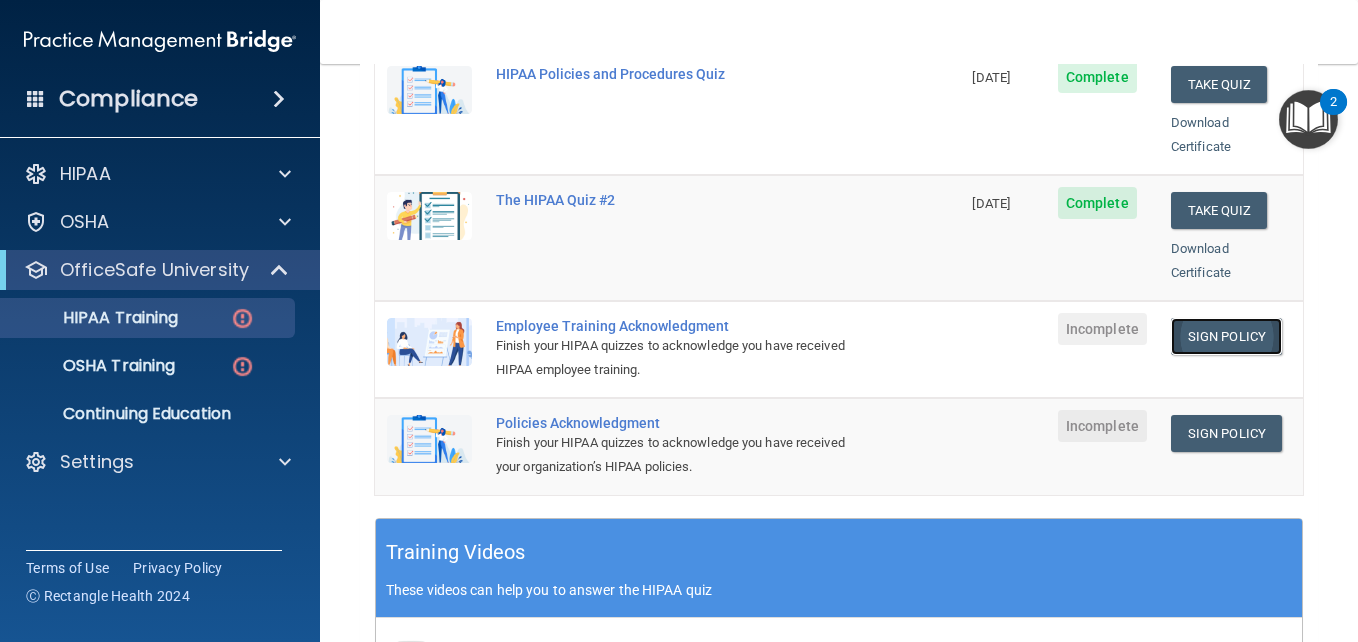 click on "Sign Policy" at bounding box center (1226, 336) 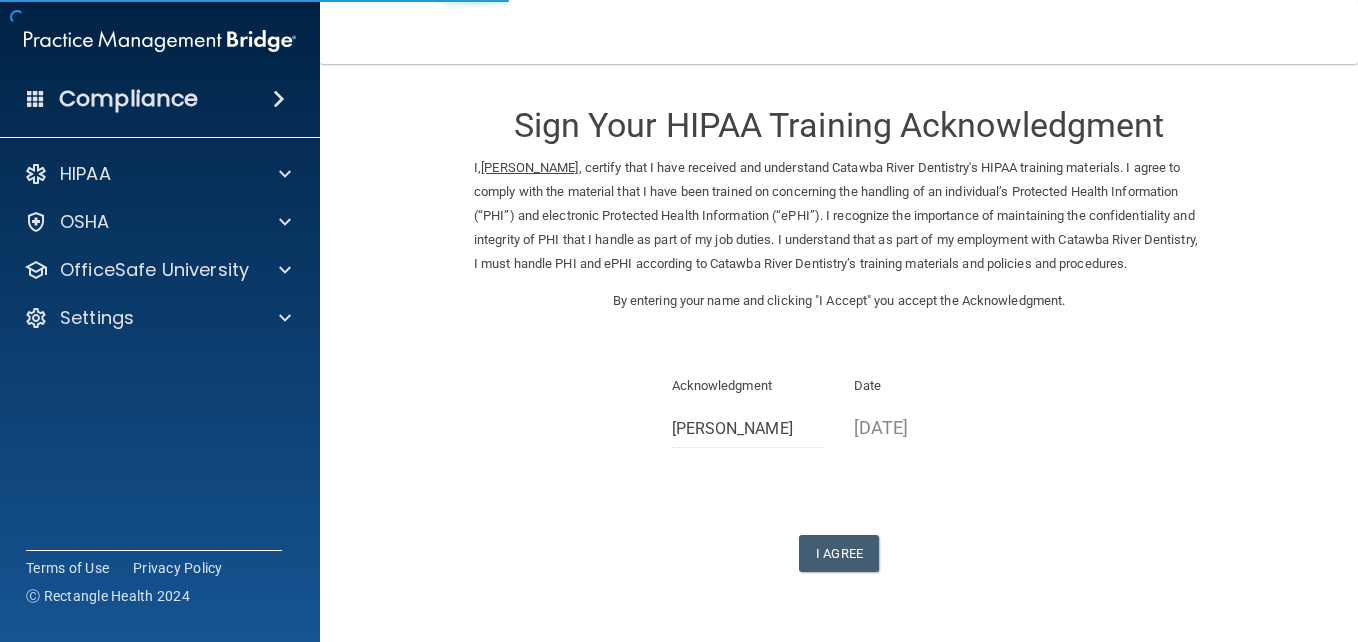 scroll, scrollTop: 0, scrollLeft: 0, axis: both 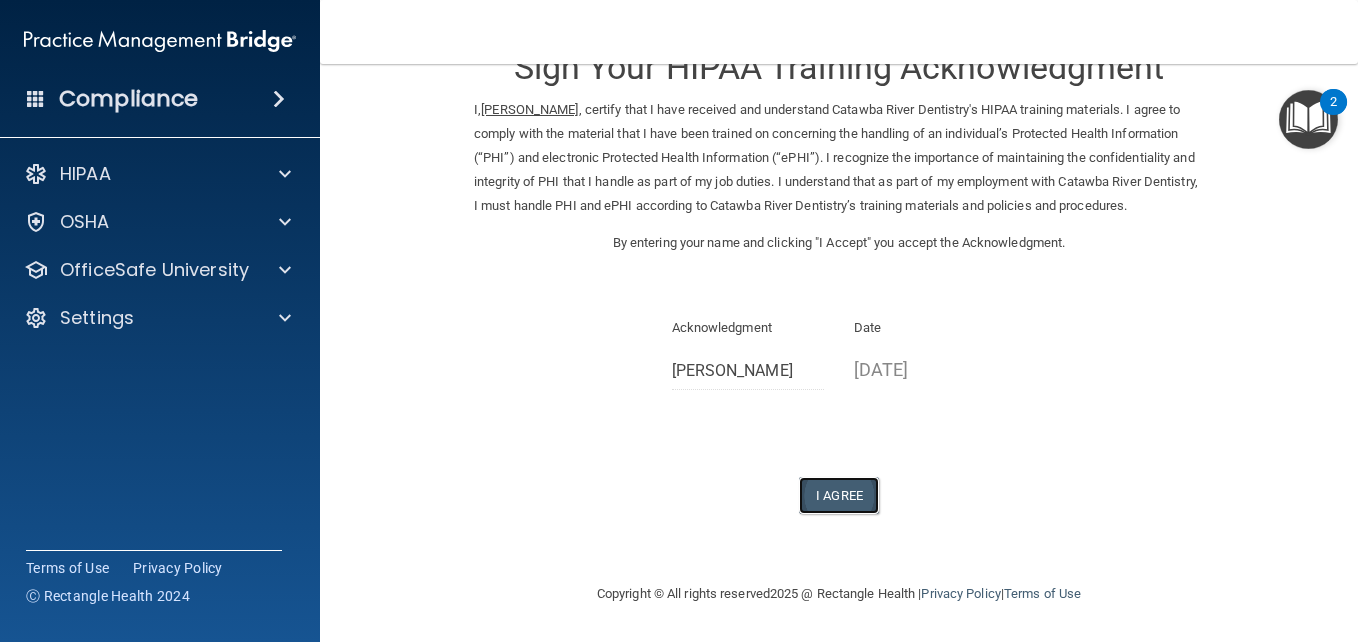 click on "I Agree" at bounding box center [839, 495] 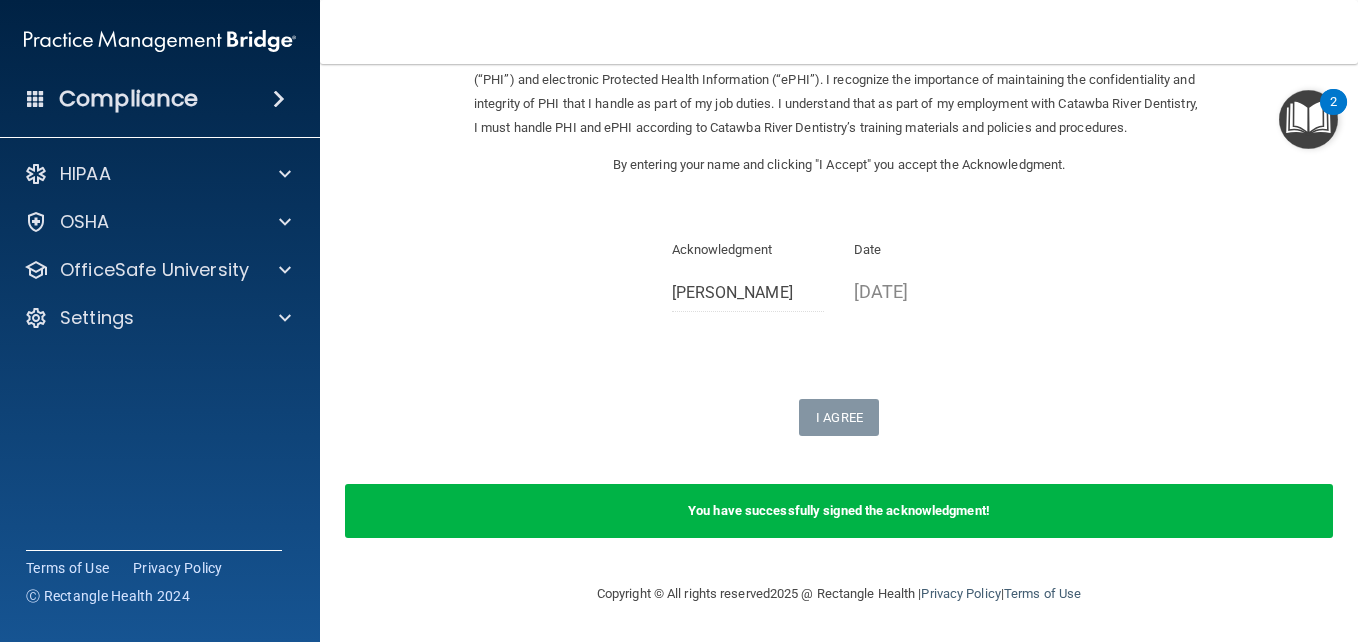 scroll, scrollTop: 0, scrollLeft: 0, axis: both 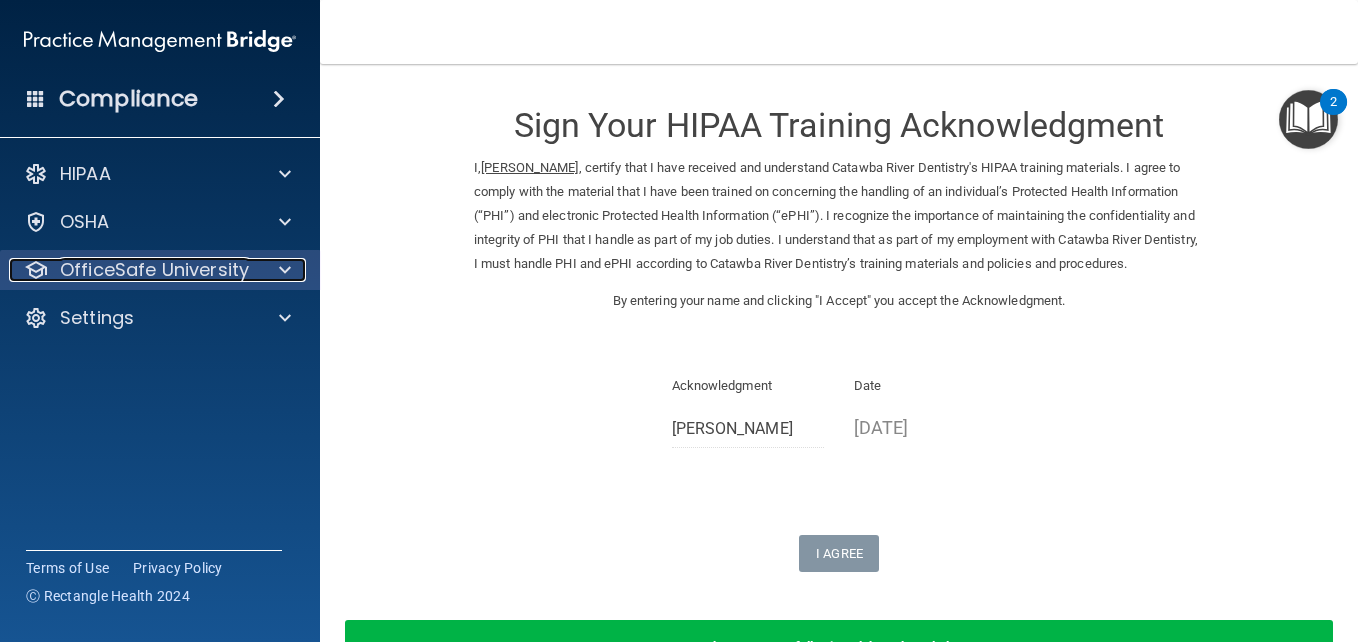 click at bounding box center (282, 270) 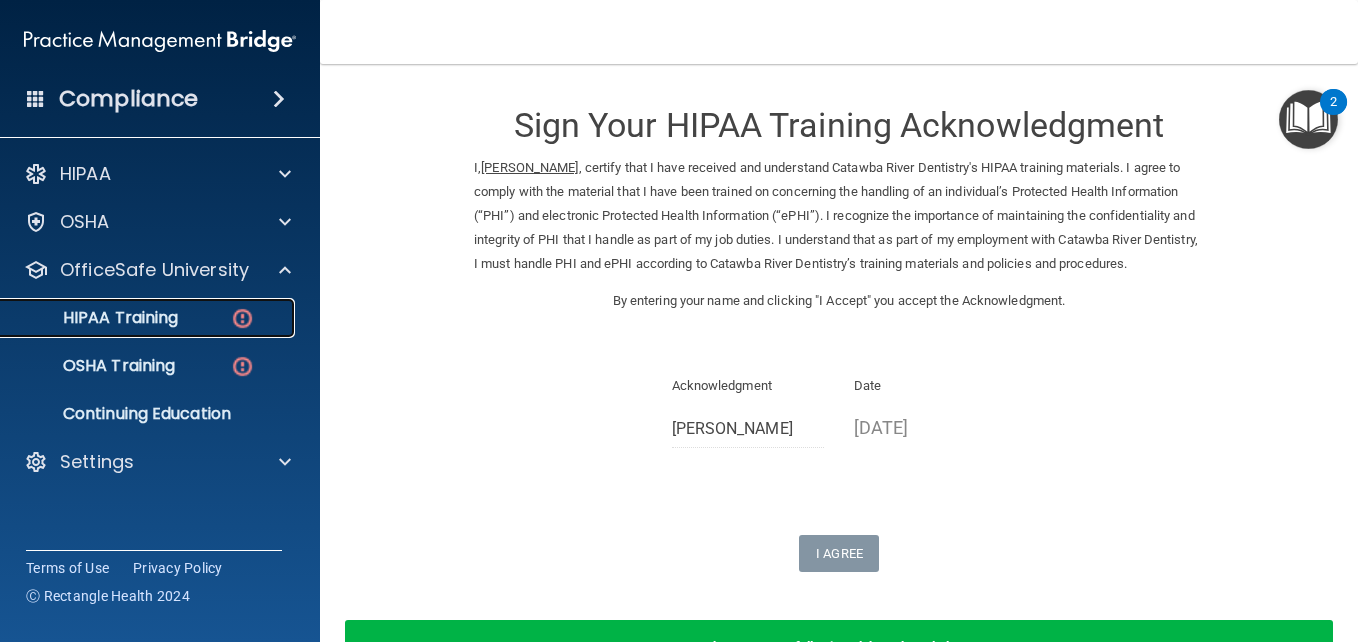 click on "HIPAA Training" at bounding box center (149, 318) 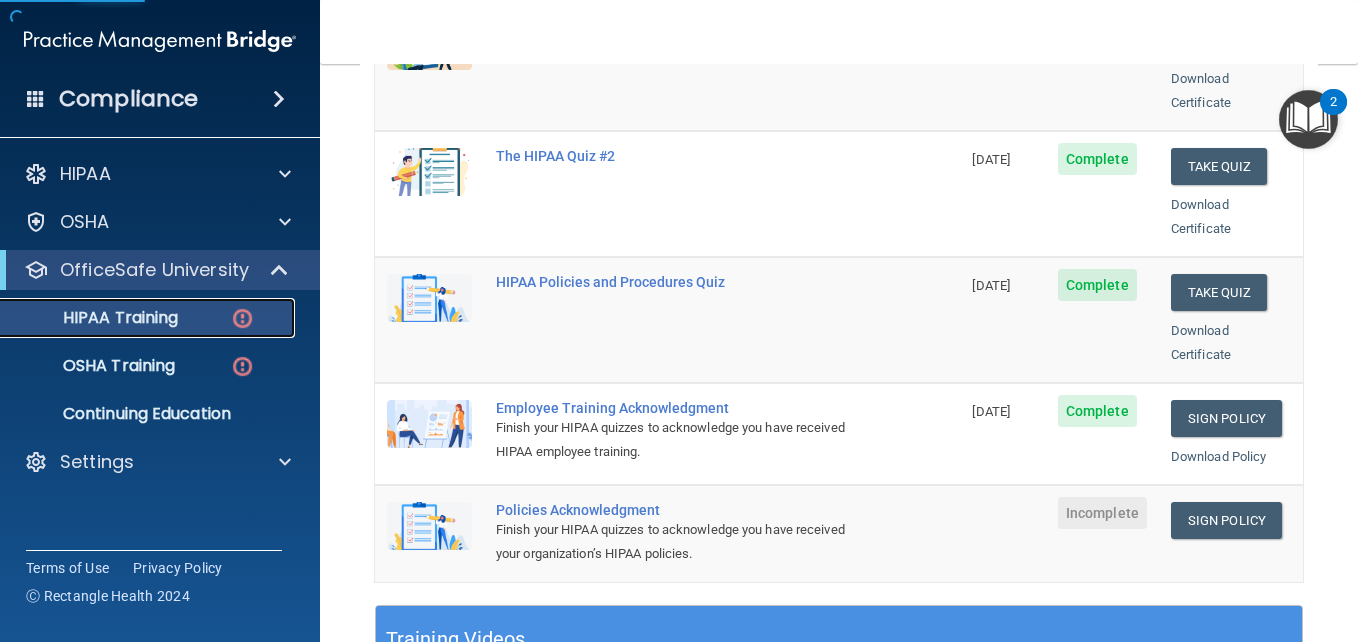 scroll, scrollTop: 389, scrollLeft: 0, axis: vertical 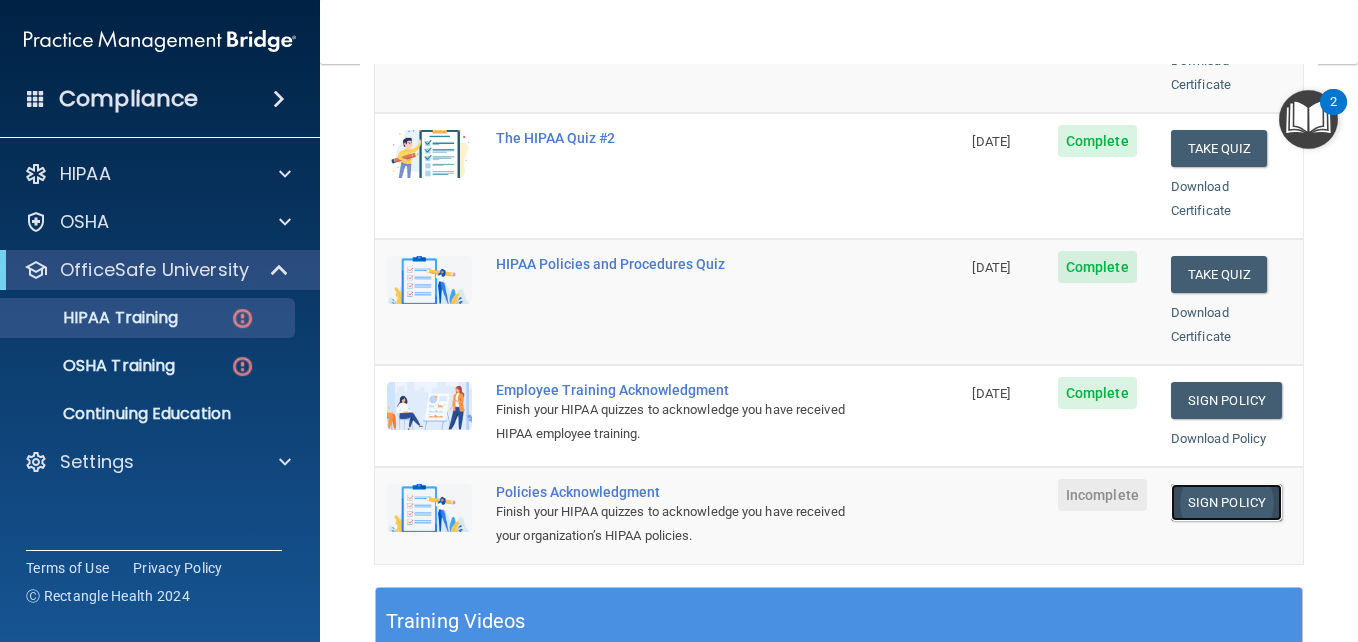 click on "Sign Policy" at bounding box center (1226, 502) 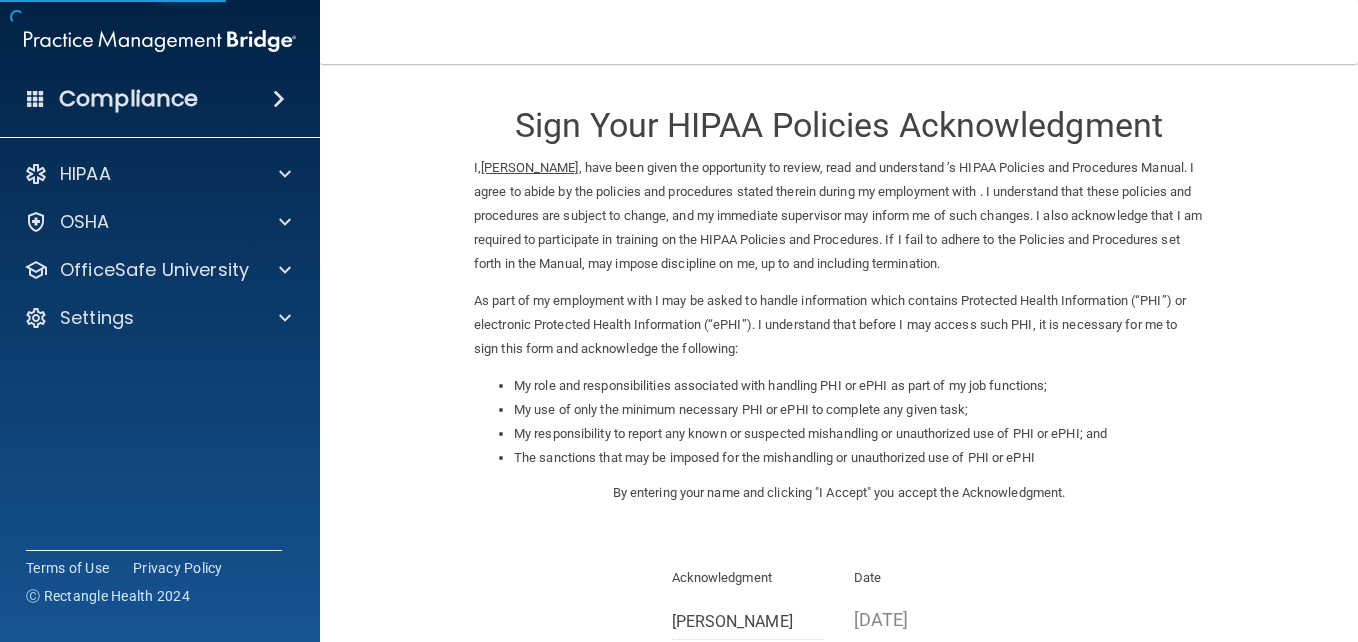 scroll, scrollTop: 0, scrollLeft: 0, axis: both 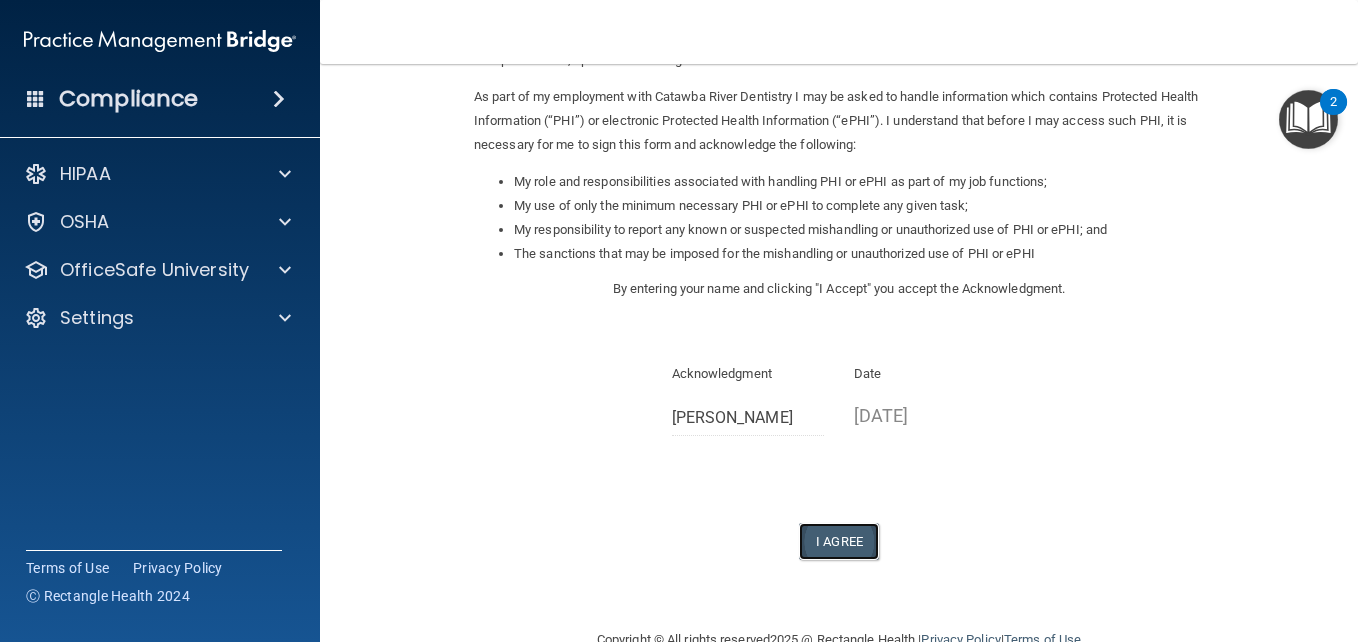 click on "I Agree" at bounding box center [839, 541] 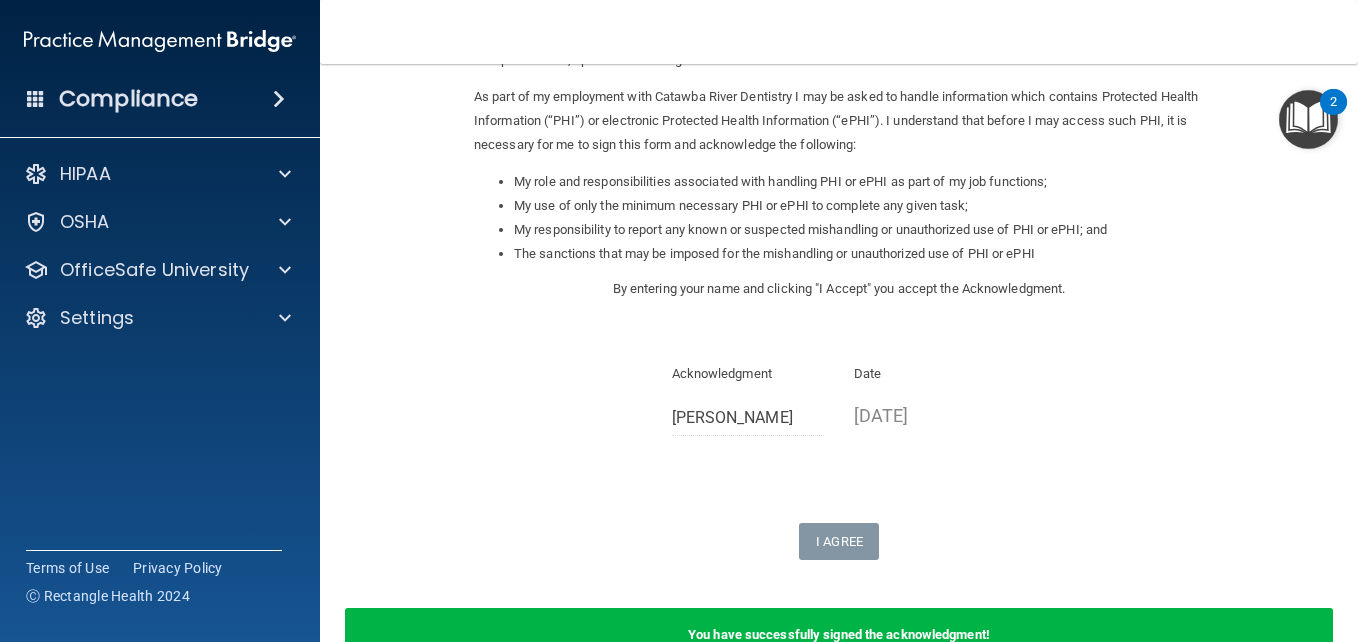 scroll, scrollTop: 0, scrollLeft: 0, axis: both 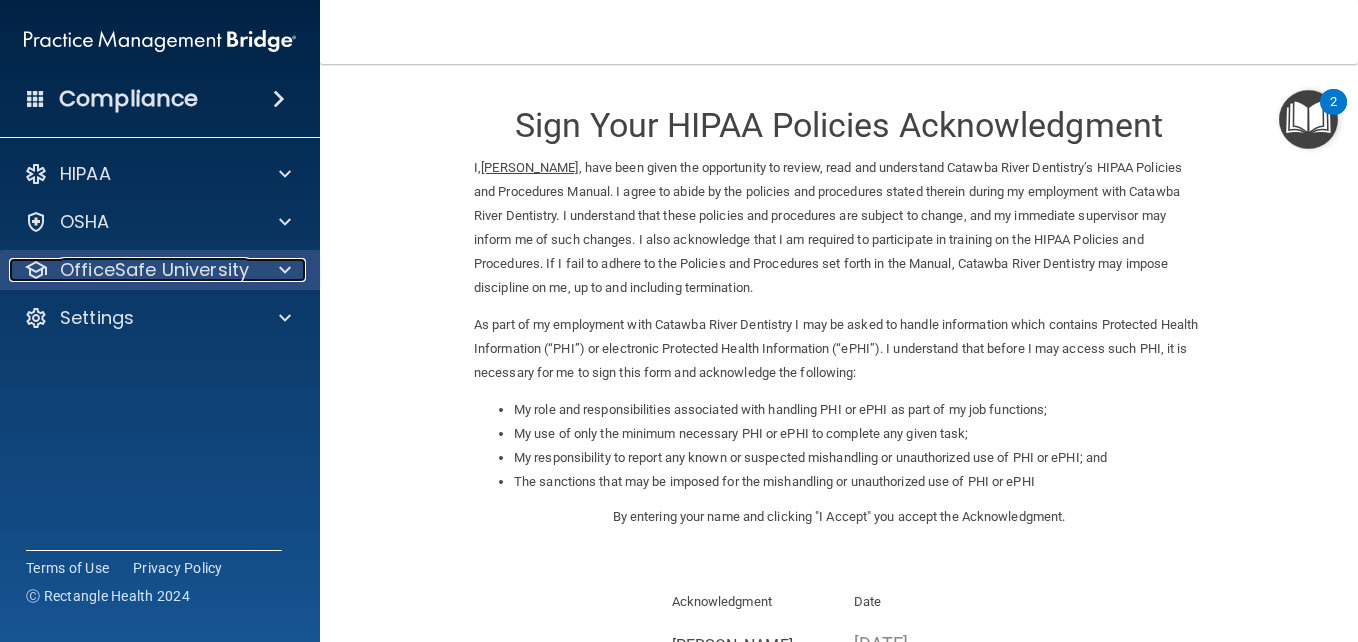 click on "OfficeSafe University" at bounding box center (154, 270) 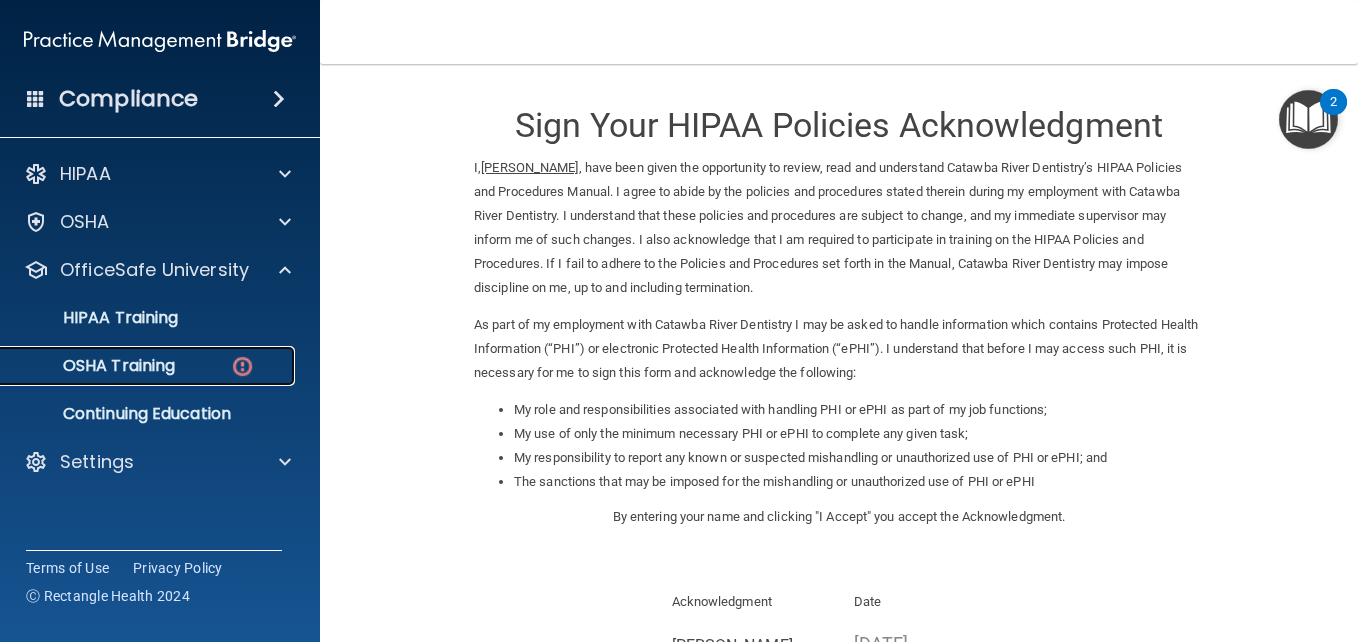 click on "OSHA Training" at bounding box center [137, 366] 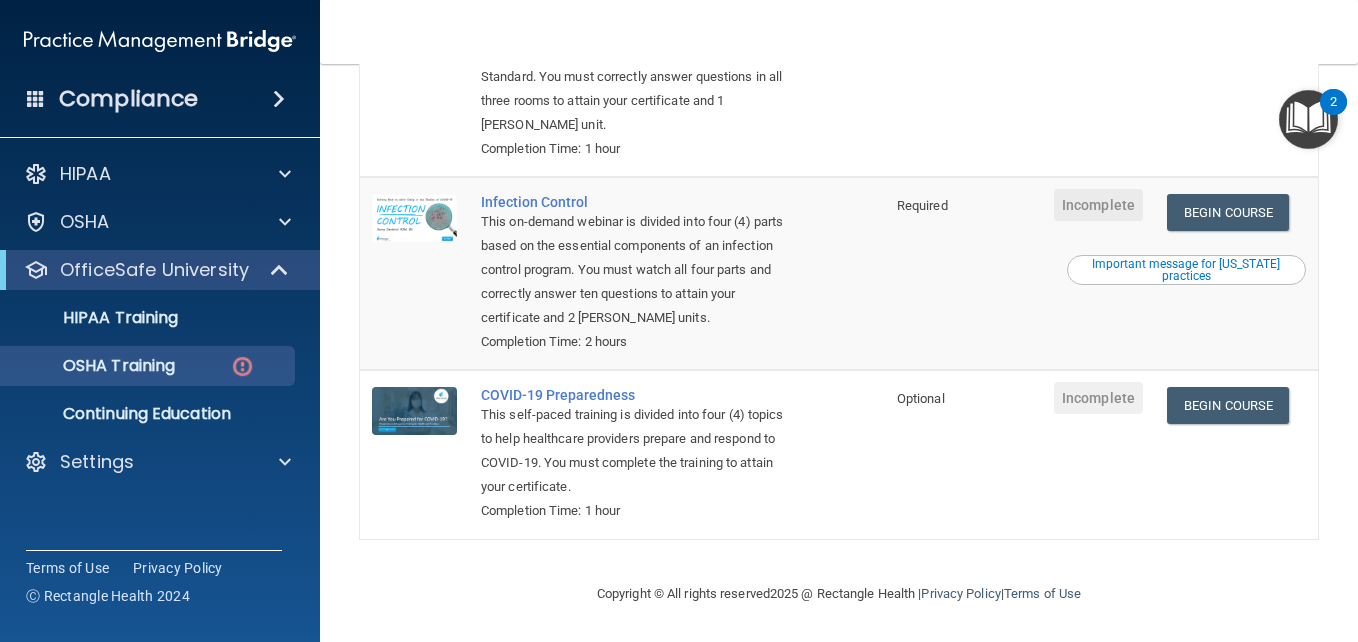 scroll, scrollTop: 0, scrollLeft: 0, axis: both 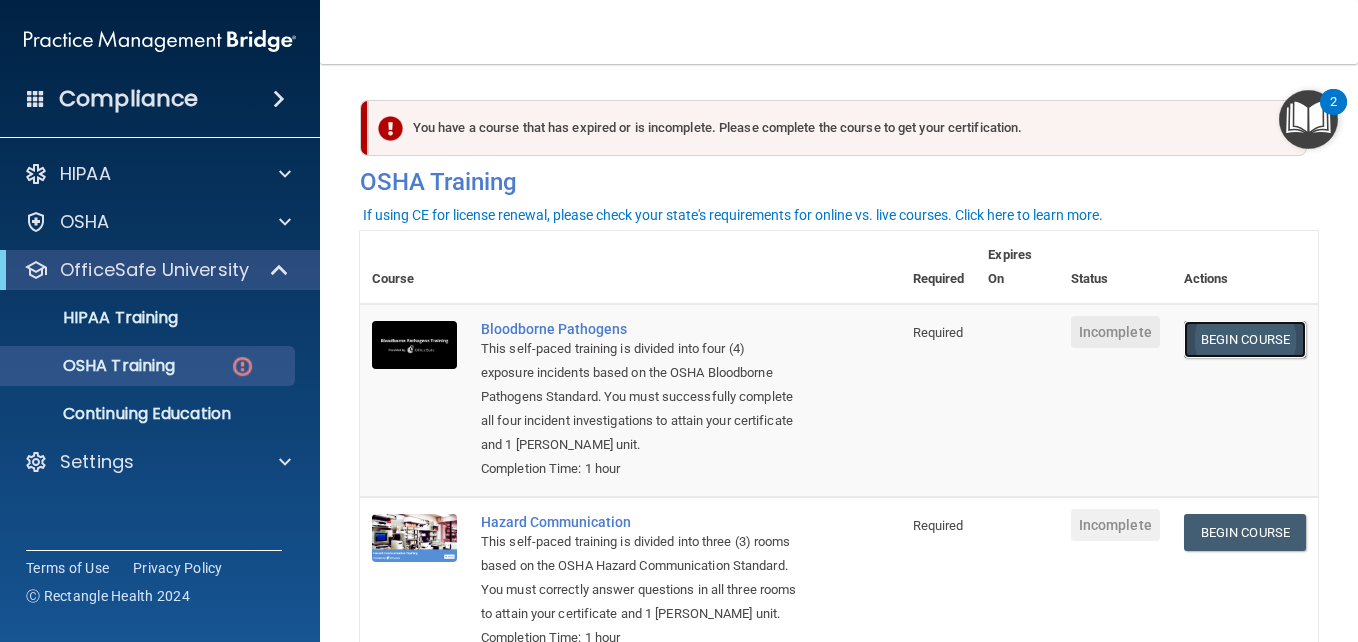 click on "Begin Course" at bounding box center (1245, 339) 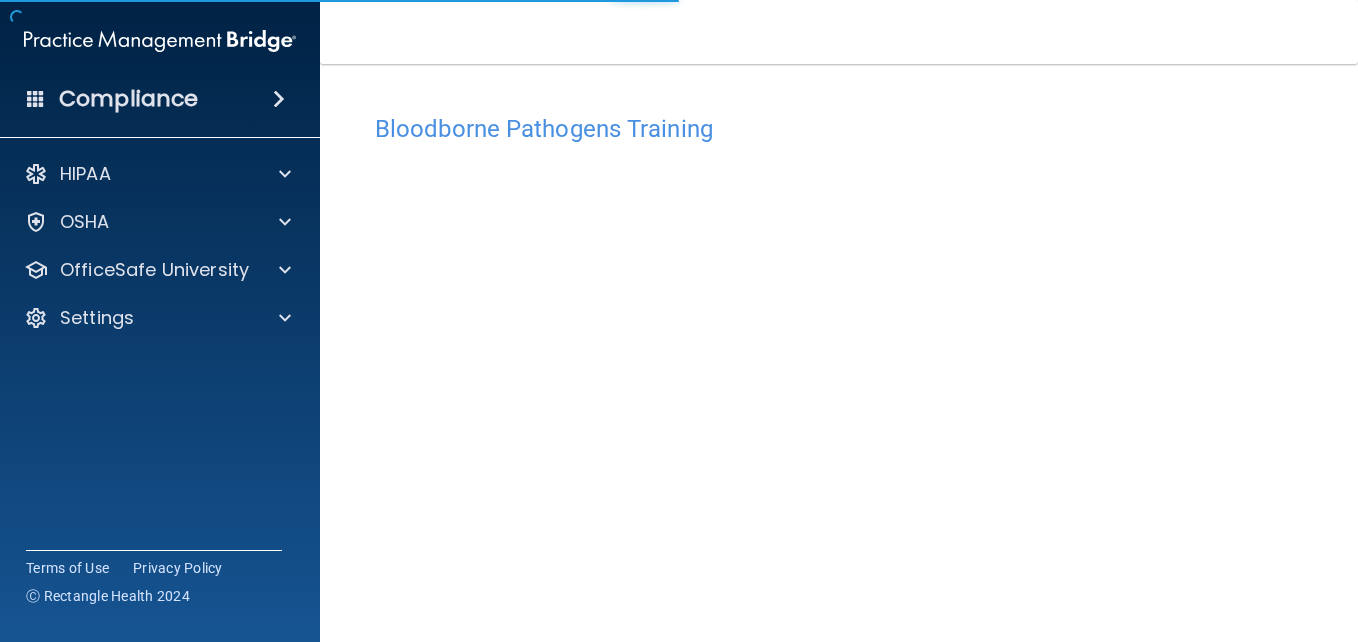 scroll, scrollTop: 0, scrollLeft: 0, axis: both 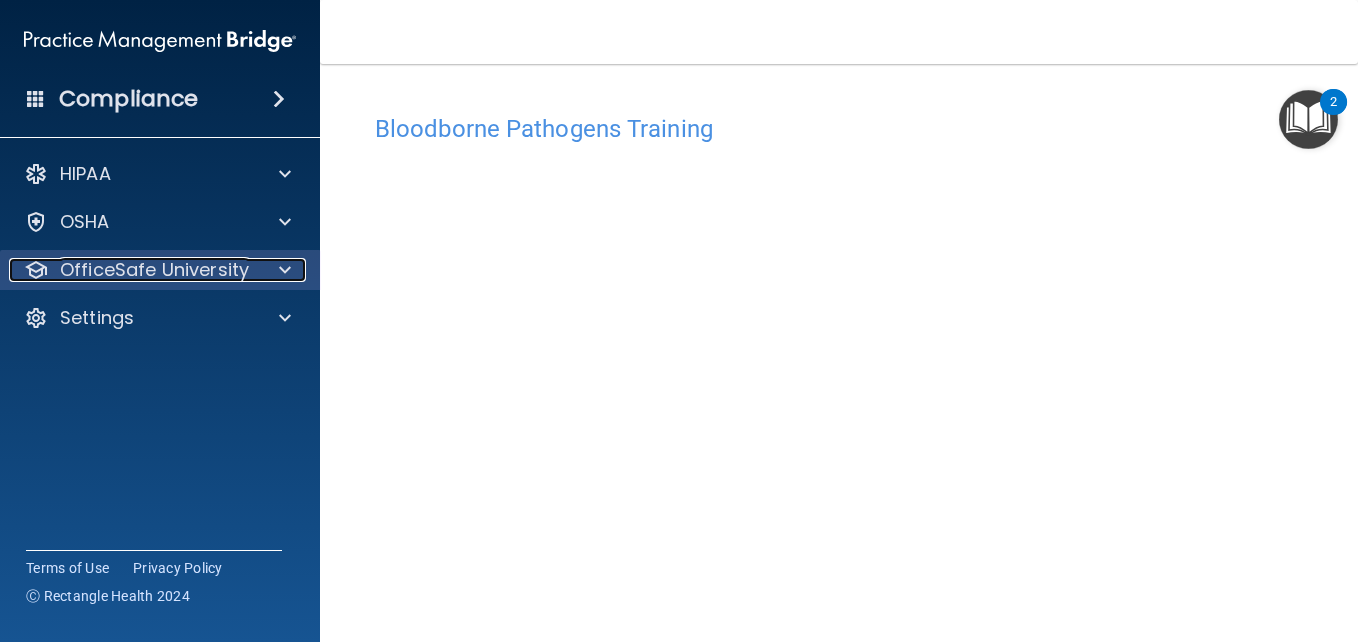 click at bounding box center [285, 270] 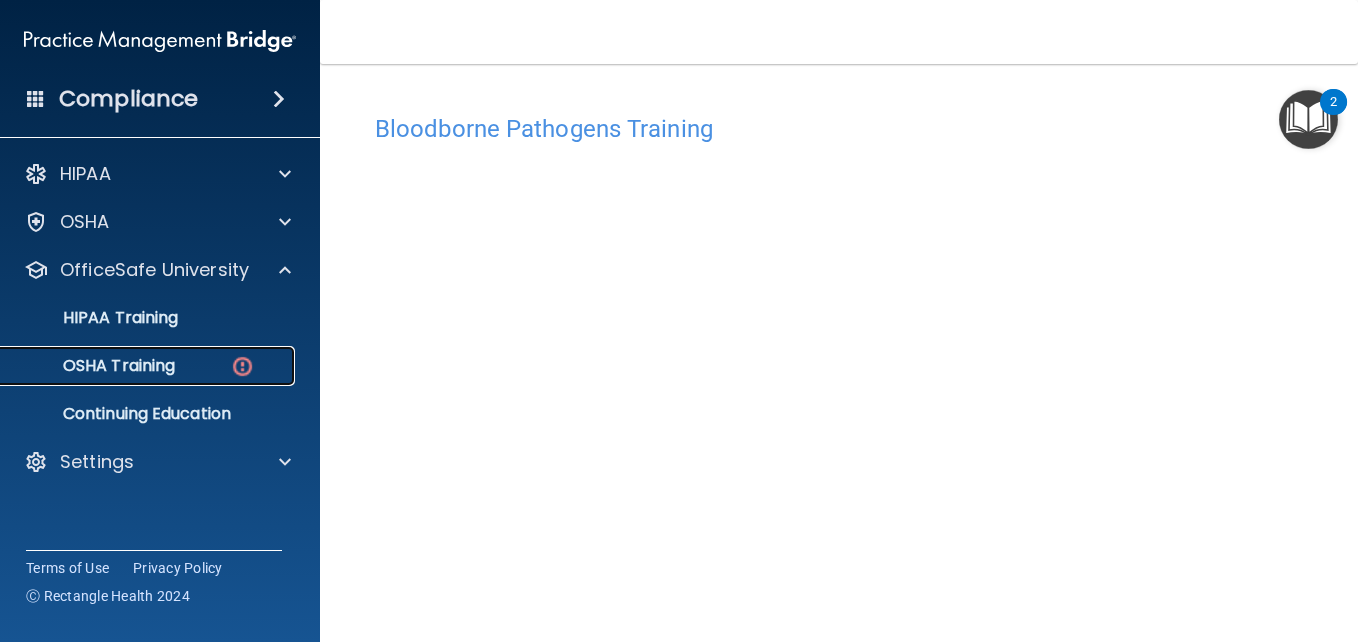 click on "OSHA Training" at bounding box center [149, 366] 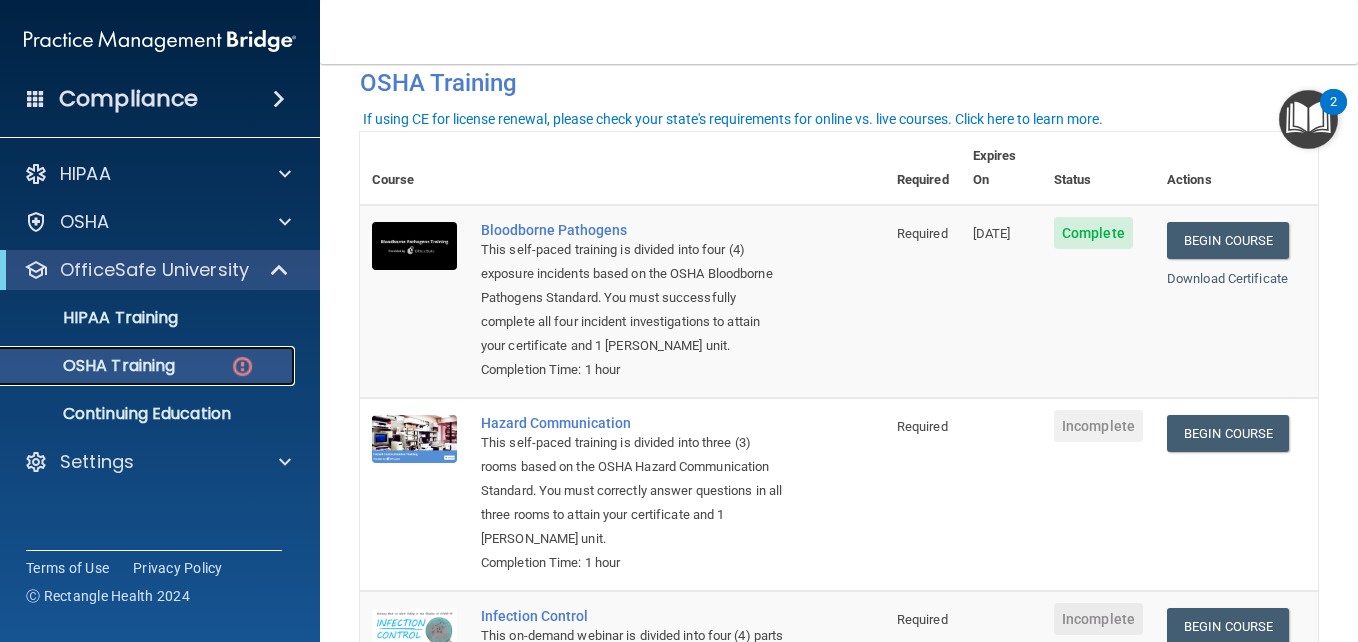 scroll, scrollTop: 96, scrollLeft: 0, axis: vertical 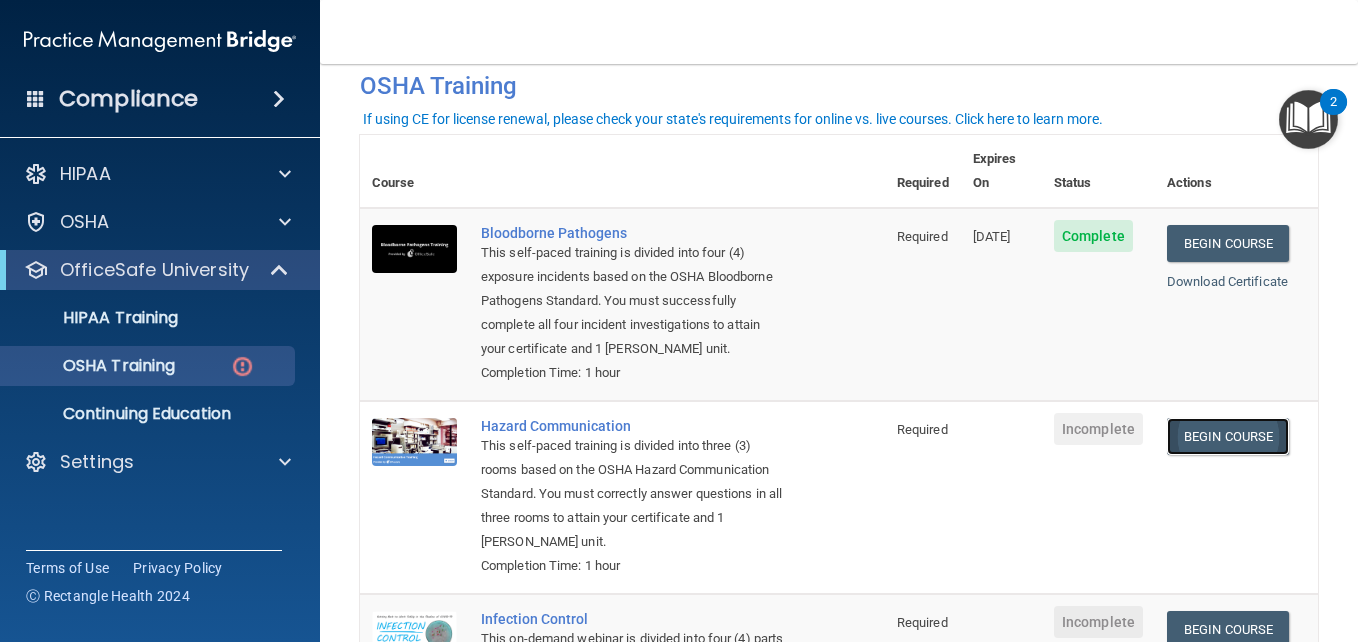 click on "Begin Course" at bounding box center (1228, 436) 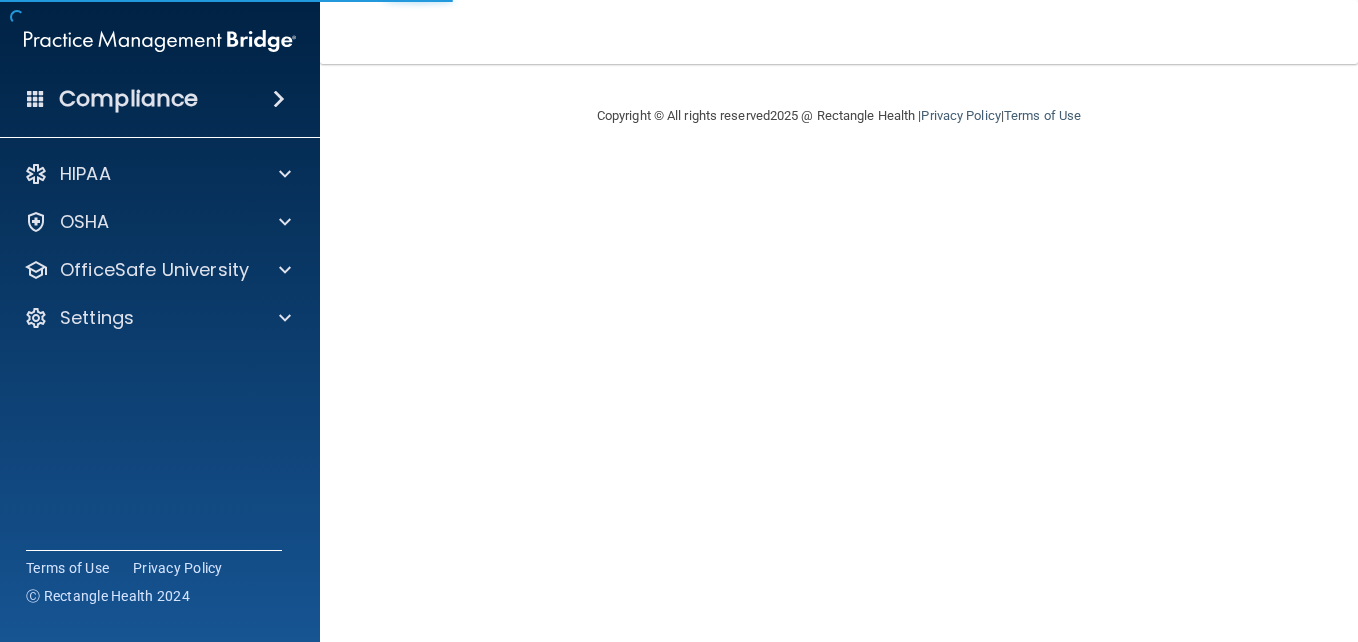 scroll, scrollTop: 0, scrollLeft: 0, axis: both 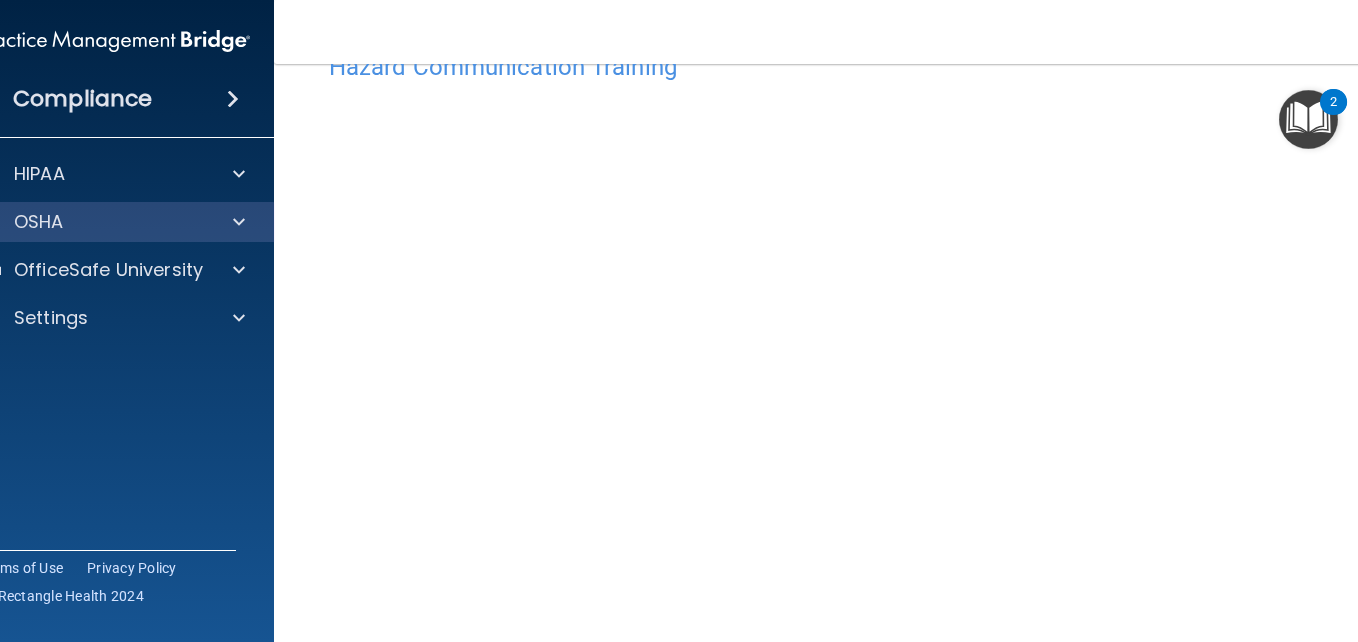 click on "OSHA" at bounding box center [114, 222] 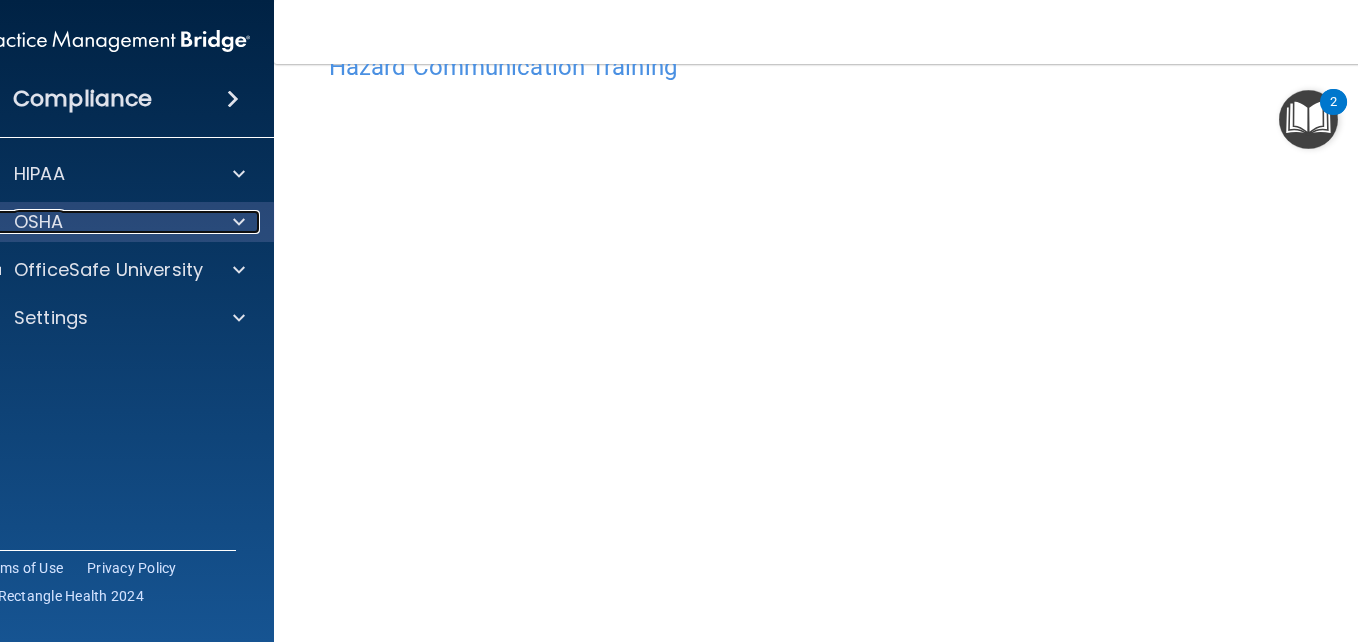 click at bounding box center (239, 222) 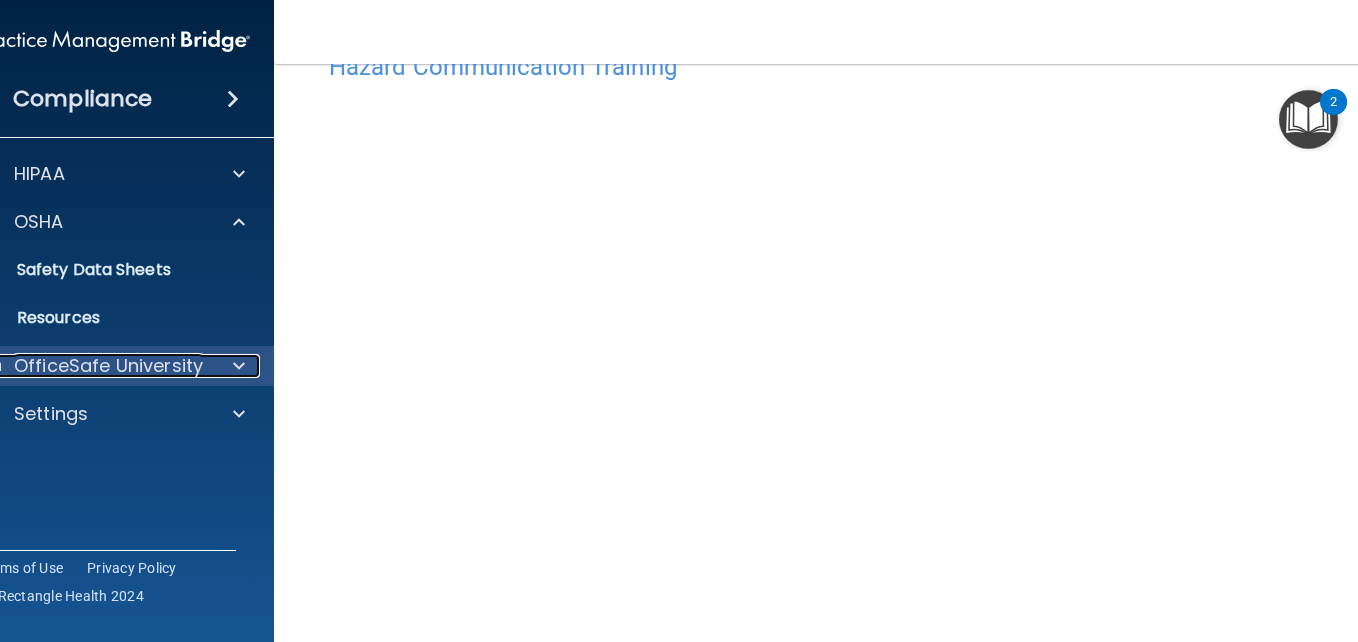 click at bounding box center (236, 366) 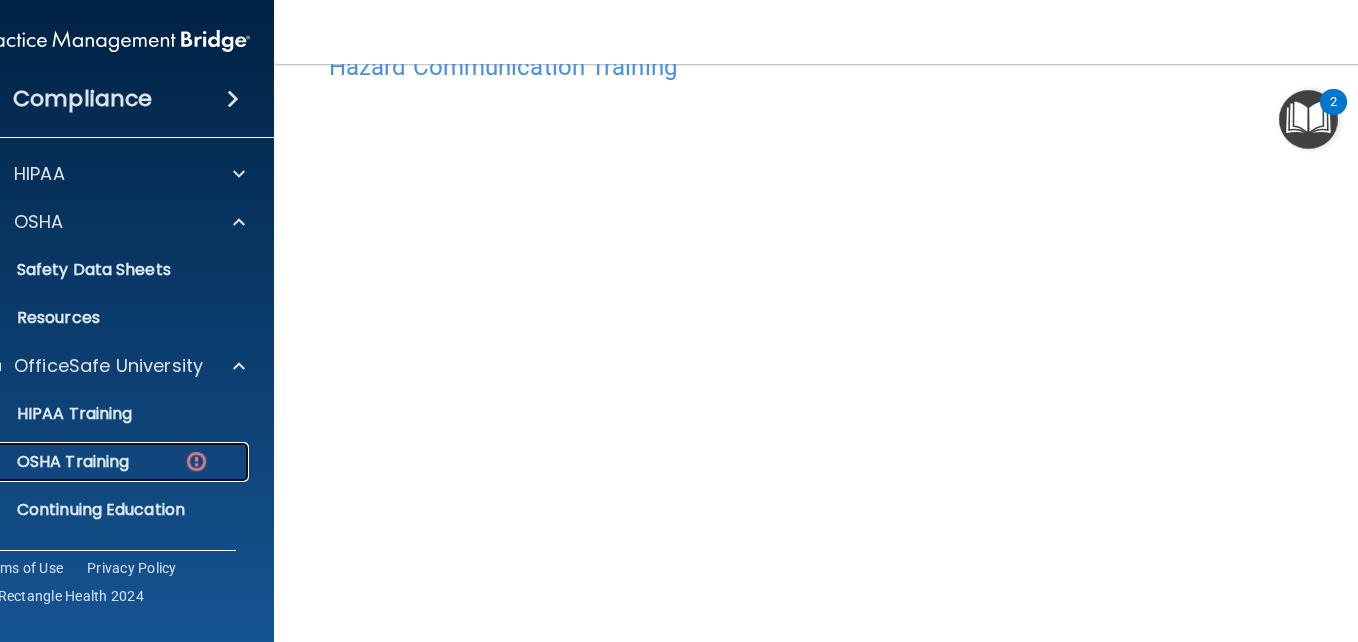 click on "OSHA Training" at bounding box center (48, 462) 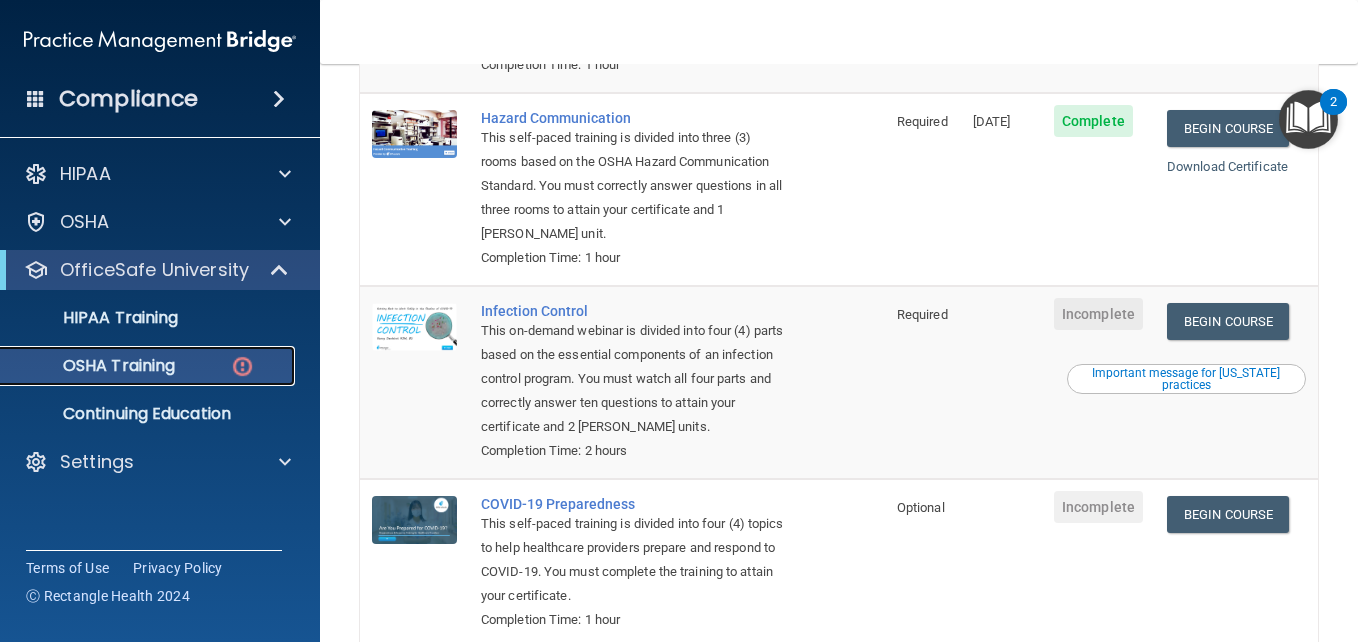 scroll, scrollTop: 405, scrollLeft: 0, axis: vertical 